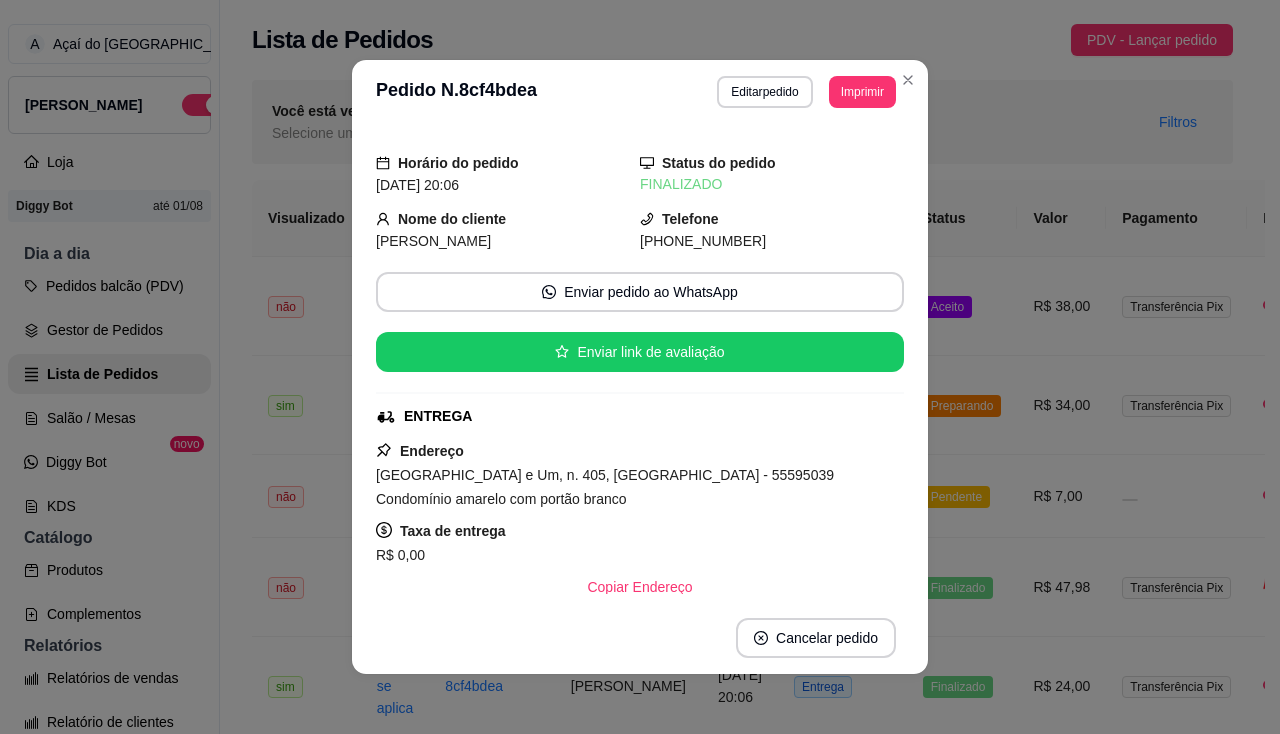 scroll, scrollTop: 0, scrollLeft: 0, axis: both 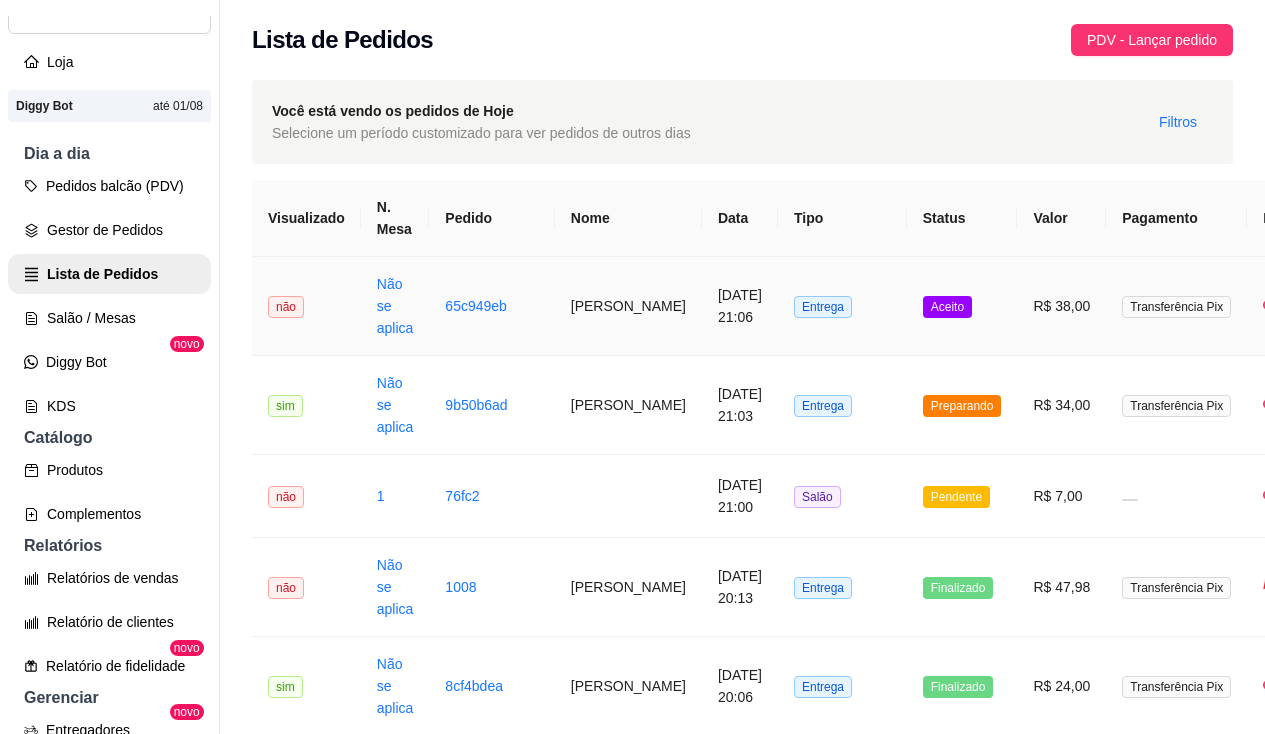 click on "[PERSON_NAME]" at bounding box center (628, 306) 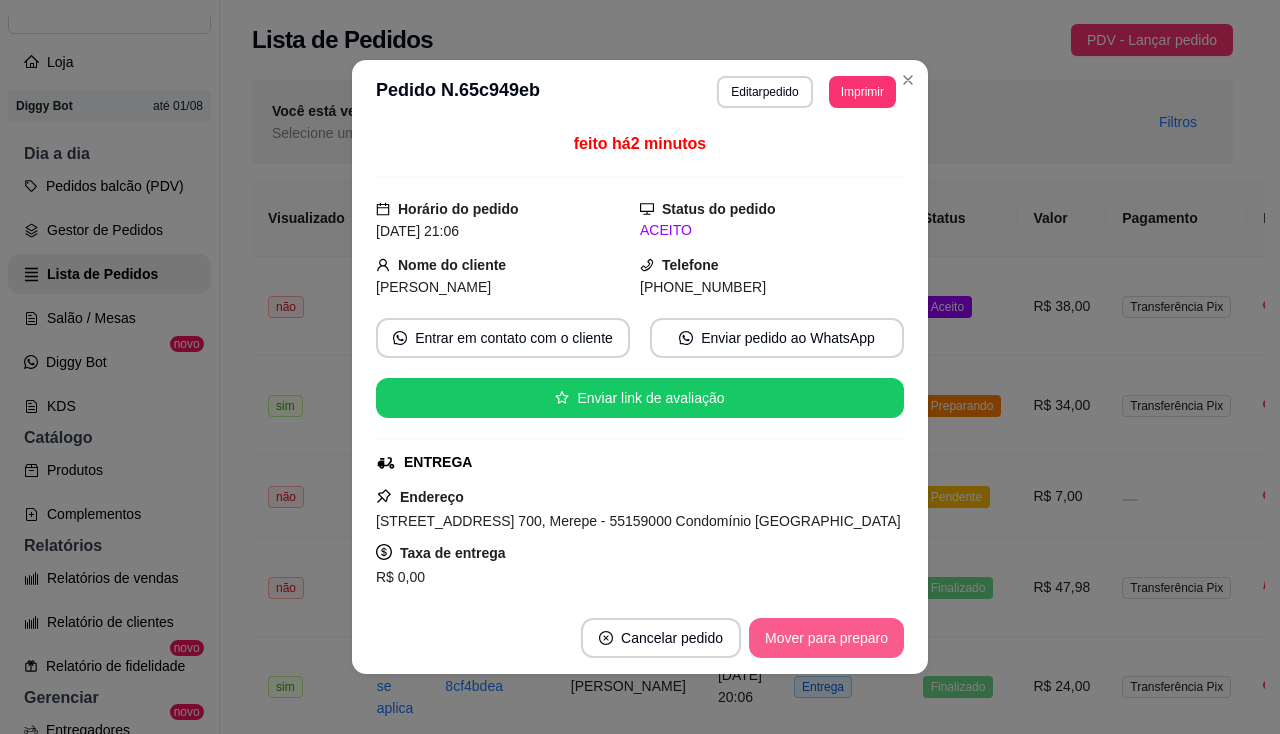click on "Mover para preparo" at bounding box center (826, 638) 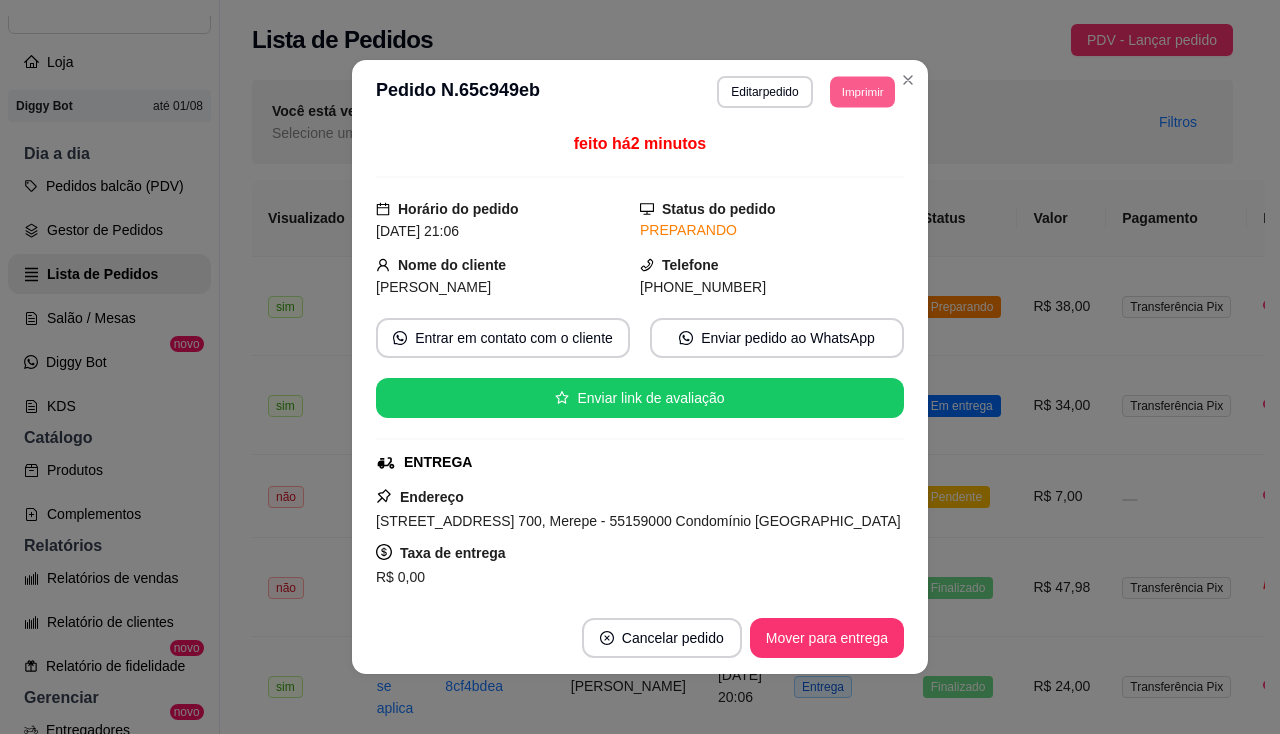 click on "Imprimir" at bounding box center [862, 91] 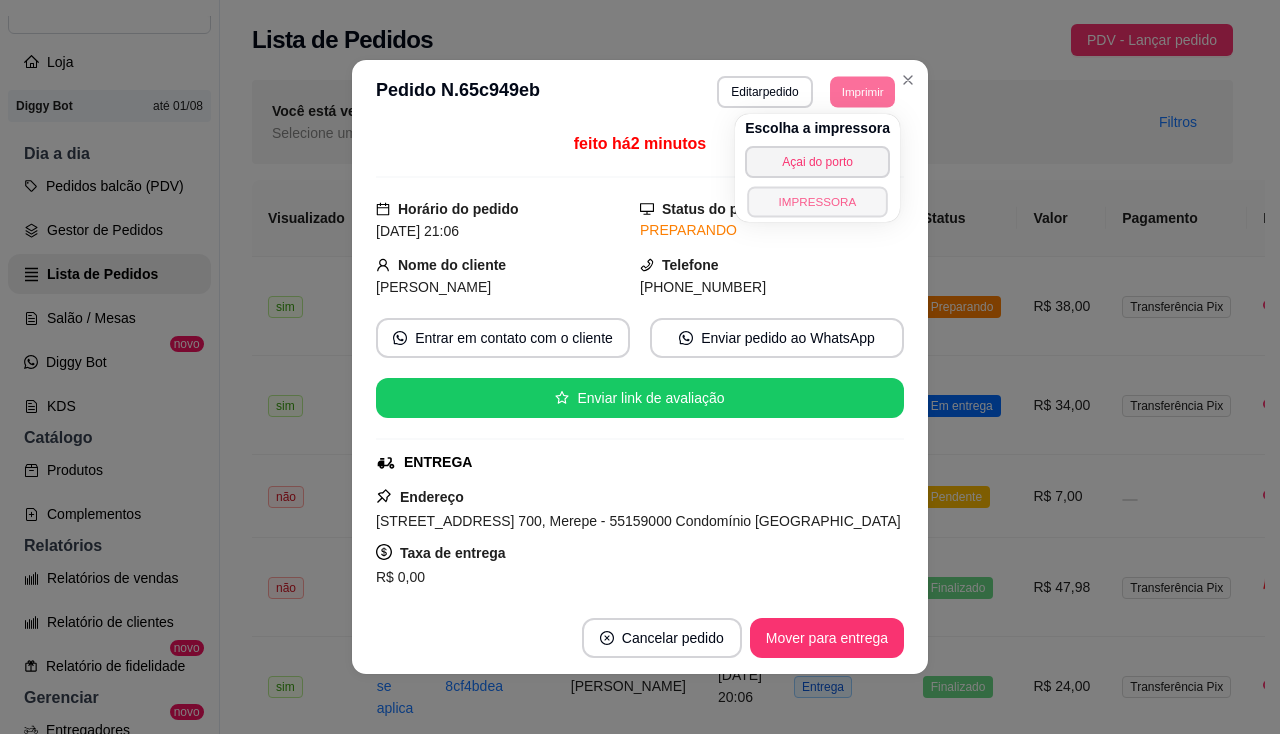 click on "IMPRESSORA" at bounding box center [817, 201] 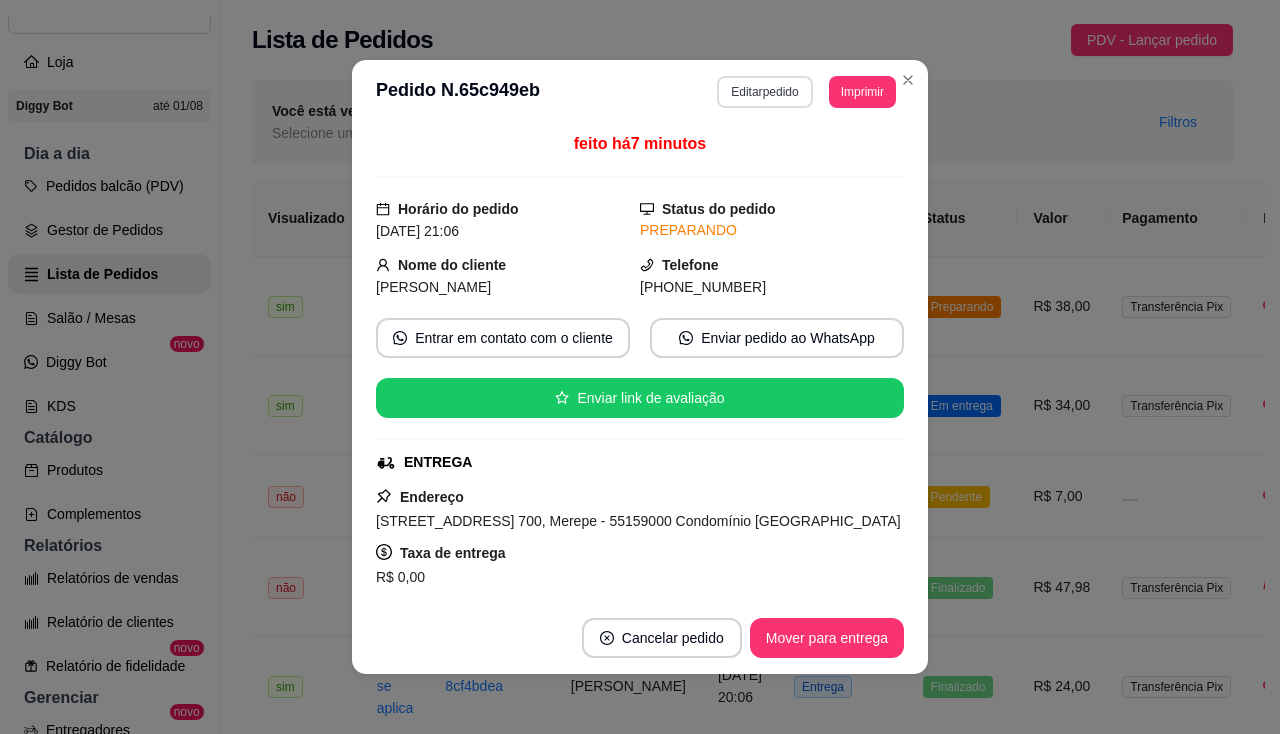 click on "Editar  pedido" at bounding box center [764, 92] 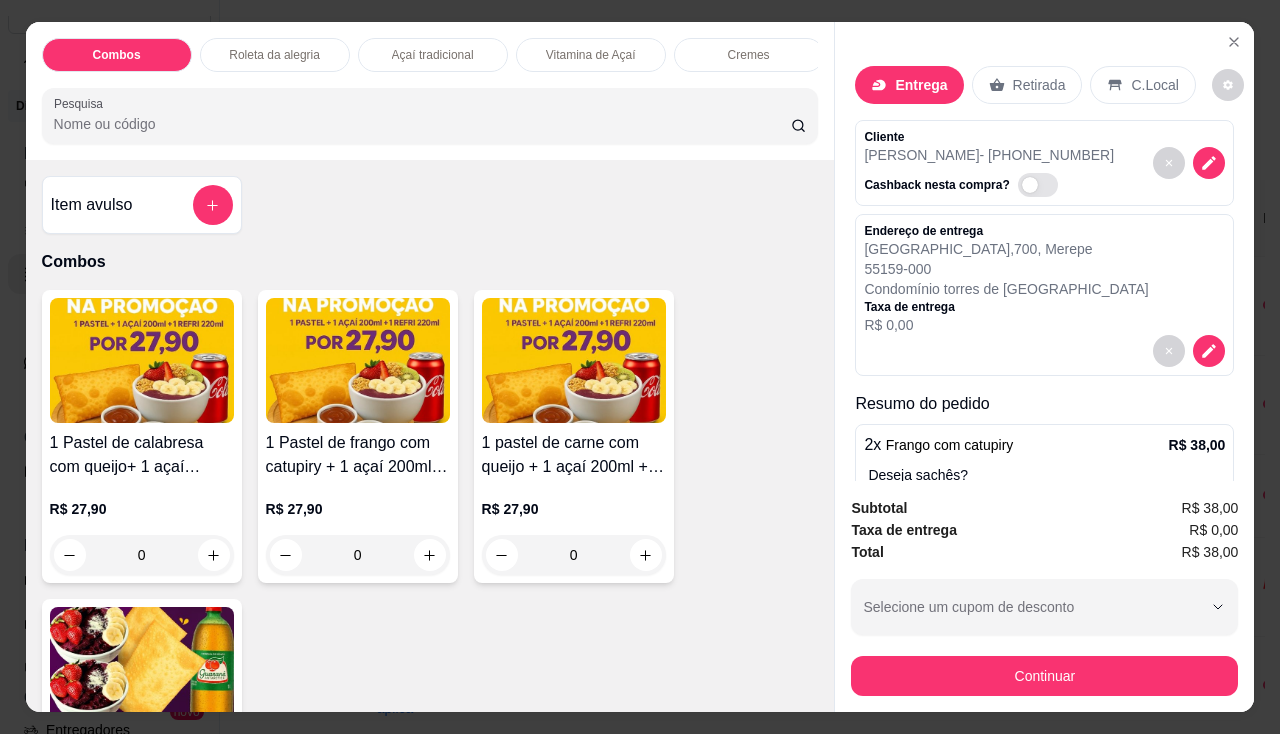 scroll, scrollTop: 181, scrollLeft: 0, axis: vertical 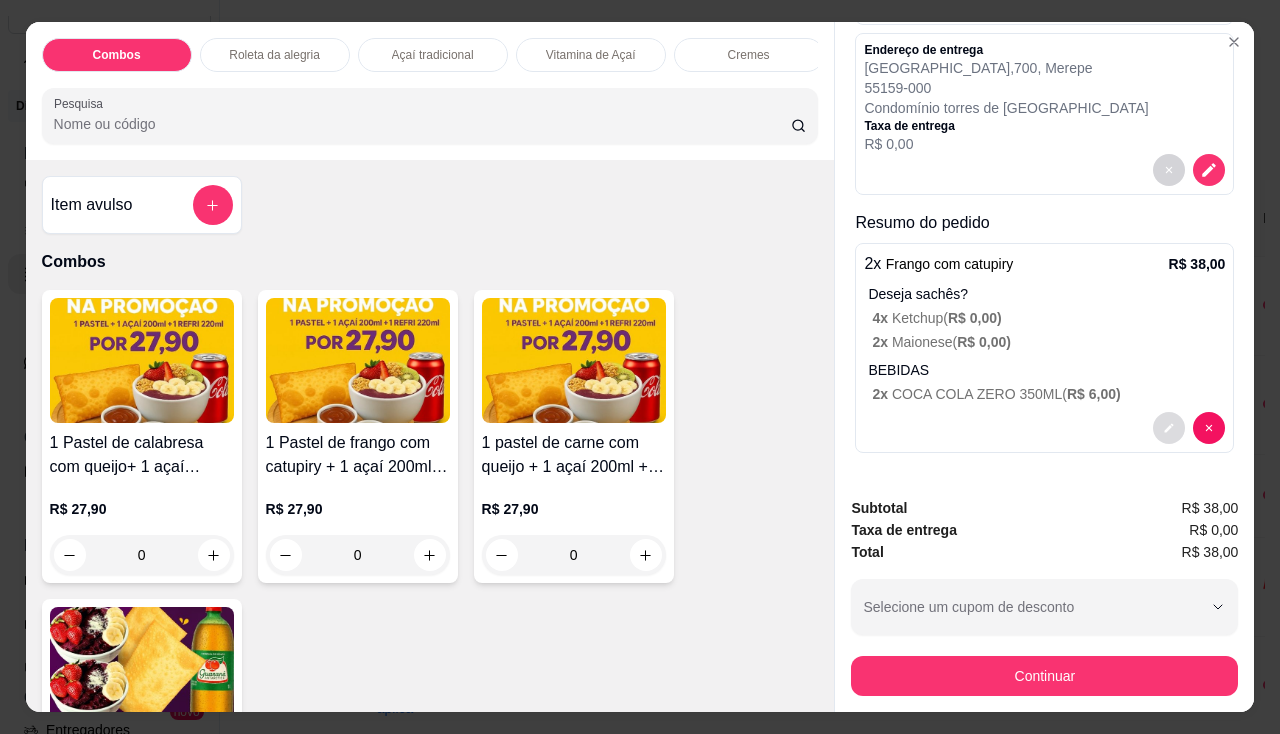 click at bounding box center [1169, 428] 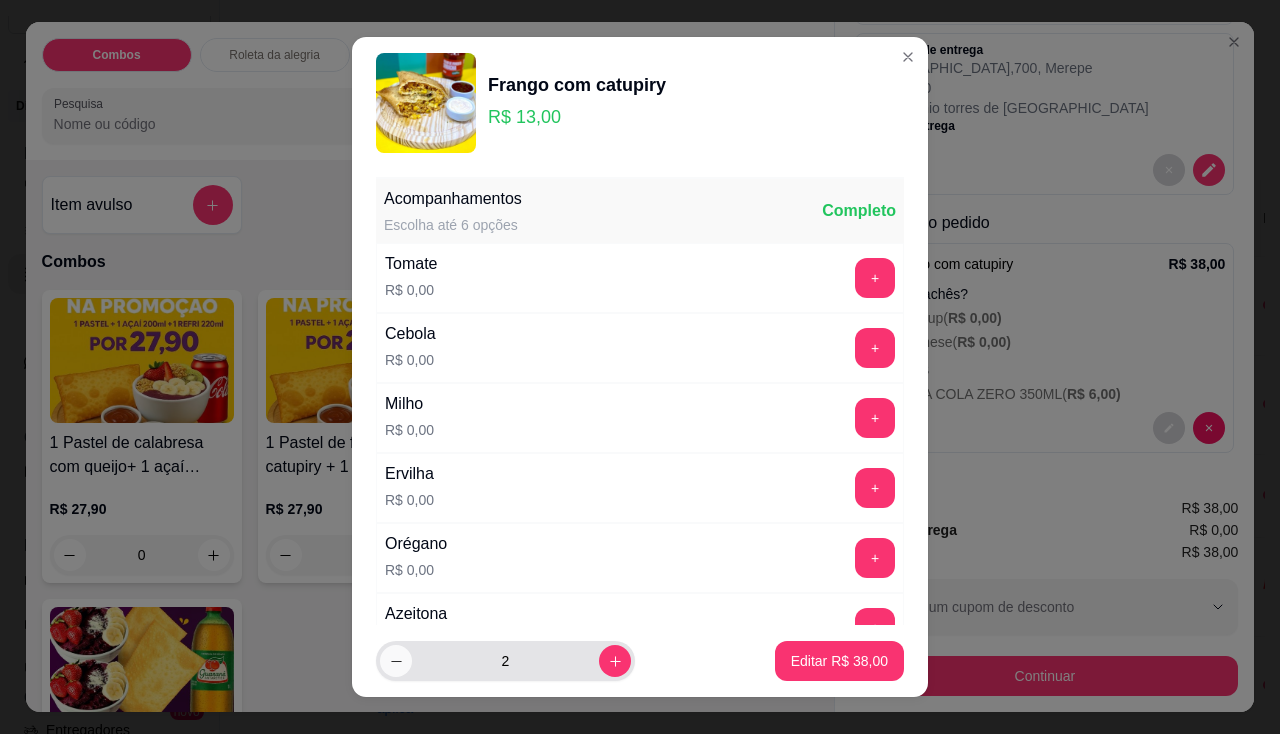 click at bounding box center (396, 661) 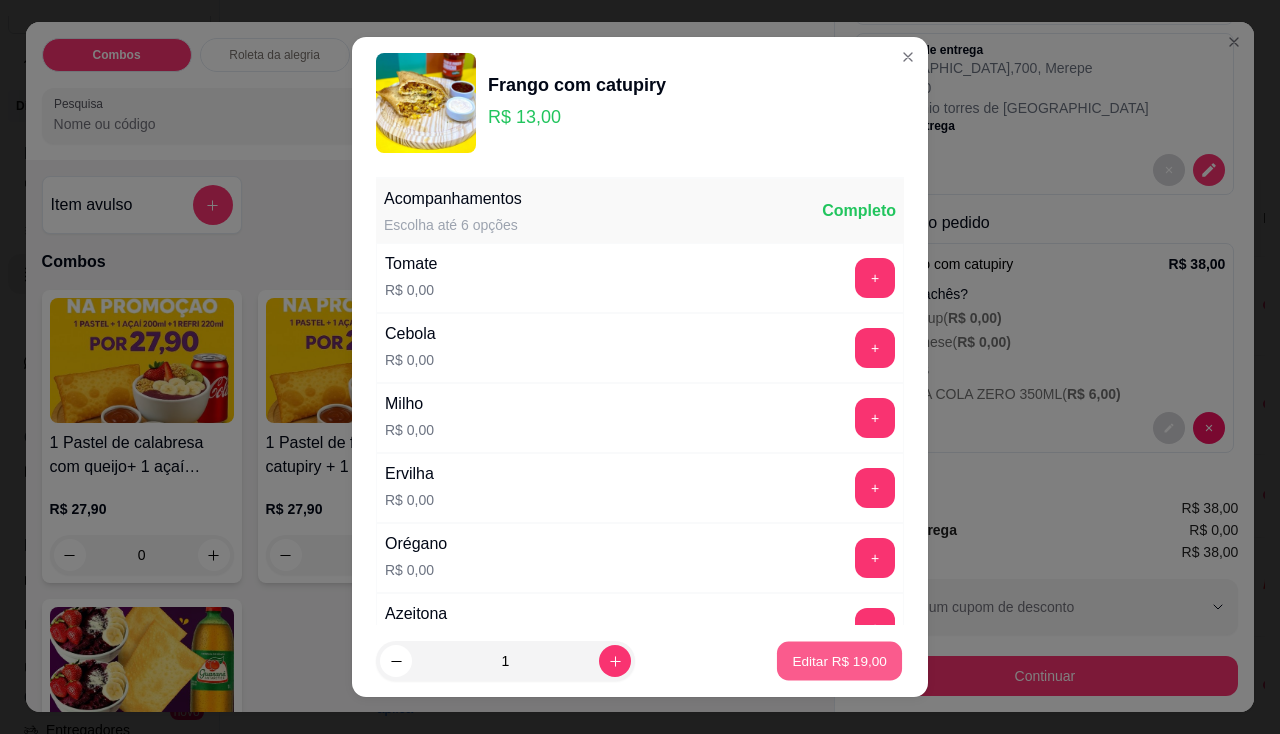click on "Editar   R$ 19,00" at bounding box center [839, 661] 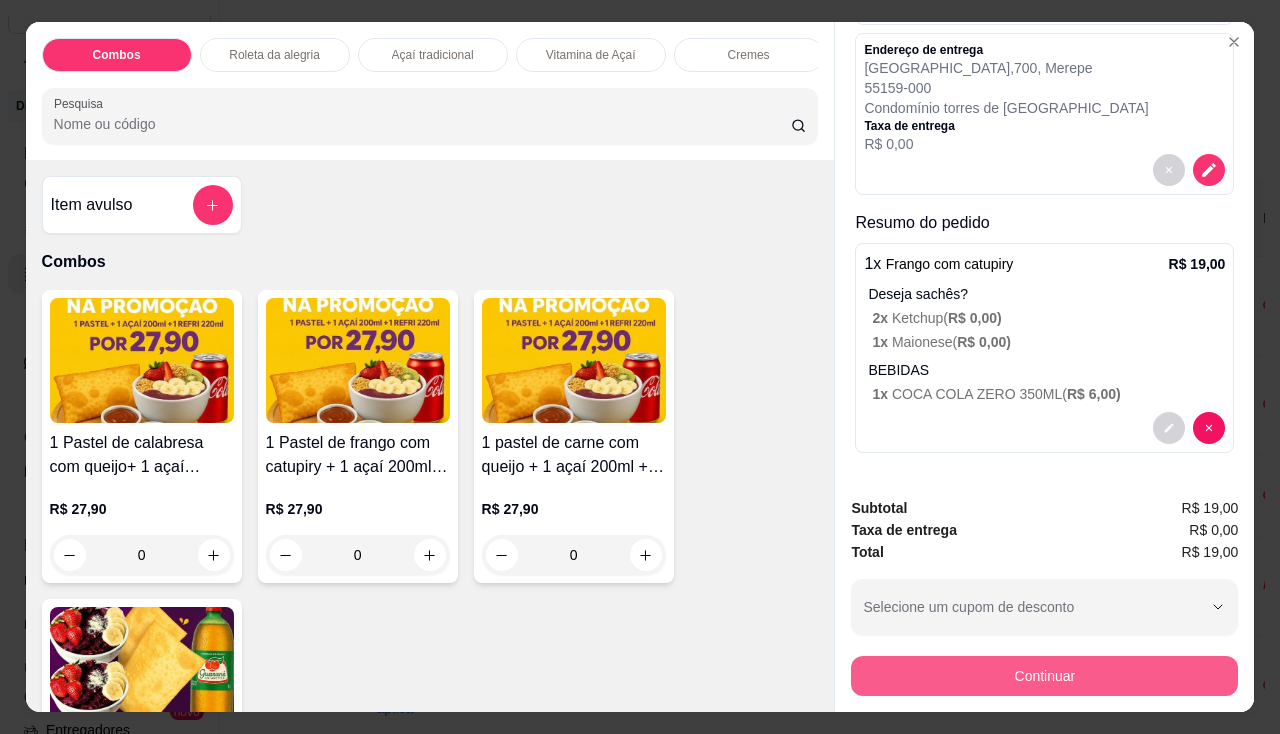 click on "Continuar" at bounding box center [1044, 676] 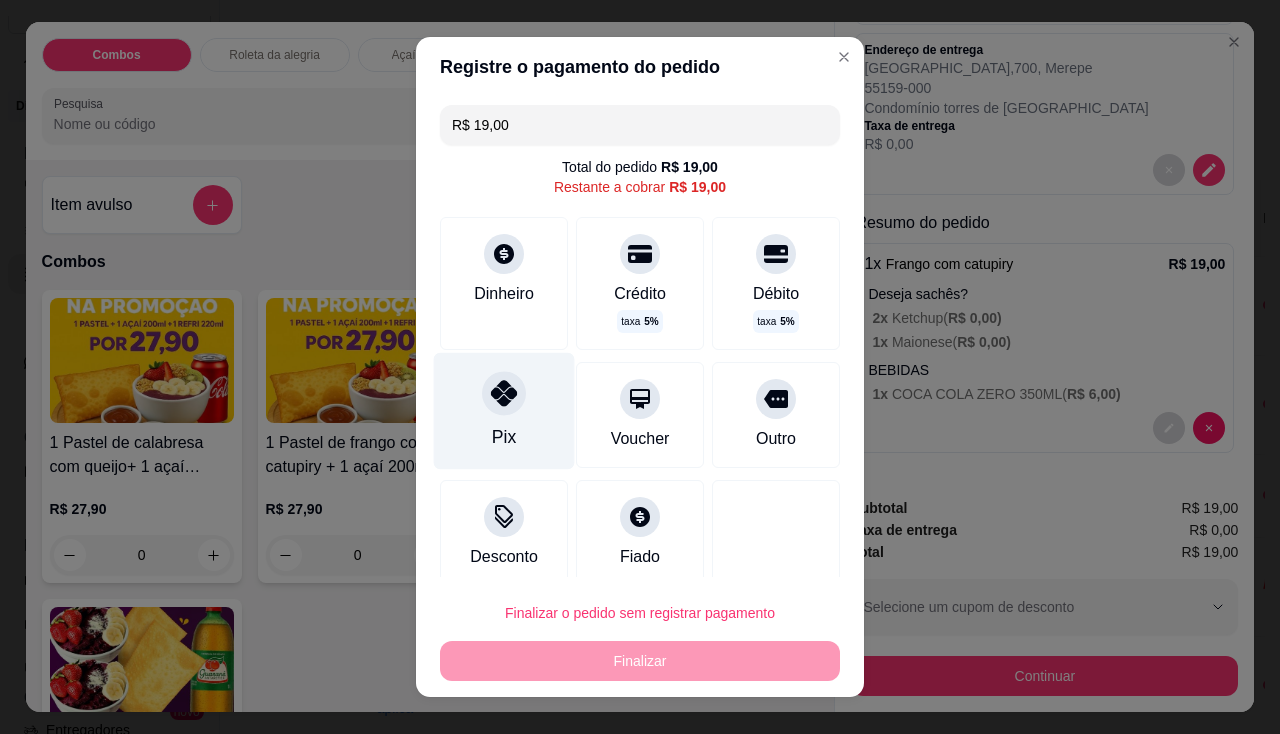 click at bounding box center (504, 393) 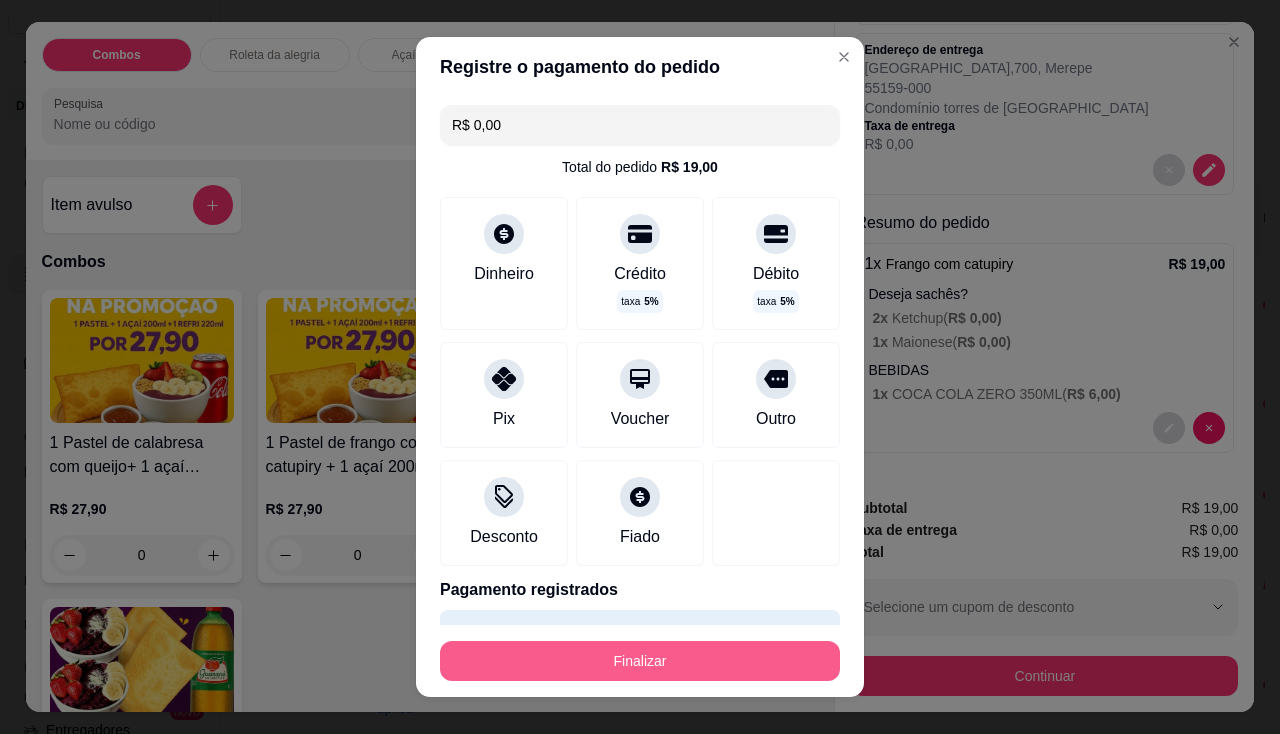 click on "Finalizar" at bounding box center [640, 661] 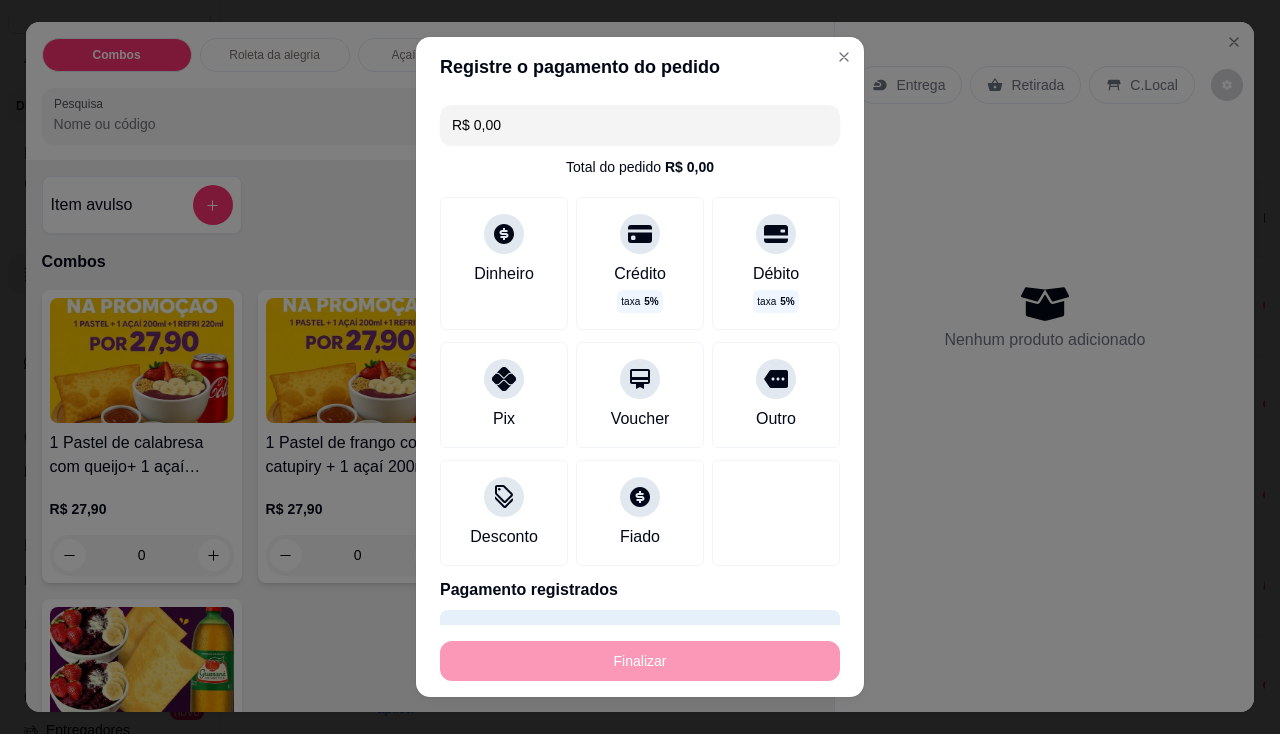 type on "-R$ 19,00" 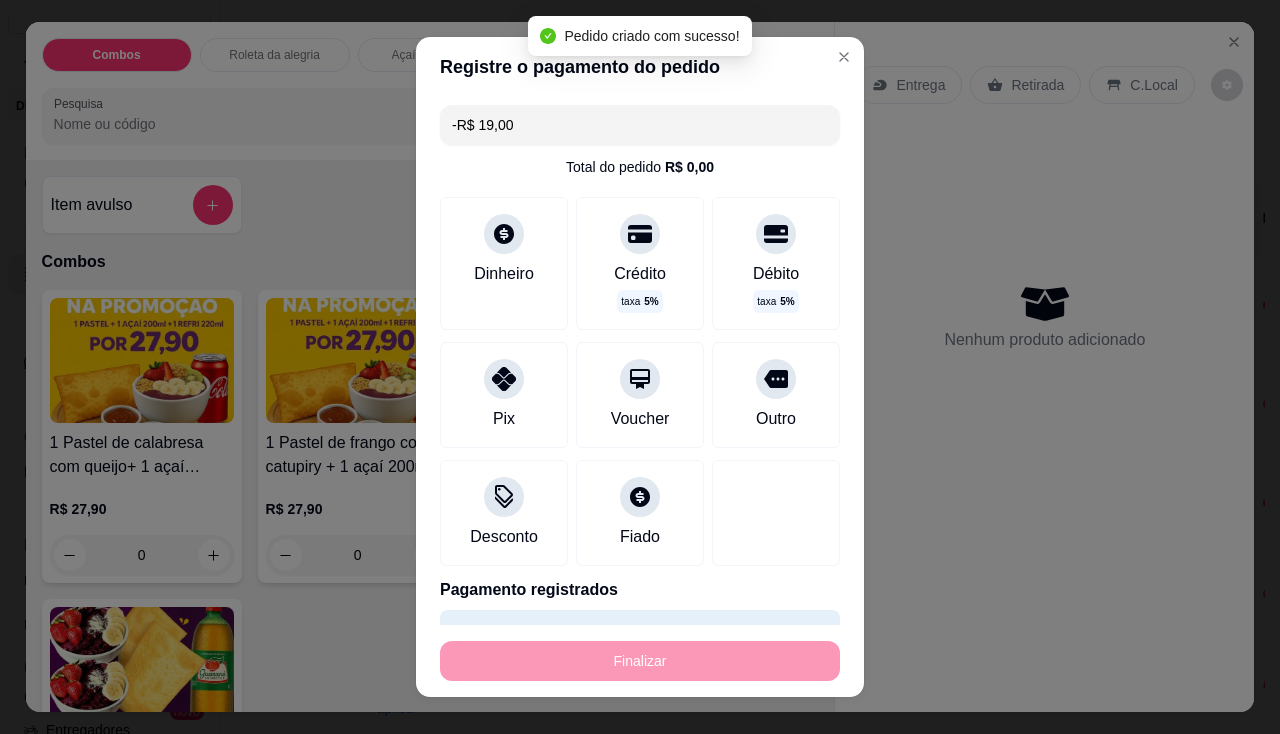 scroll, scrollTop: 0, scrollLeft: 0, axis: both 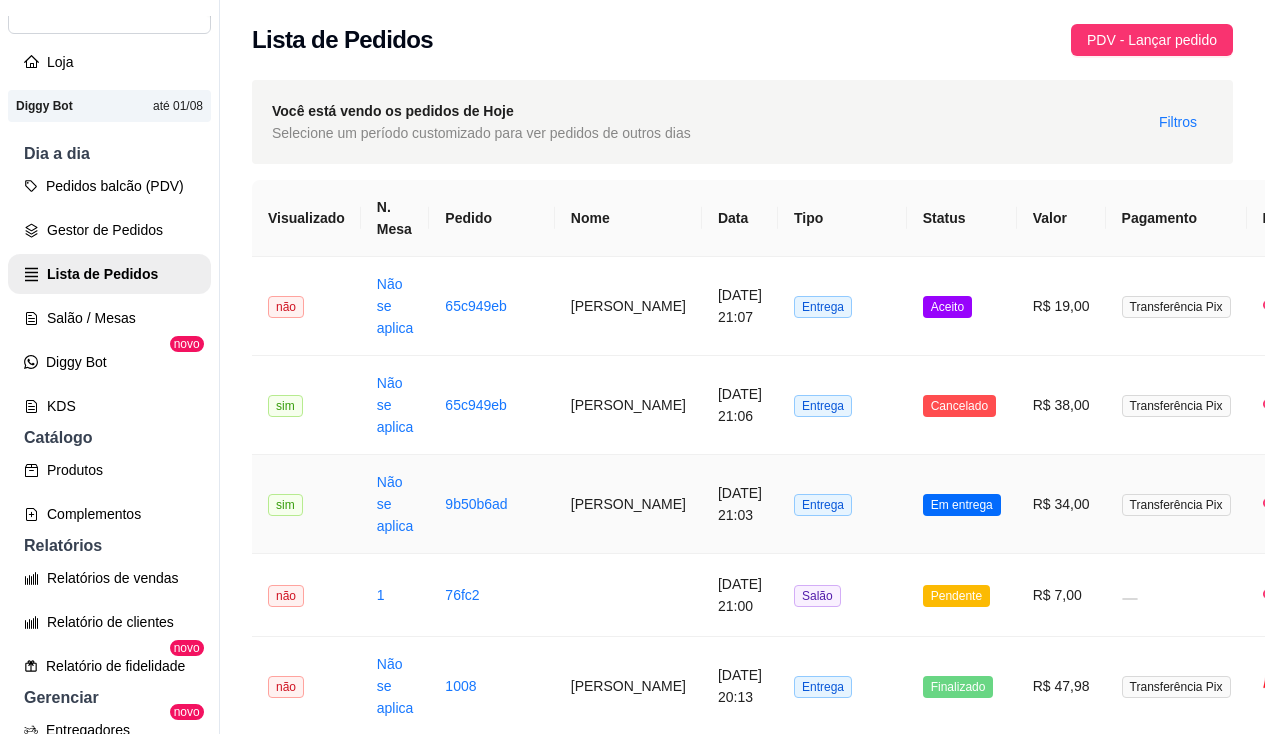 click on "[PERSON_NAME]" at bounding box center (628, 504) 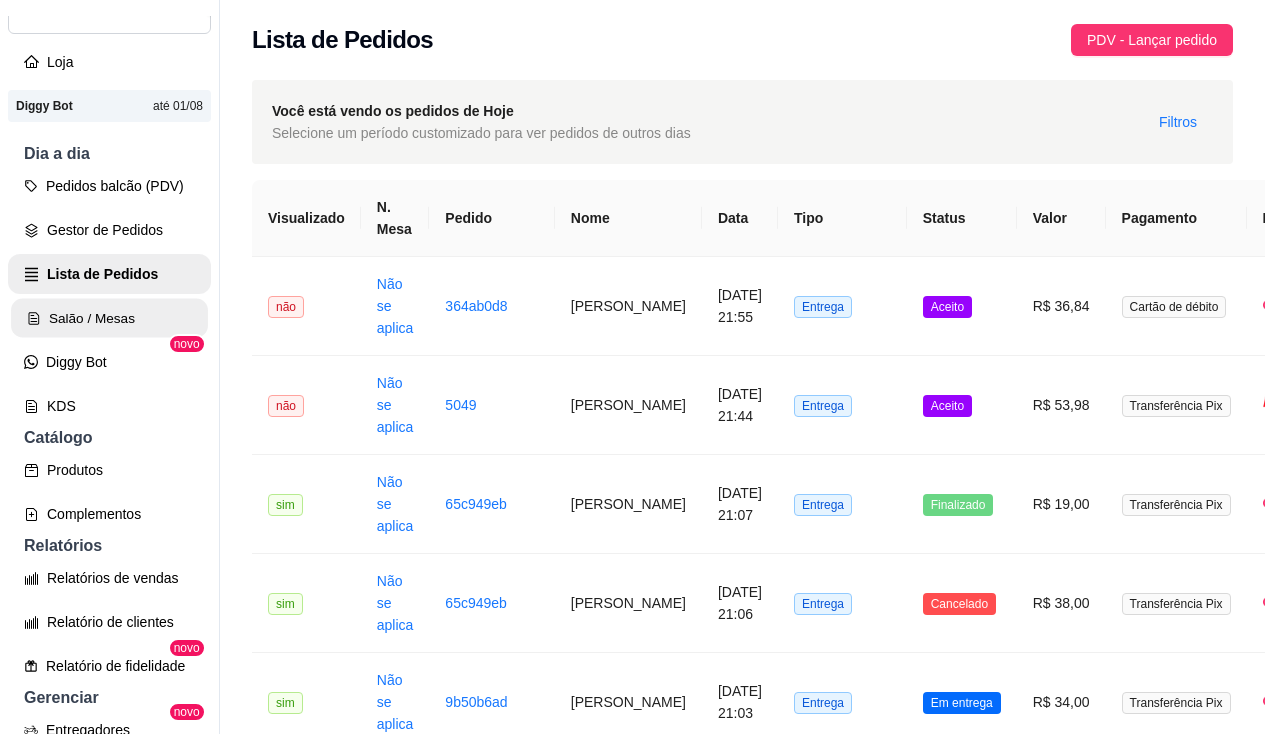 click on "Salão / Mesas" at bounding box center (109, 318) 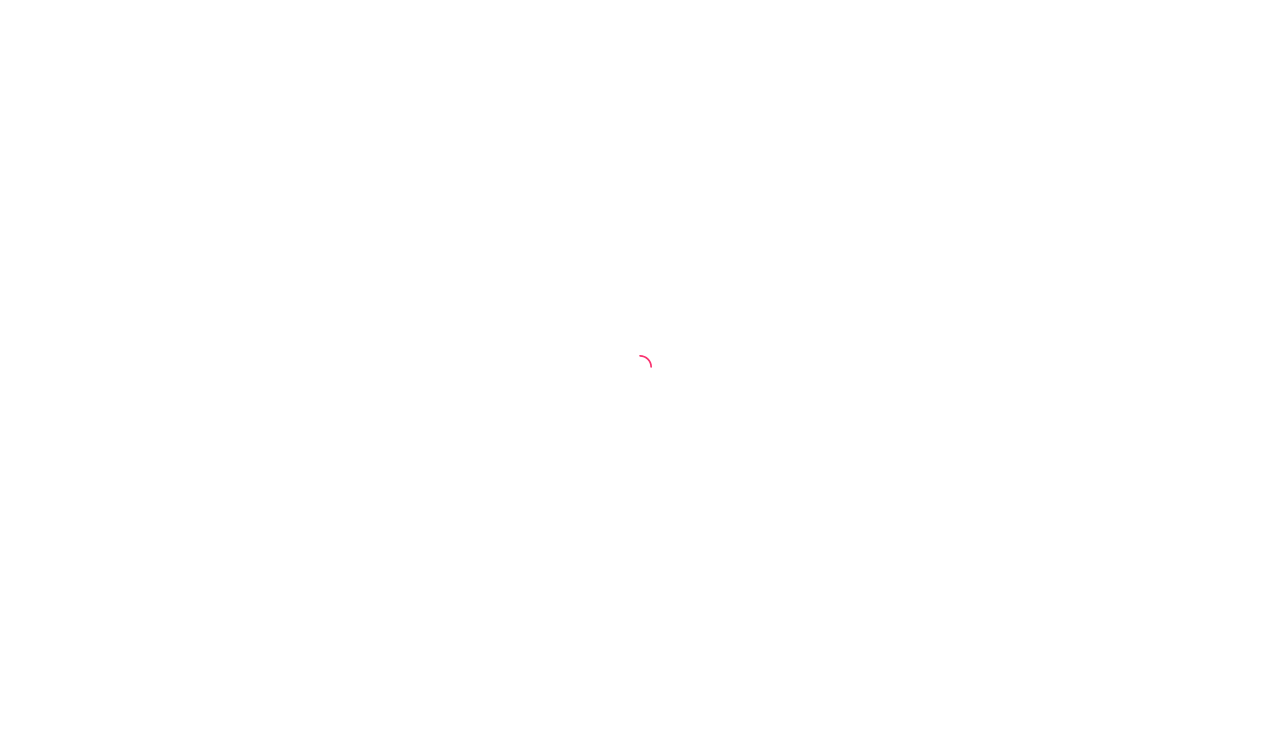 scroll, scrollTop: 0, scrollLeft: 0, axis: both 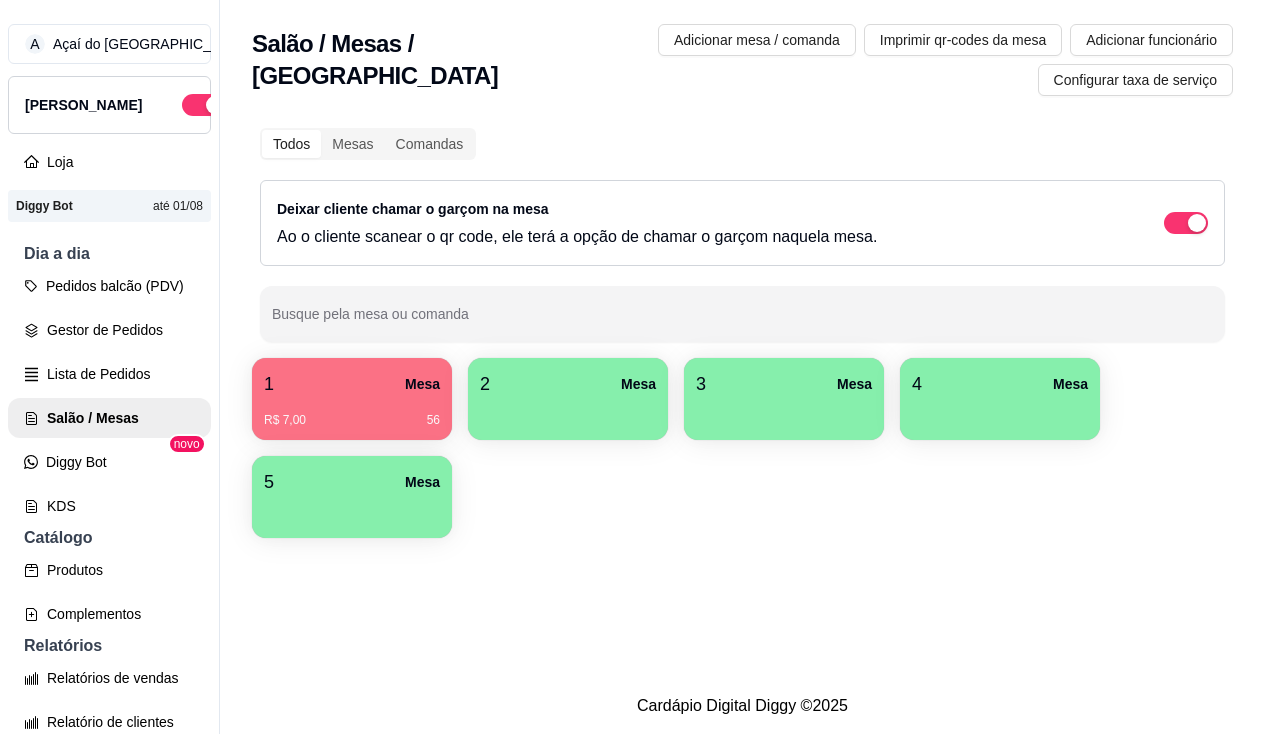 click at bounding box center (568, 413) 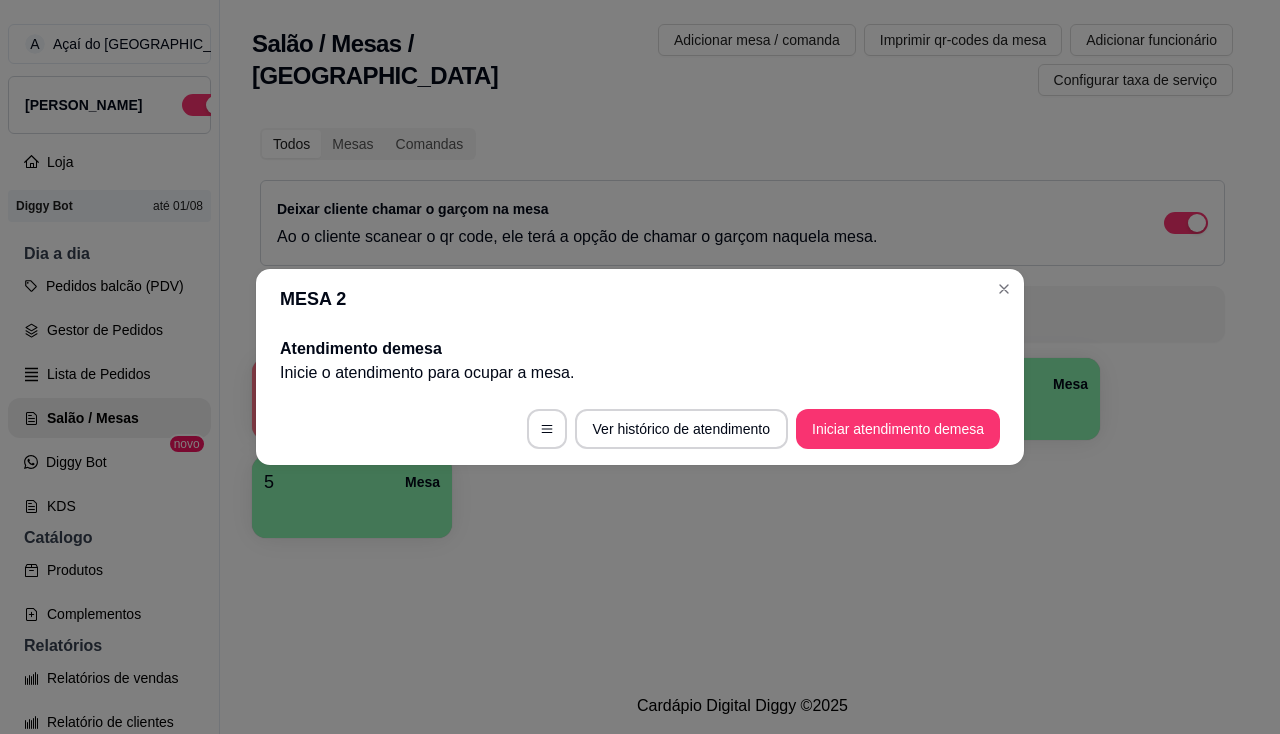 click on "Ver histórico de atendimento Iniciar atendimento de  mesa" at bounding box center (640, 429) 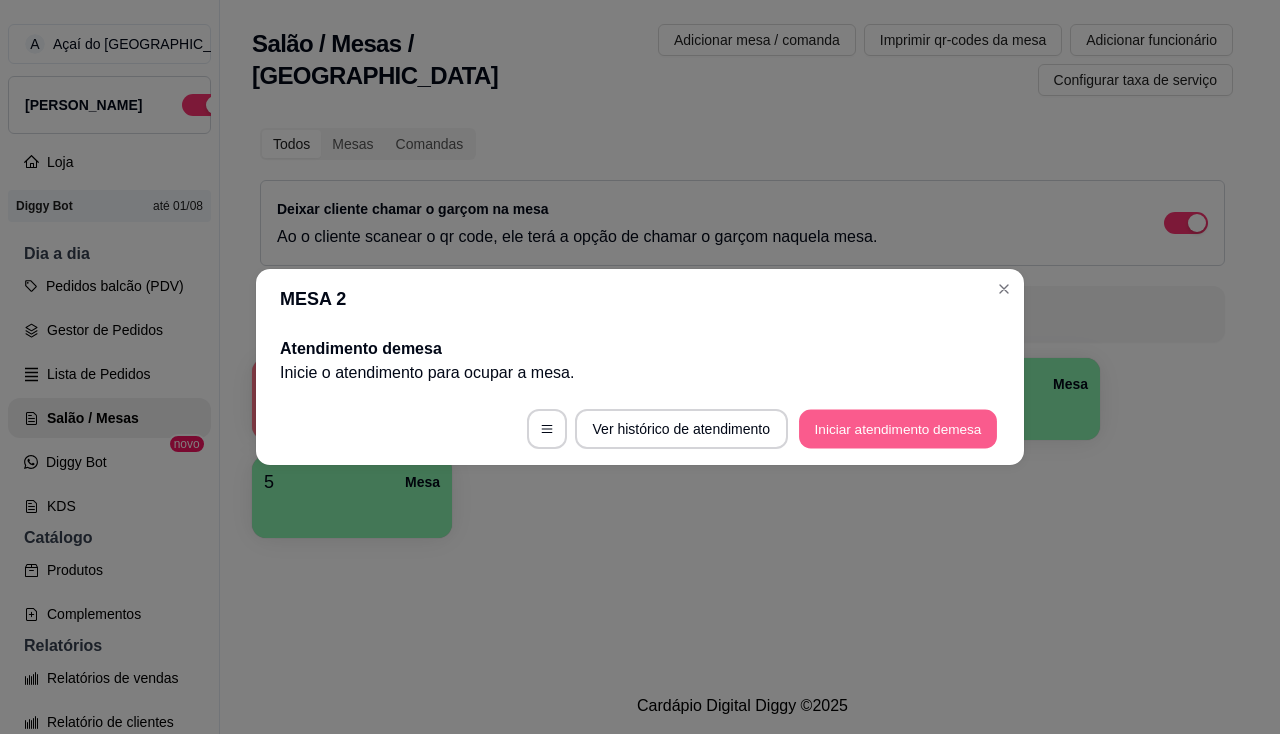 click on "Iniciar atendimento de  mesa" at bounding box center [898, 429] 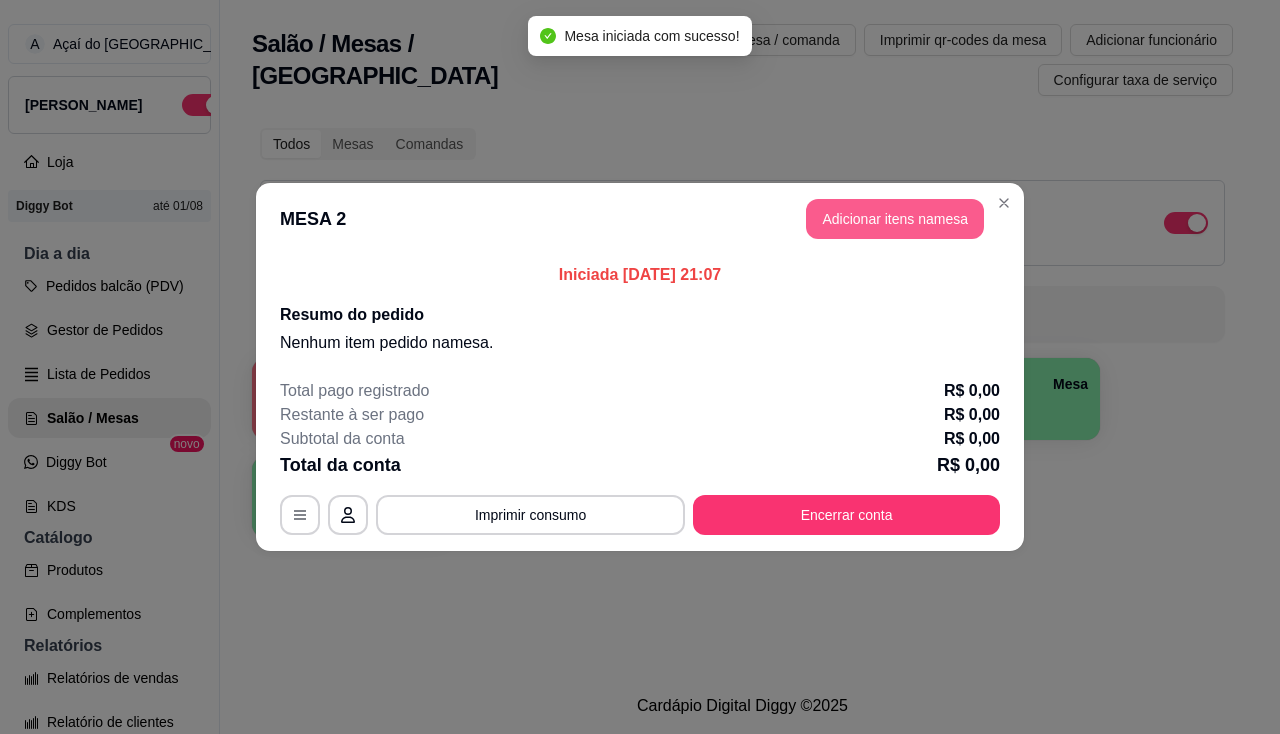 click on "Adicionar itens na  mesa" at bounding box center (895, 219) 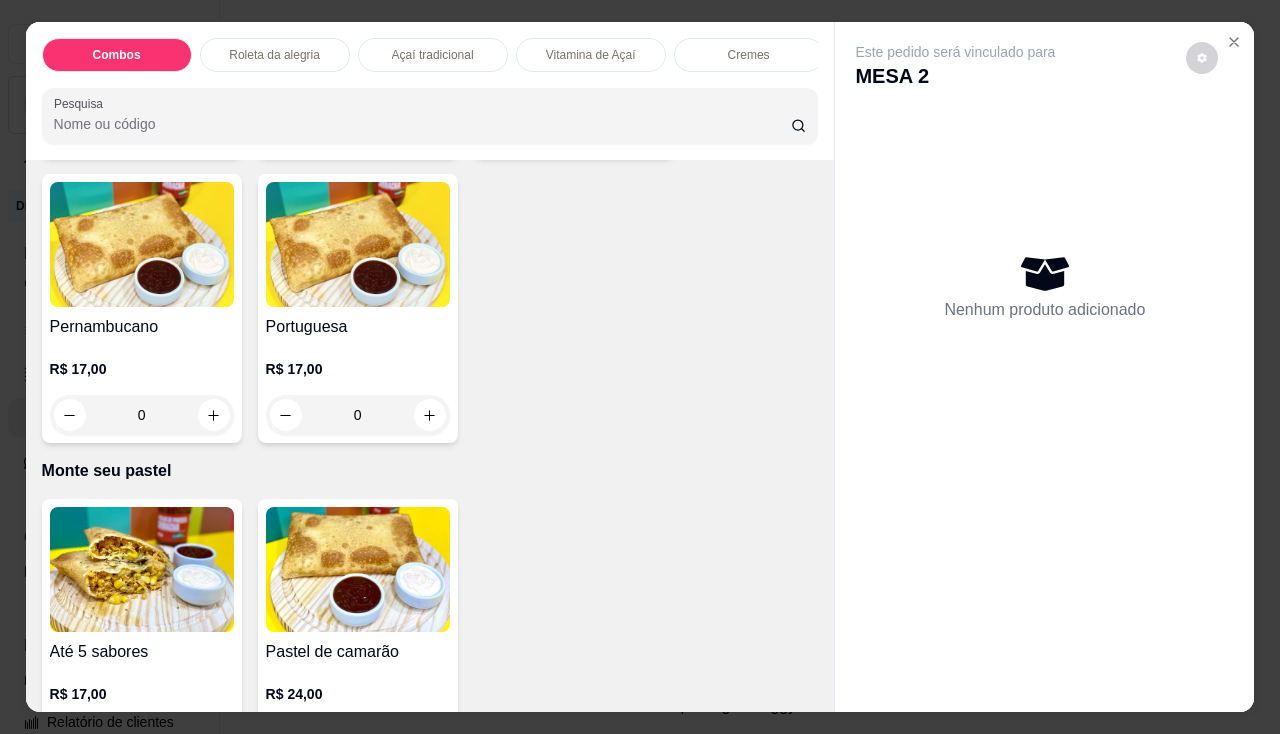 scroll, scrollTop: 3900, scrollLeft: 0, axis: vertical 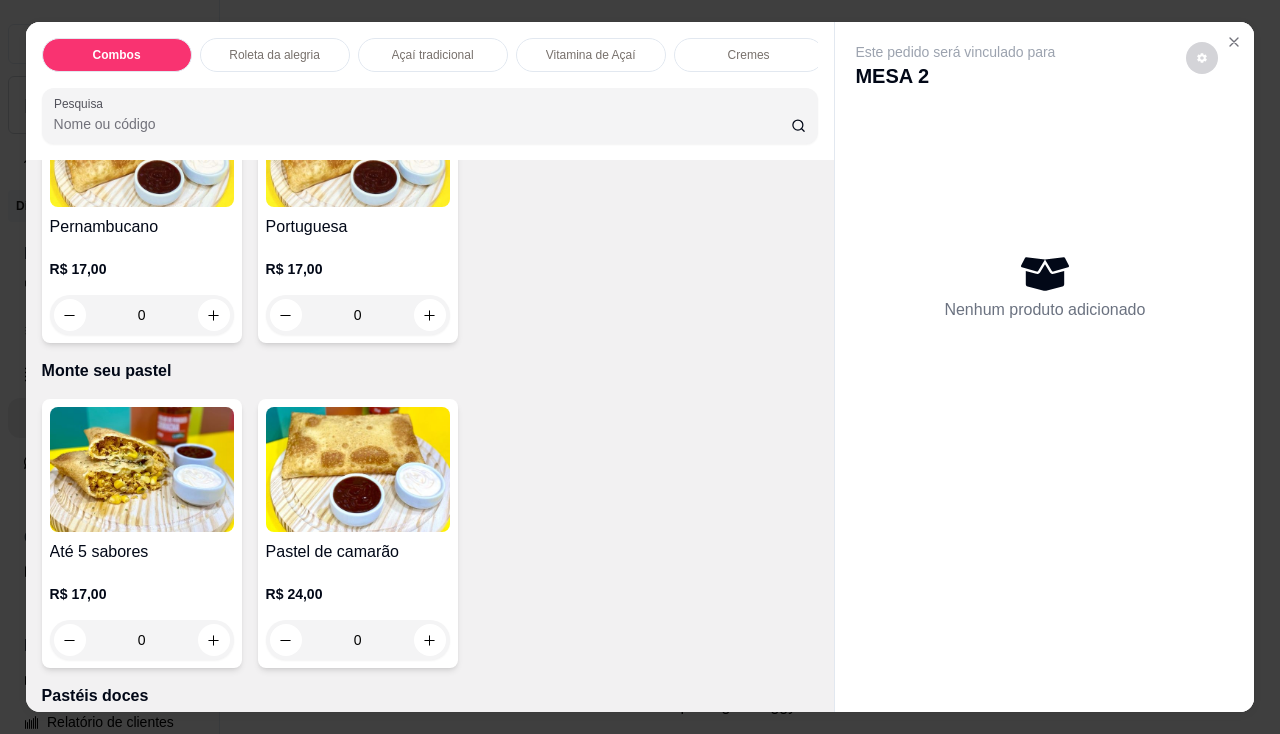 click at bounding box center [142, 469] 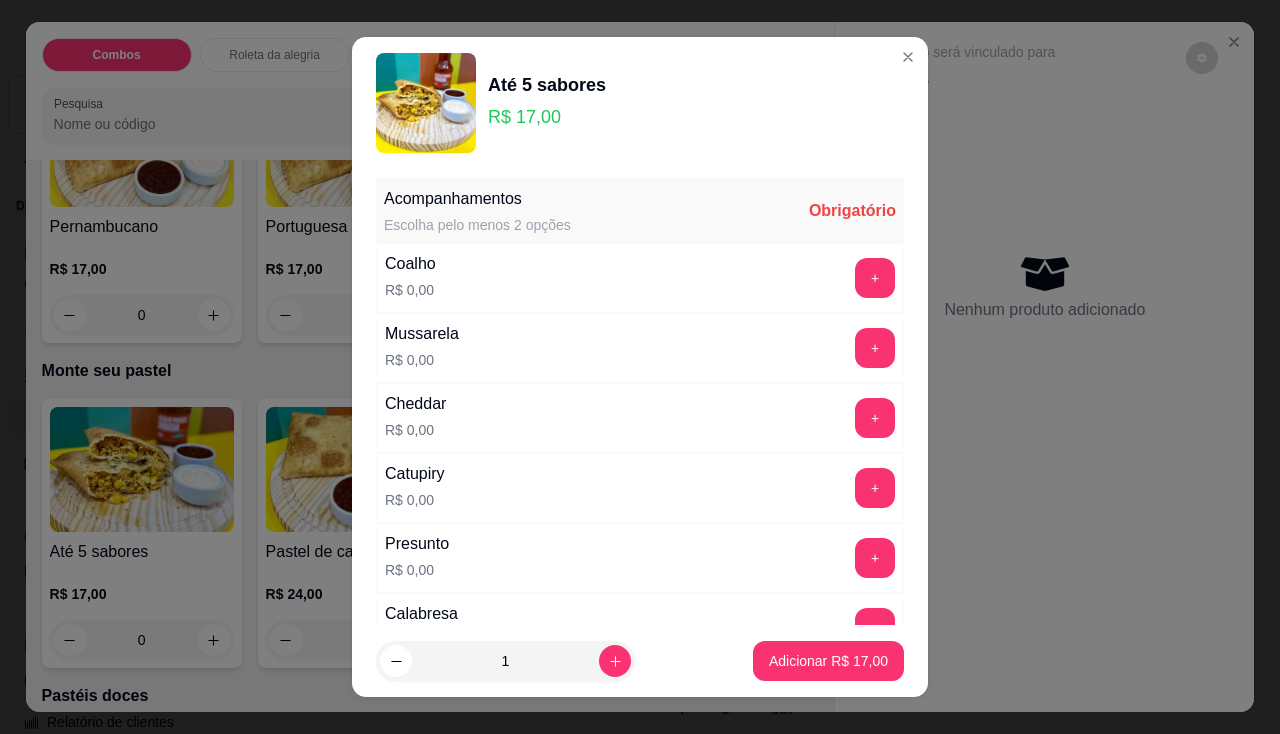 scroll, scrollTop: 100, scrollLeft: 0, axis: vertical 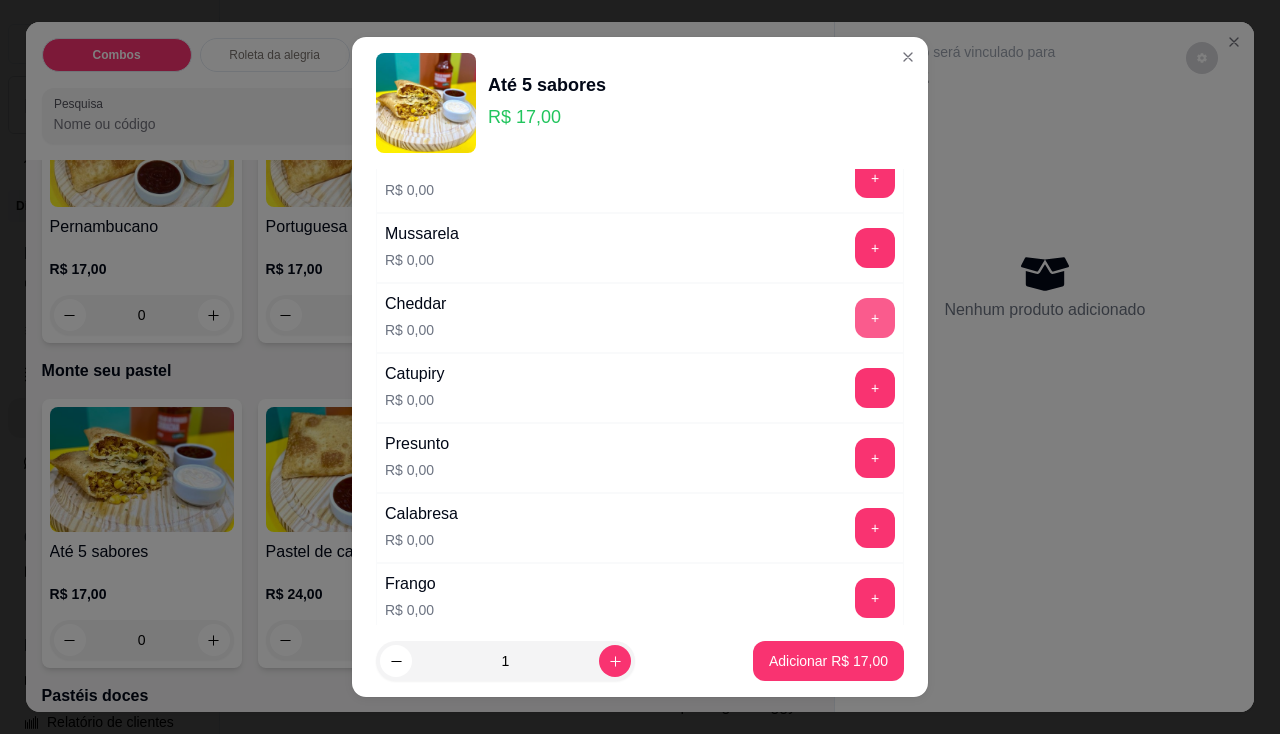 click on "+" at bounding box center [875, 318] 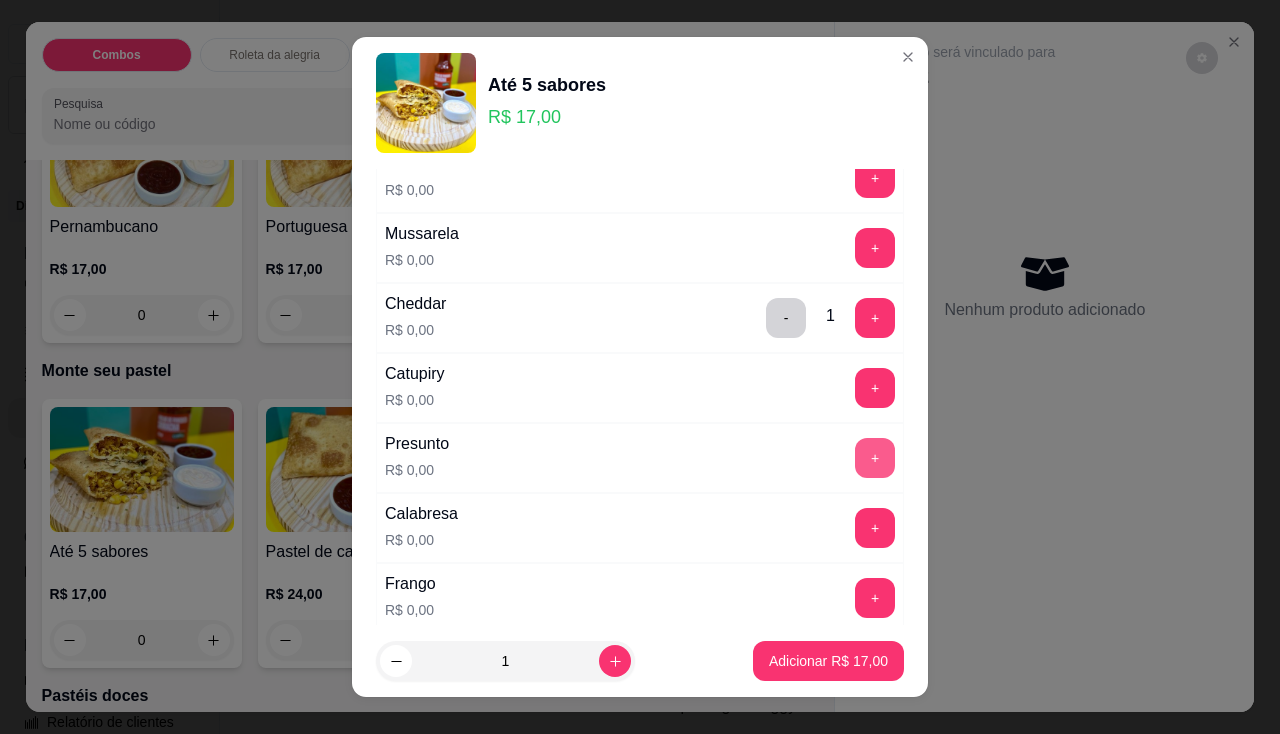 click on "+" at bounding box center [875, 458] 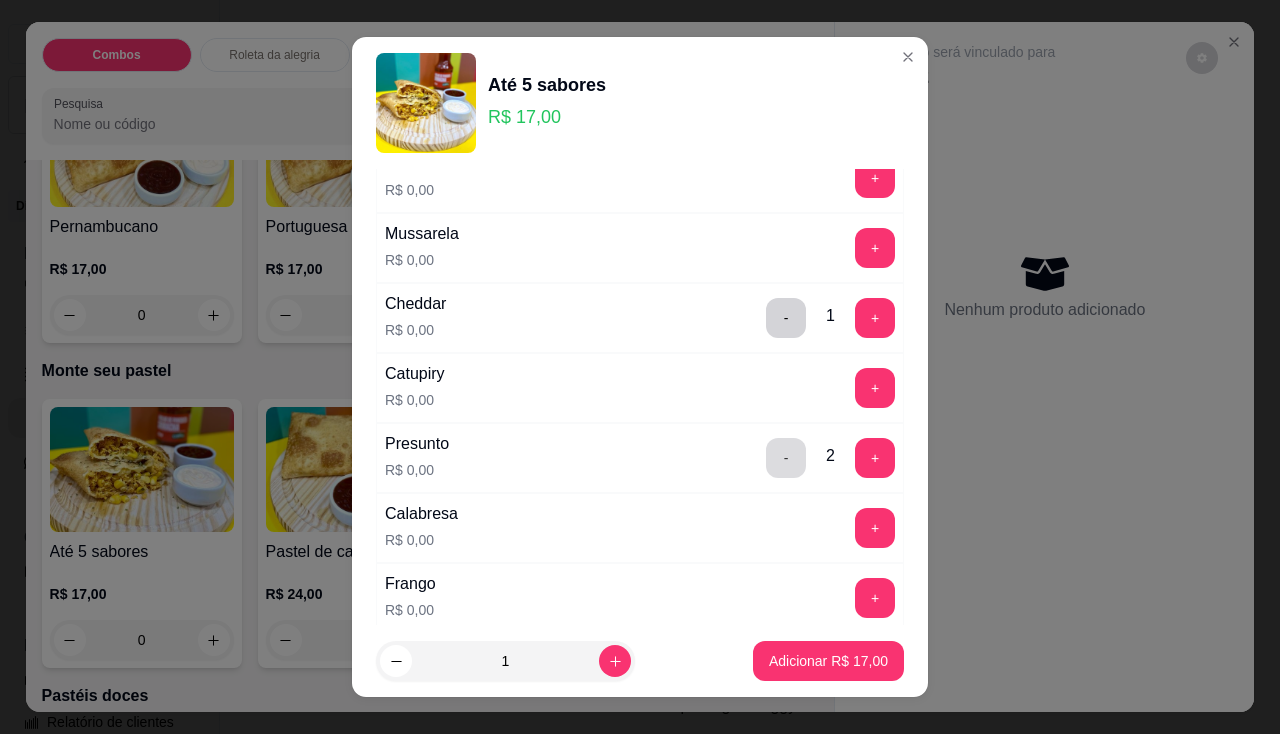 click on "-" at bounding box center (786, 458) 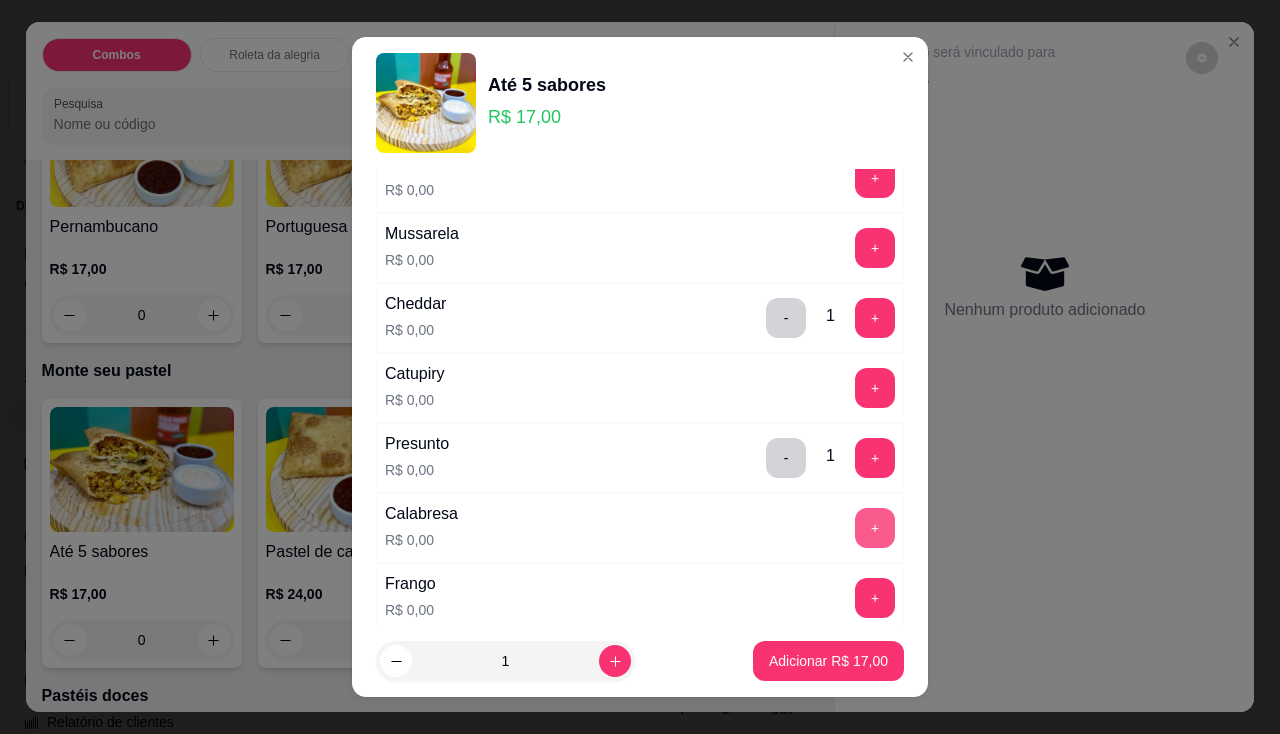 click on "+" at bounding box center (875, 528) 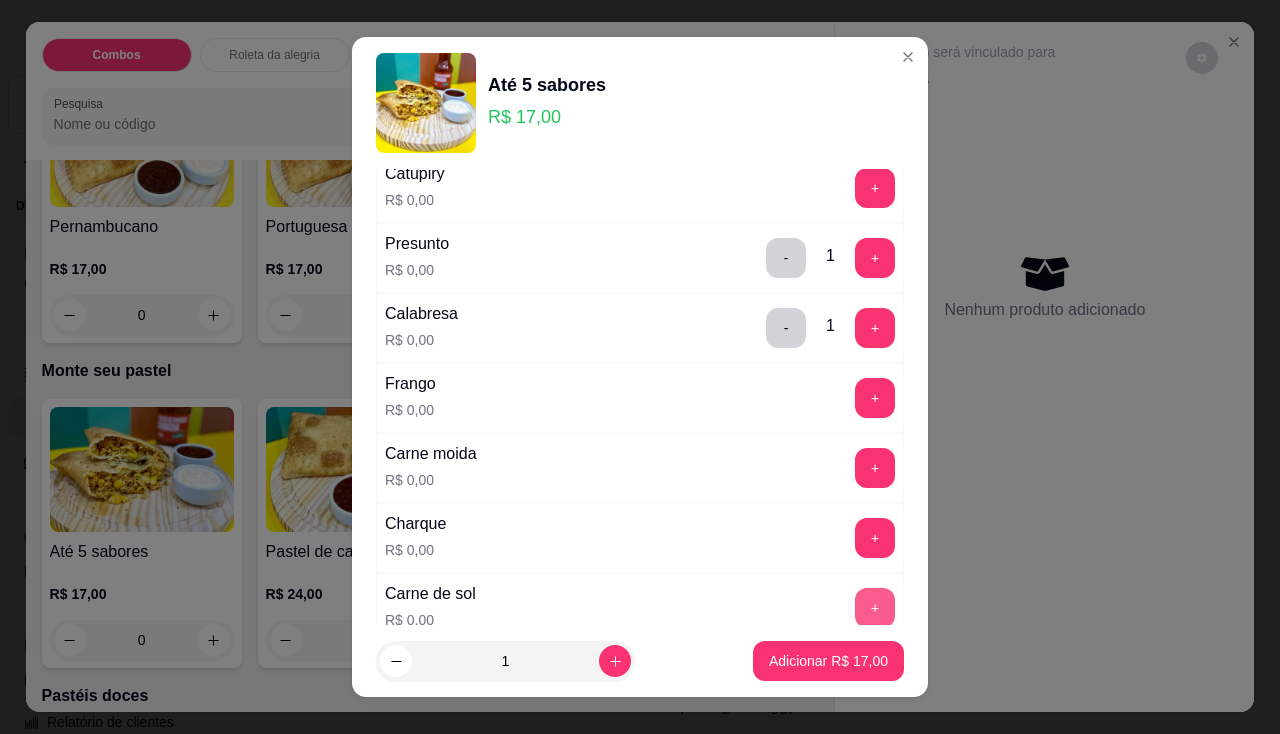 scroll, scrollTop: 500, scrollLeft: 0, axis: vertical 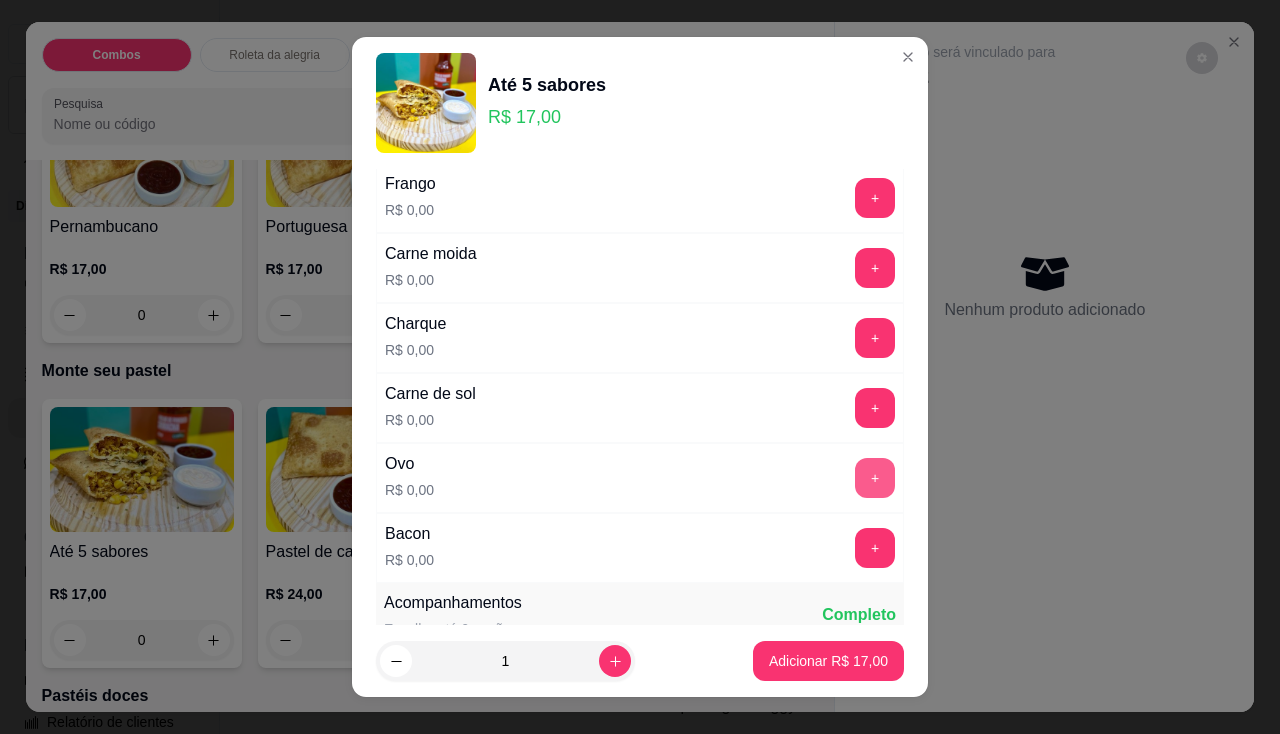 click on "+" at bounding box center (875, 478) 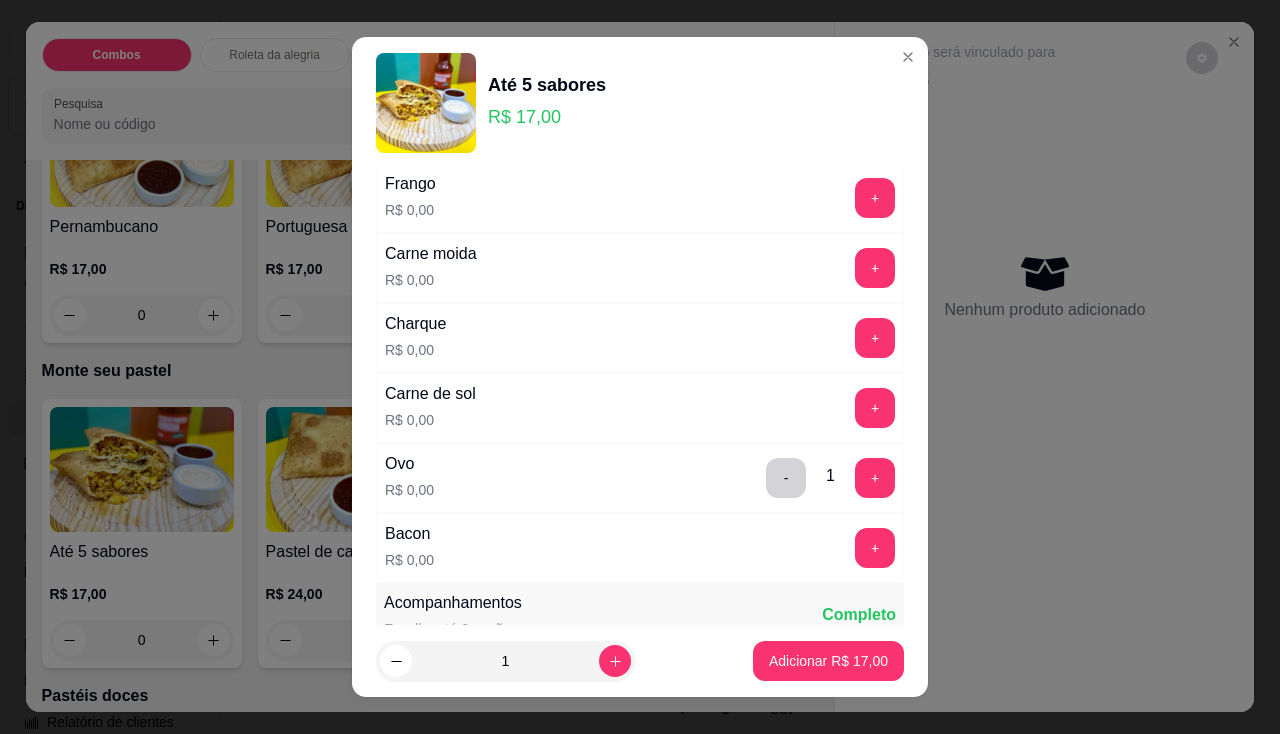 click on "Bacon R$ 0,00 +" at bounding box center [640, 548] 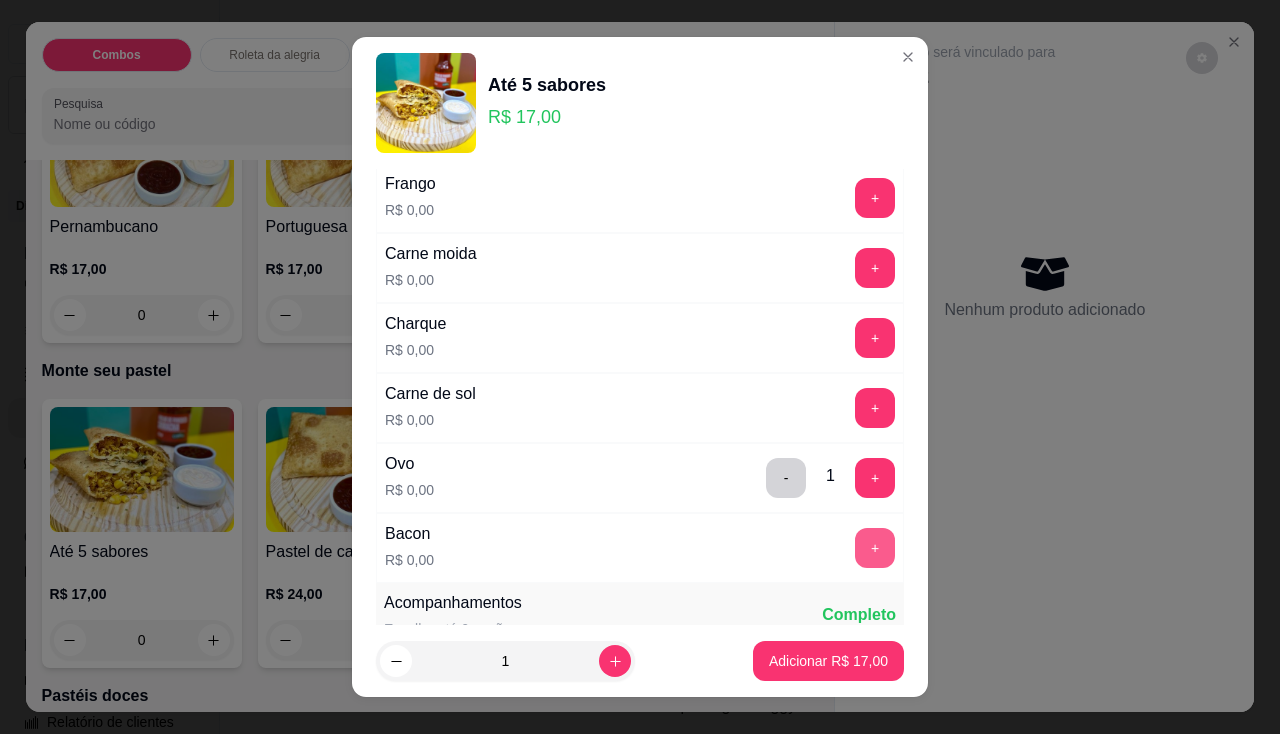 click on "+" at bounding box center (875, 548) 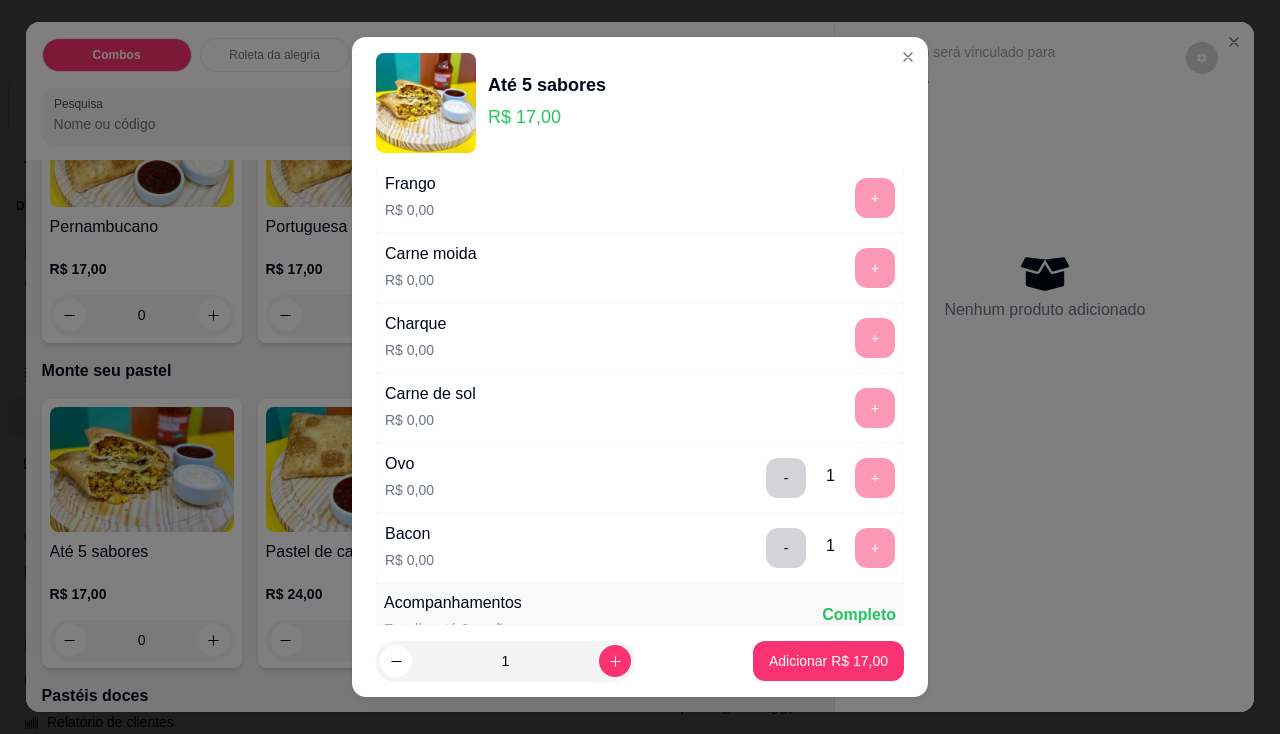 scroll, scrollTop: 700, scrollLeft: 0, axis: vertical 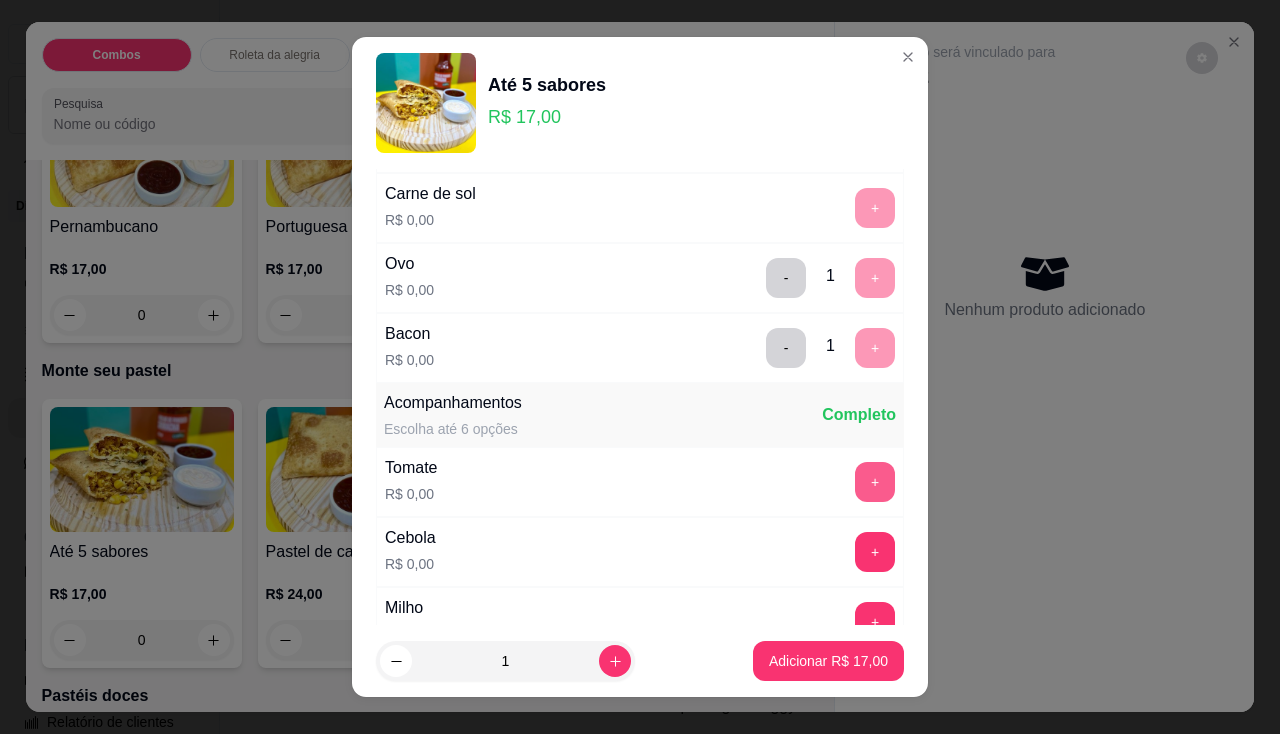 click on "+" at bounding box center [875, 482] 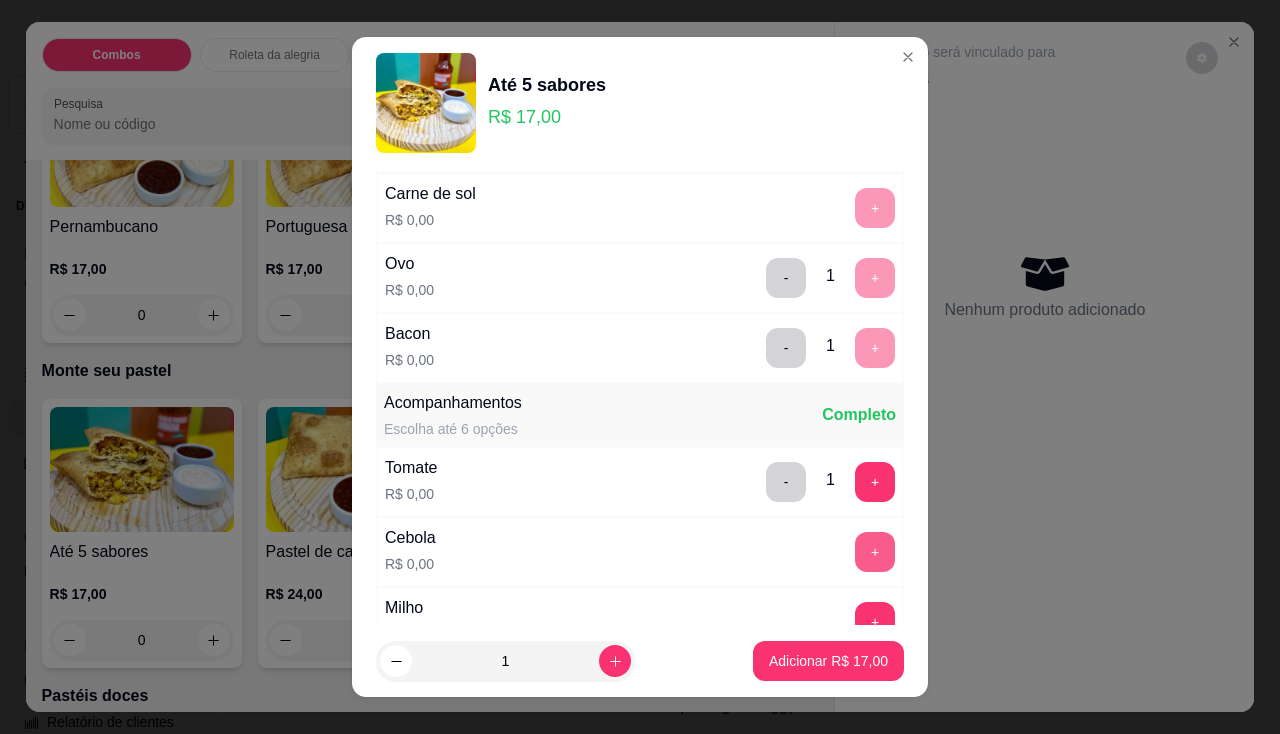 click on "+" at bounding box center (875, 552) 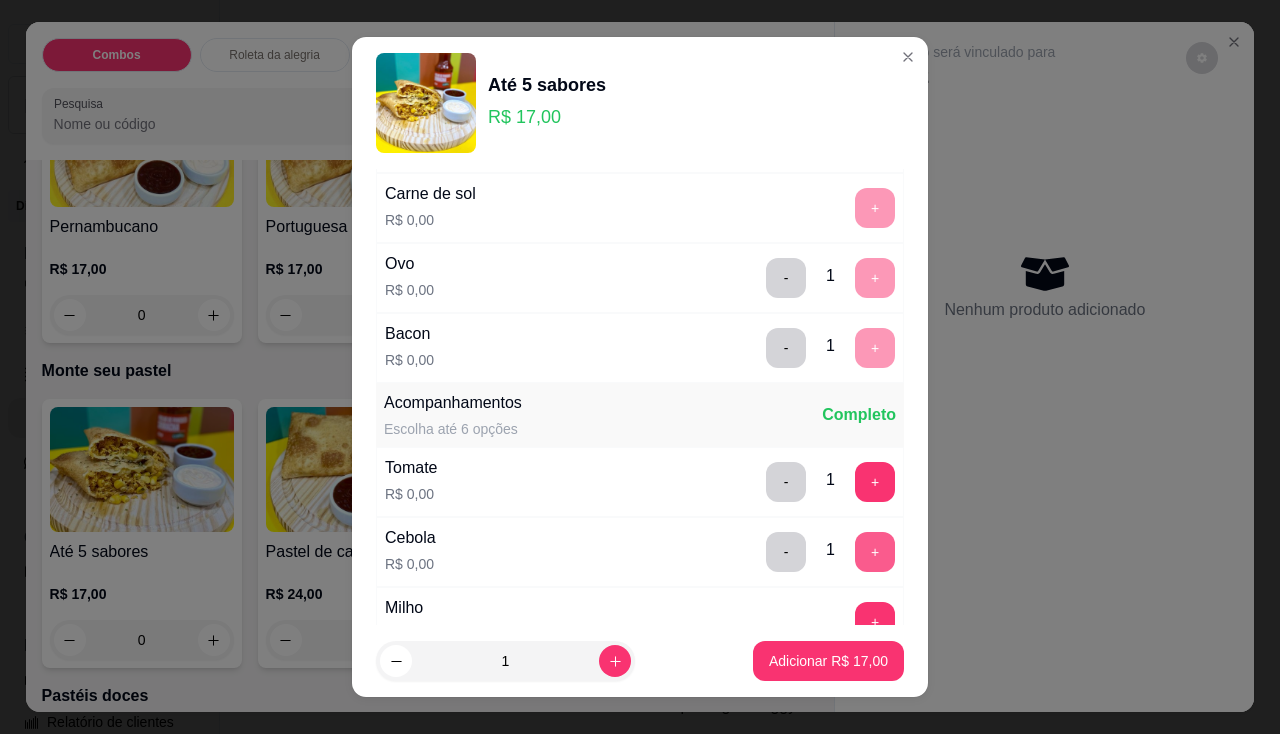 scroll, scrollTop: 800, scrollLeft: 0, axis: vertical 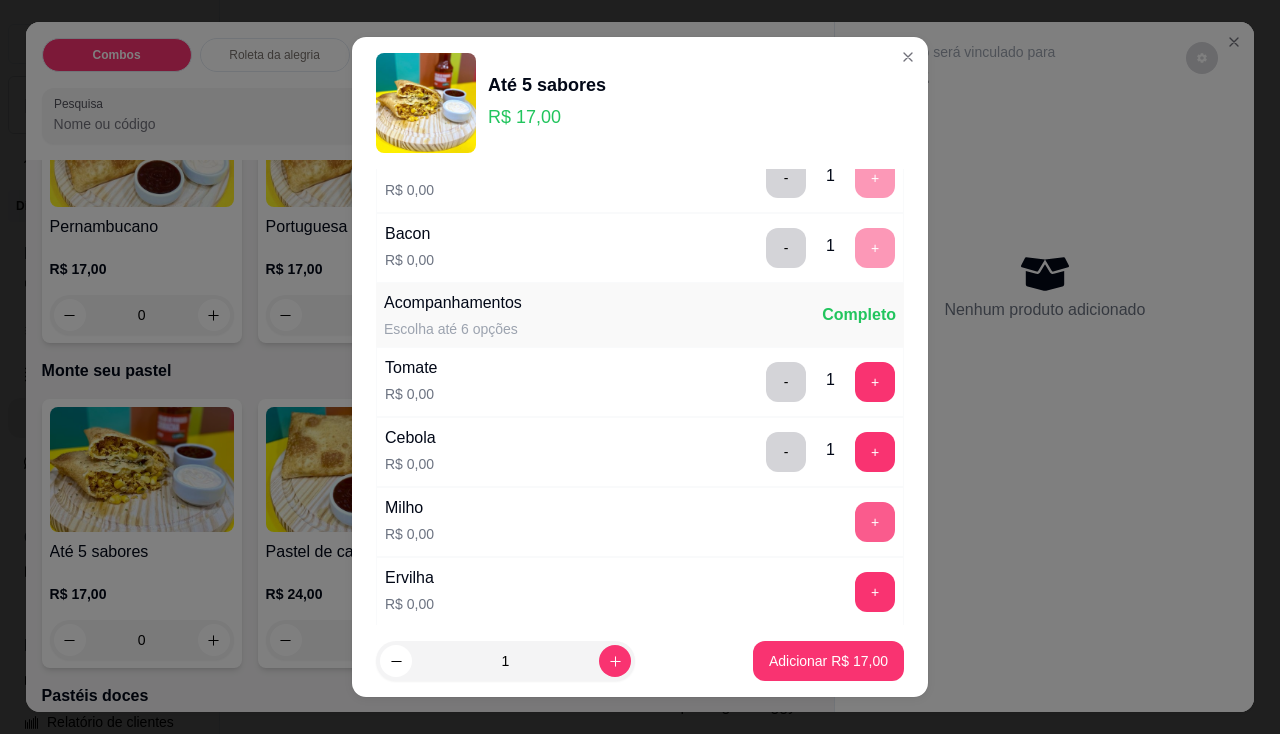 click on "+" at bounding box center [875, 522] 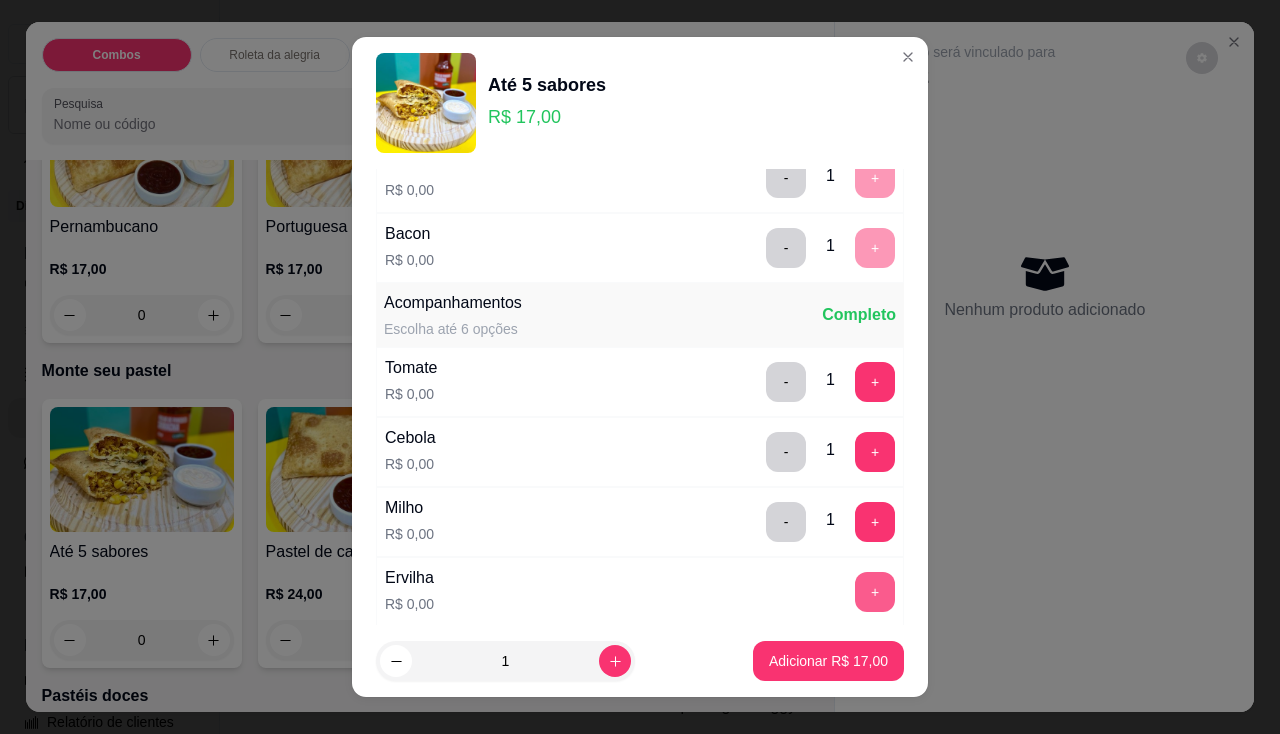 click on "+" at bounding box center [875, 592] 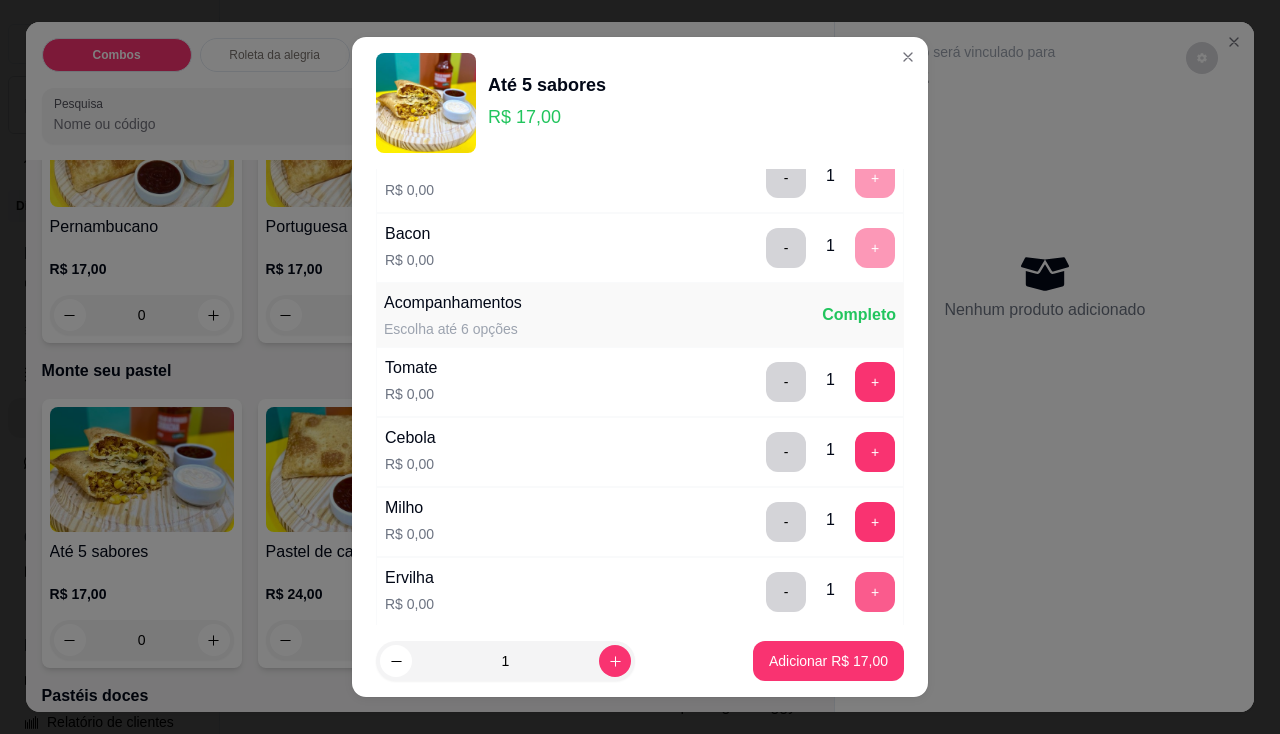 scroll, scrollTop: 1100, scrollLeft: 0, axis: vertical 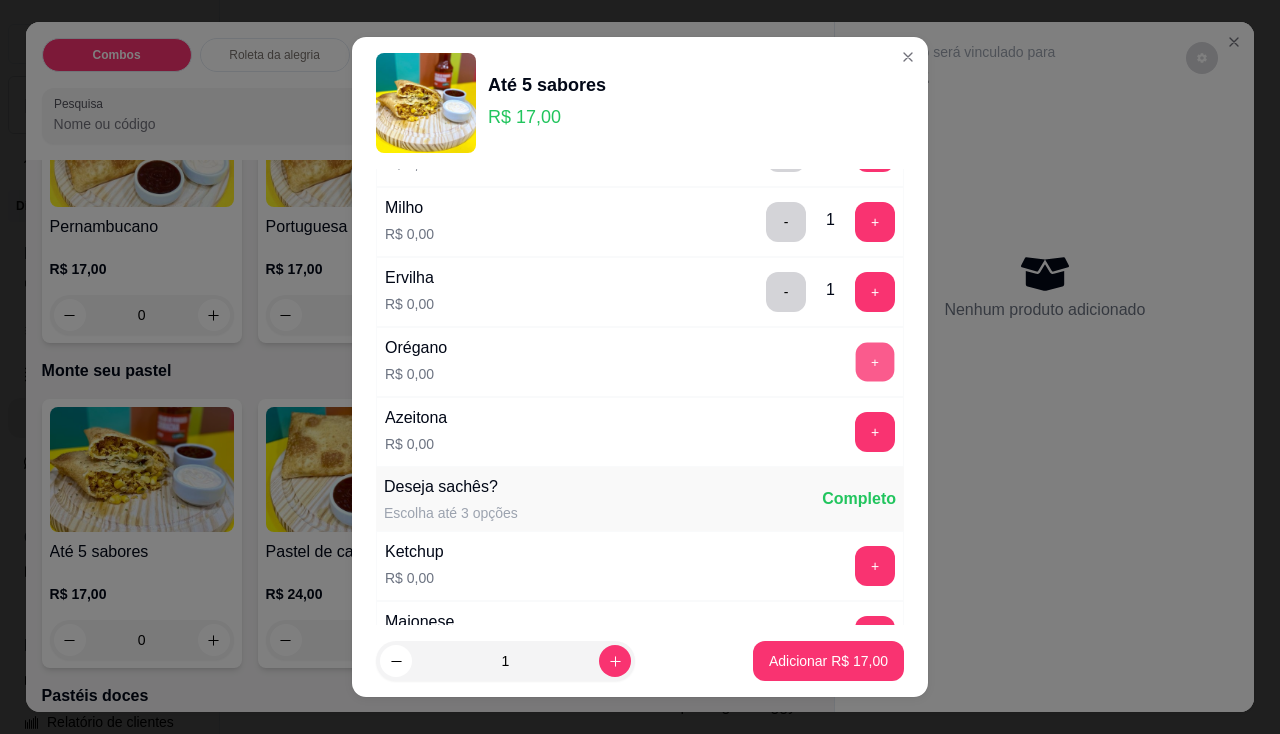 click on "+" at bounding box center (875, 361) 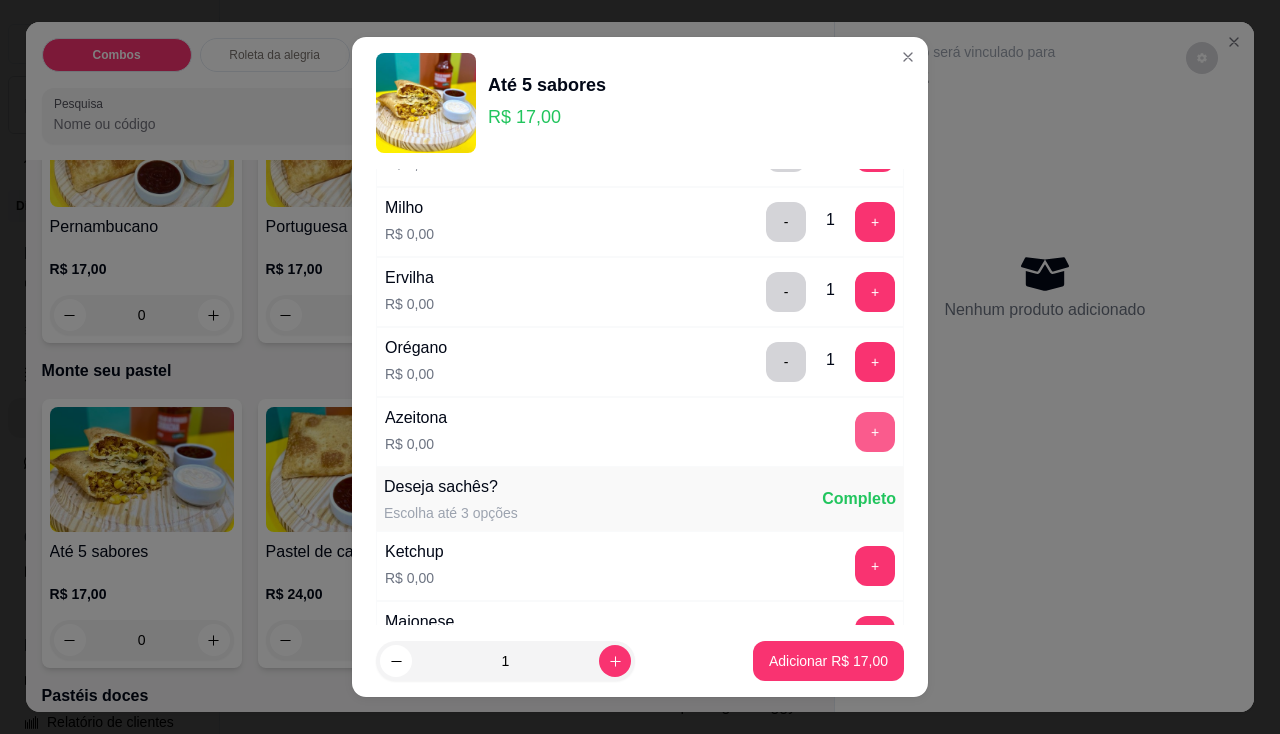 click on "+" at bounding box center (875, 432) 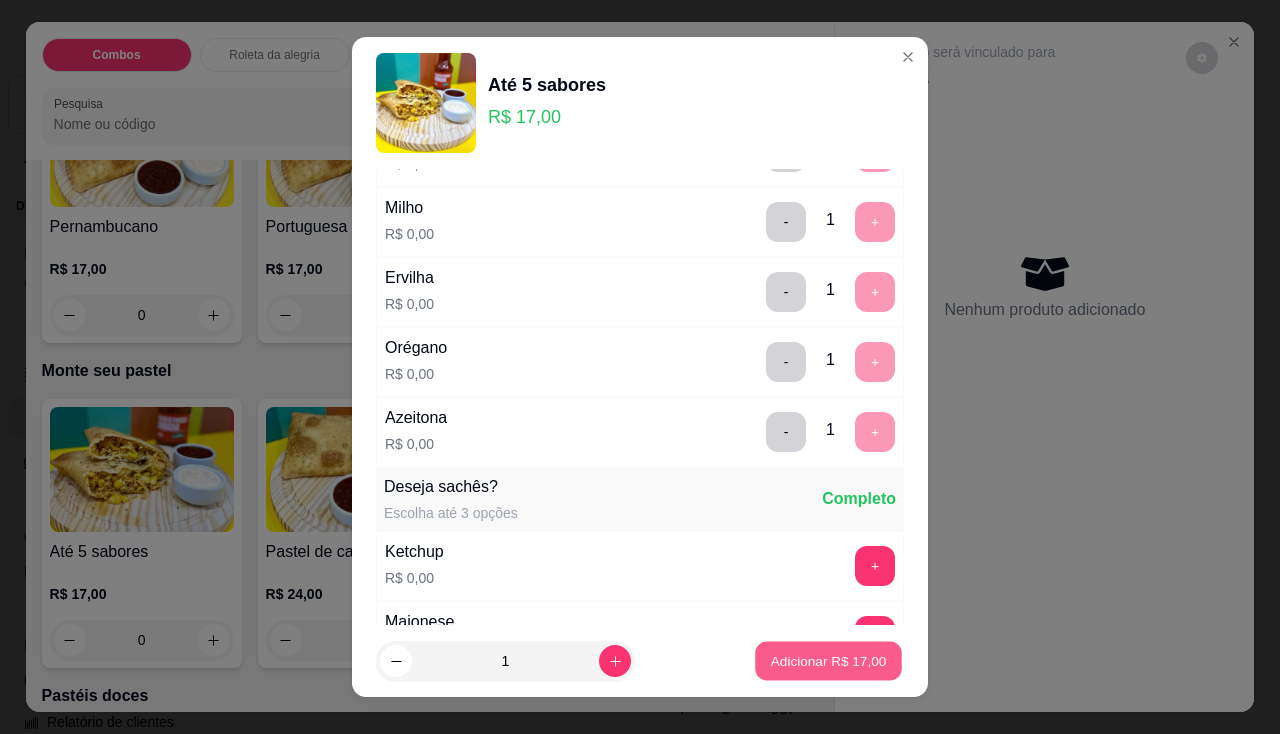 click on "Adicionar   R$ 17,00" at bounding box center [829, 661] 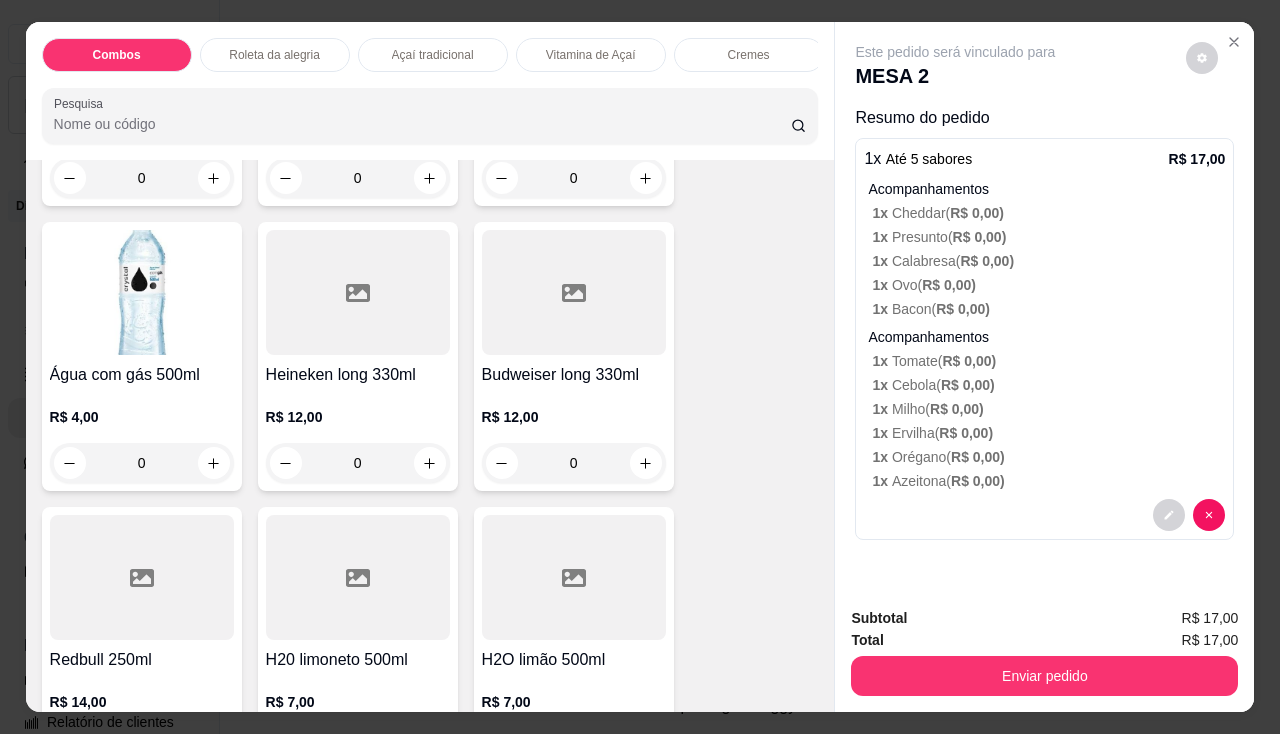 scroll, scrollTop: 6604, scrollLeft: 0, axis: vertical 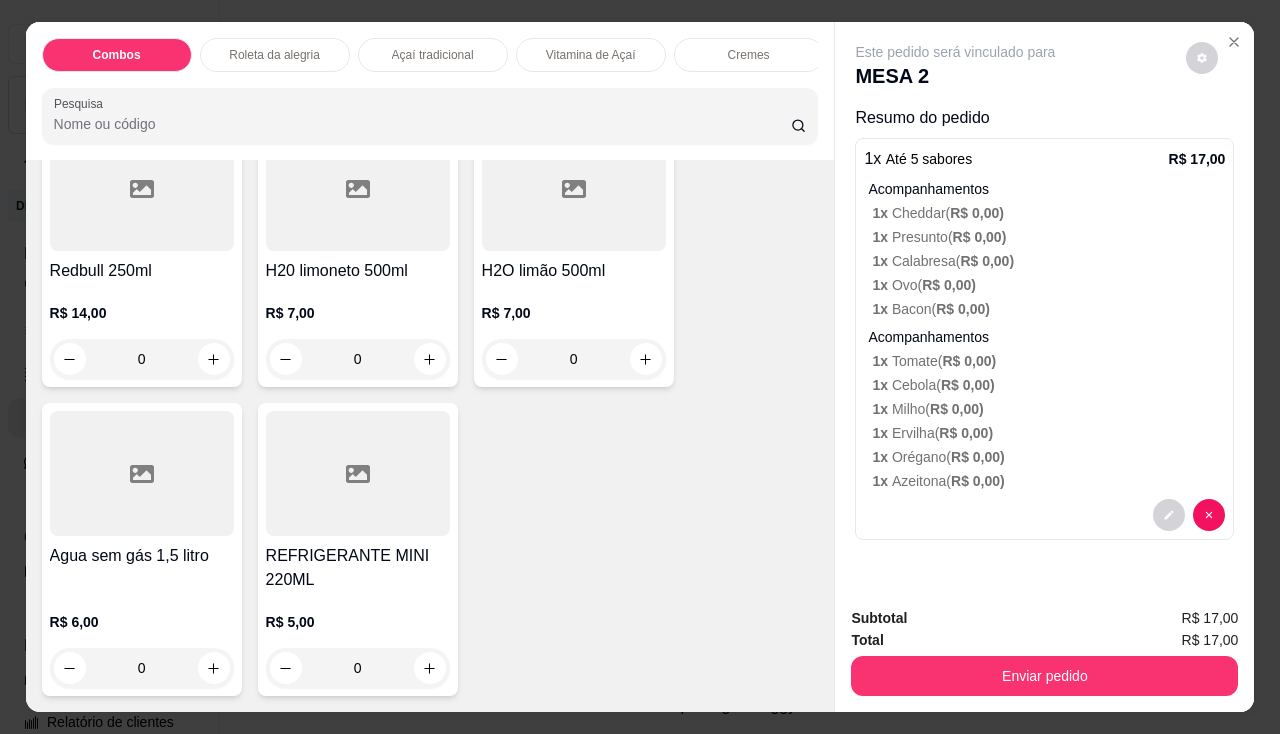 click at bounding box center (358, 473) 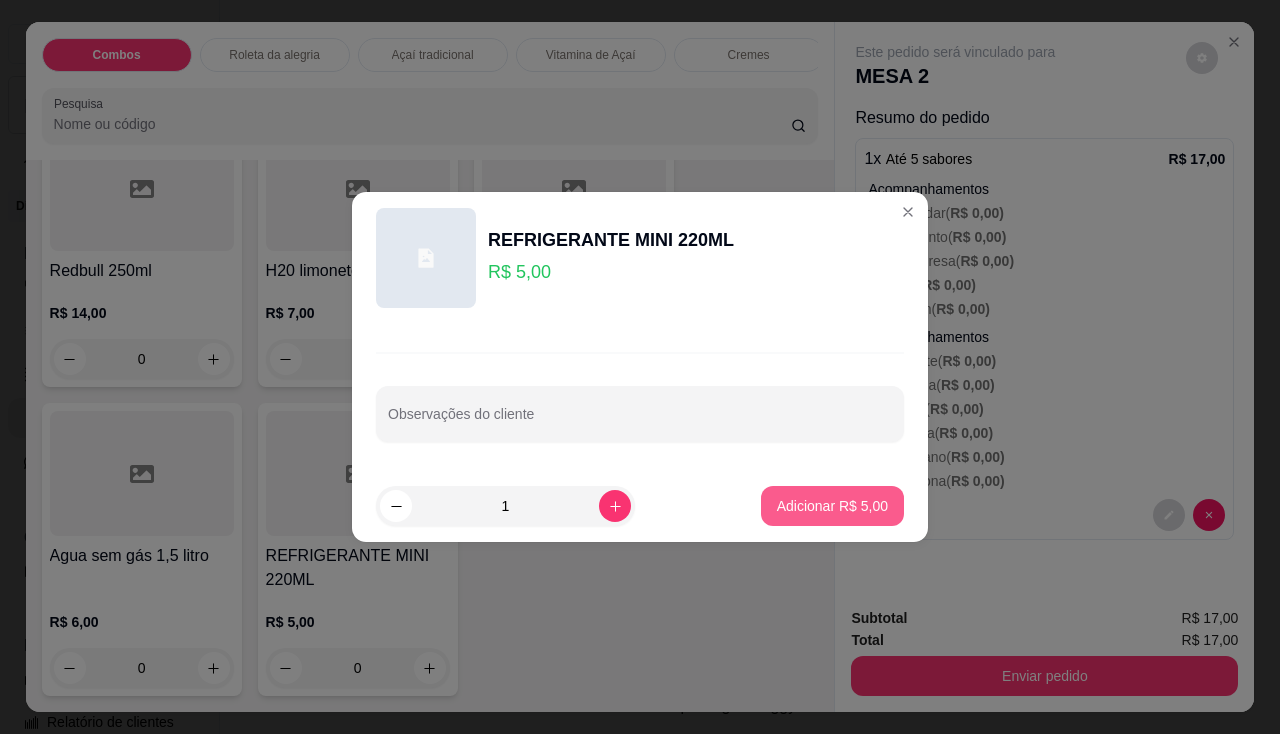 click on "Adicionar   R$ 5,00" at bounding box center [832, 506] 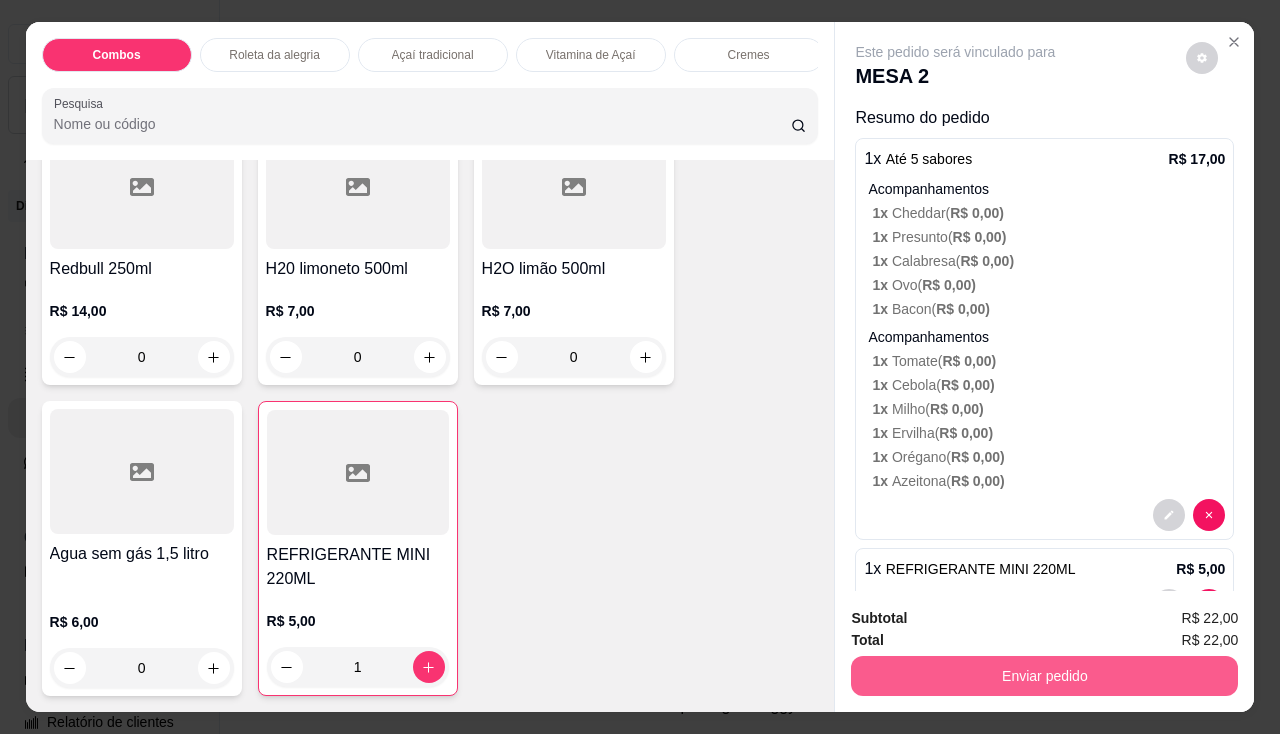 click on "Enviar pedido" at bounding box center [1044, 676] 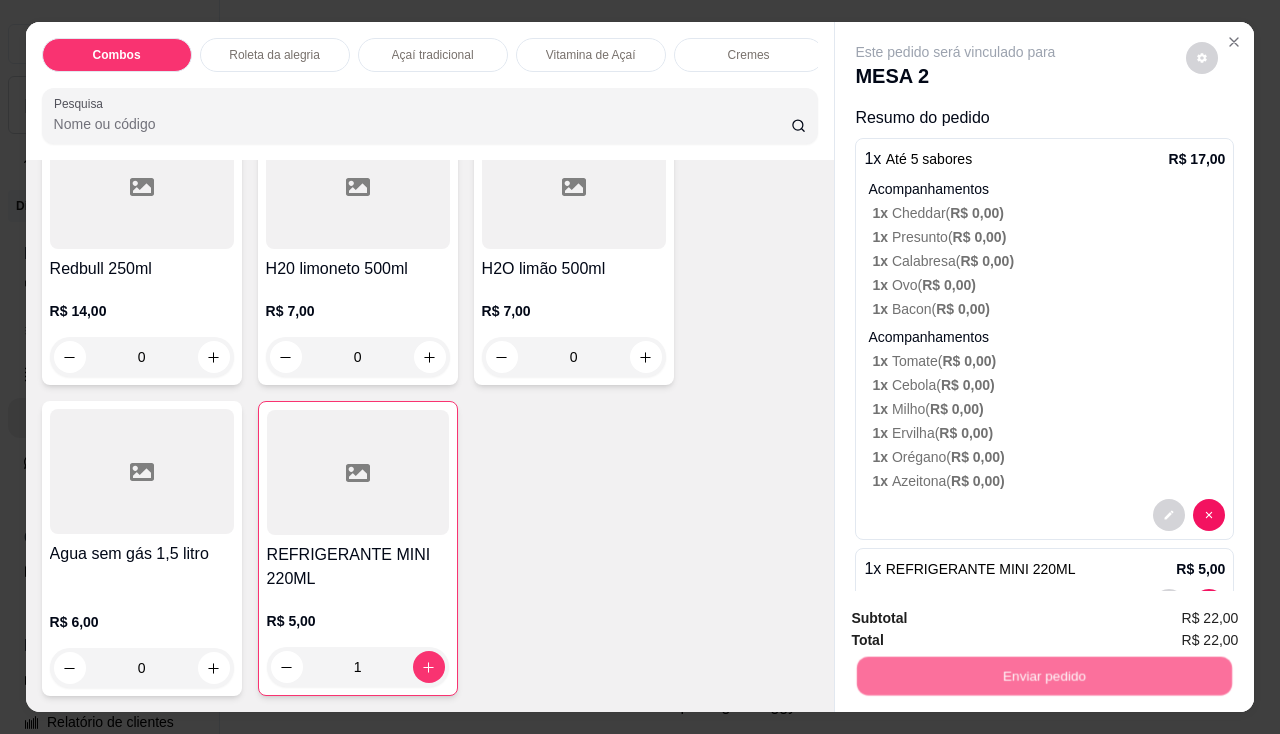 click on "Não registrar e enviar pedido" at bounding box center [979, 620] 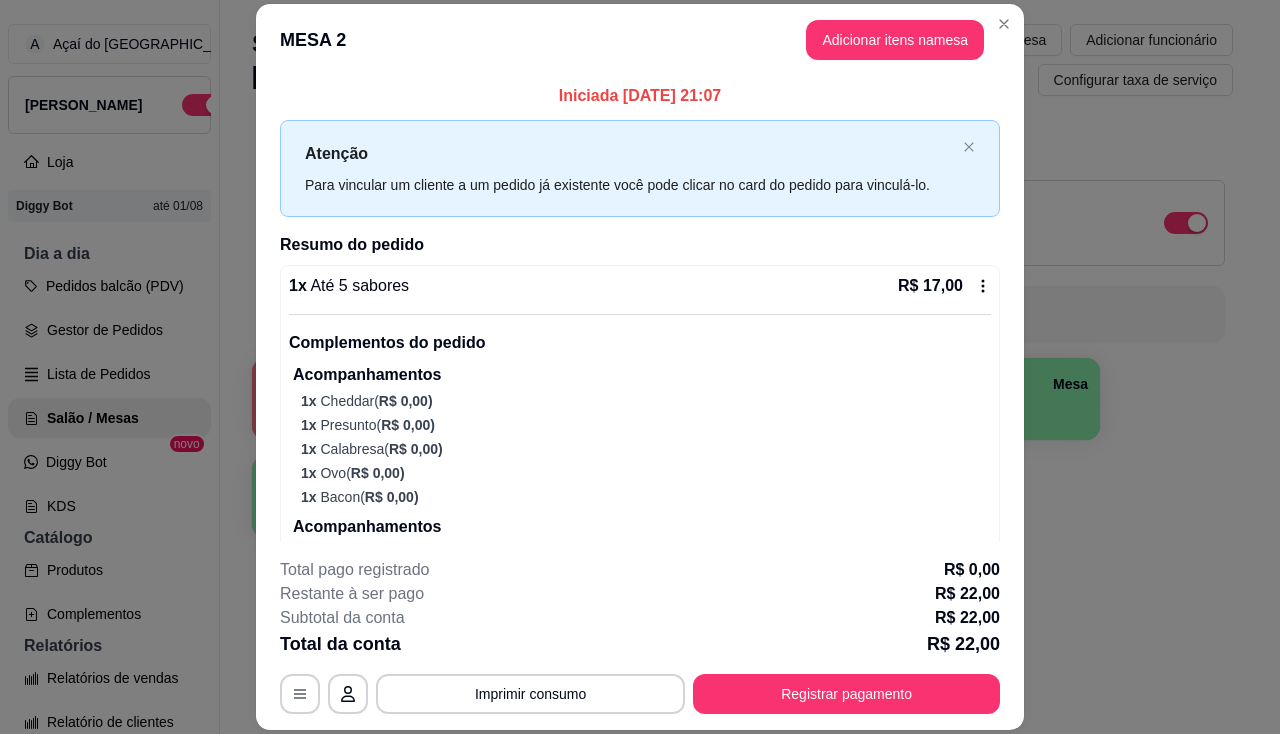 click on "Imprimir consumo" at bounding box center [530, 694] 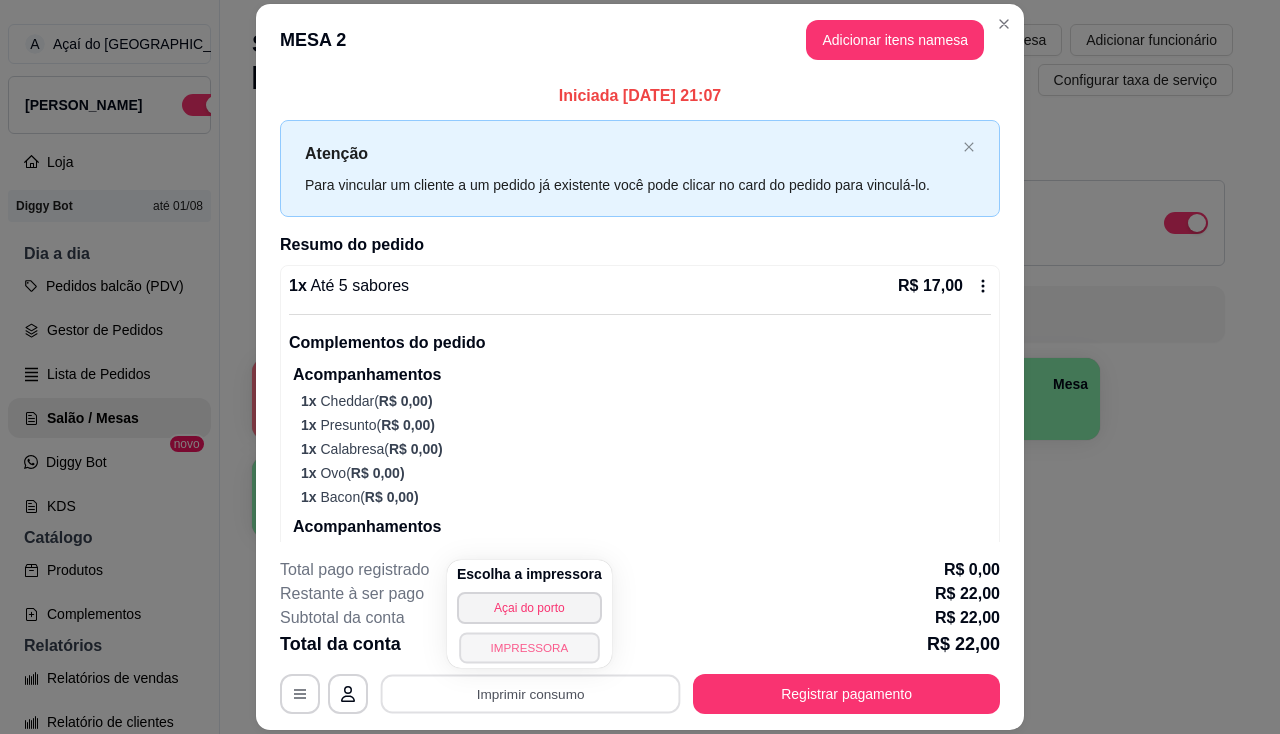 click on "IMPRESSORA" at bounding box center (529, 647) 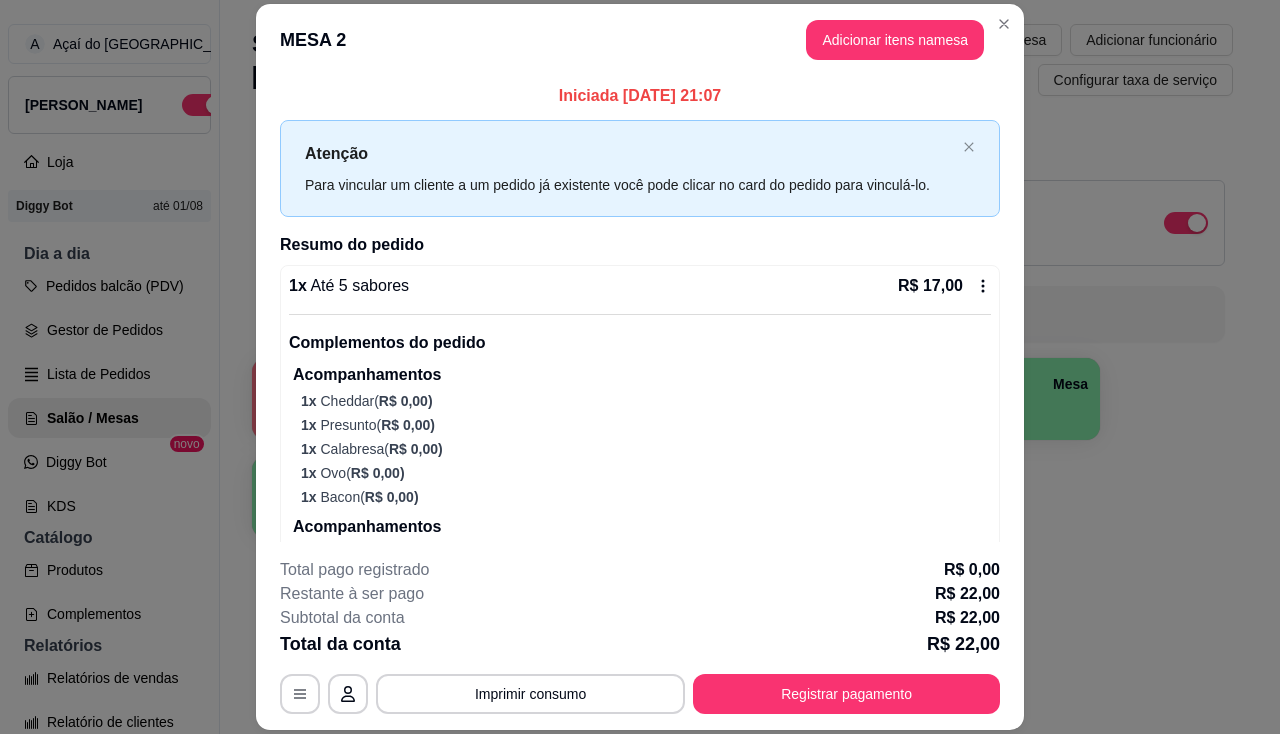 click on "Acompanhamentos" at bounding box center (642, 527) 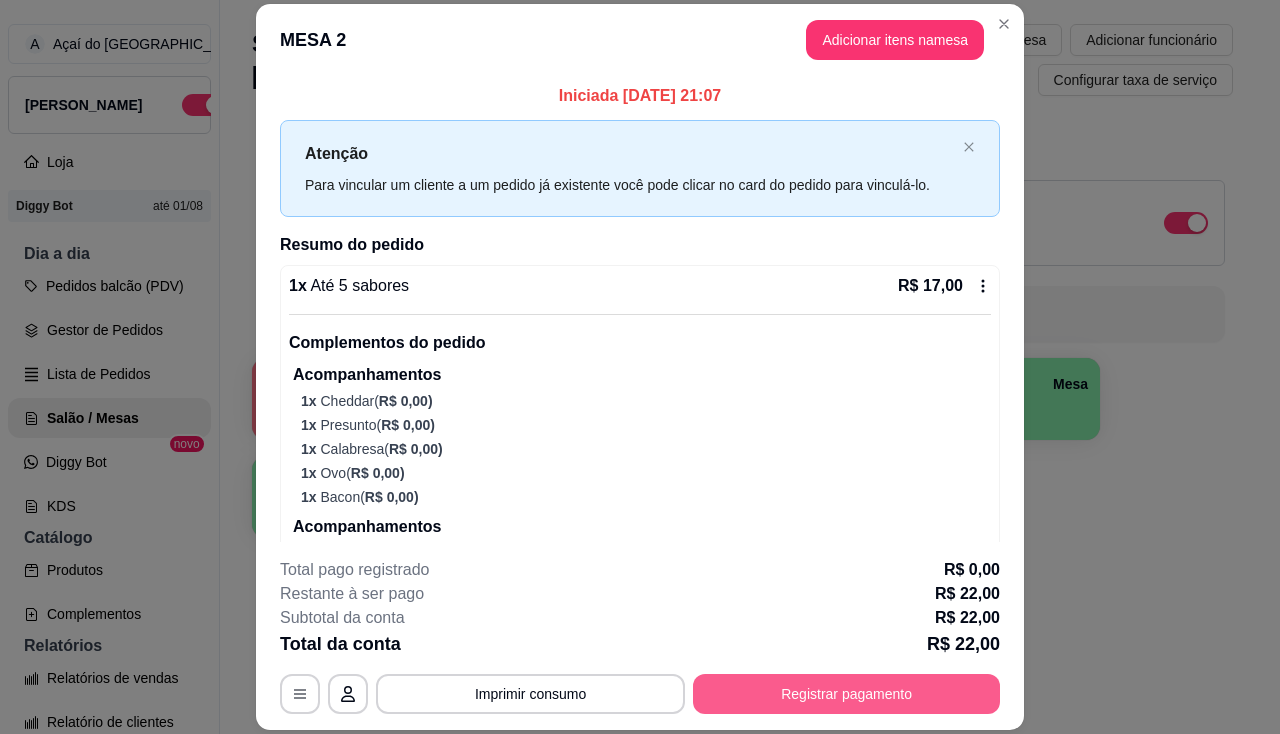 click on "Registrar pagamento" at bounding box center (846, 694) 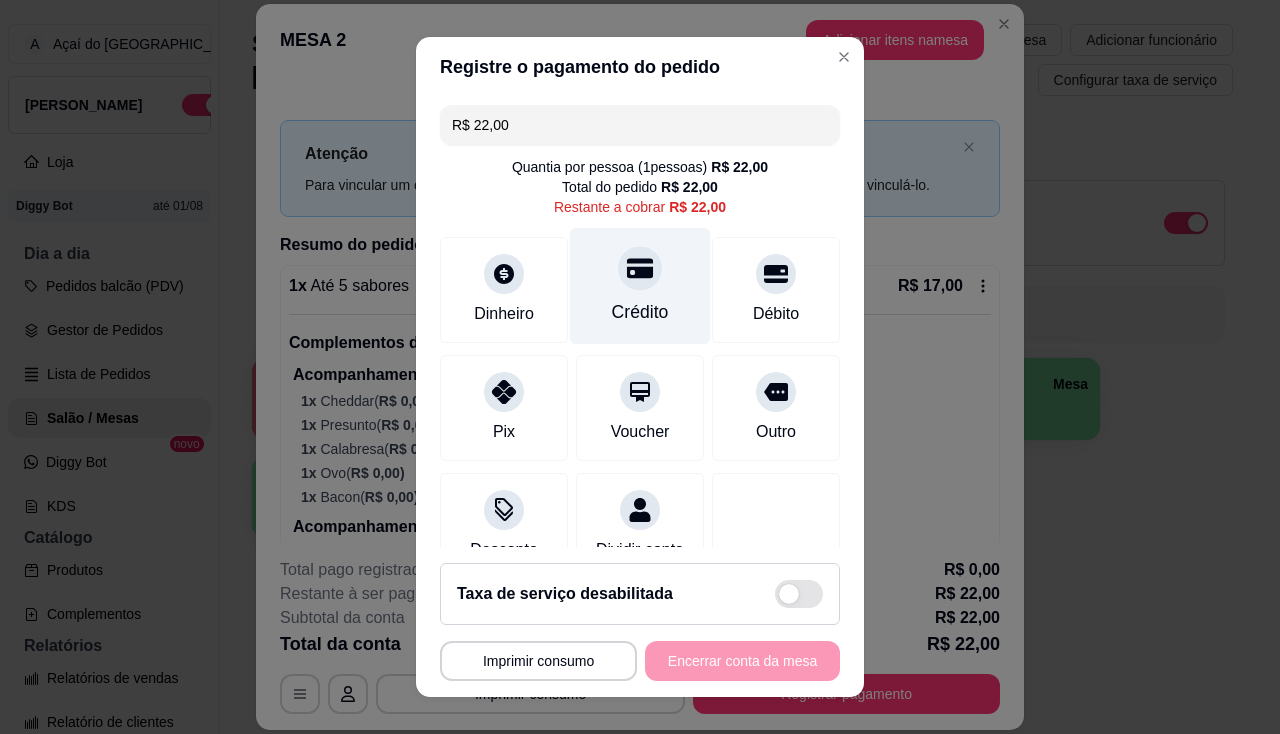 click on "Crédito" at bounding box center [640, 285] 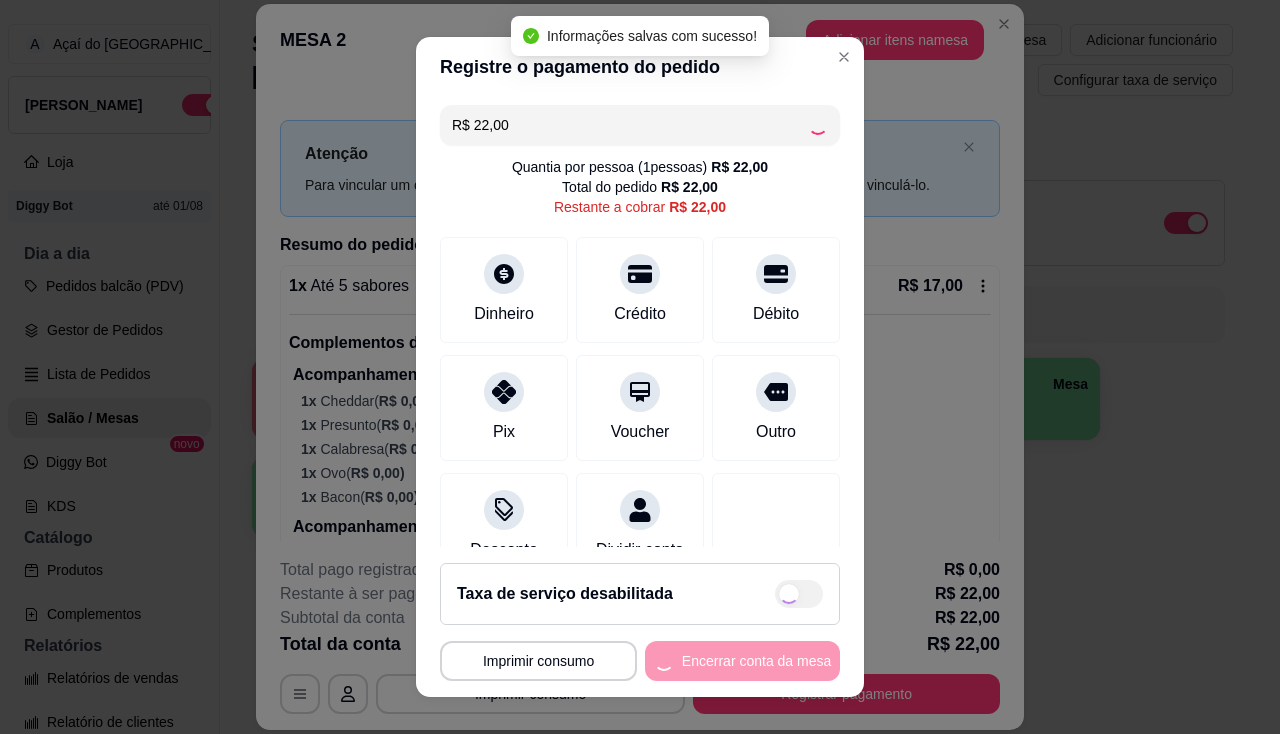 type on "R$ 0,00" 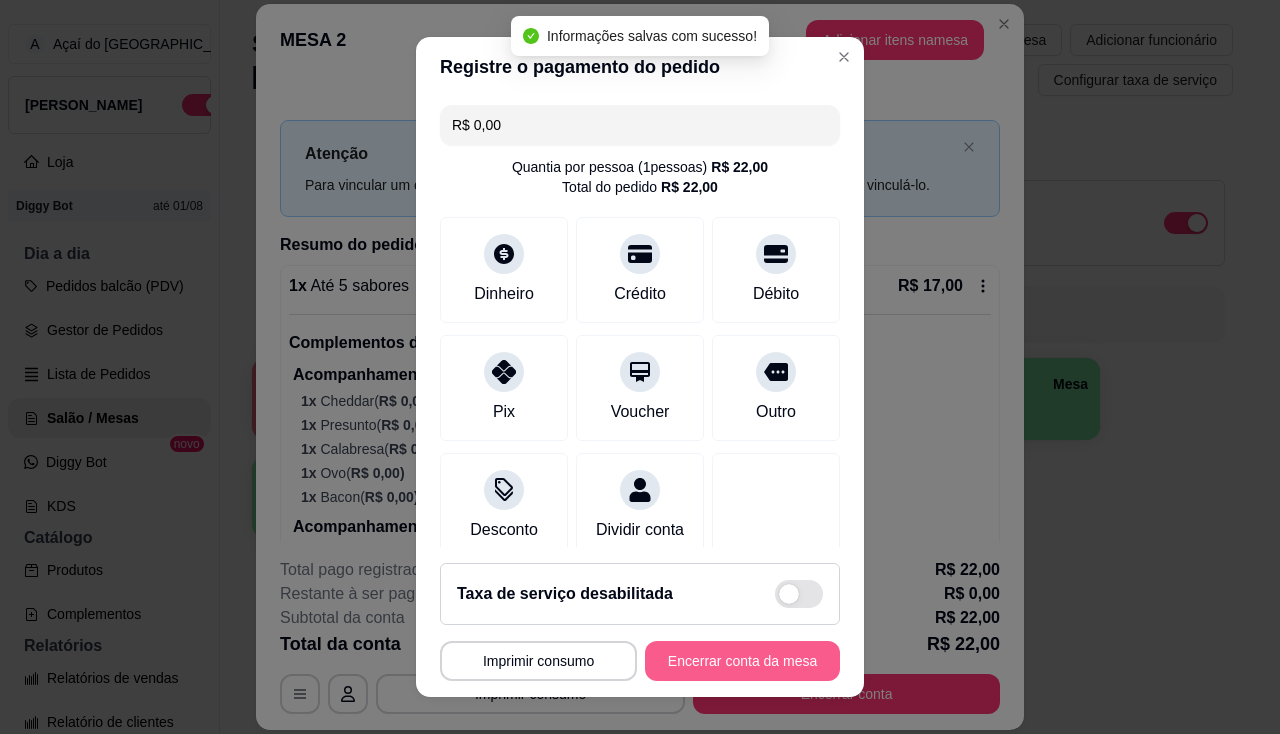 click on "Encerrar conta da mesa" at bounding box center [742, 661] 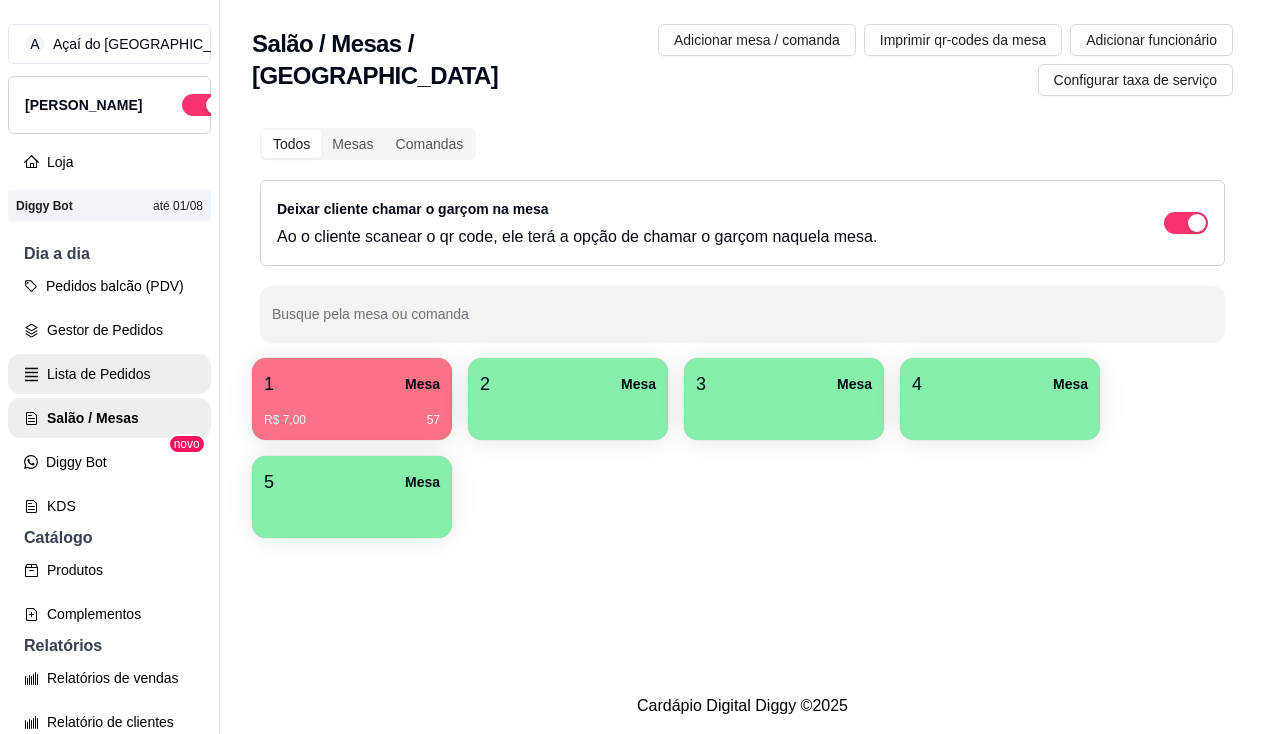 click on "Lista de Pedidos" at bounding box center (109, 374) 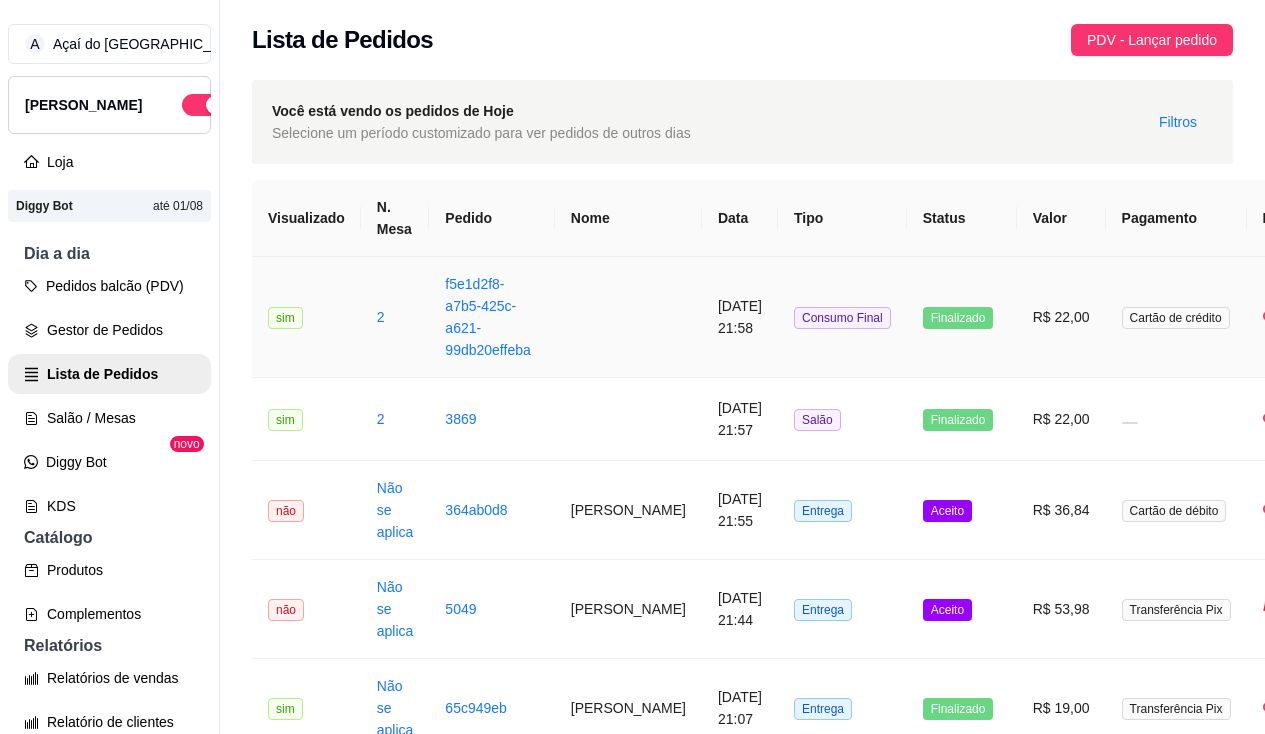 click on "sim" at bounding box center (306, 317) 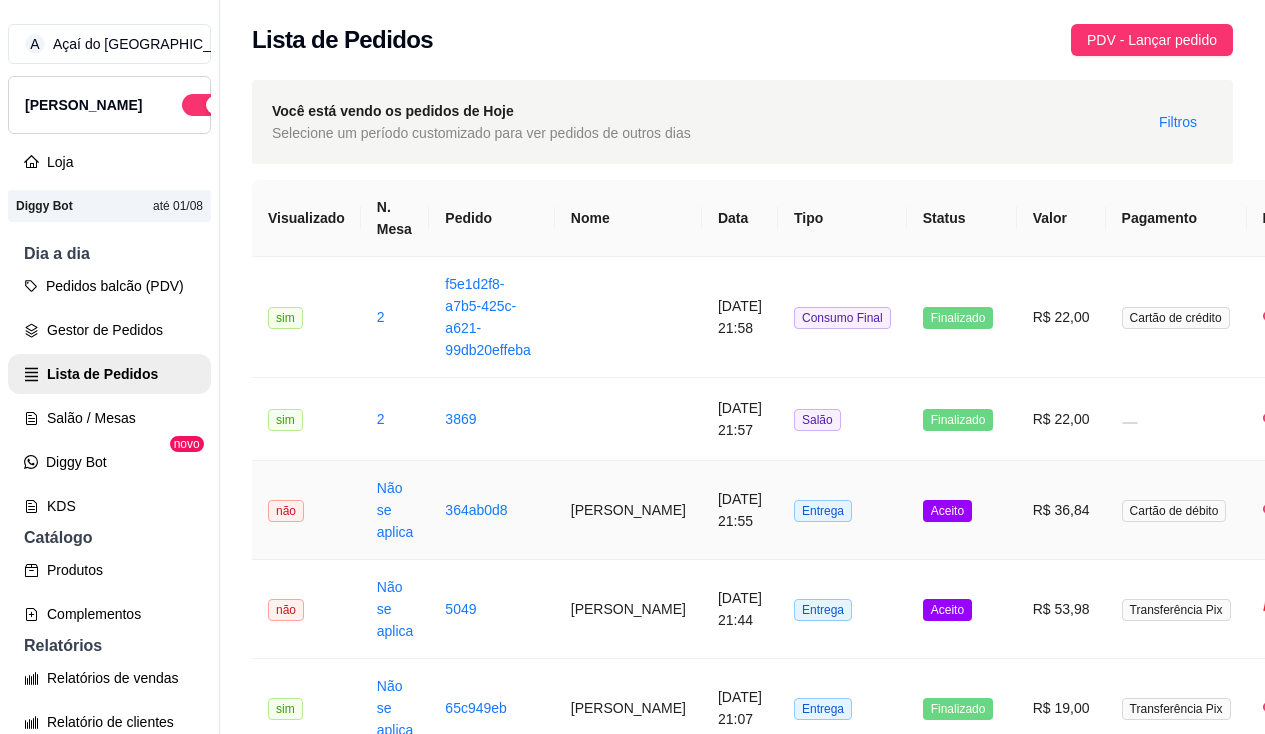 click on "[PERSON_NAME]" at bounding box center (628, 510) 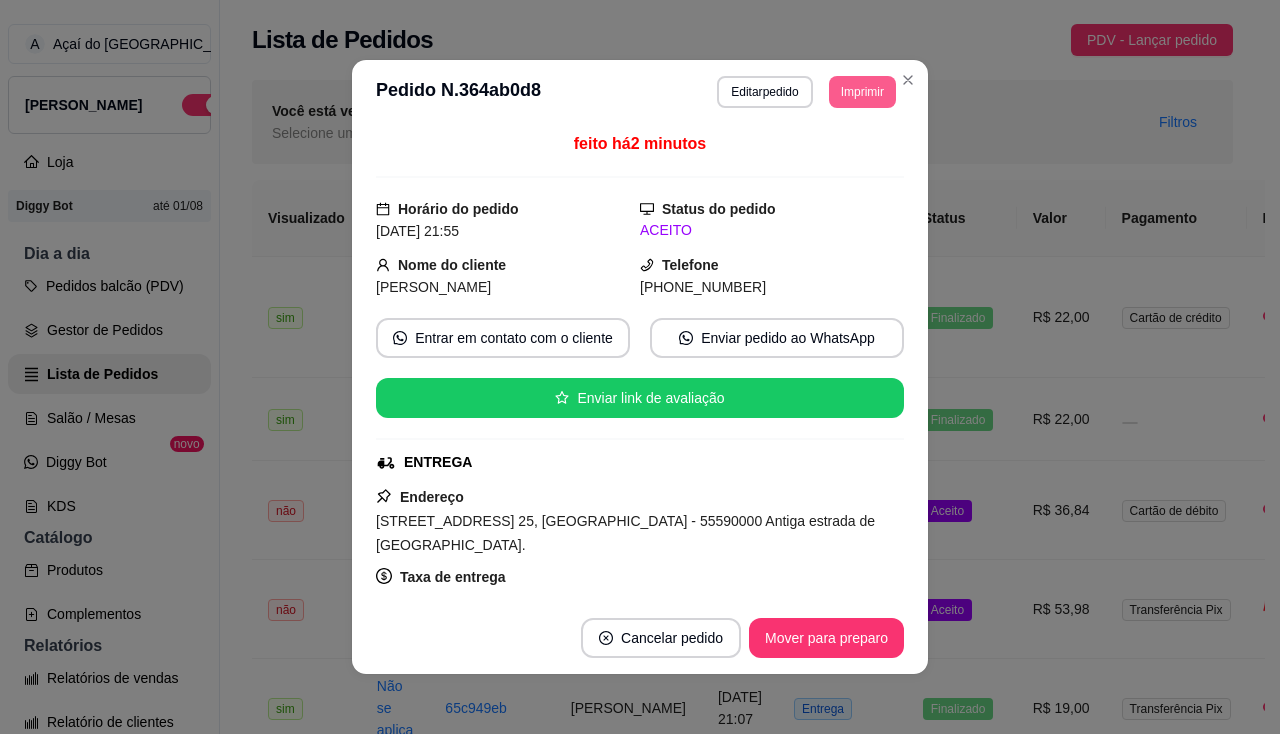 click on "Imprimir" at bounding box center [862, 92] 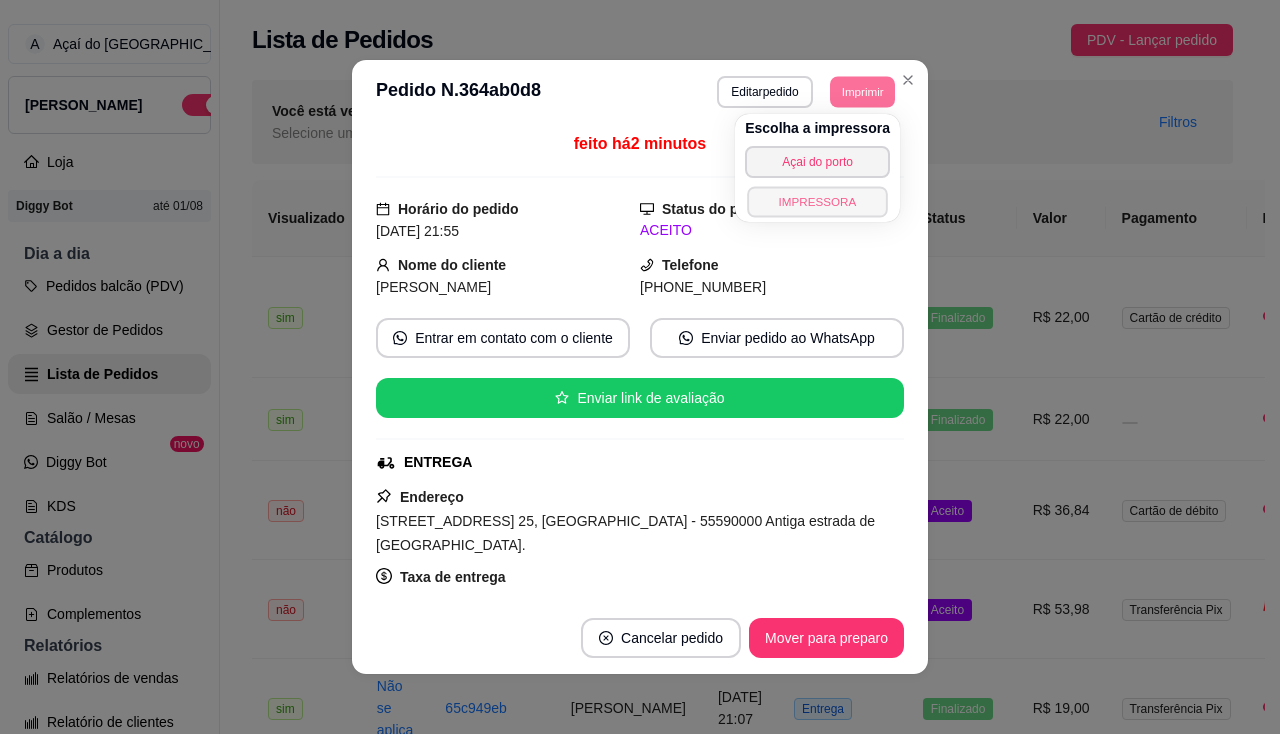 click on "IMPRESSORA" at bounding box center (817, 201) 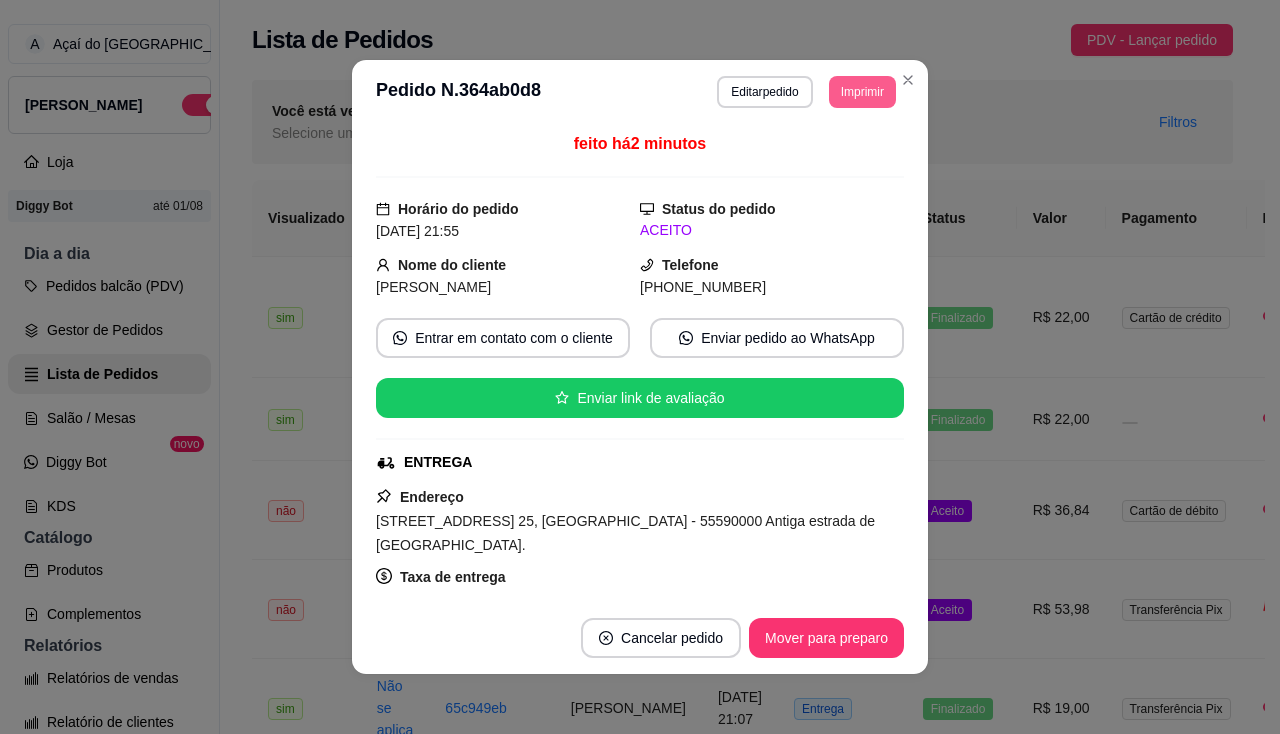 click on "Imprimir" at bounding box center [862, 92] 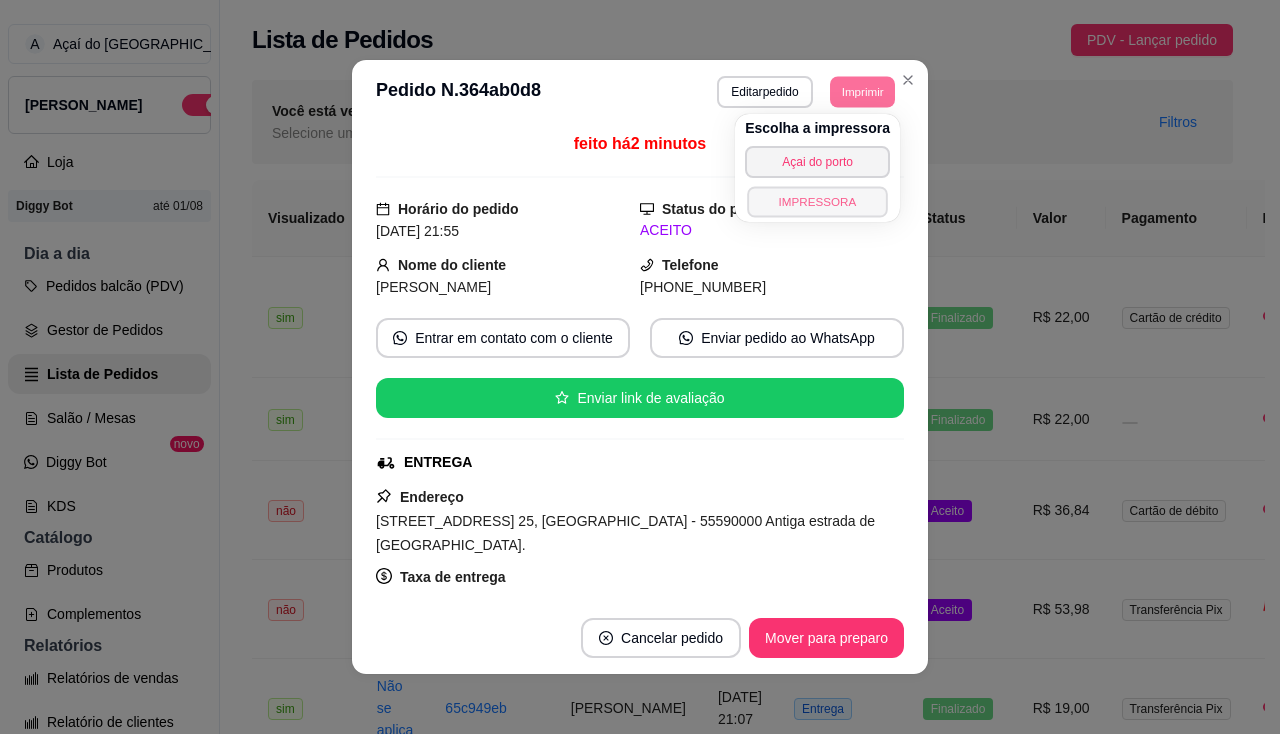 click on "IMPRESSORA" at bounding box center [817, 201] 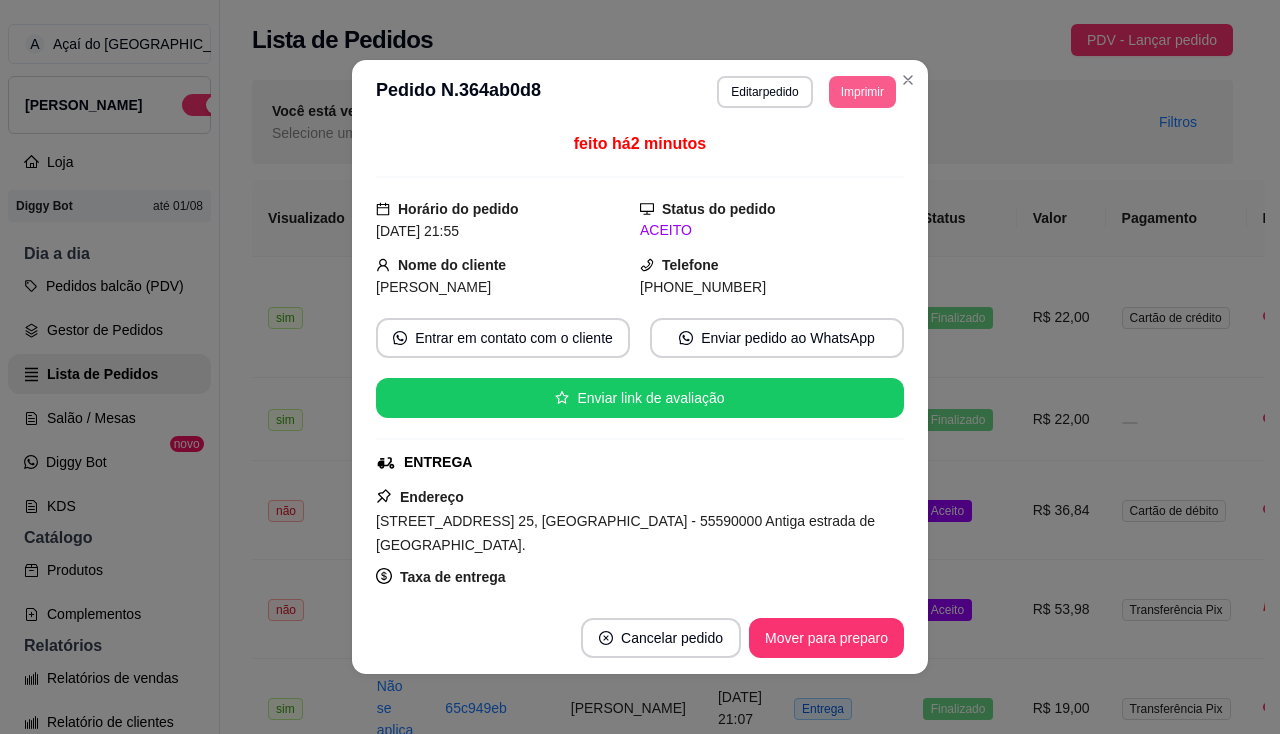 click on "Imprimir" at bounding box center (862, 92) 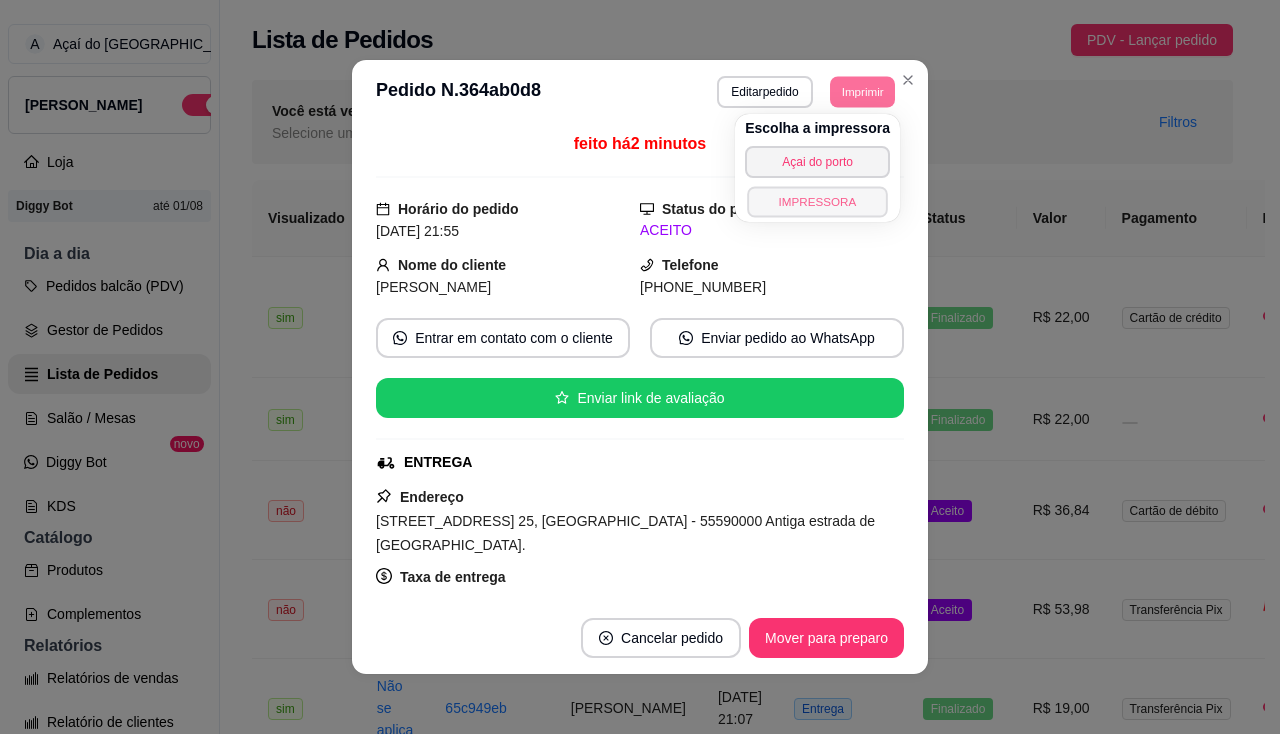 click on "IMPRESSORA" at bounding box center (817, 201) 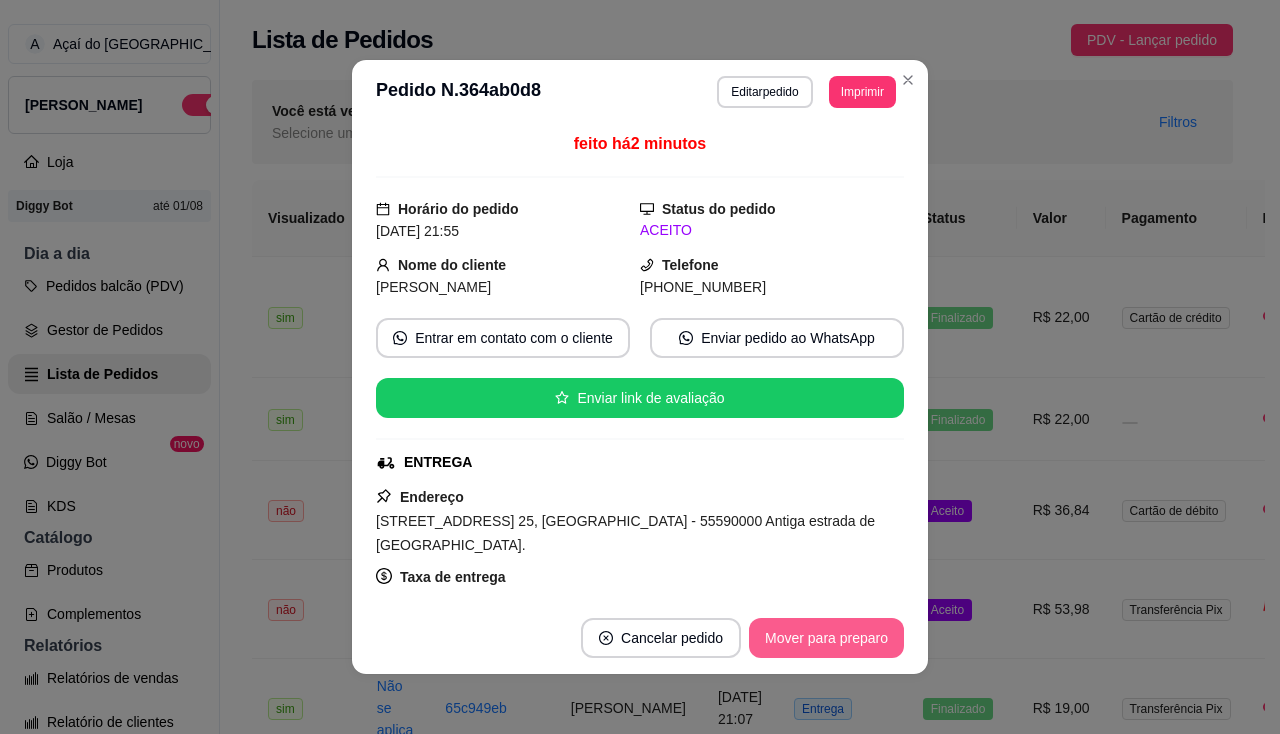 click on "Mover para preparo" at bounding box center [826, 638] 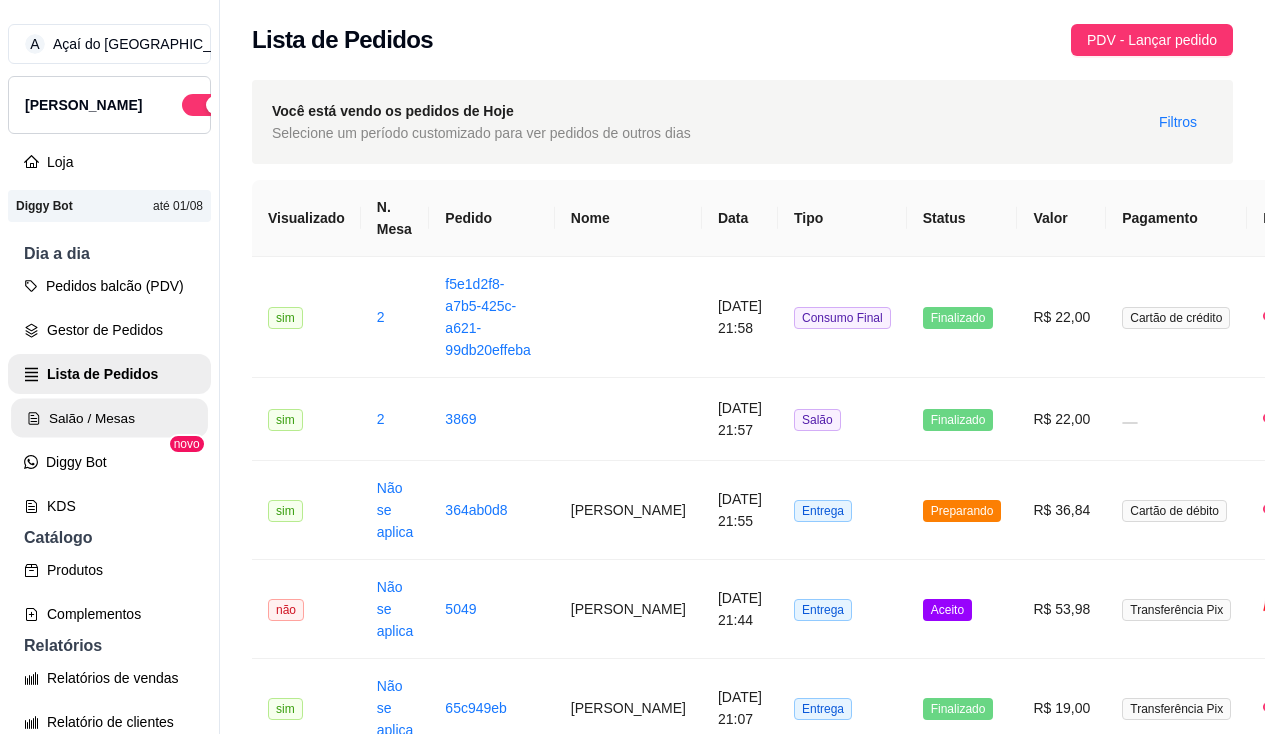 click on "Salão / Mesas" at bounding box center [109, 418] 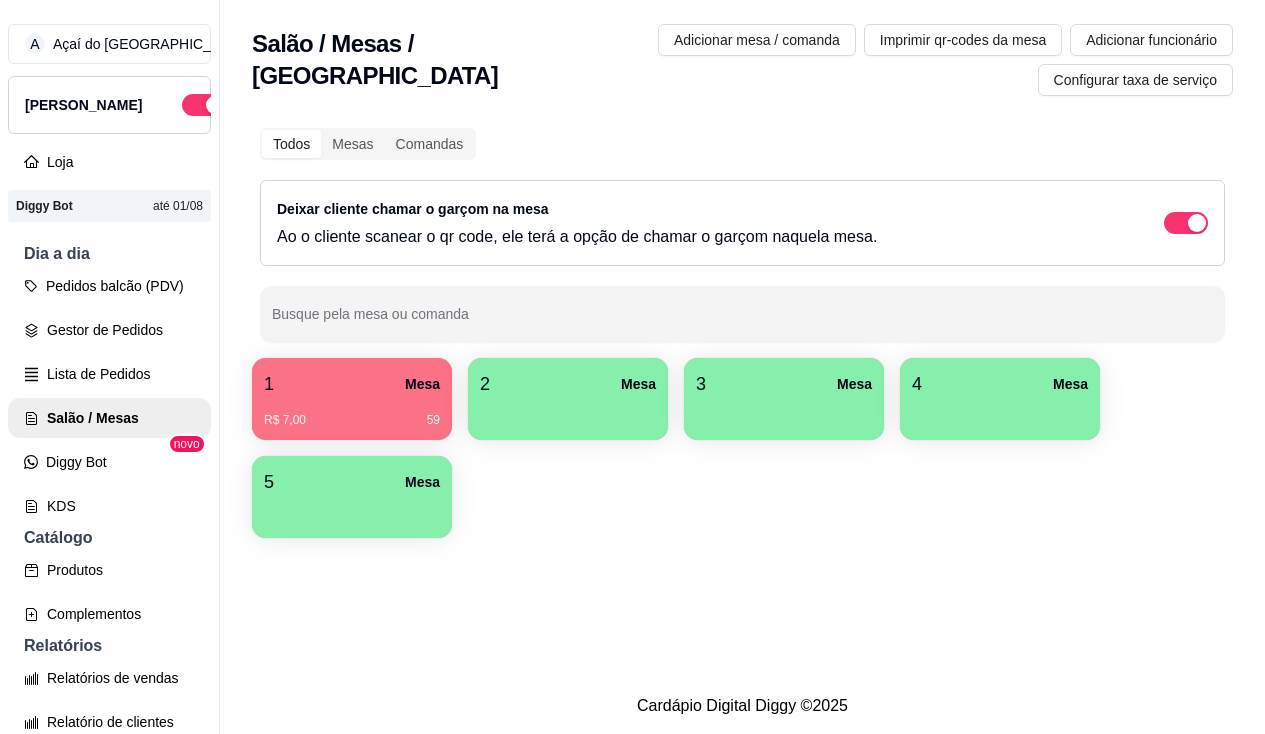click on "2 Mesa" at bounding box center [568, 384] 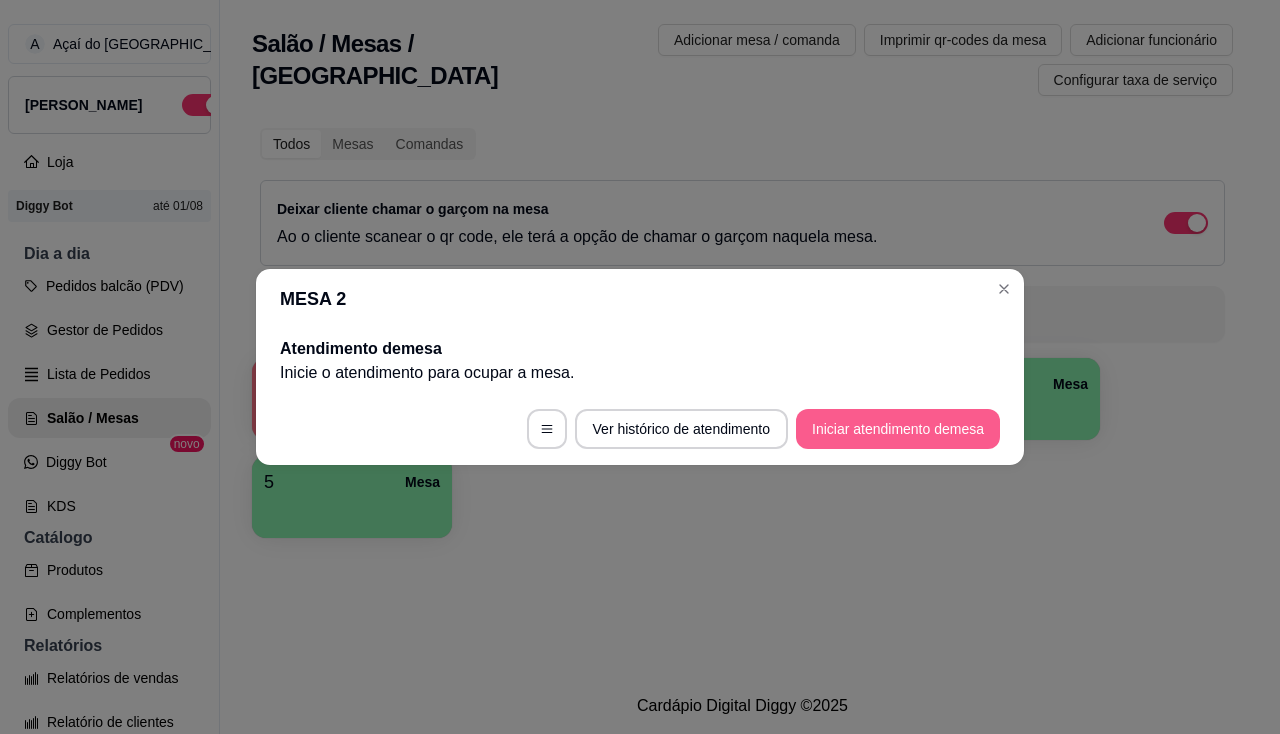 click on "Iniciar atendimento de  mesa" at bounding box center [898, 429] 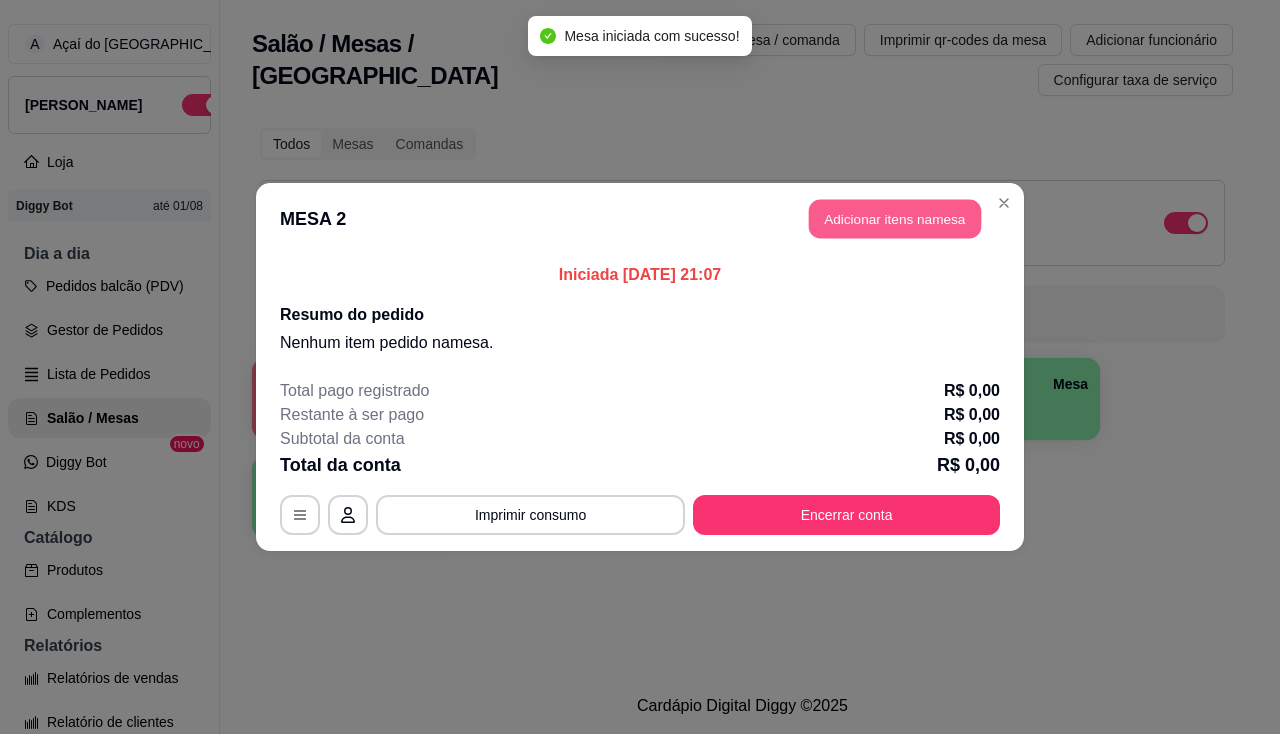click on "Adicionar itens na  mesa" at bounding box center [895, 219] 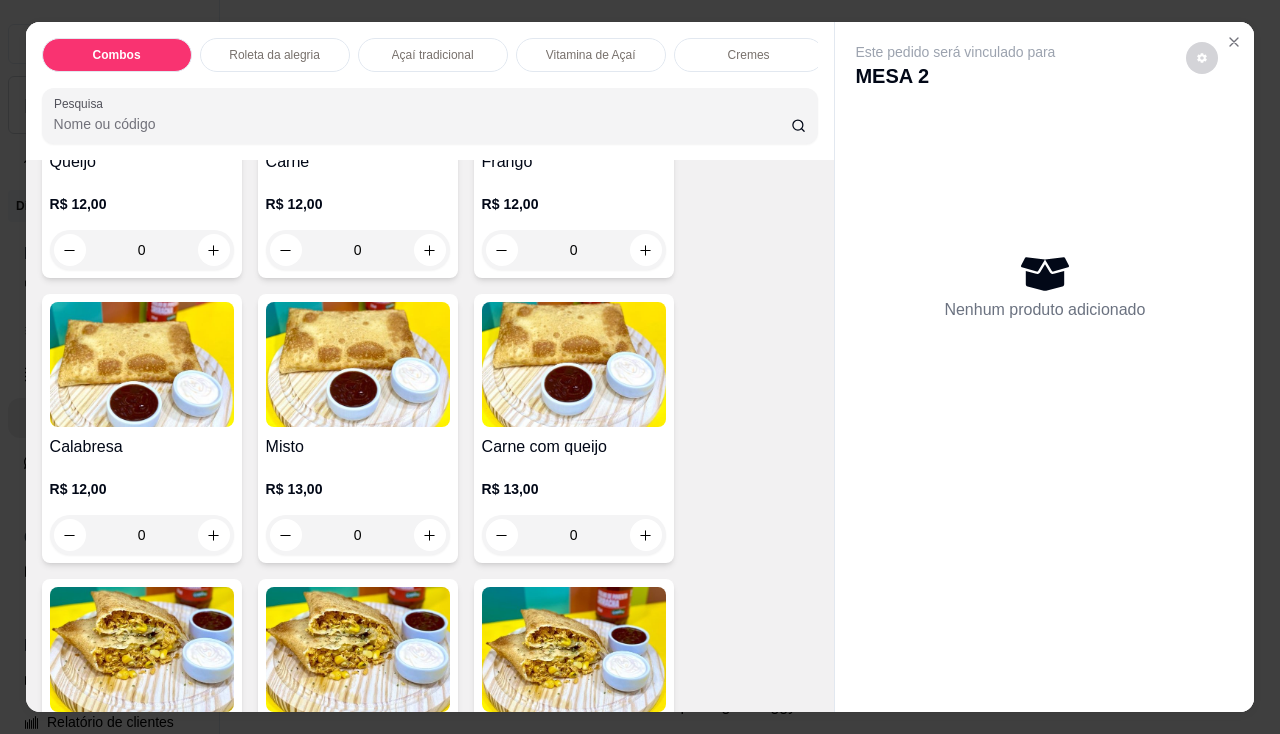 scroll, scrollTop: 2600, scrollLeft: 0, axis: vertical 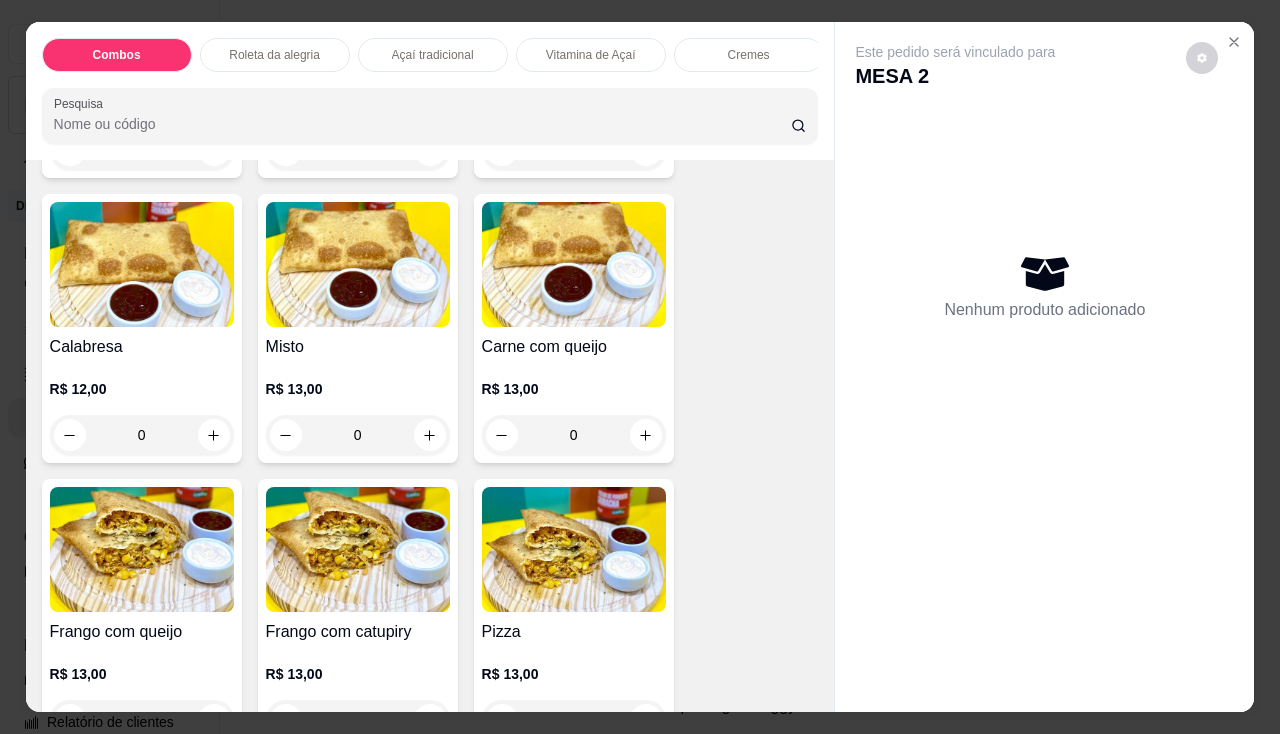 click at bounding box center [358, 549] 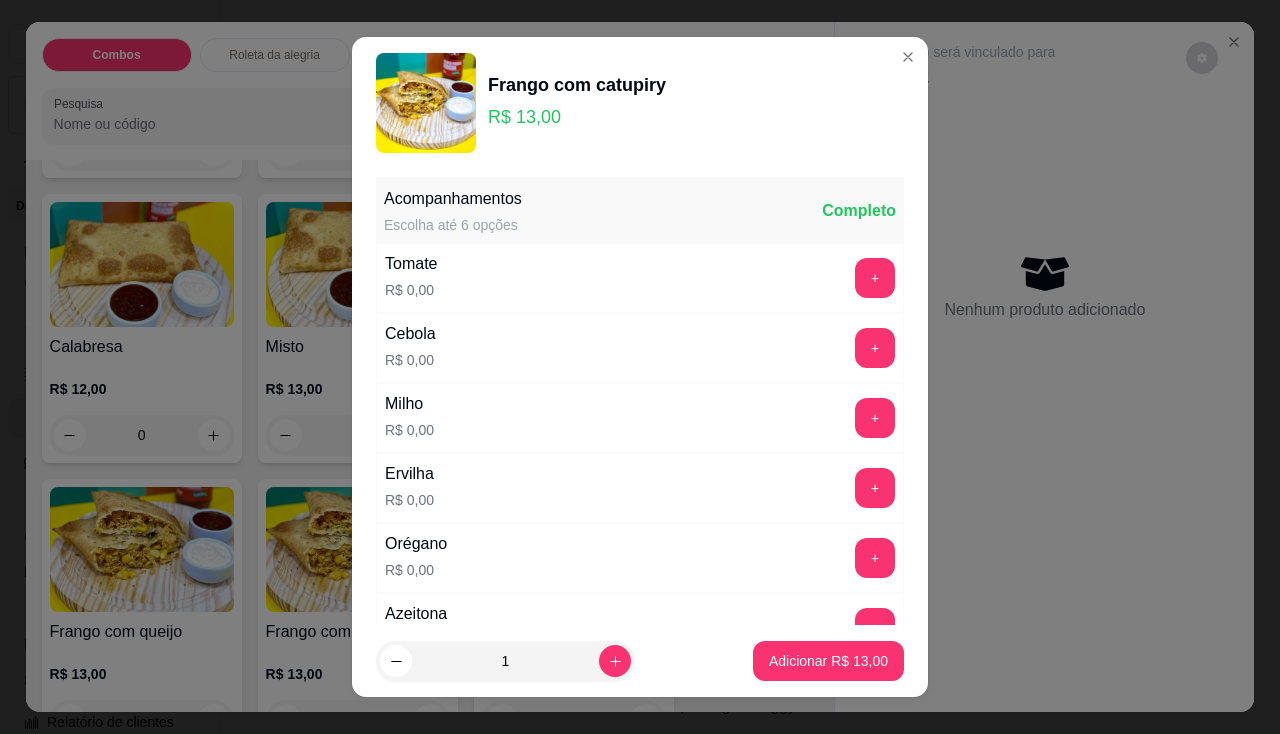 click on "Milho R$ 0,00 +" at bounding box center (640, 418) 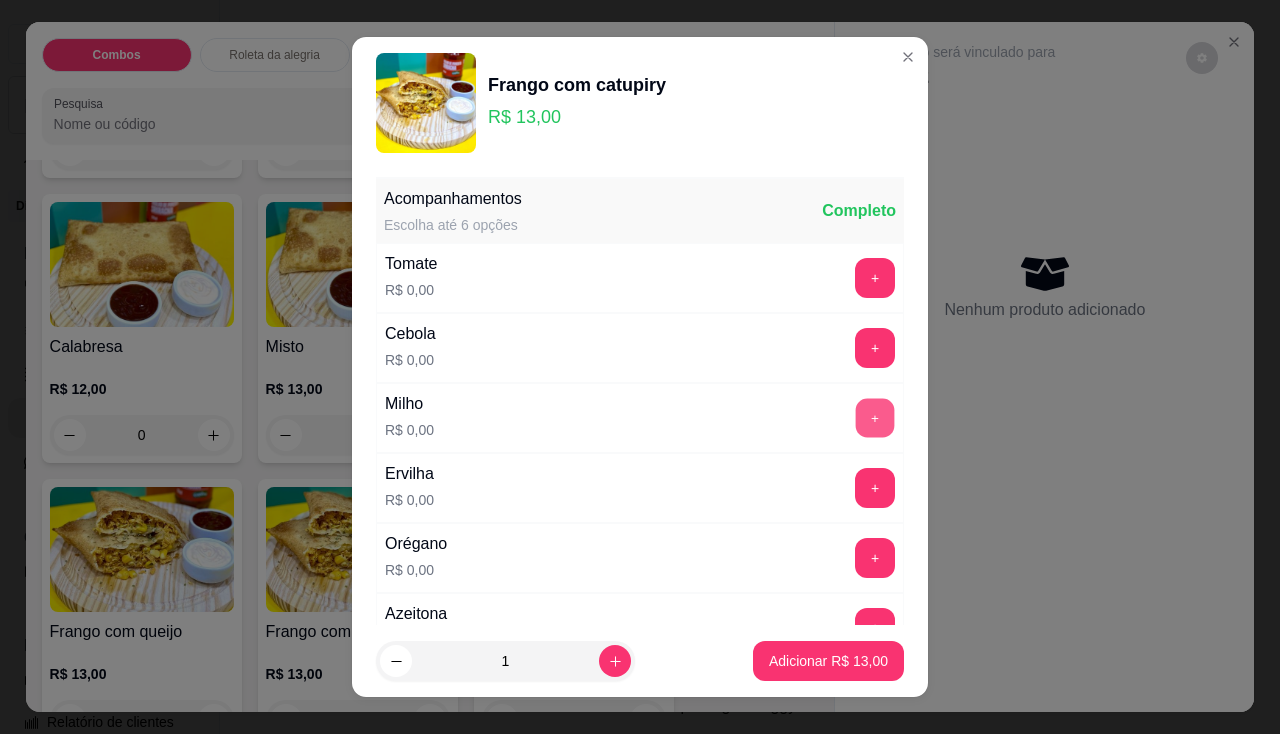 click on "+" at bounding box center [875, 417] 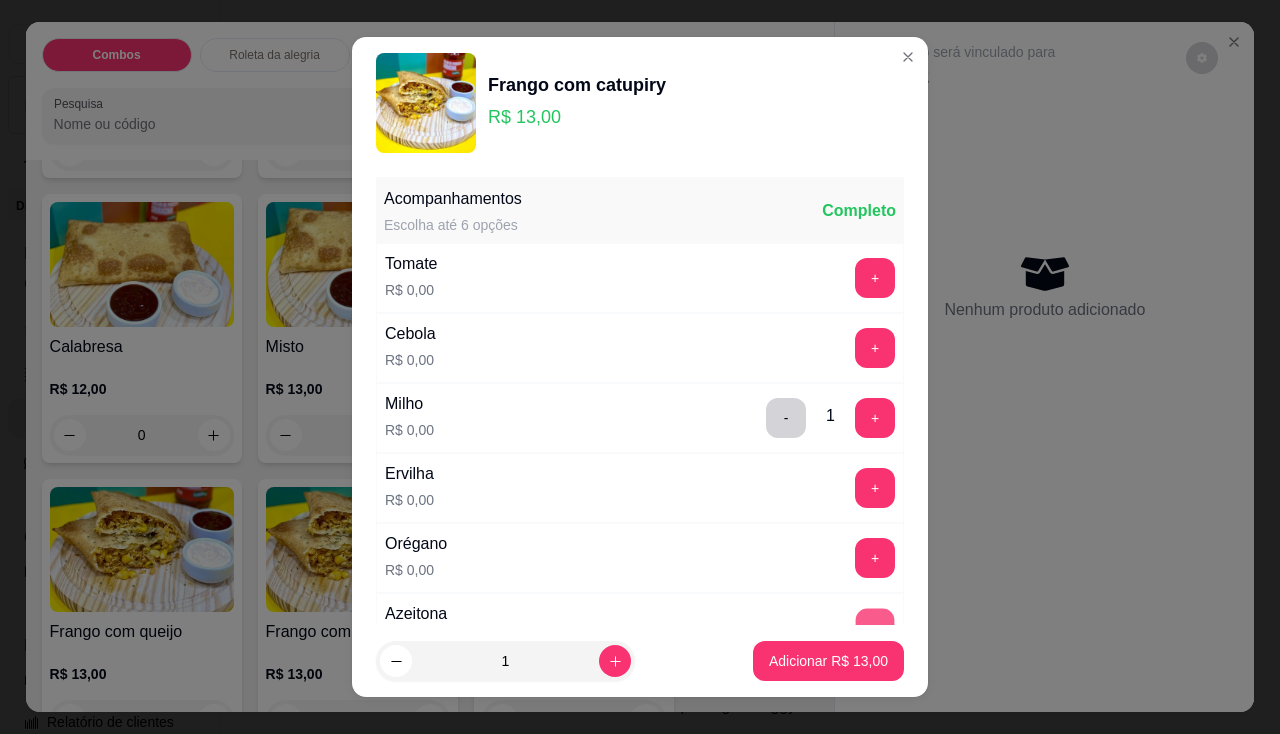 click on "+" at bounding box center (875, 627) 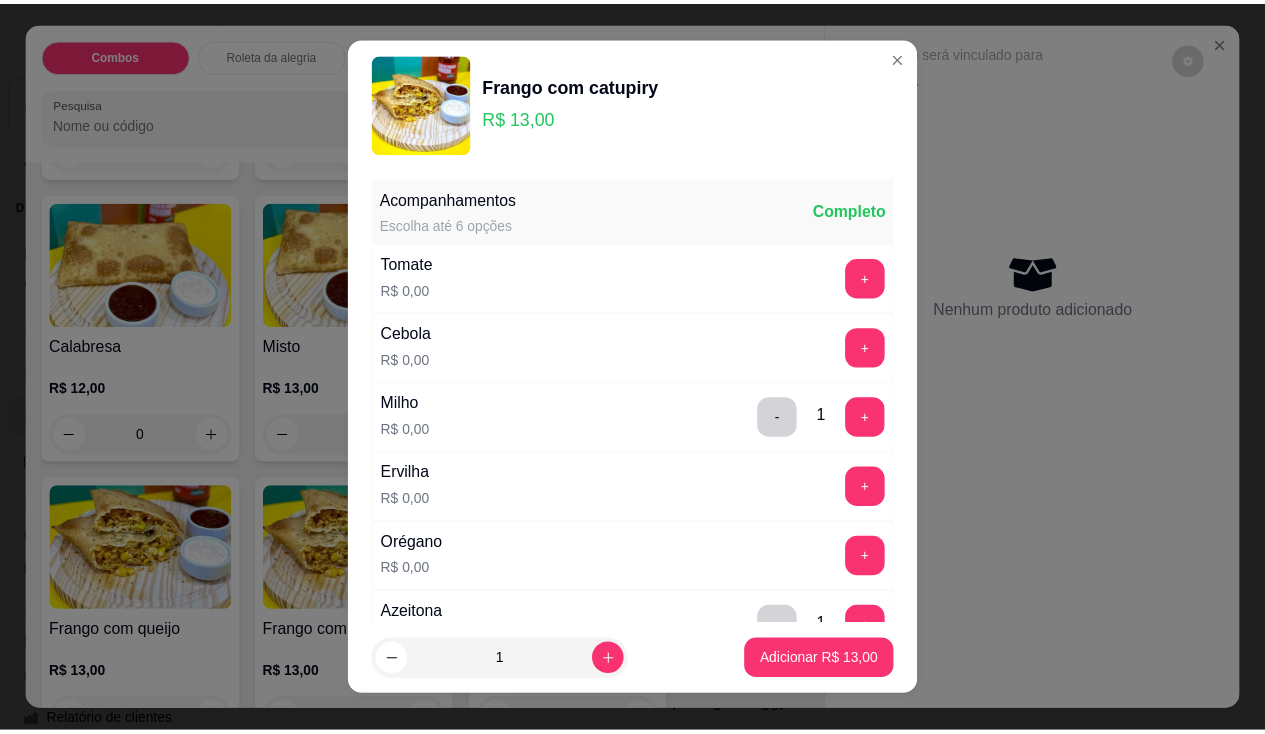 scroll, scrollTop: 100, scrollLeft: 0, axis: vertical 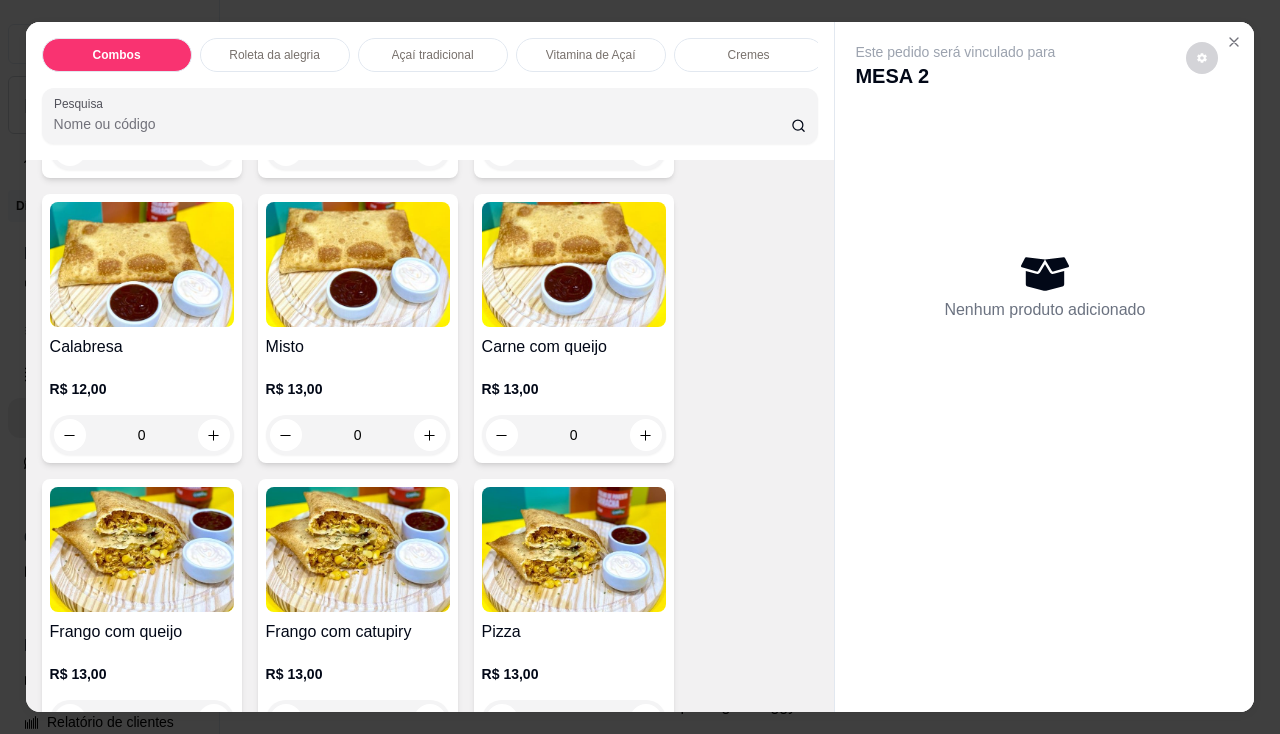 click at bounding box center (358, 549) 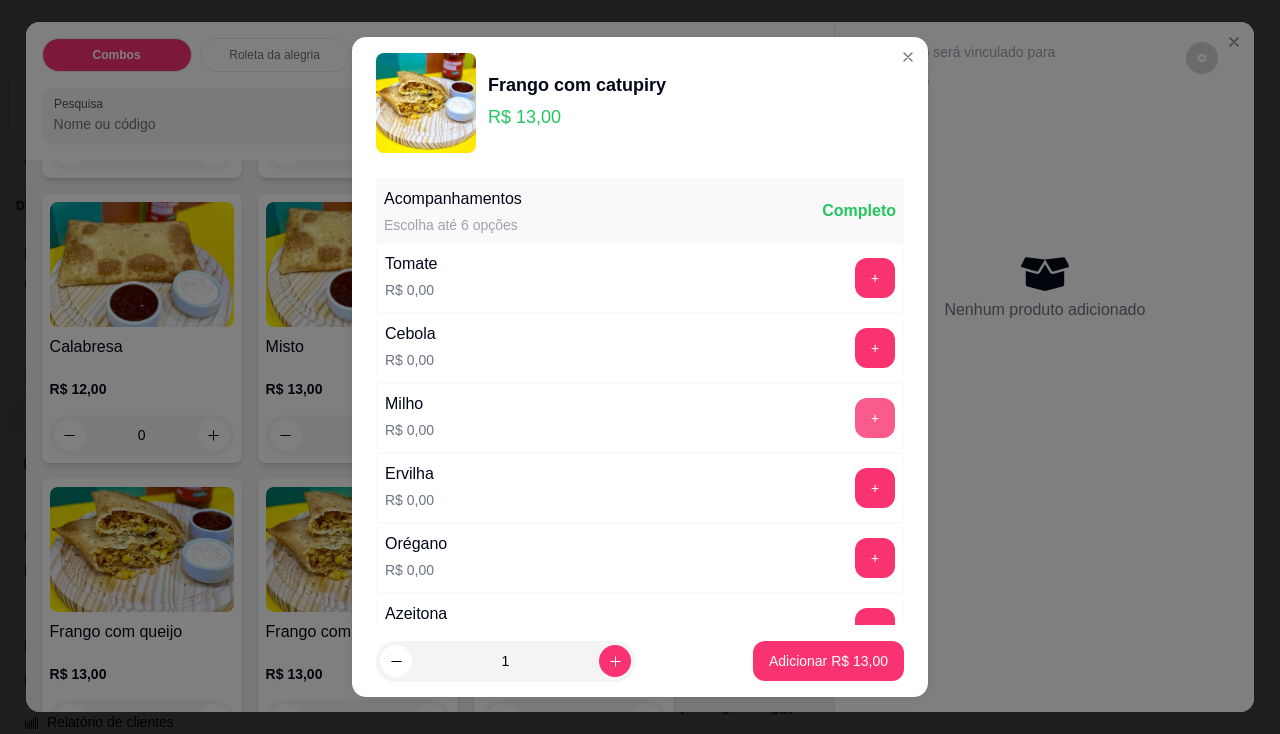 click on "+" at bounding box center [875, 418] 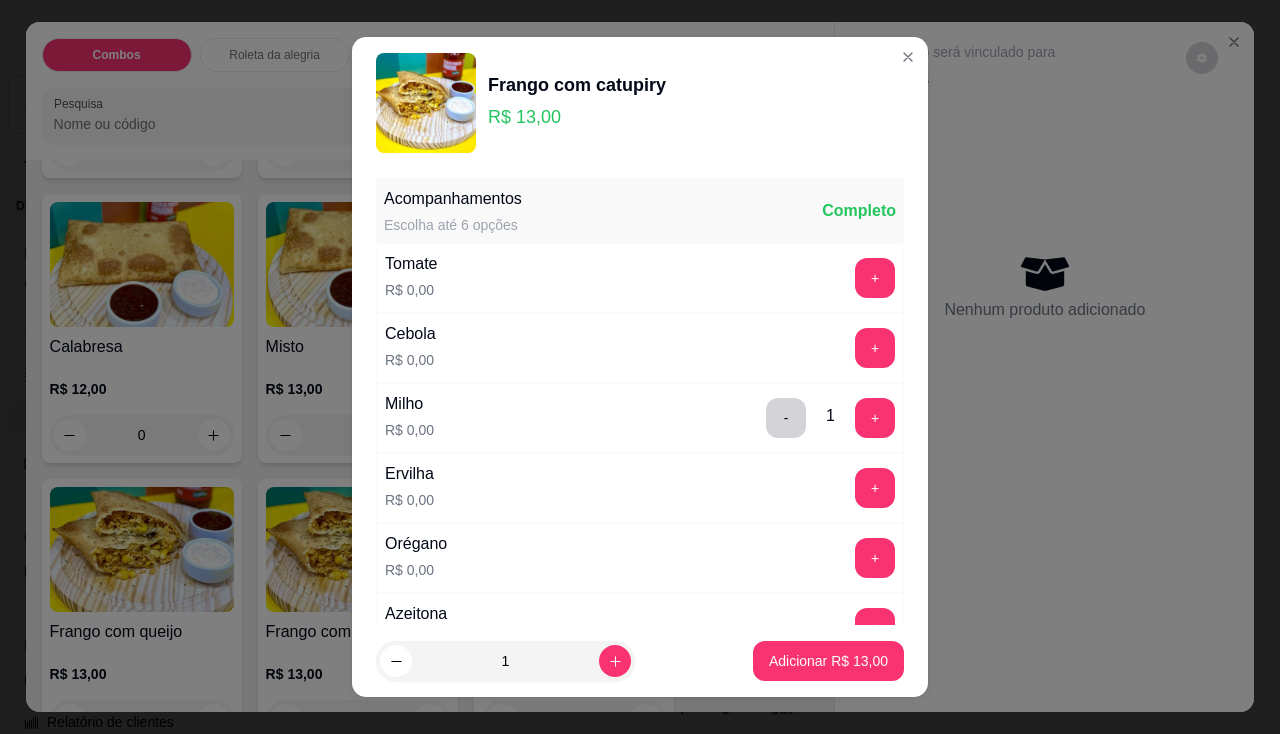 click on "Azeitona R$ 0,00 +" at bounding box center [640, 628] 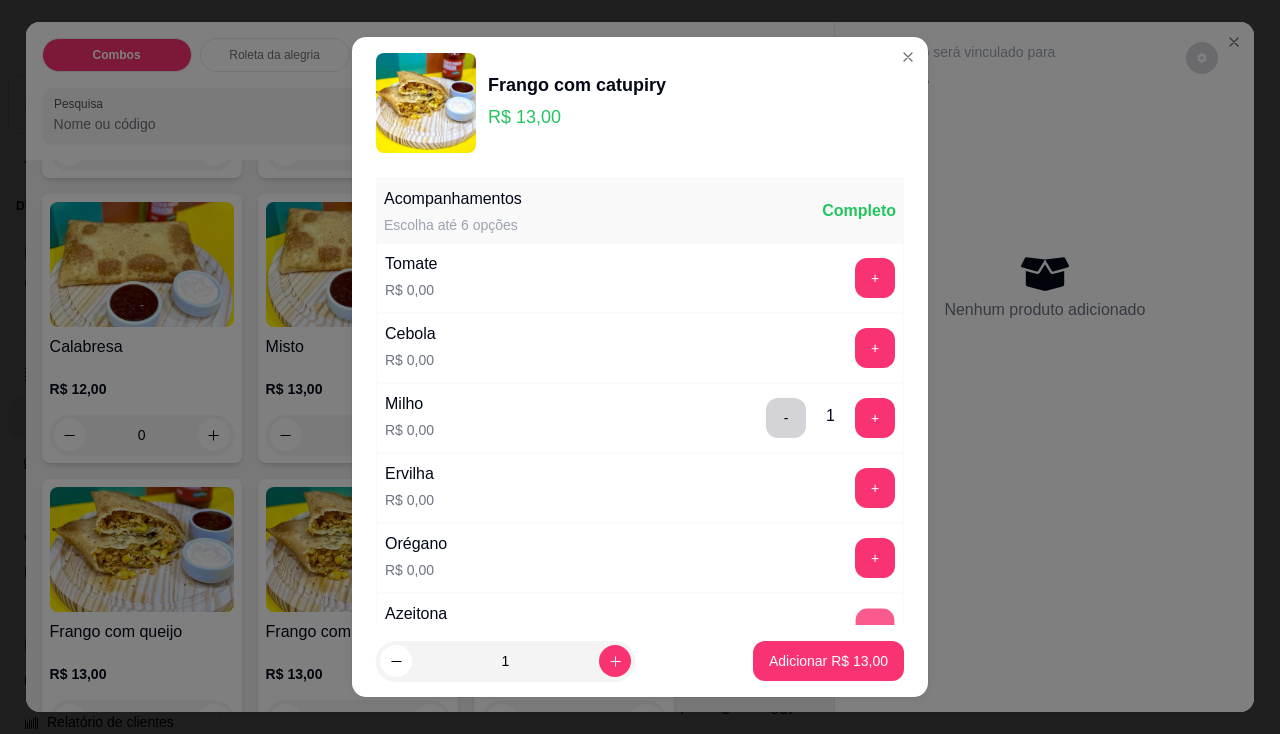 click on "+" at bounding box center [875, 627] 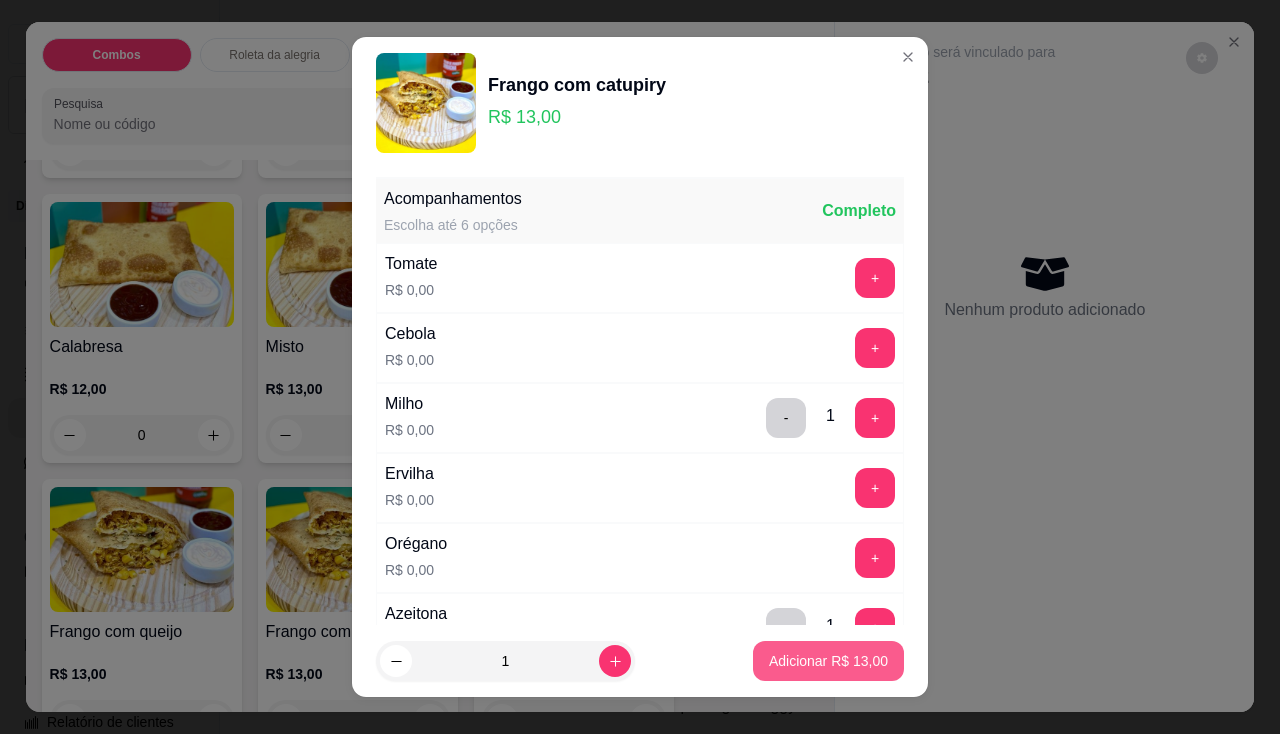 click on "Adicionar   R$ 13,00" at bounding box center (828, 661) 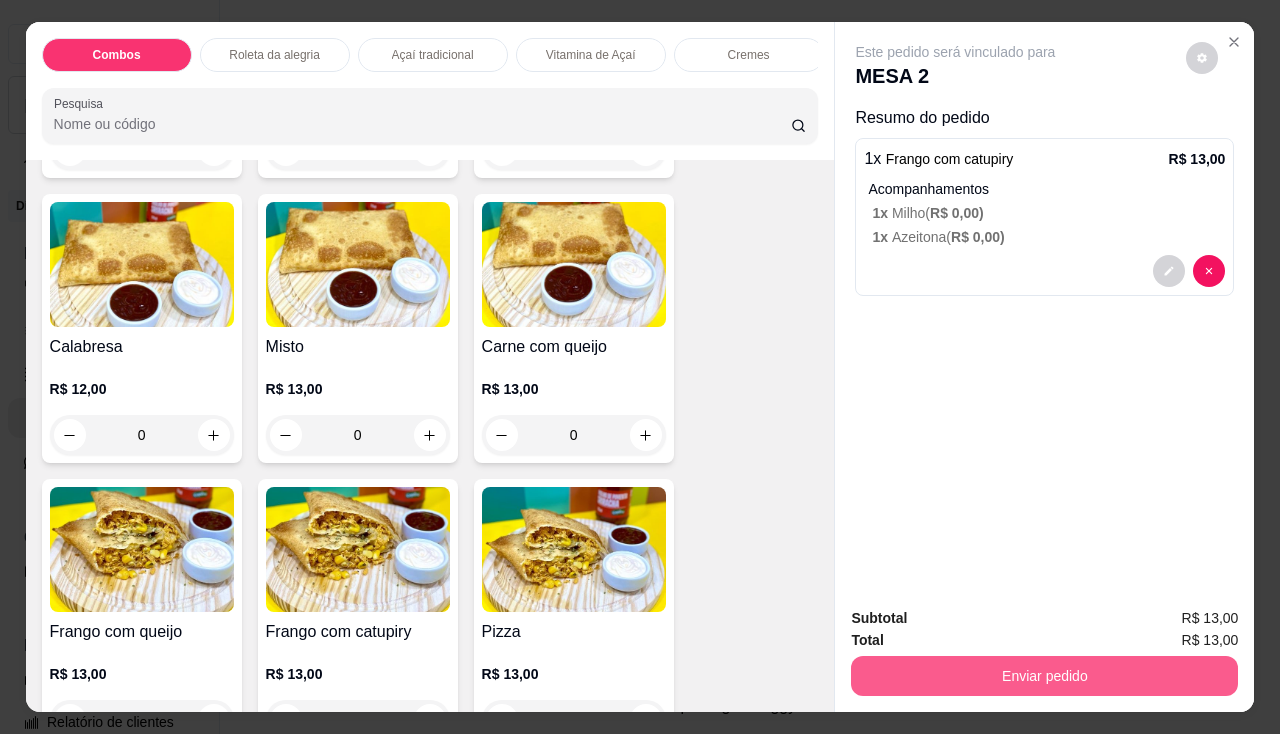 click on "Enviar pedido" at bounding box center (1044, 676) 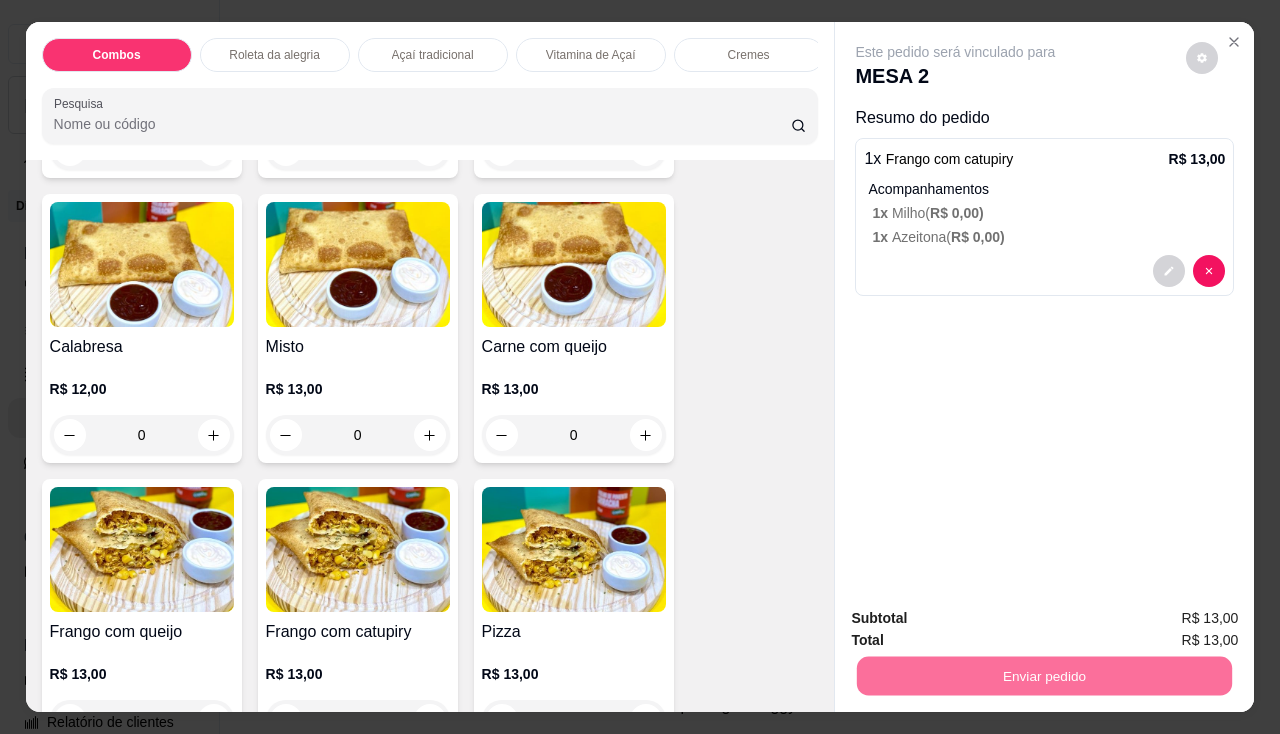 click on "Não registrar e enviar pedido" at bounding box center (979, 619) 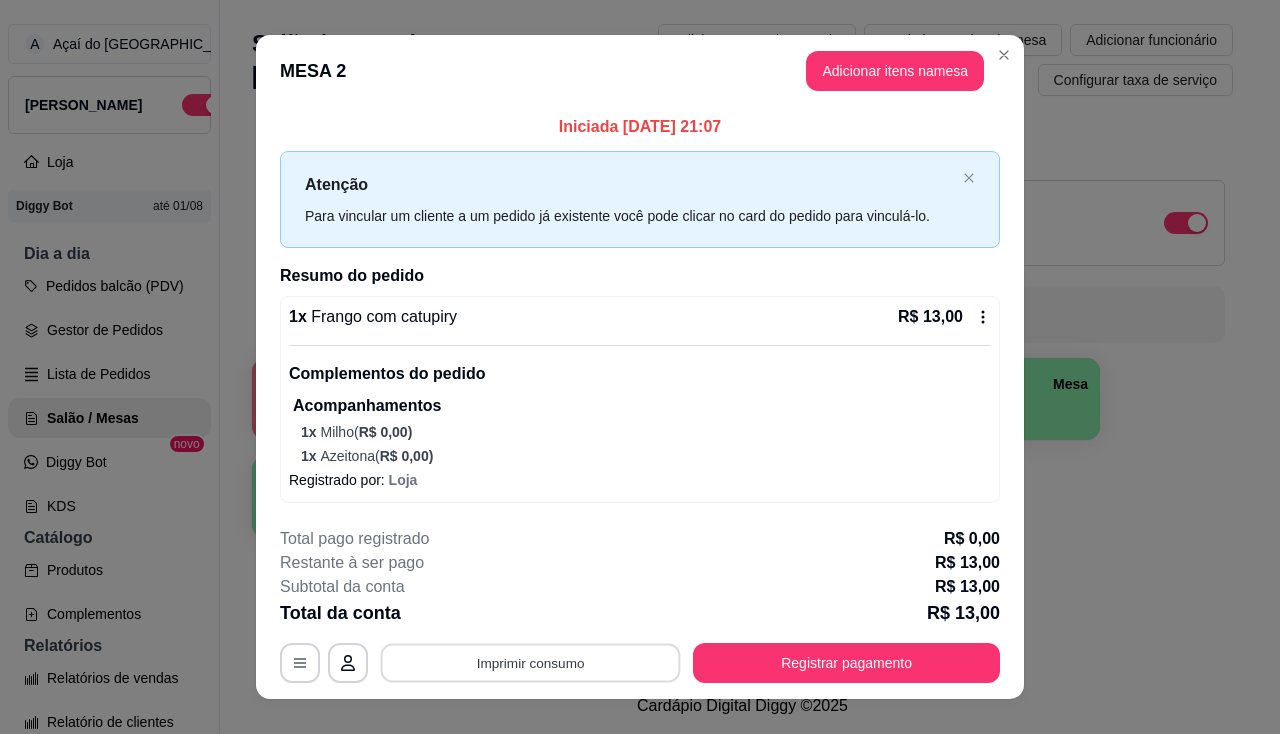 click on "Imprimir consumo" at bounding box center [531, 663] 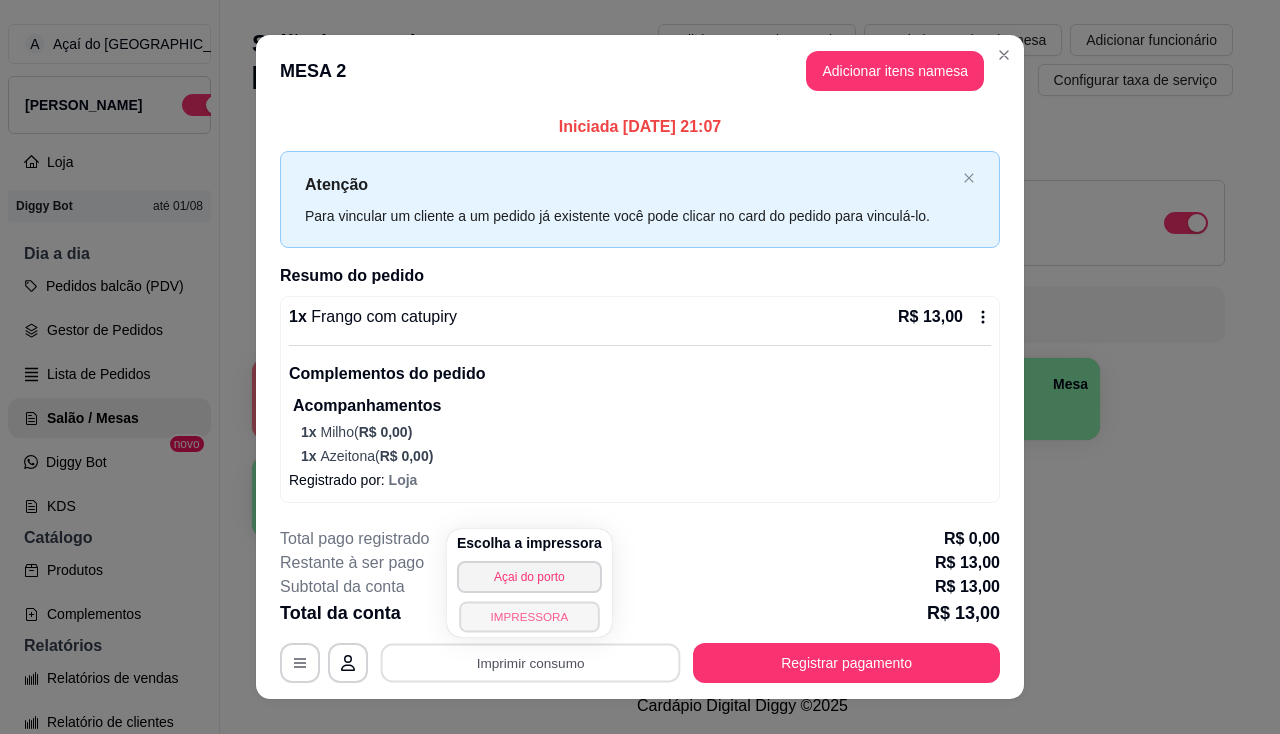 click on "IMPRESSORA" at bounding box center [529, 616] 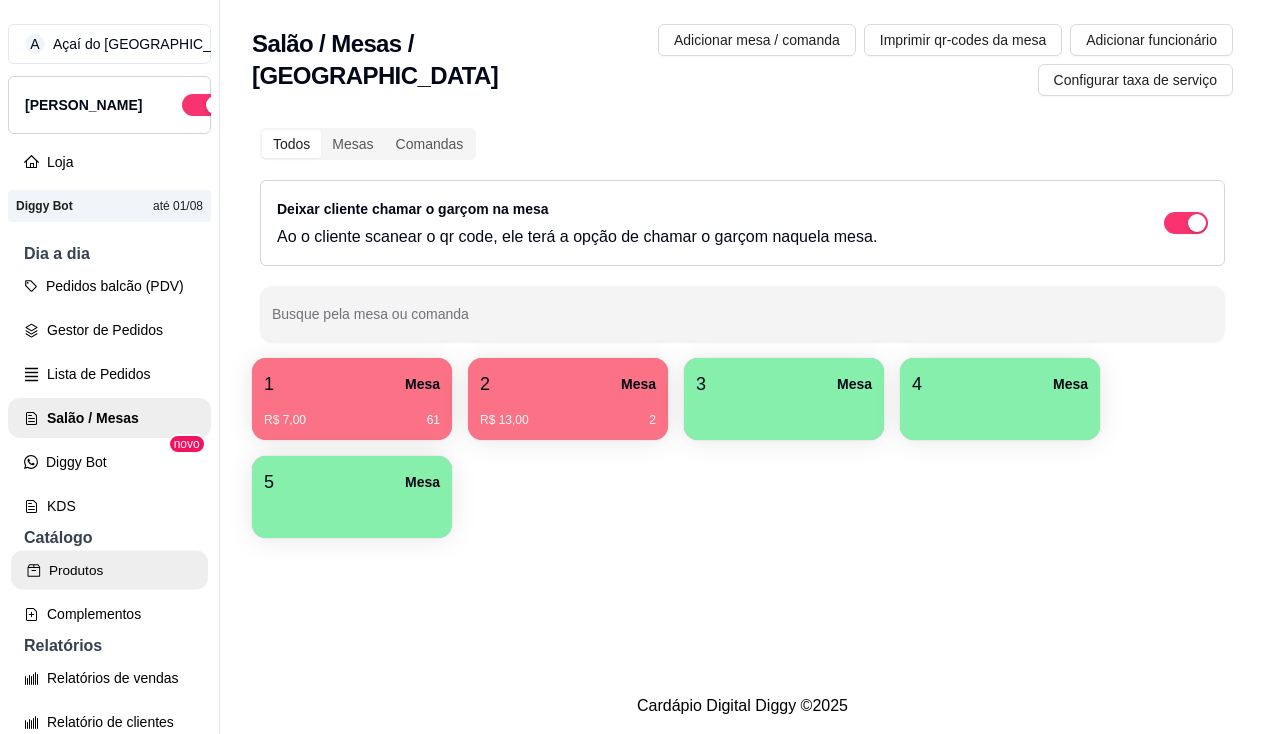click on "Produtos" at bounding box center (109, 570) 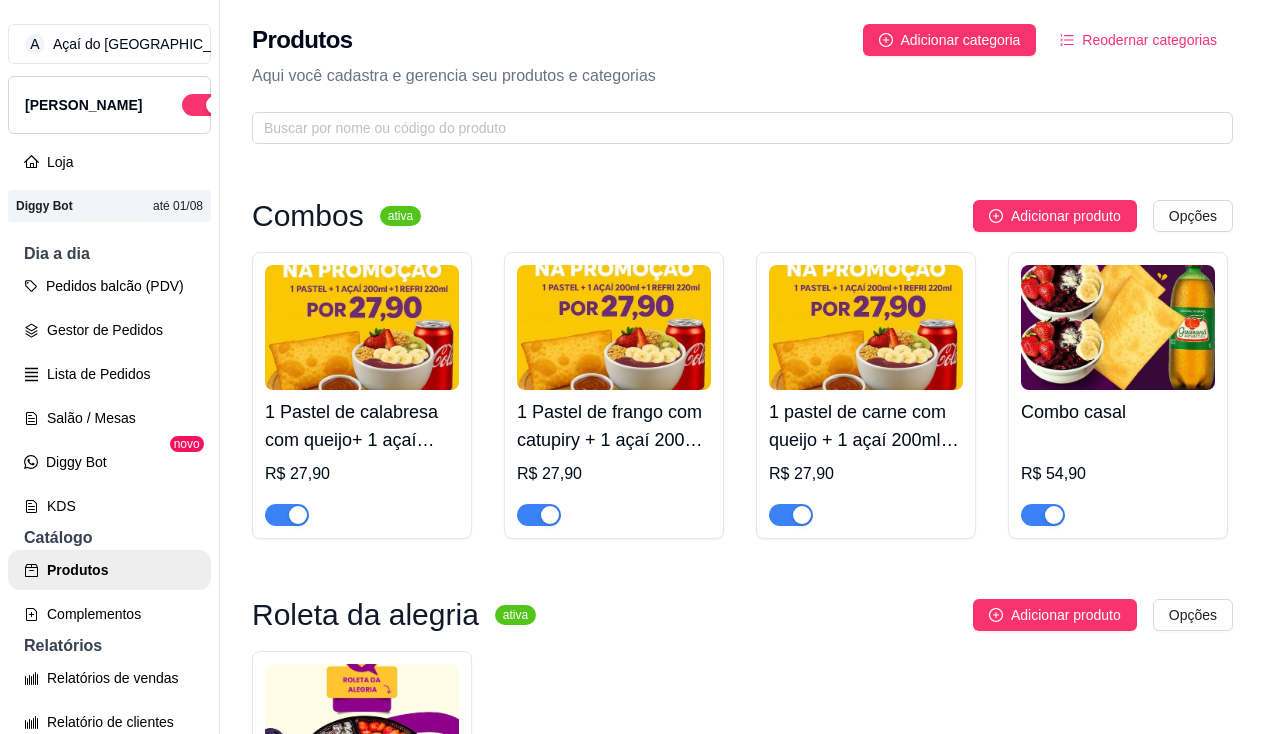 click at bounding box center (539, 515) 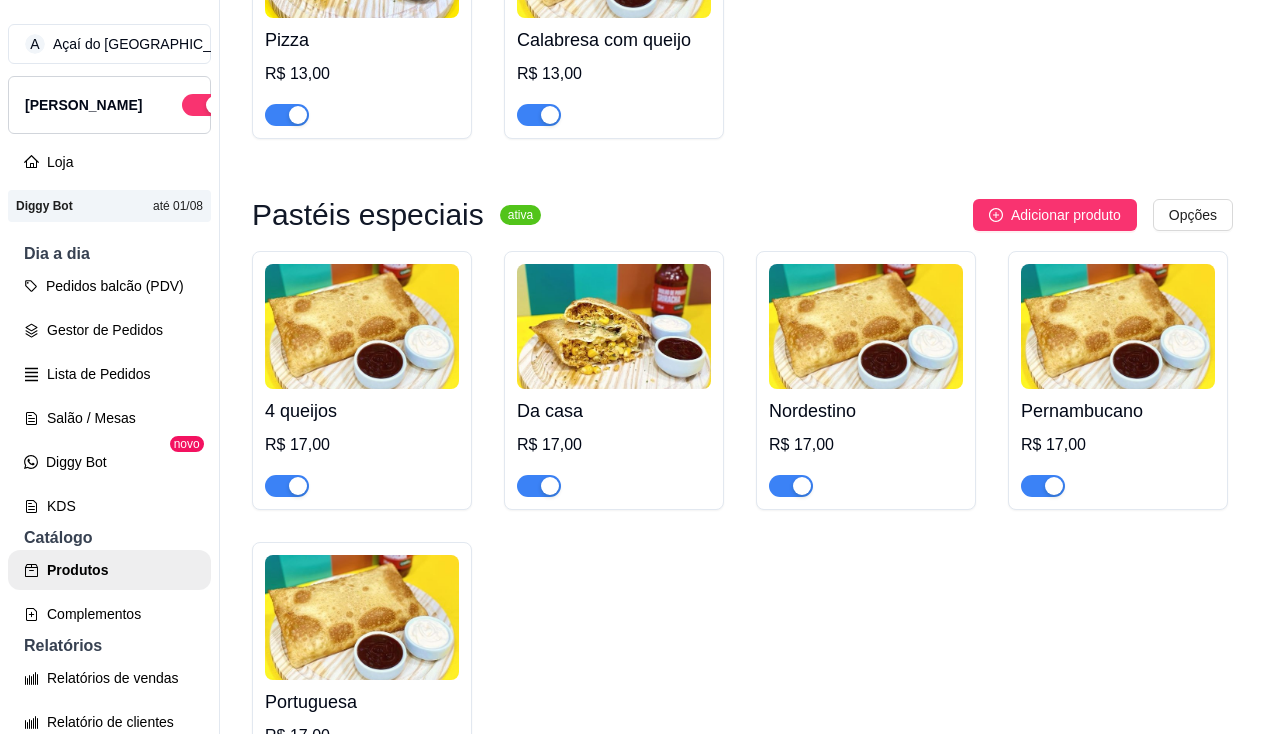 scroll, scrollTop: 3500, scrollLeft: 0, axis: vertical 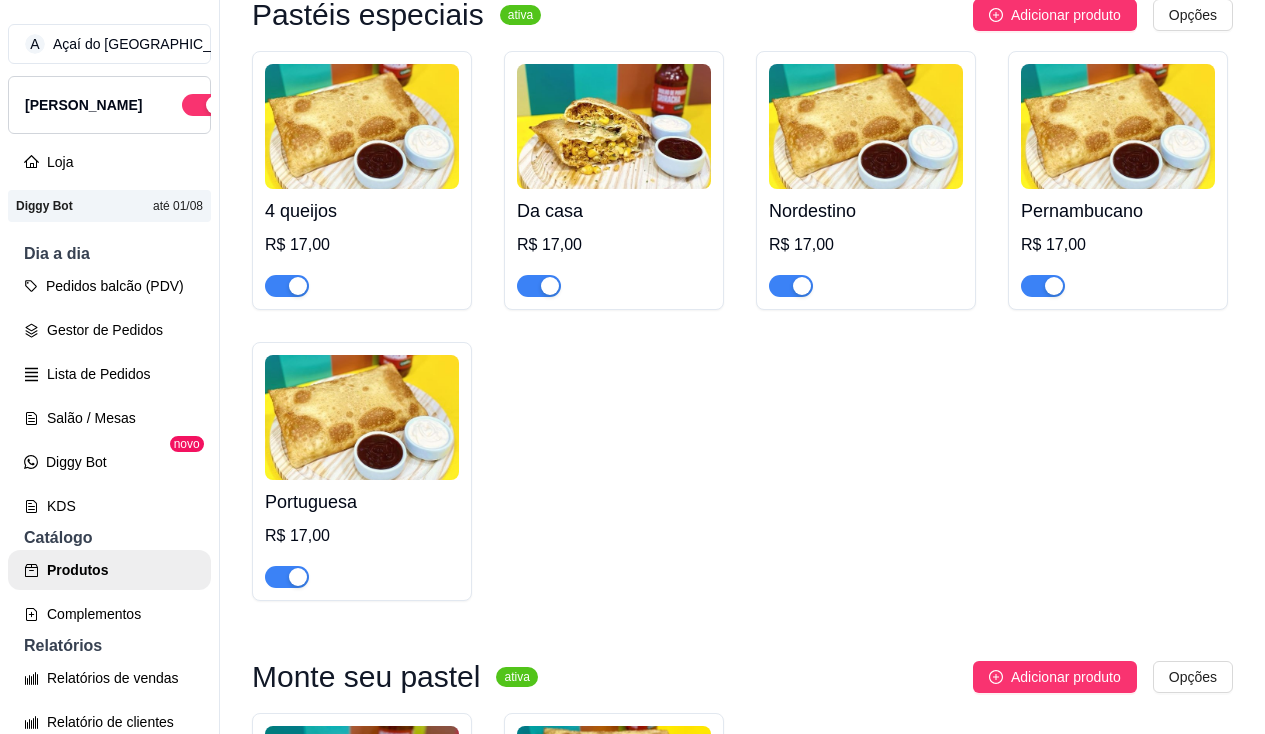 click at bounding box center (1043, -376) 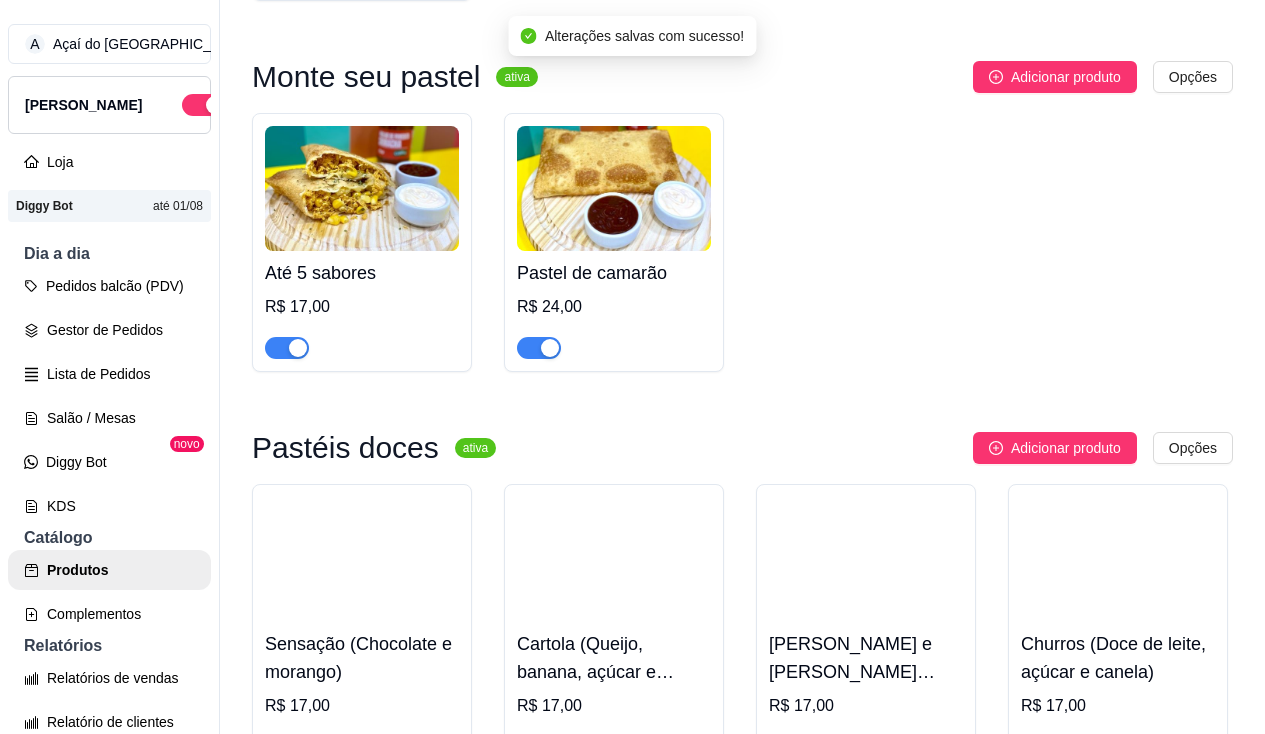 scroll, scrollTop: 4300, scrollLeft: 0, axis: vertical 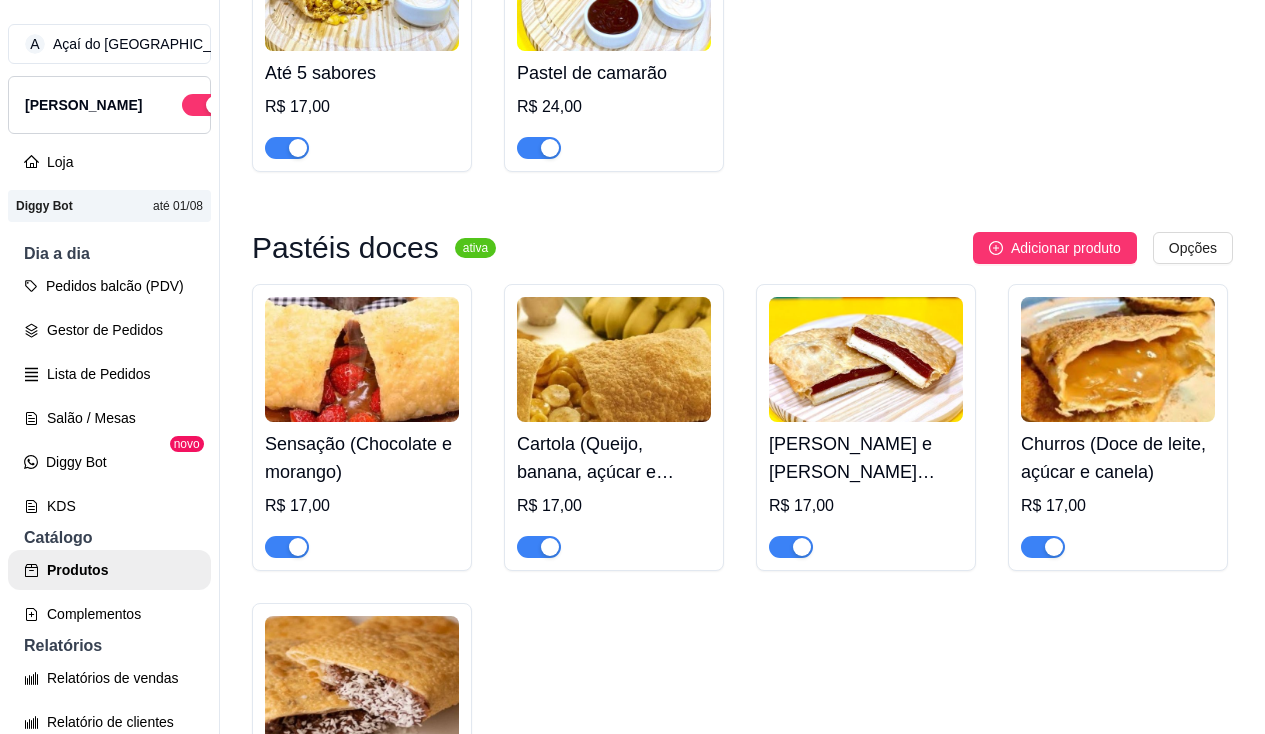 click at bounding box center (362, -674) 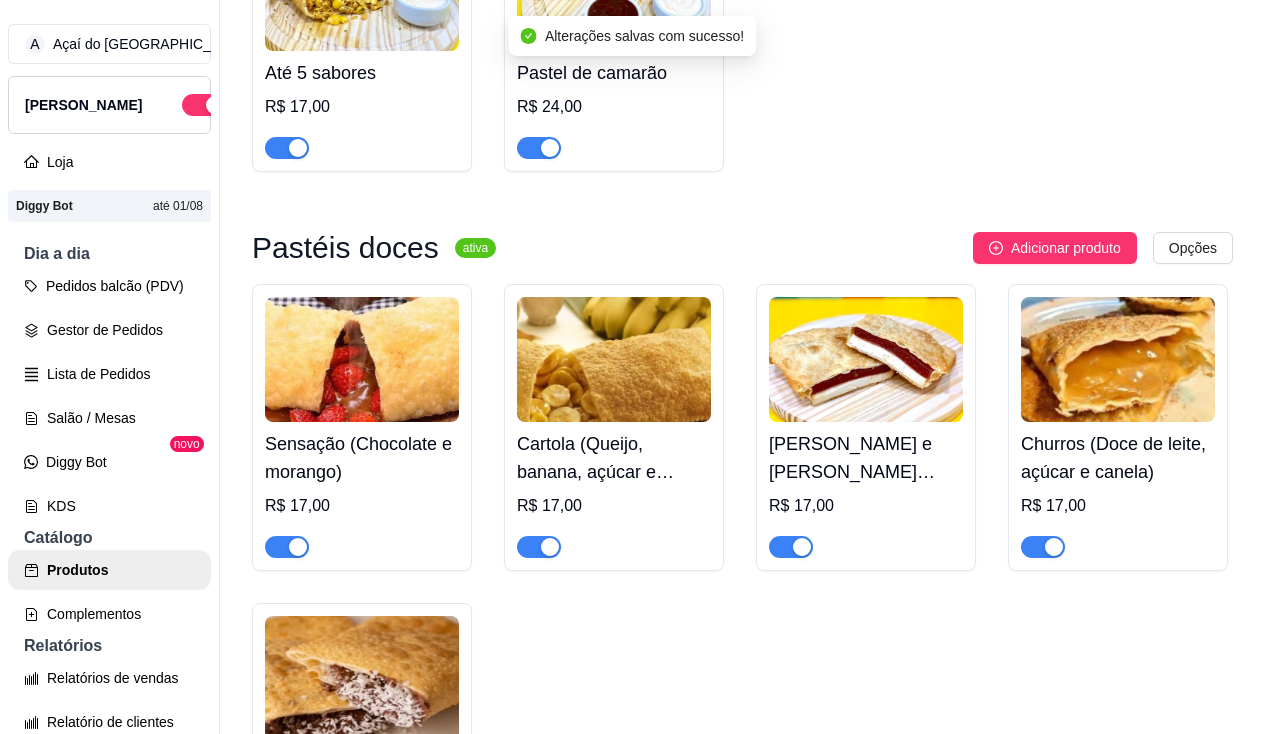 click on "Da casa   R$ 17,00" at bounding box center (614, -557) 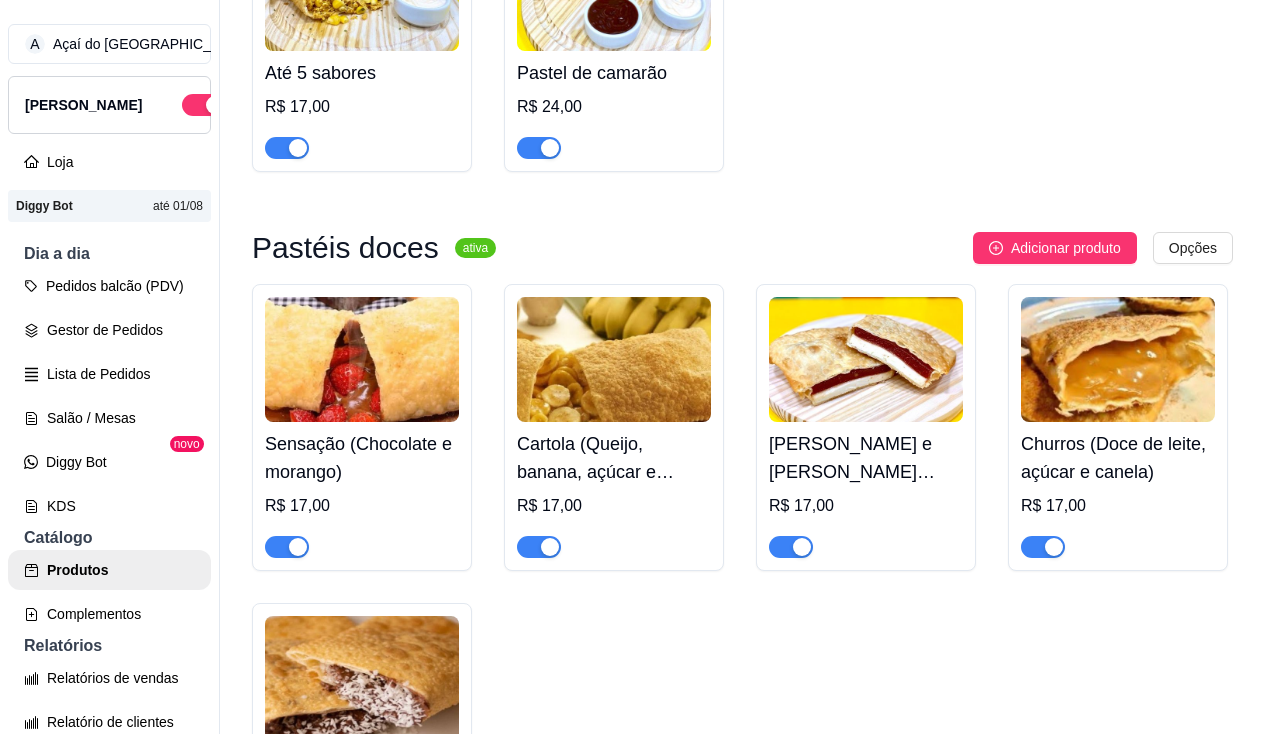 click at bounding box center [866, -674] 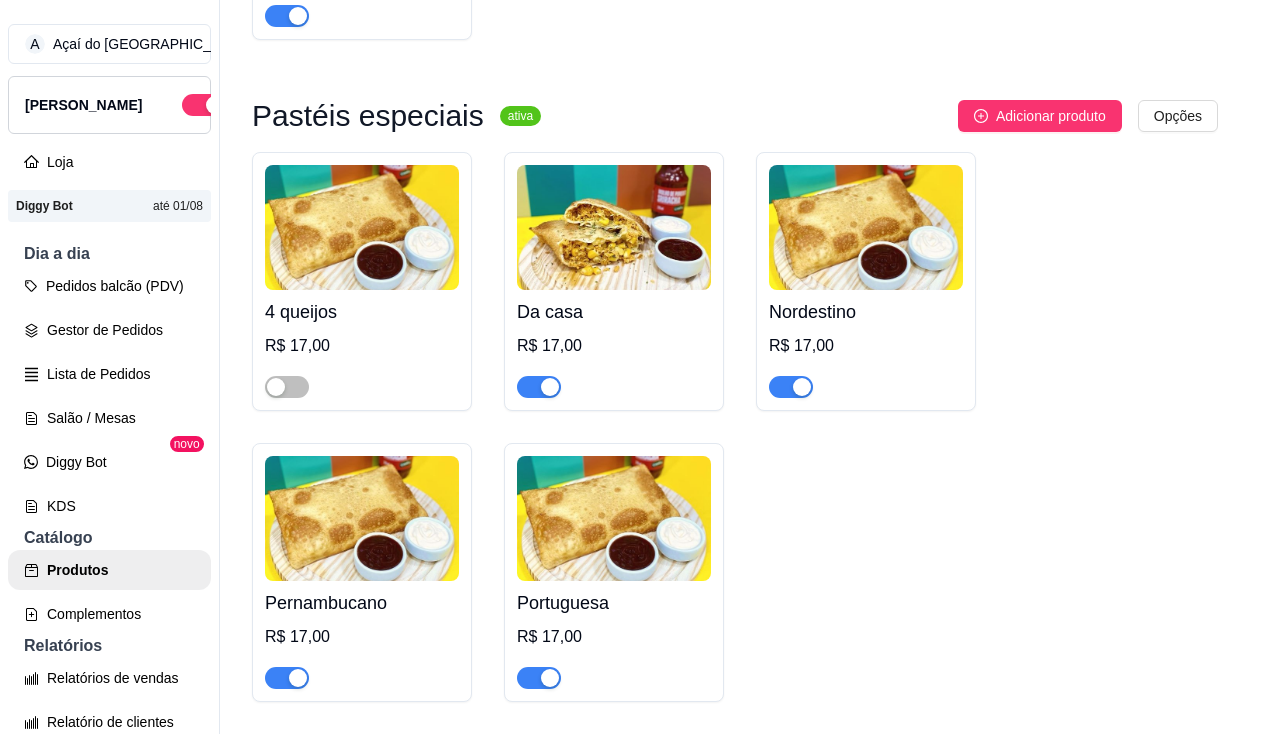 type 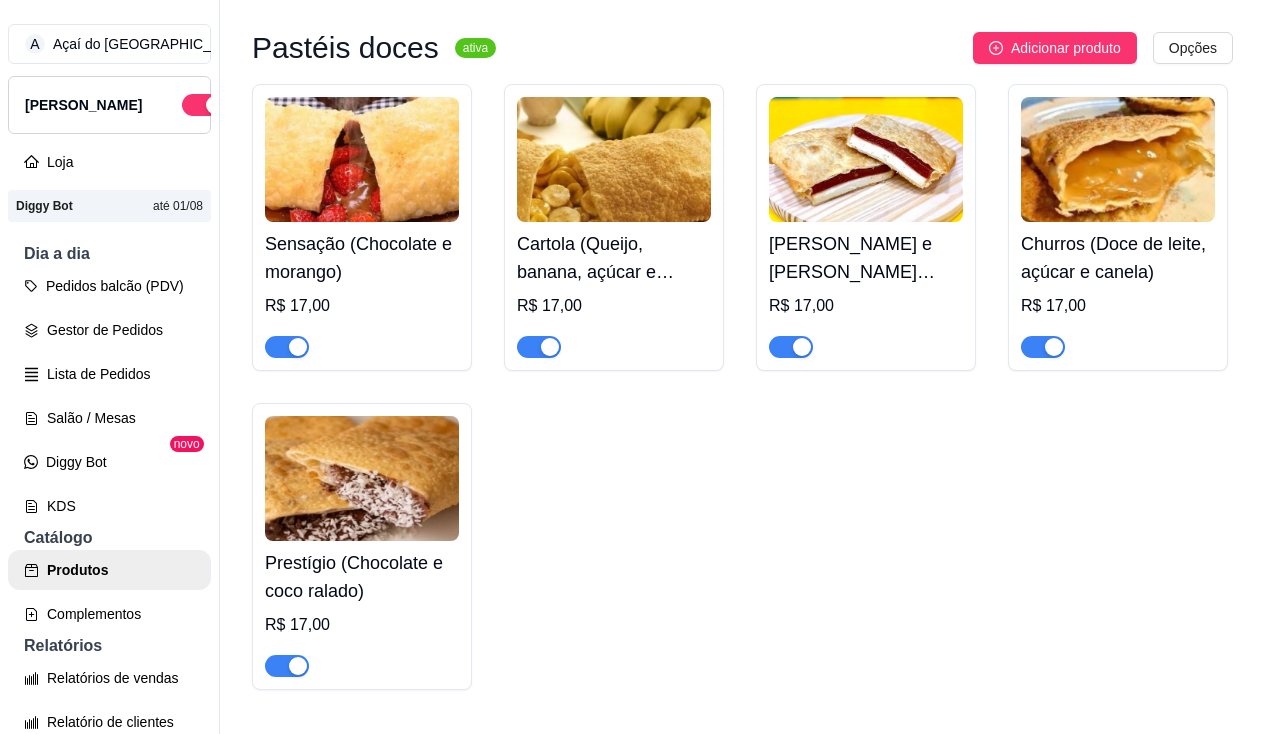 scroll, scrollTop: 4700, scrollLeft: 0, axis: vertical 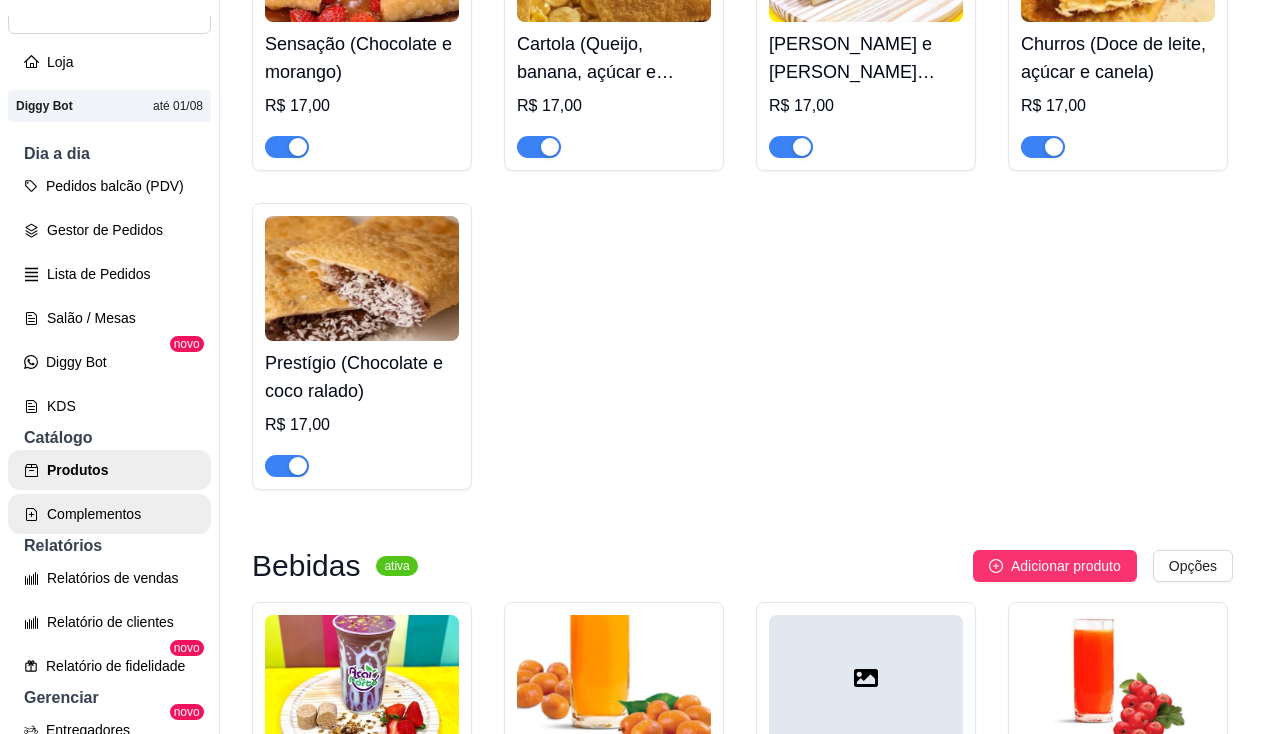 click on "Complementos" at bounding box center (109, 514) 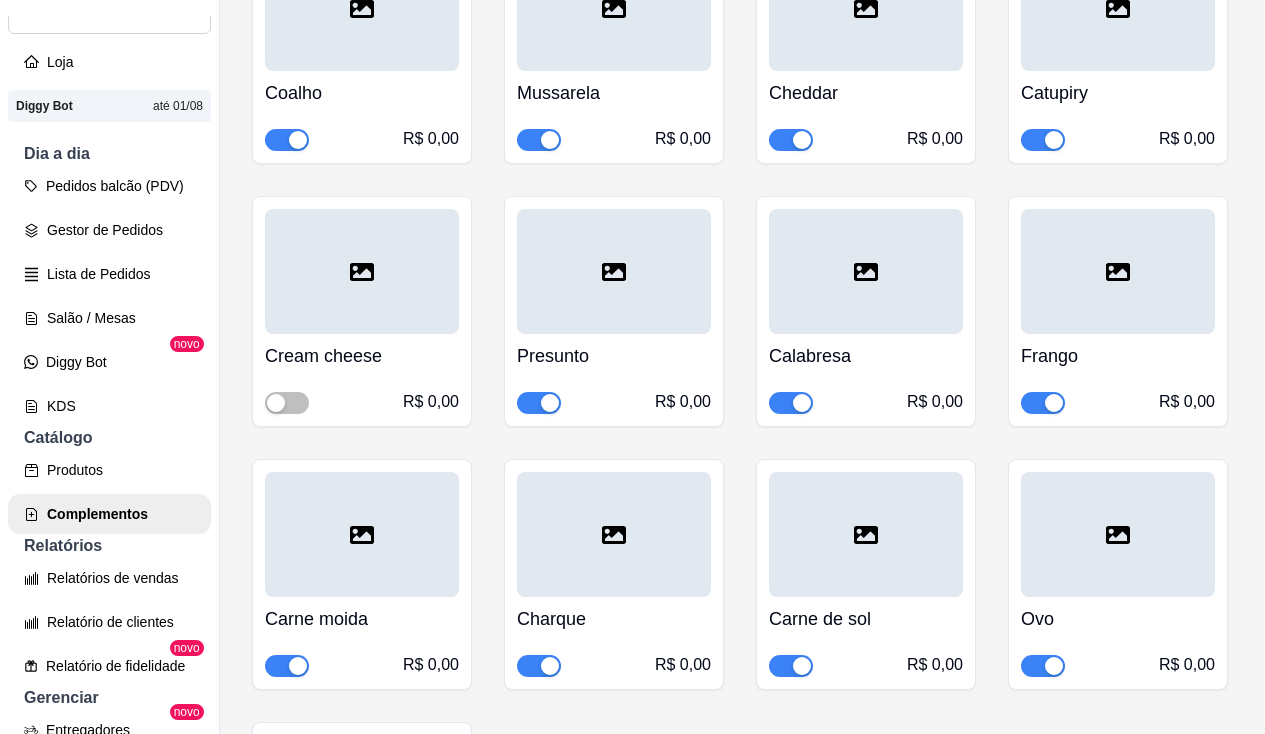 scroll, scrollTop: 6700, scrollLeft: 0, axis: vertical 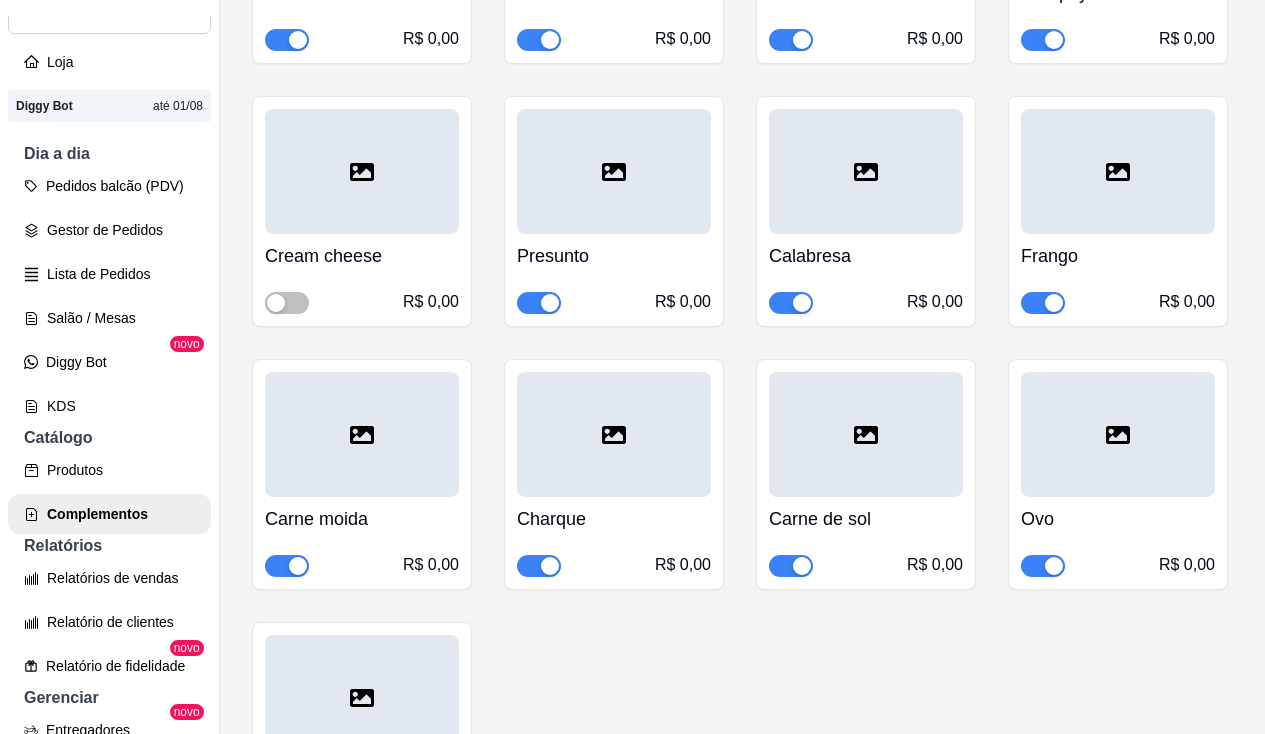 click at bounding box center (866, 171) 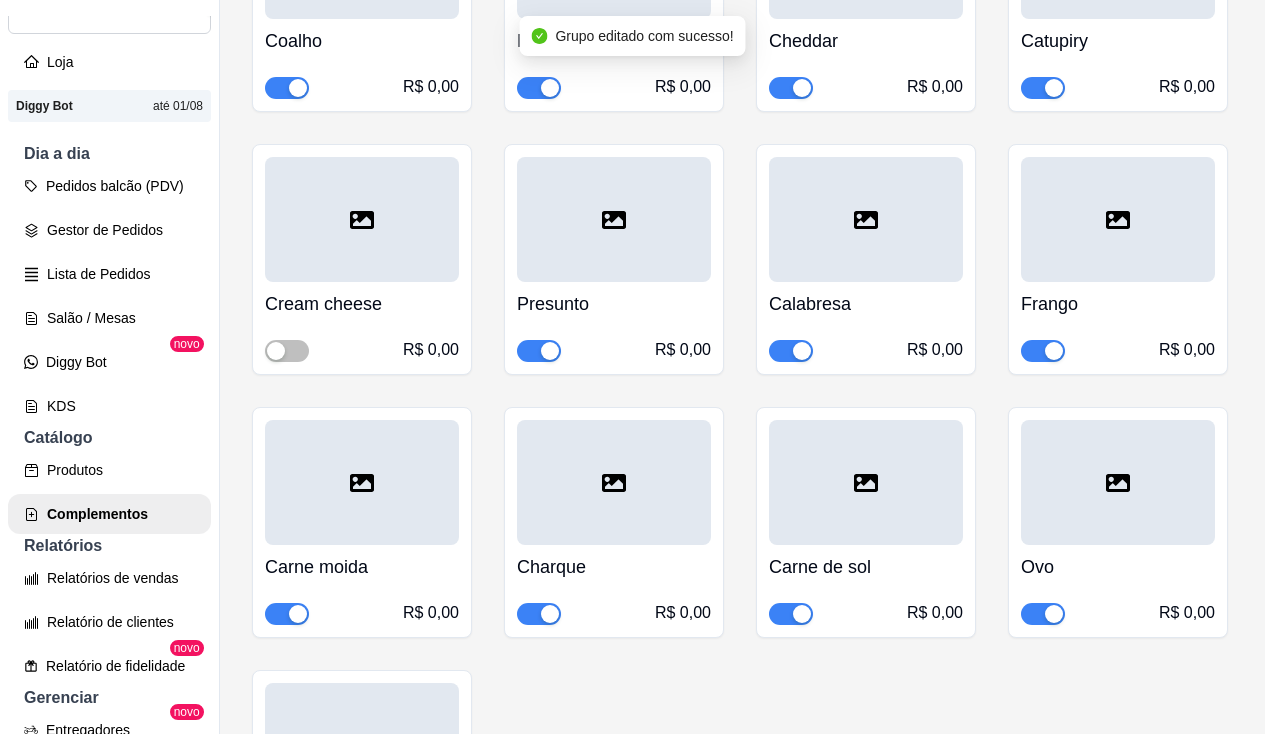 scroll, scrollTop: 8100, scrollLeft: 0, axis: vertical 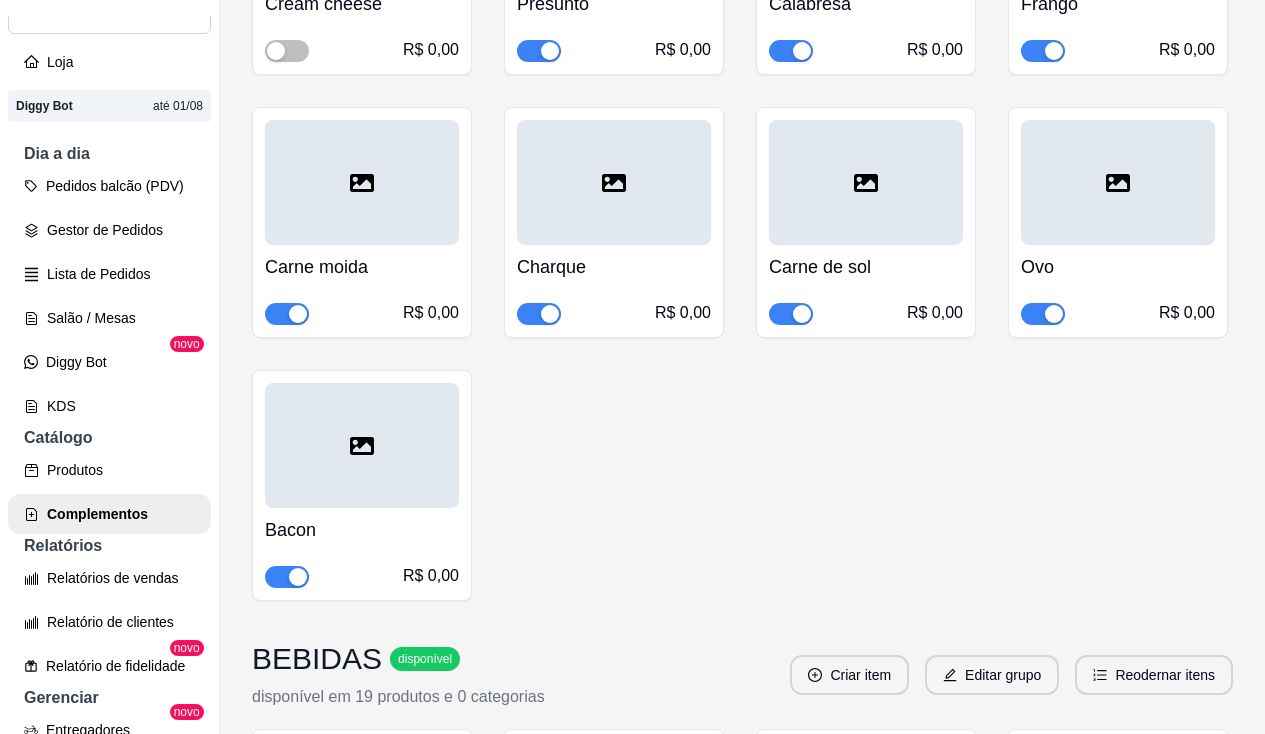 click at bounding box center (1043, -212) 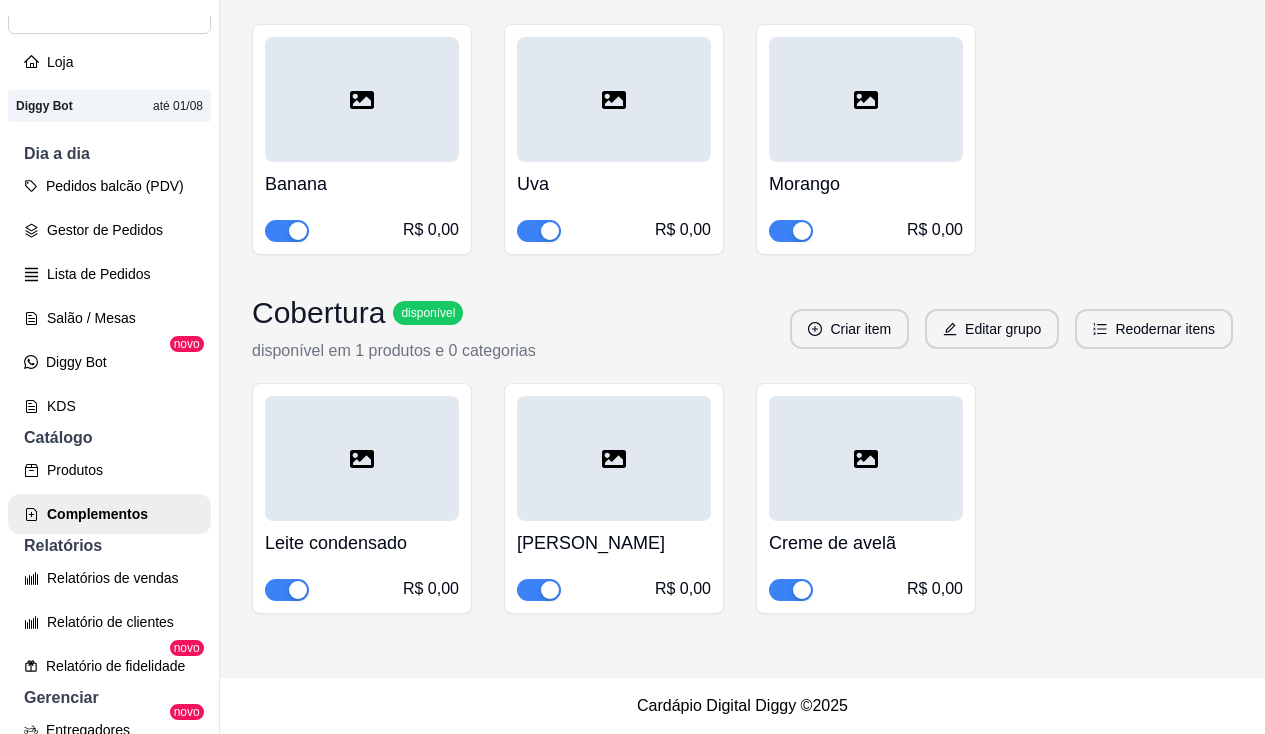 scroll, scrollTop: 12333, scrollLeft: 0, axis: vertical 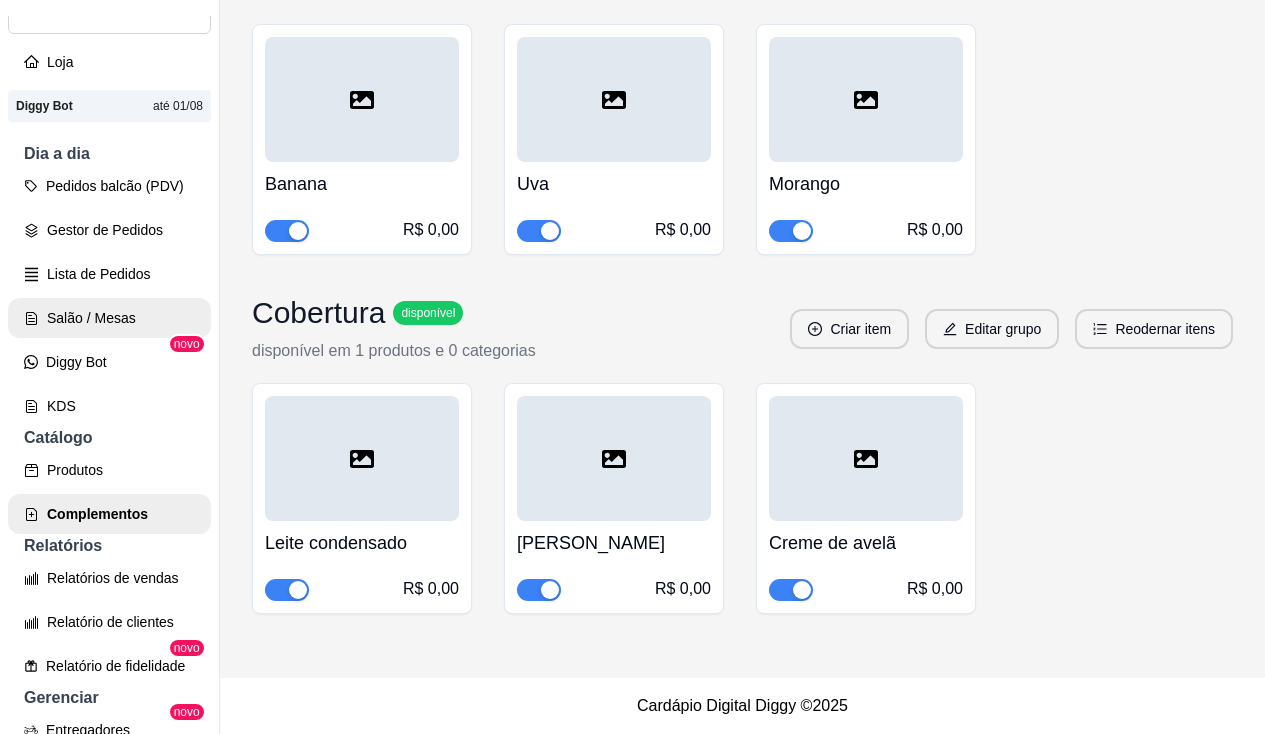 click on "Salão / Mesas" at bounding box center (109, 318) 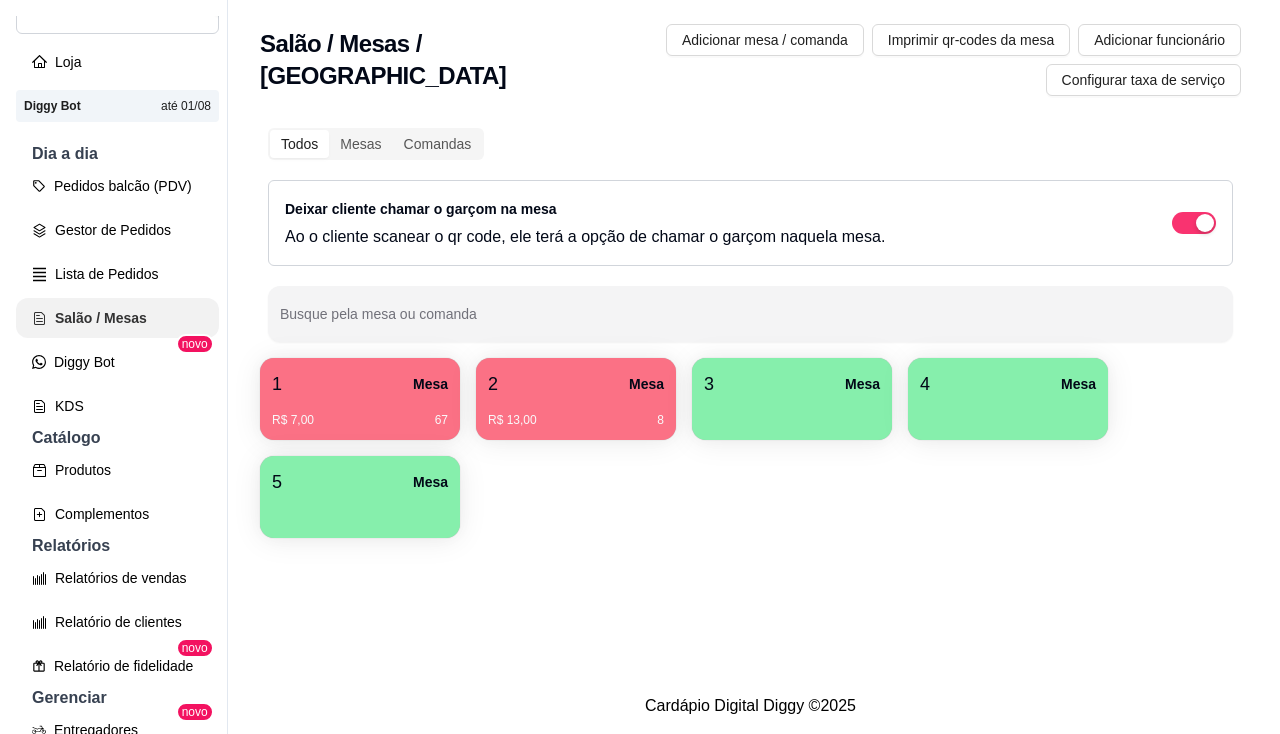 scroll, scrollTop: 0, scrollLeft: 0, axis: both 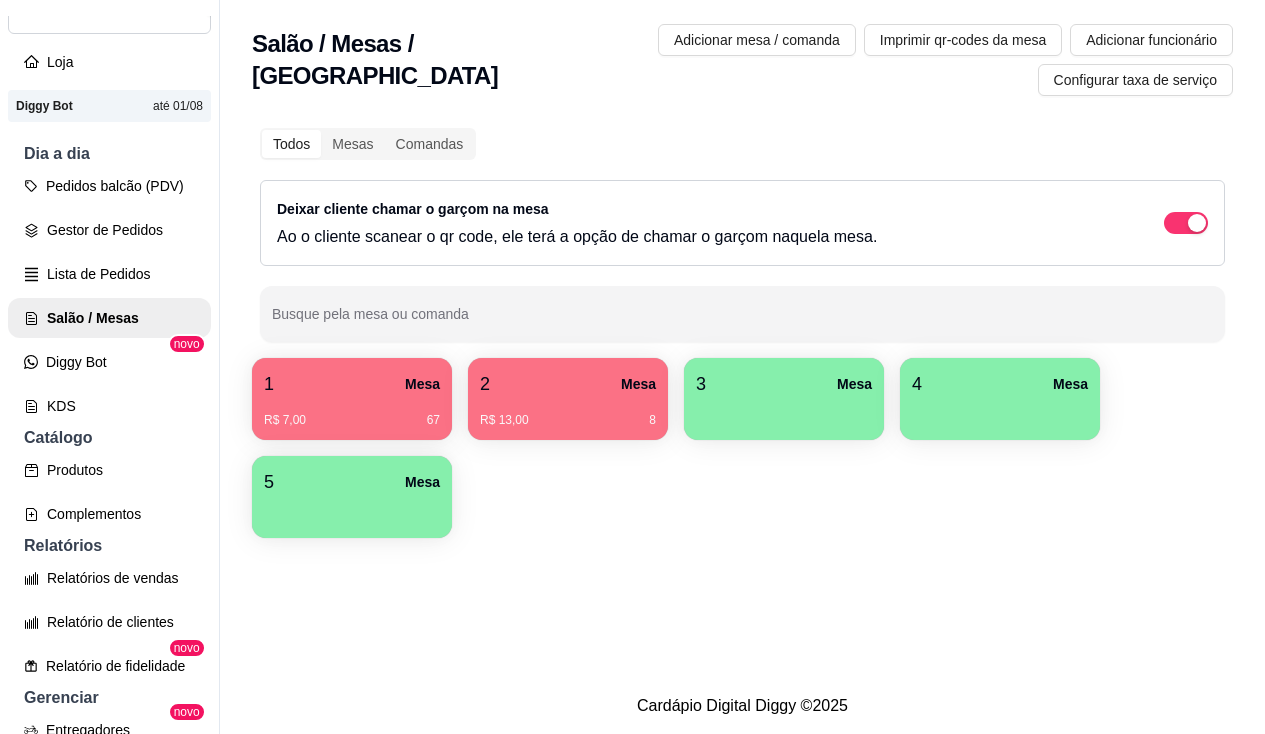 click on "R$ 13,00 8" at bounding box center (568, 420) 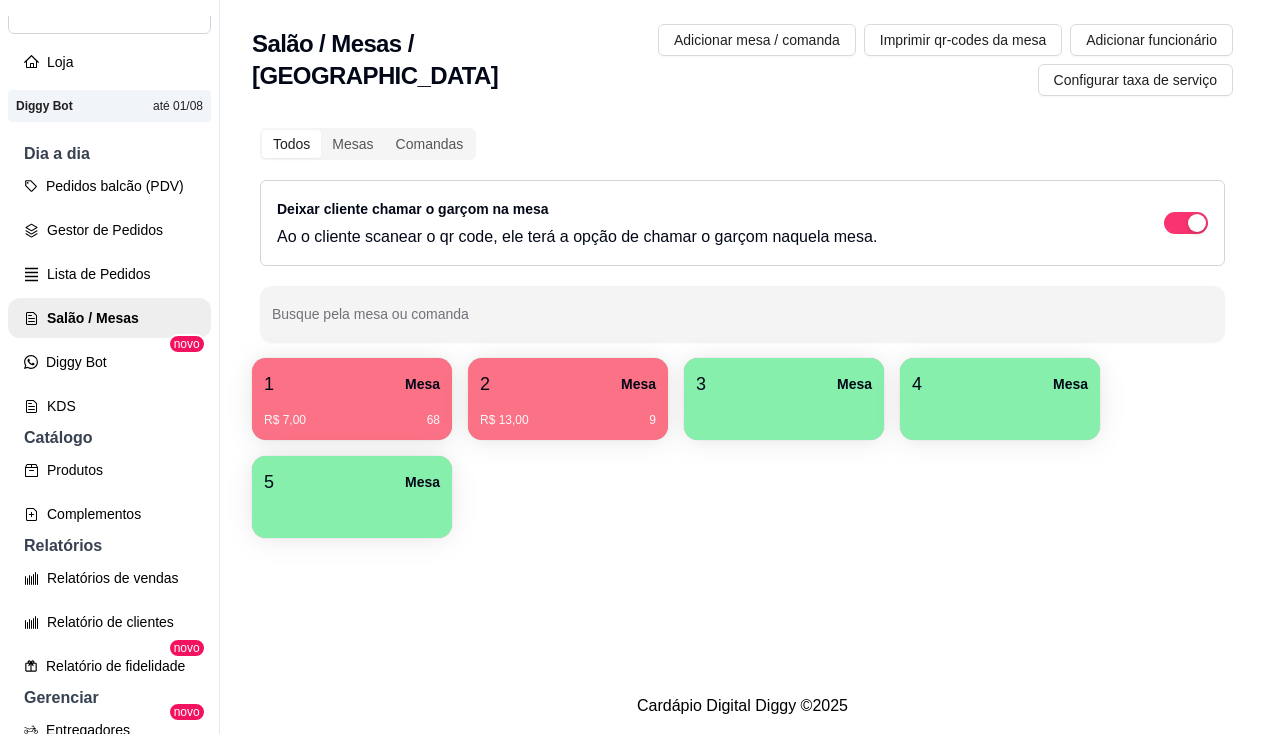 click on "3 Mesa" at bounding box center [784, 384] 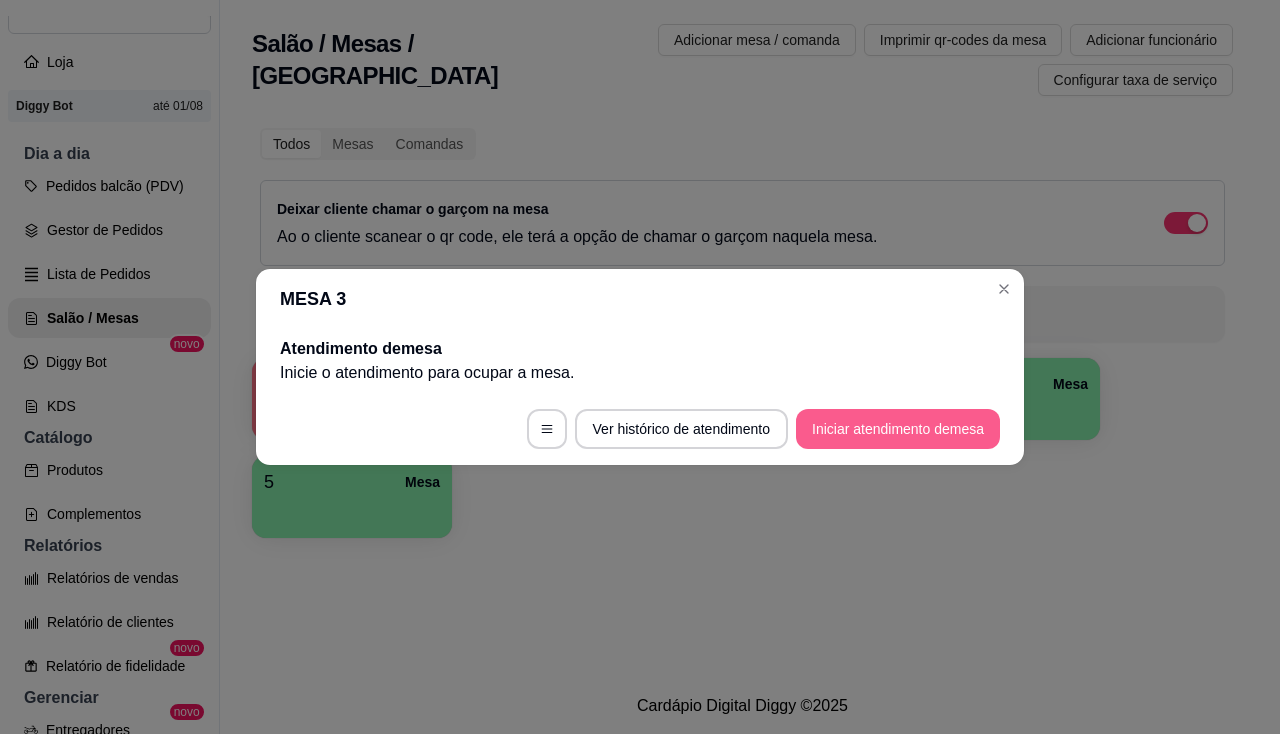 click on "Iniciar atendimento de  mesa" at bounding box center (898, 429) 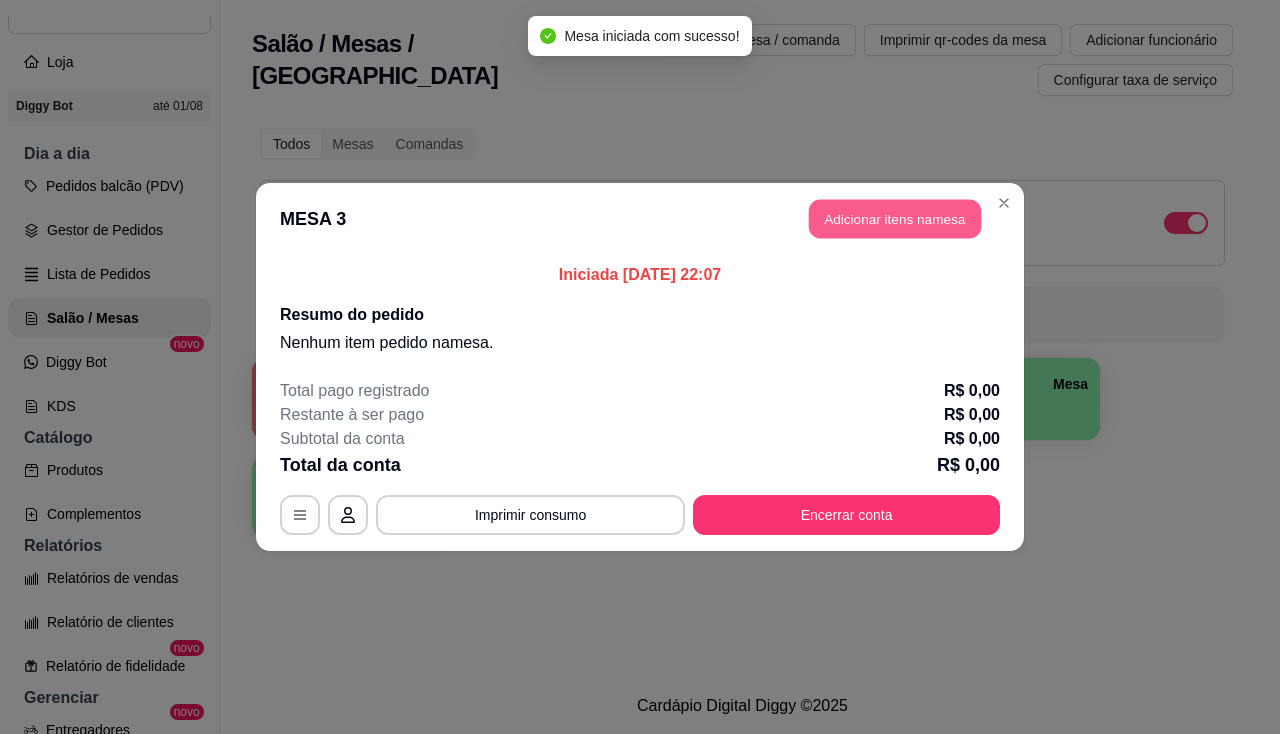 click on "Adicionar itens na  mesa" at bounding box center (895, 219) 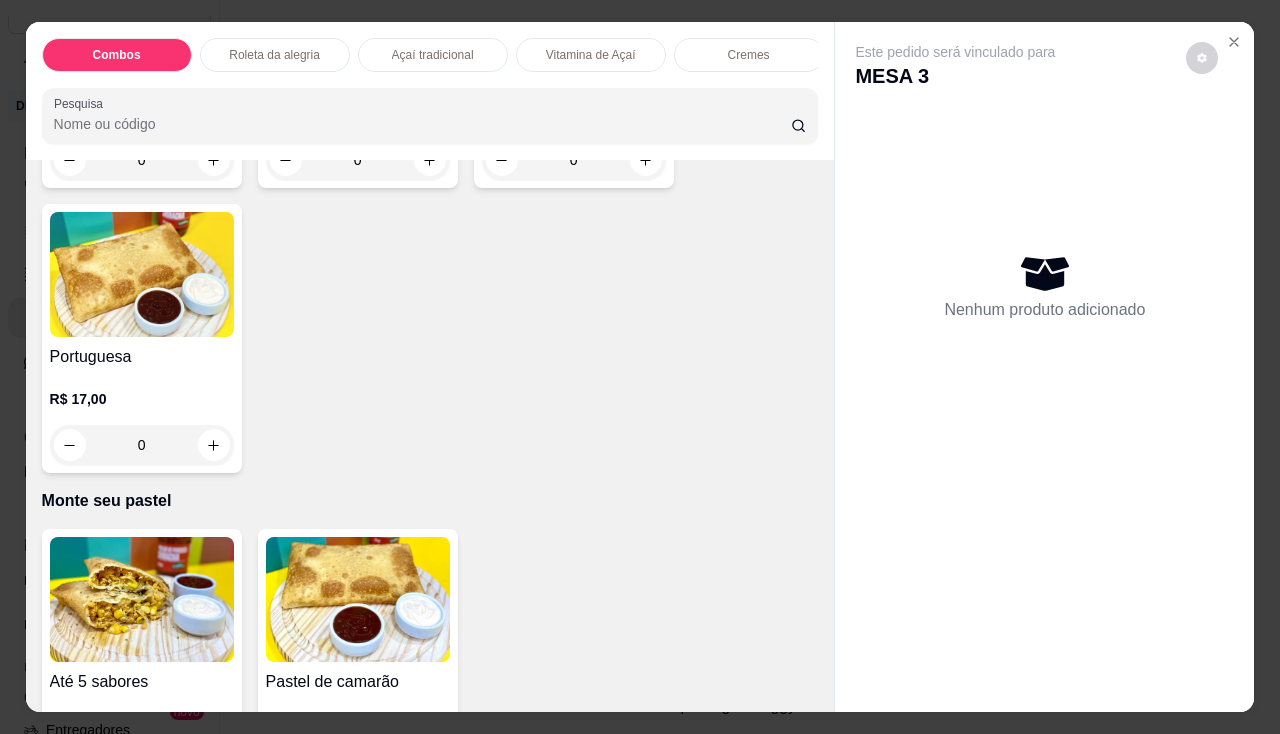 scroll, scrollTop: 3500, scrollLeft: 0, axis: vertical 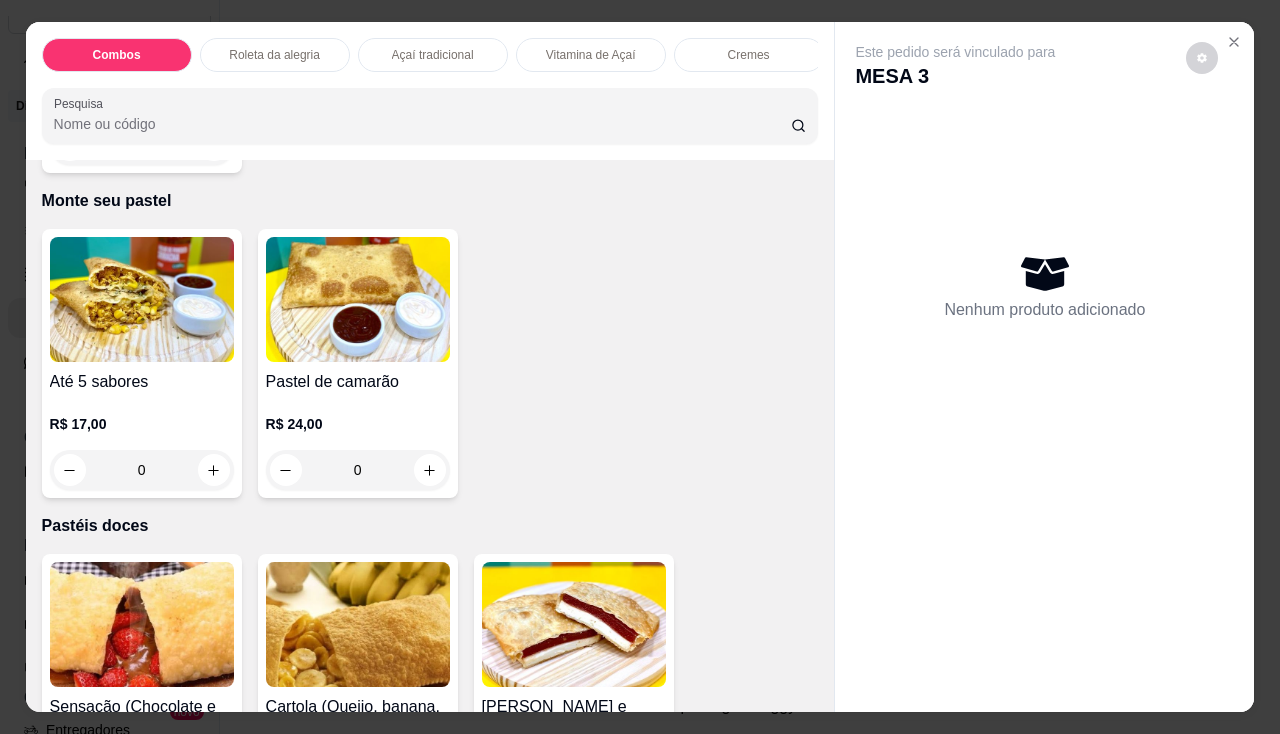 click on "Até 5 sabores" at bounding box center [142, 382] 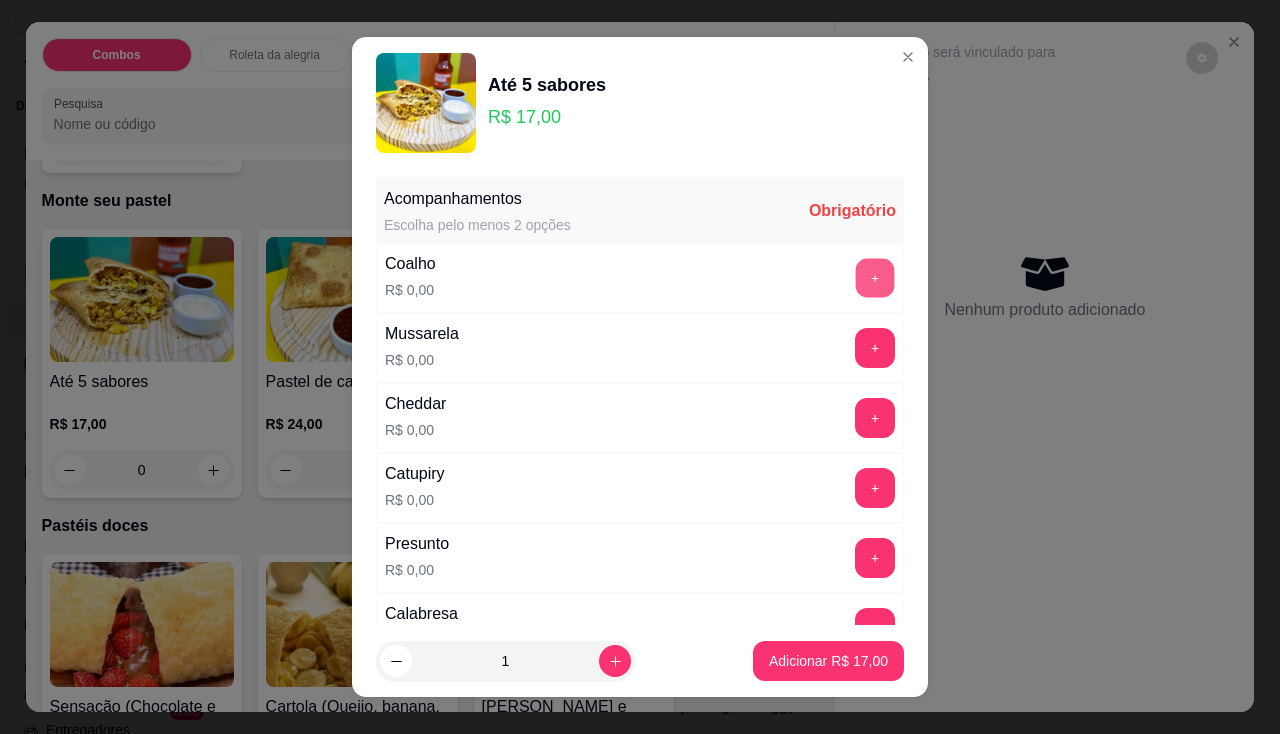 click on "+" at bounding box center (875, 277) 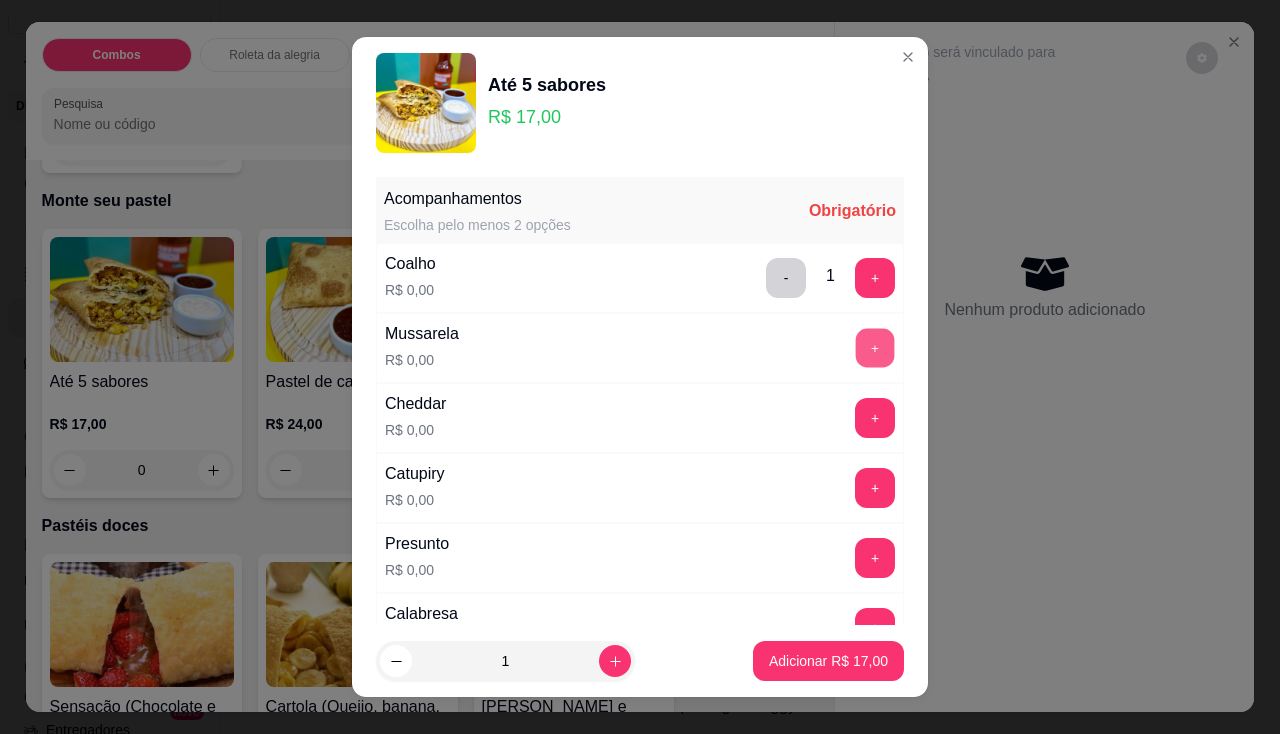 click on "+" at bounding box center (875, 347) 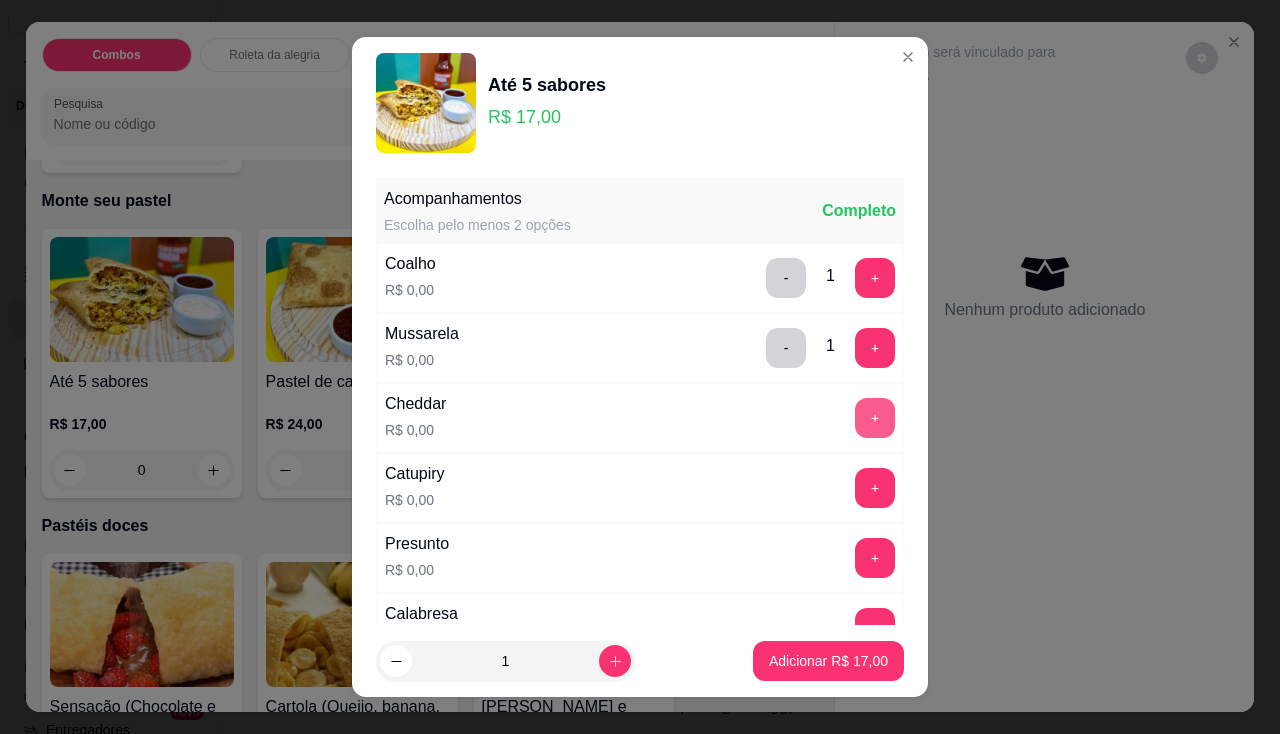 click on "+" at bounding box center [875, 418] 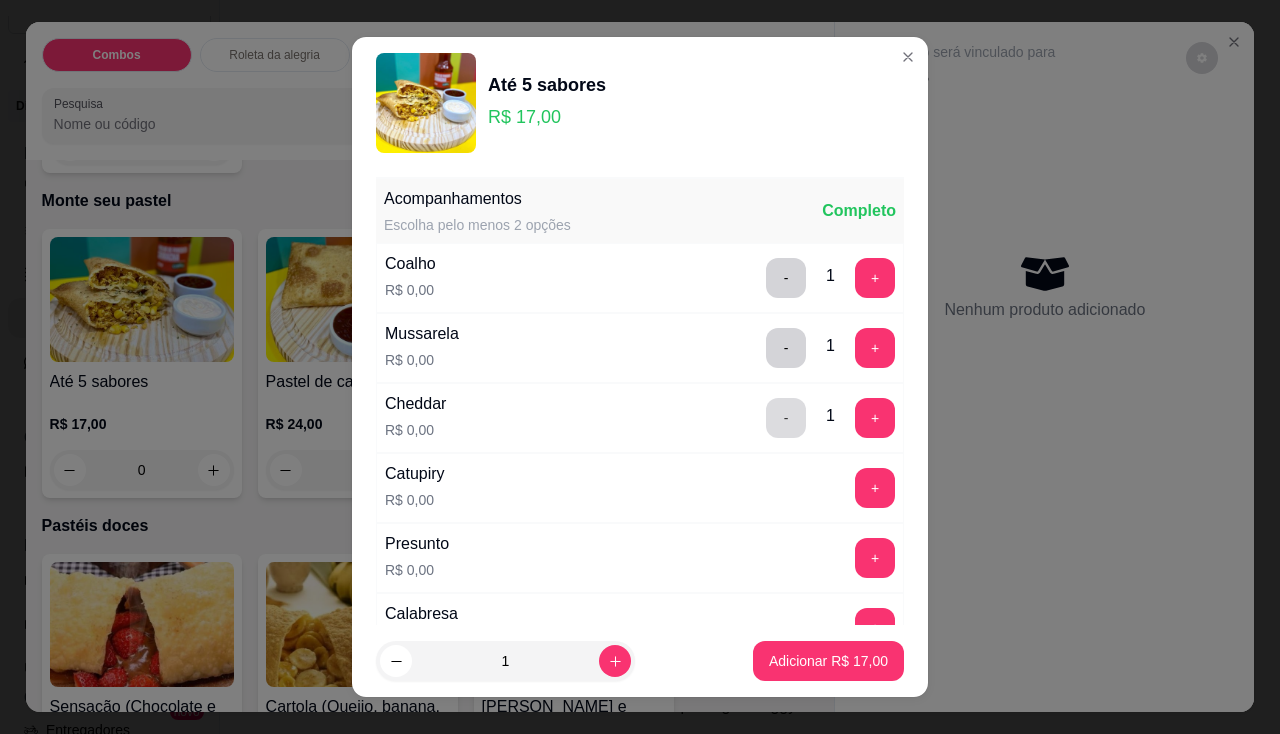 click on "-" at bounding box center [786, 418] 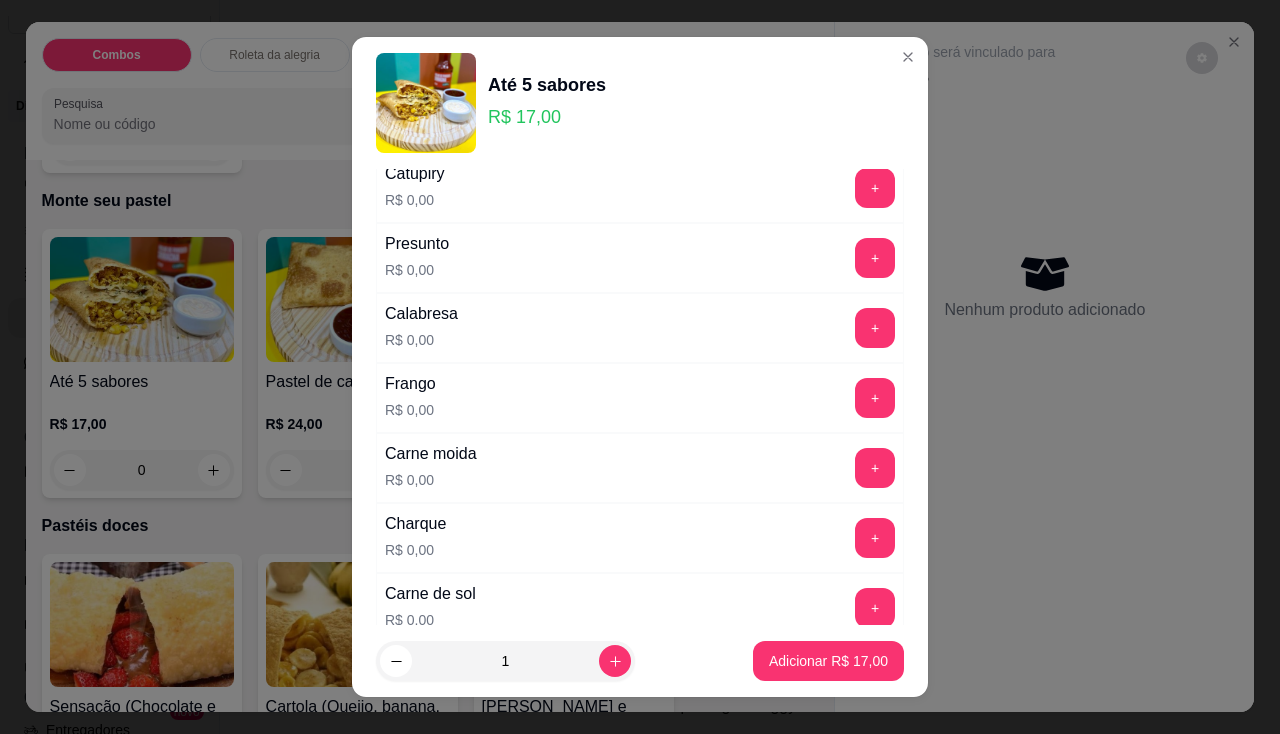 scroll, scrollTop: 500, scrollLeft: 0, axis: vertical 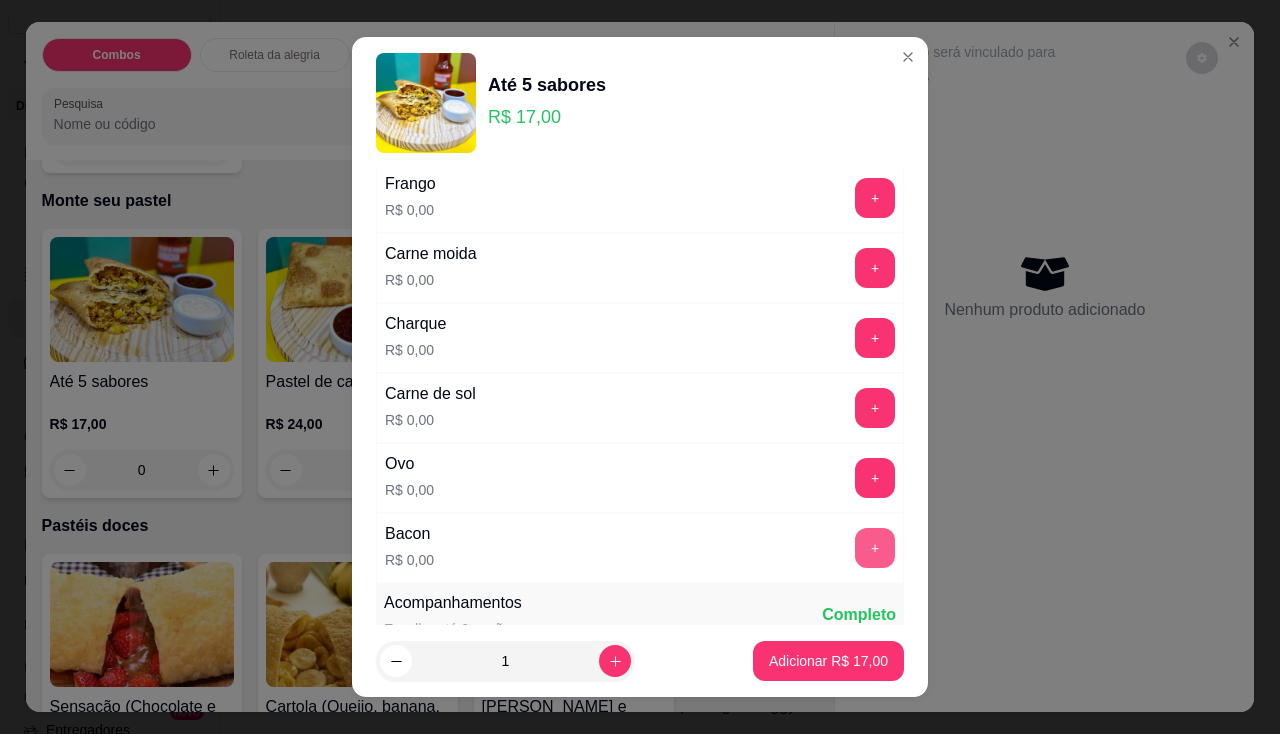 click on "+" at bounding box center [875, 548] 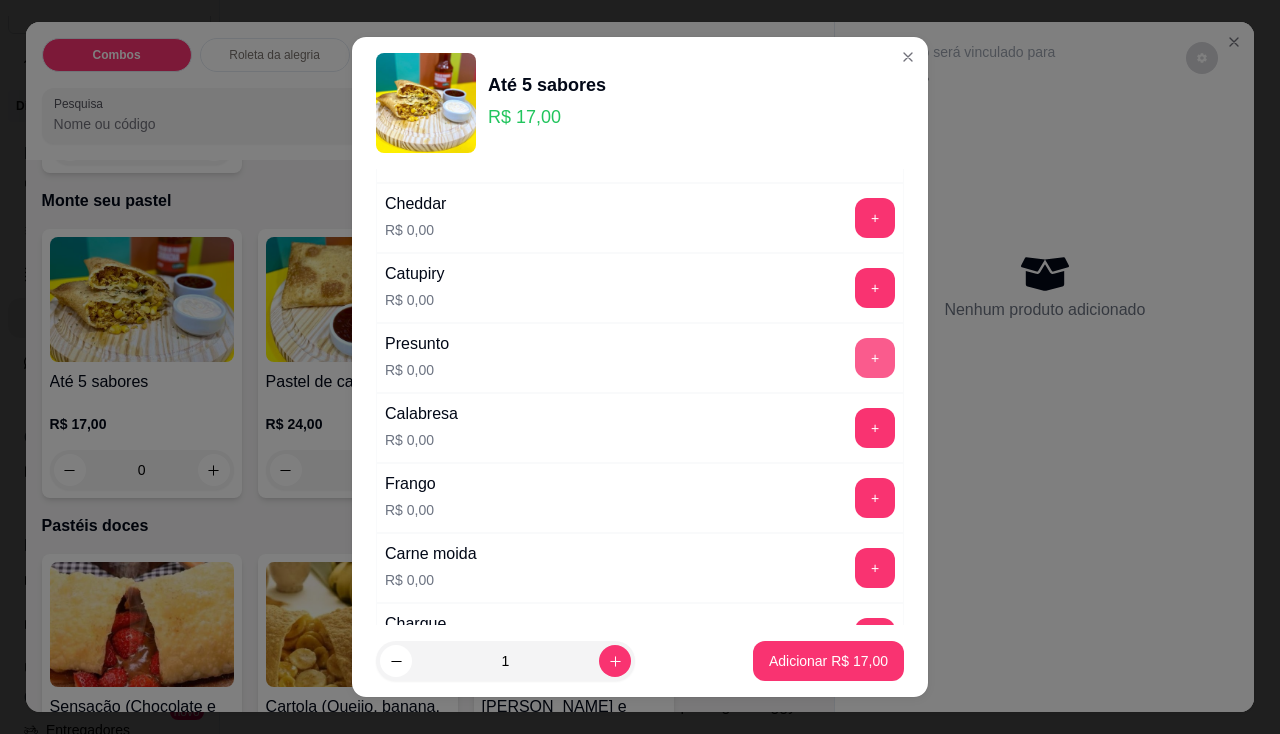 scroll, scrollTop: 100, scrollLeft: 0, axis: vertical 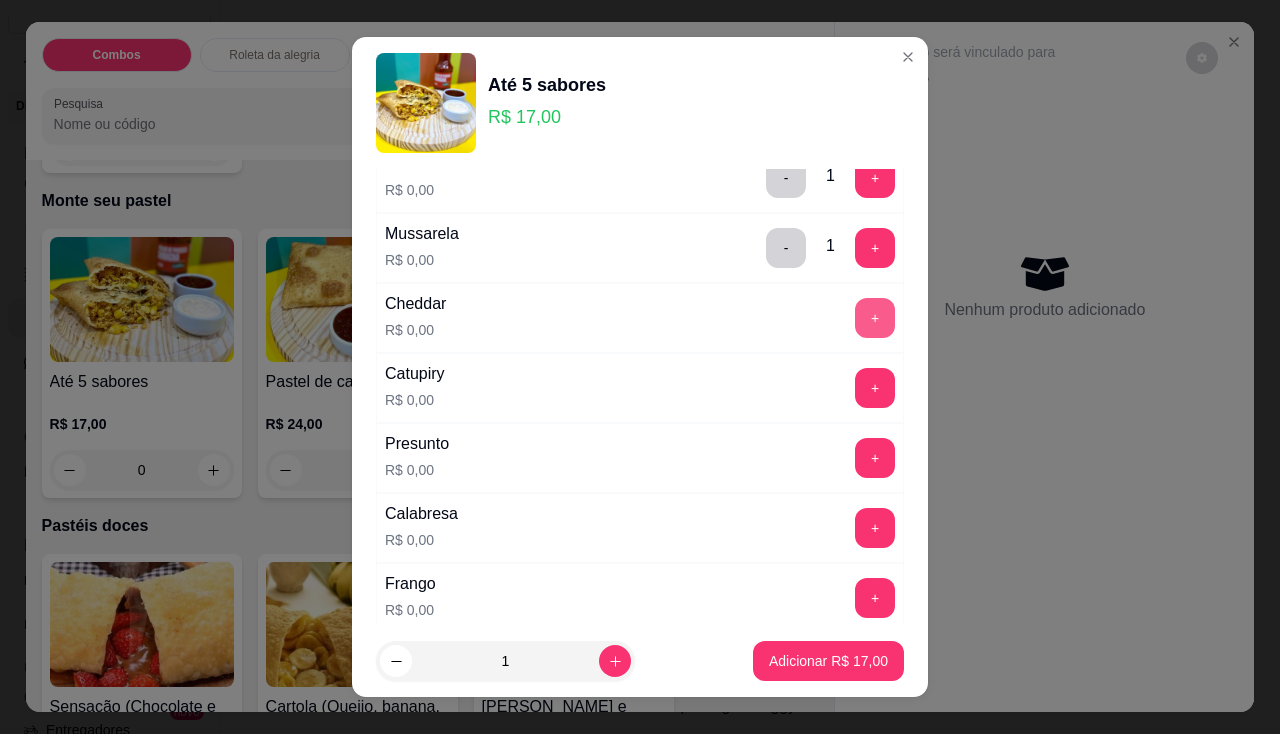 click on "+" at bounding box center (875, 318) 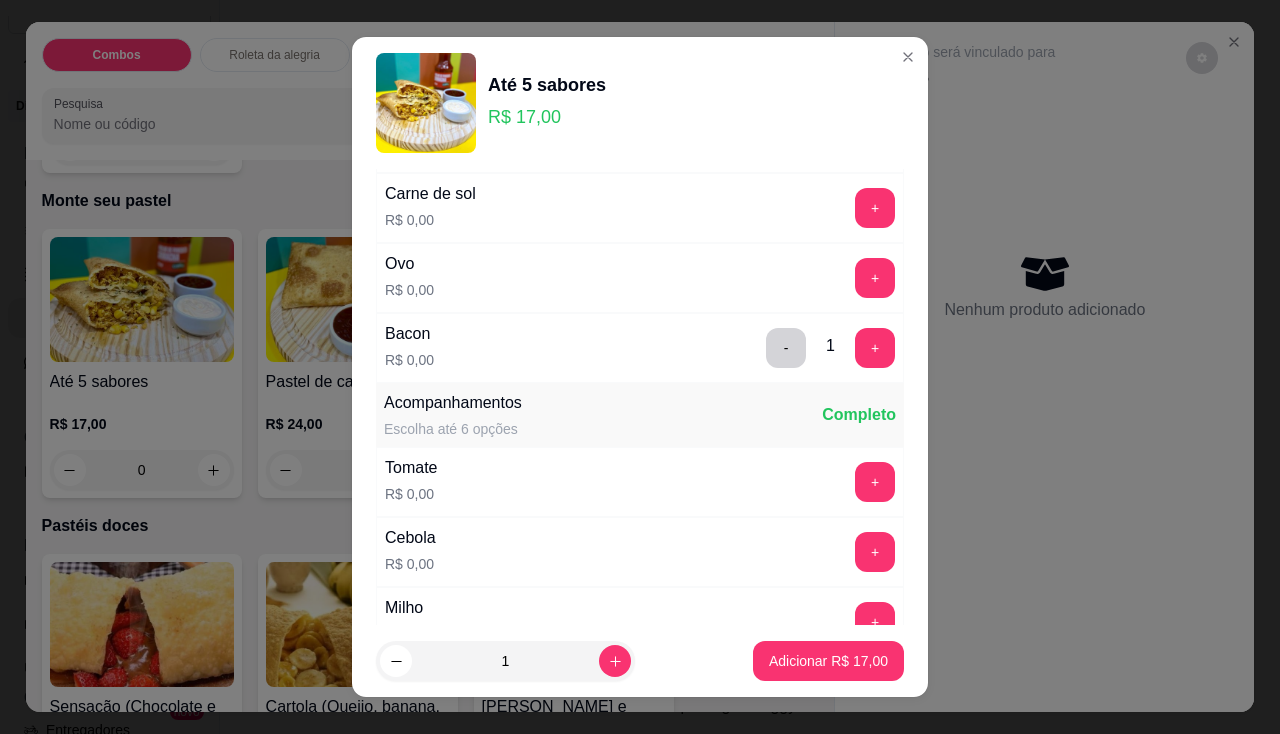 scroll, scrollTop: 800, scrollLeft: 0, axis: vertical 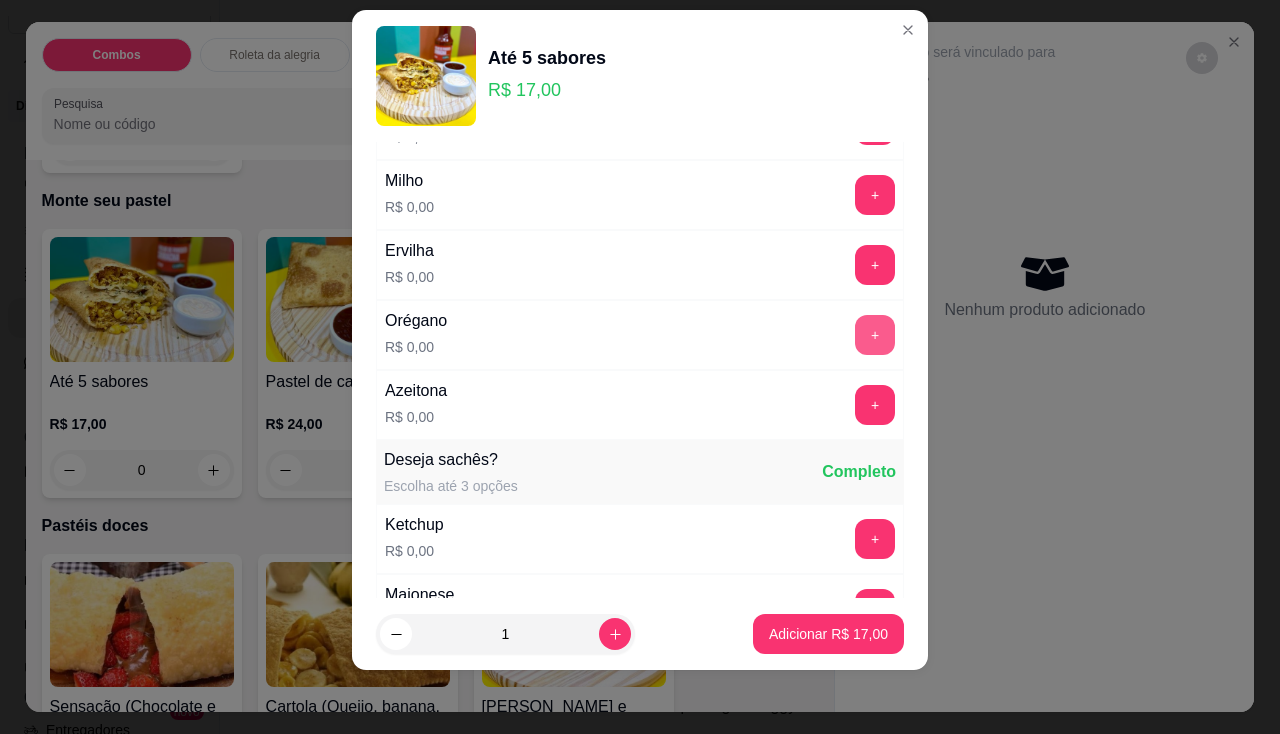 click on "+" at bounding box center [875, 335] 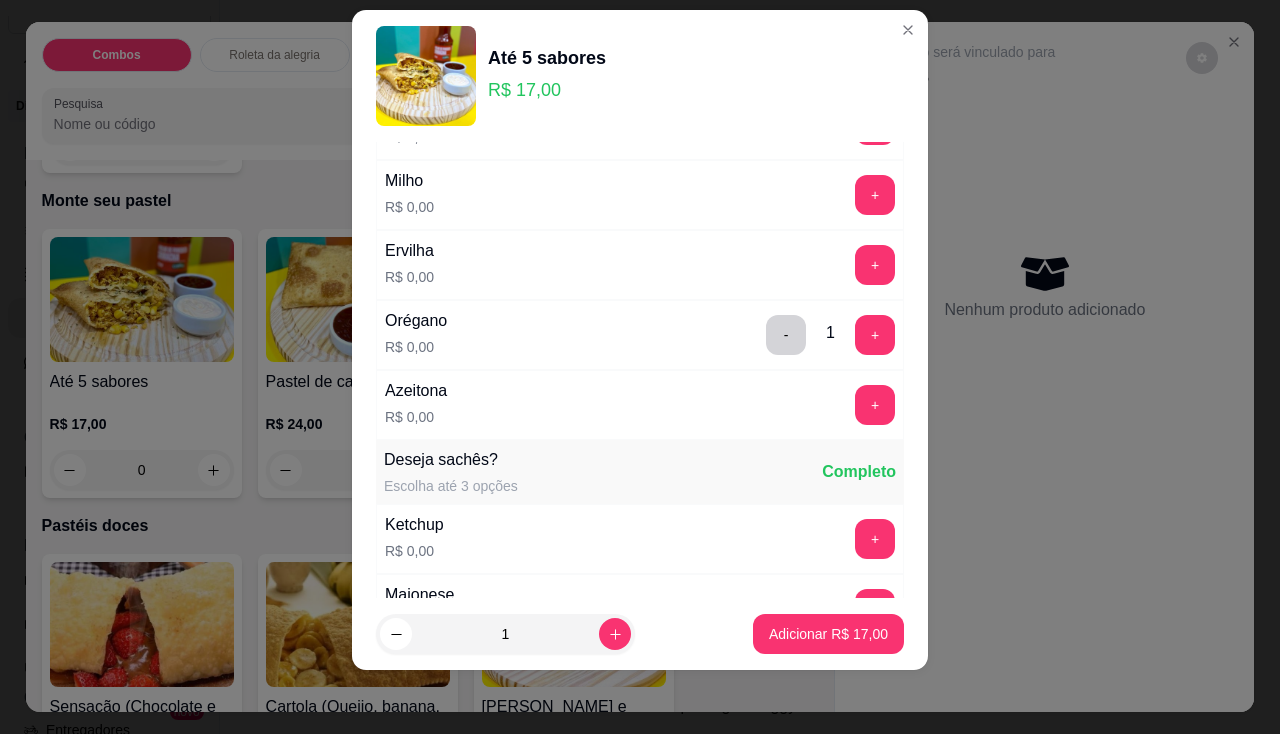 scroll, scrollTop: 1200, scrollLeft: 0, axis: vertical 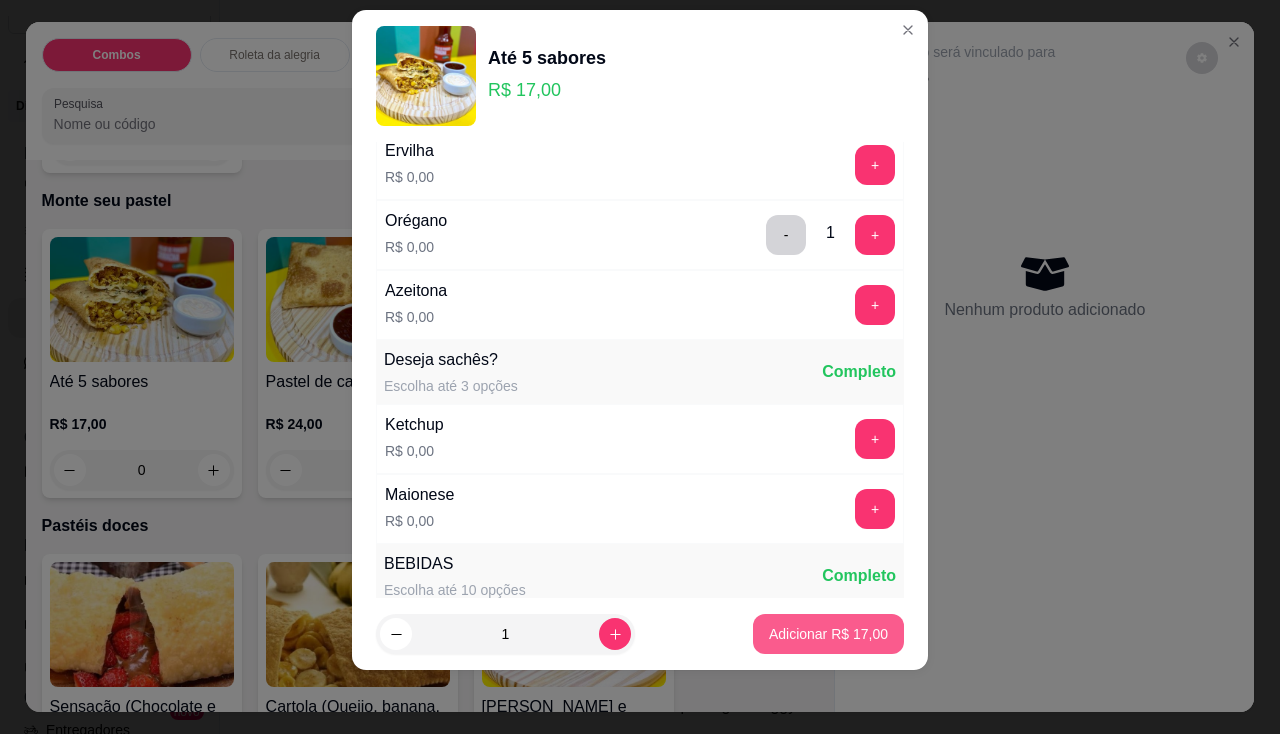 click on "Adicionar   R$ 17,00" at bounding box center [828, 634] 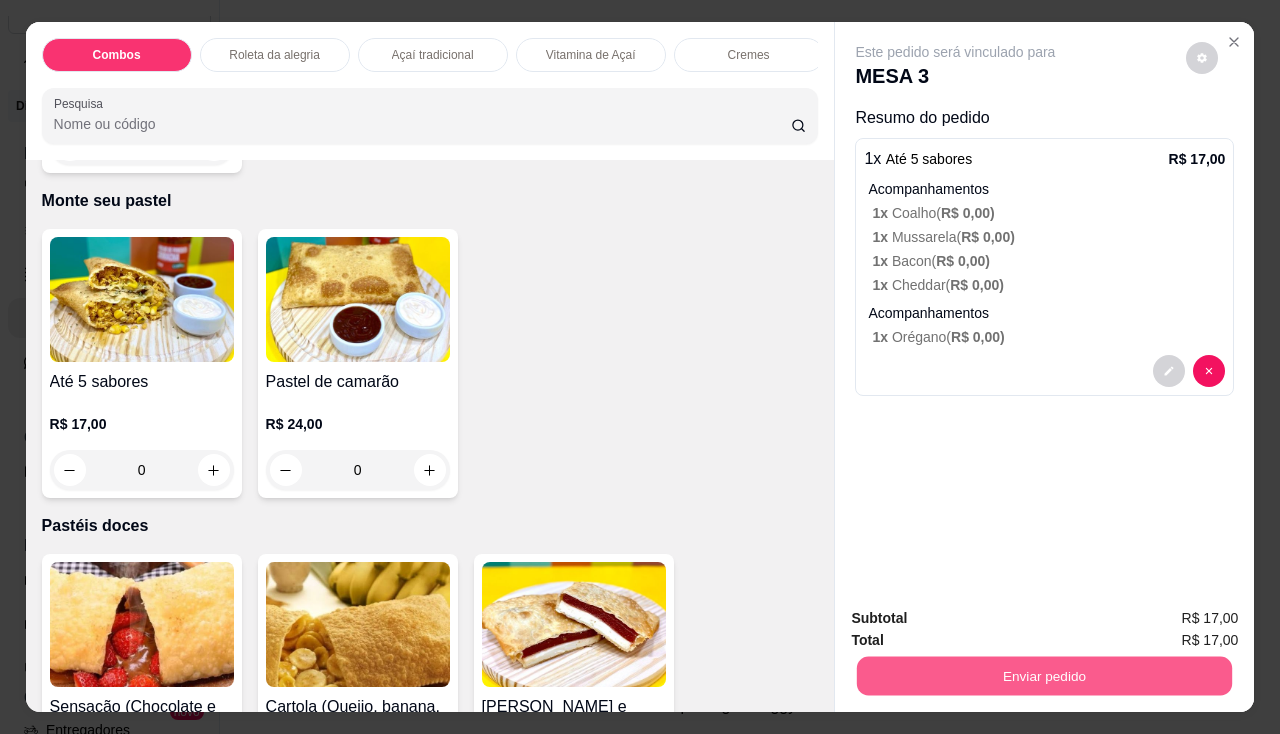 click on "Enviar pedido" at bounding box center [1044, 676] 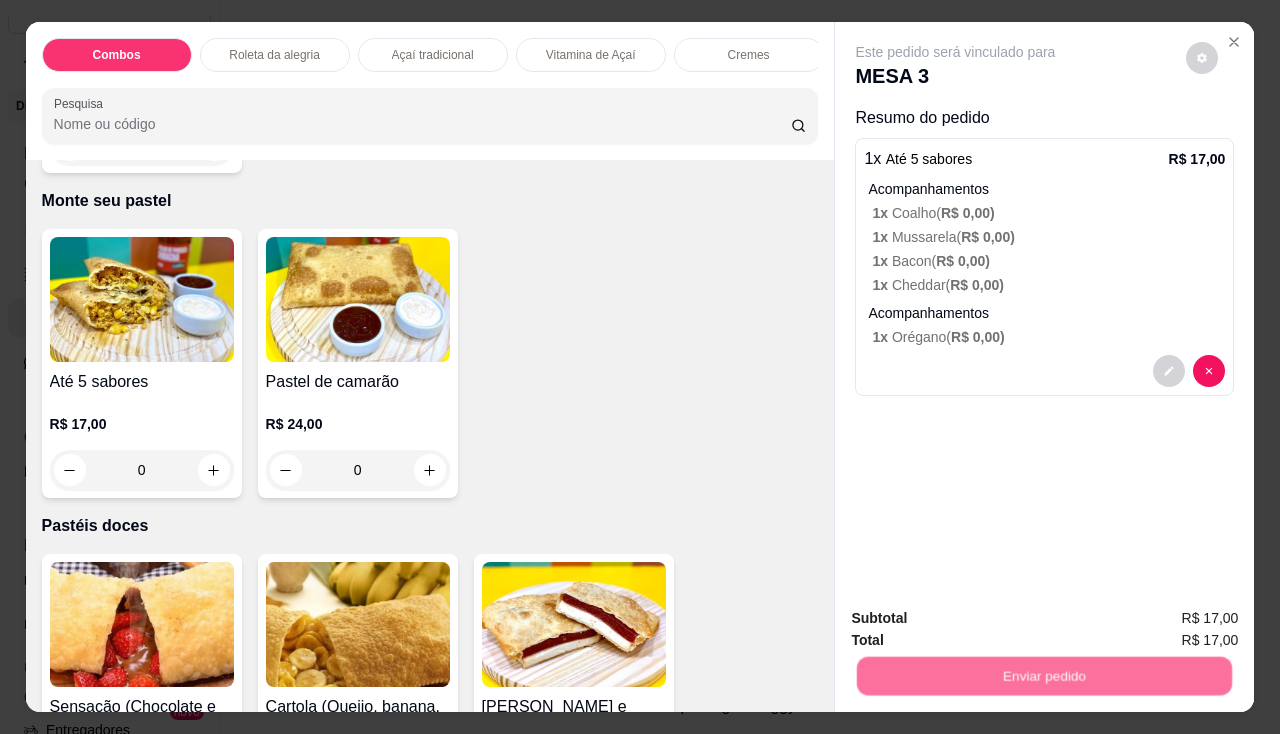 click on "Não registrar e enviar pedido" at bounding box center (979, 620) 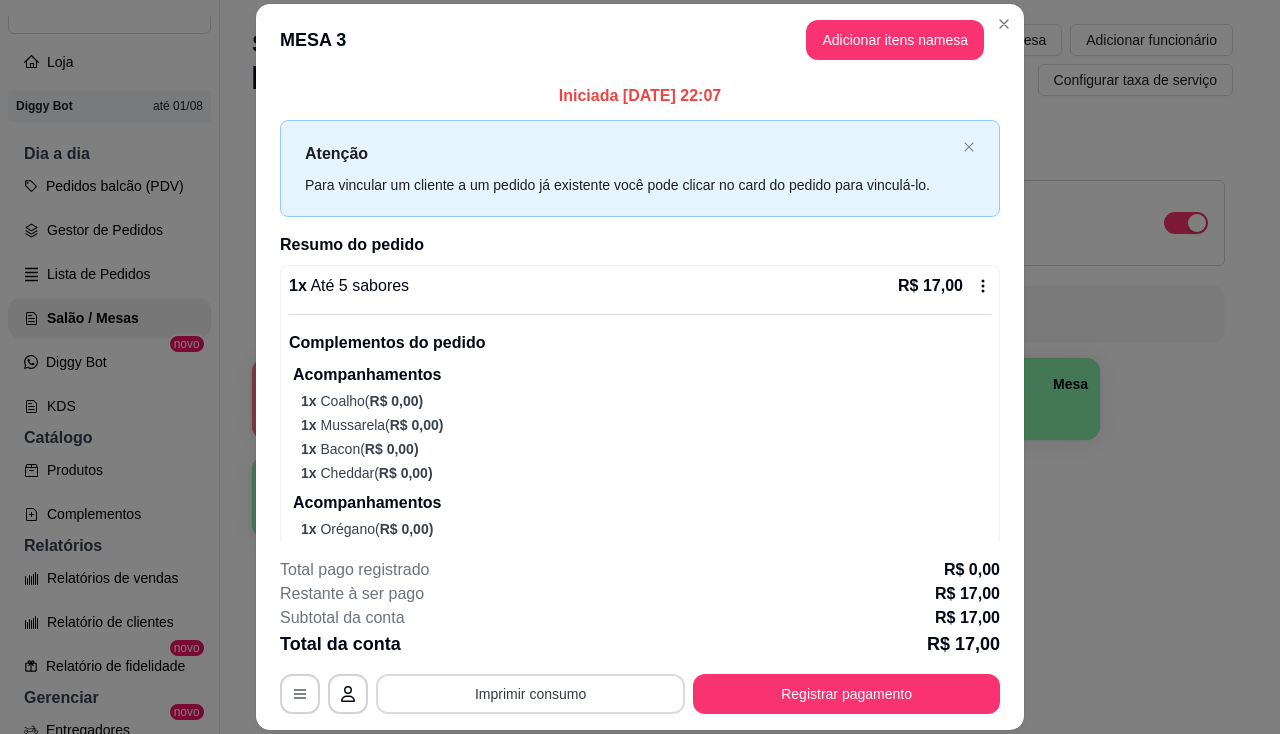 click on "Imprimir consumo" at bounding box center [530, 694] 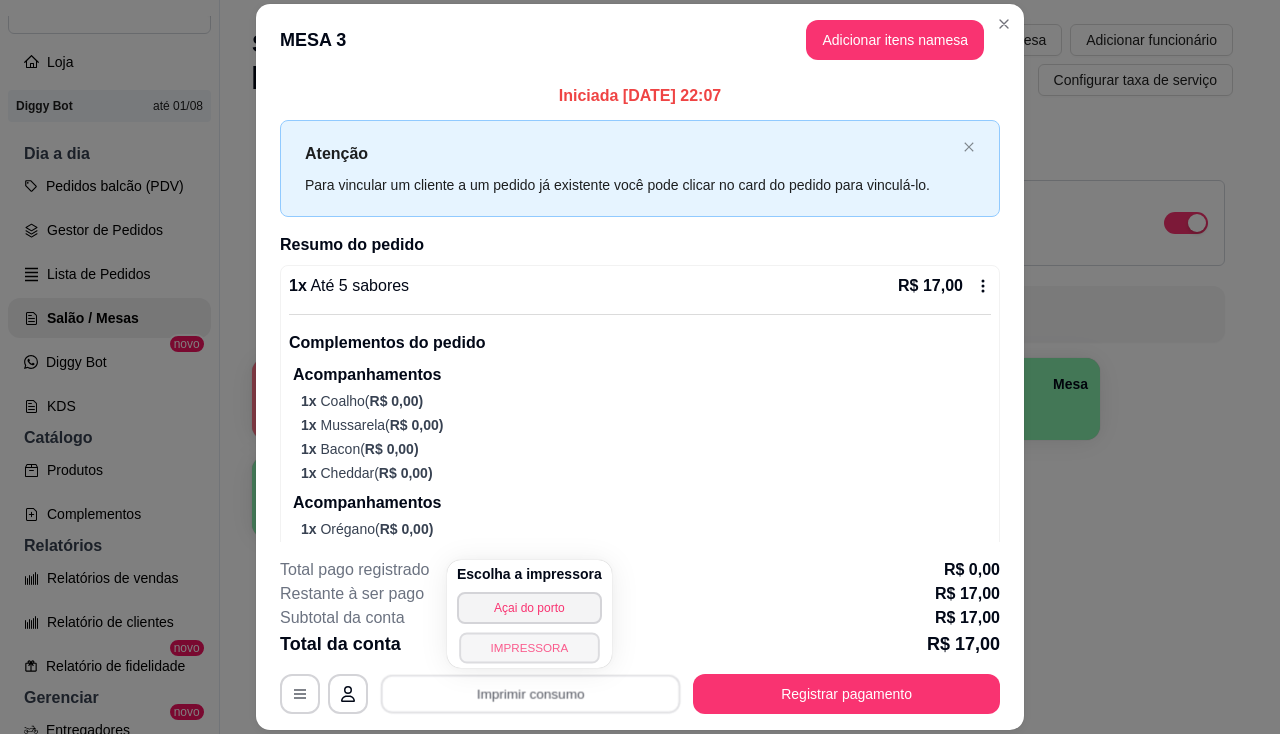 click on "IMPRESSORA" at bounding box center [529, 647] 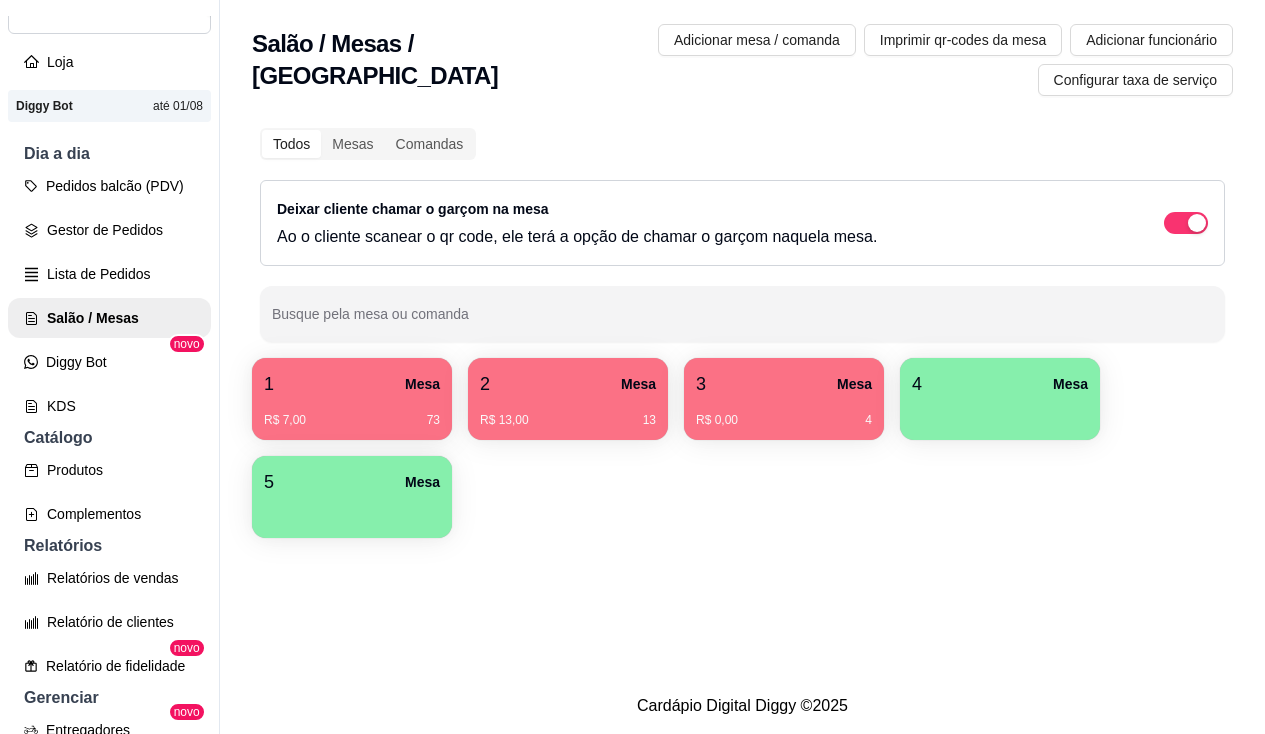 click on "3 Mesa R$ 0,00 4" at bounding box center (784, 399) 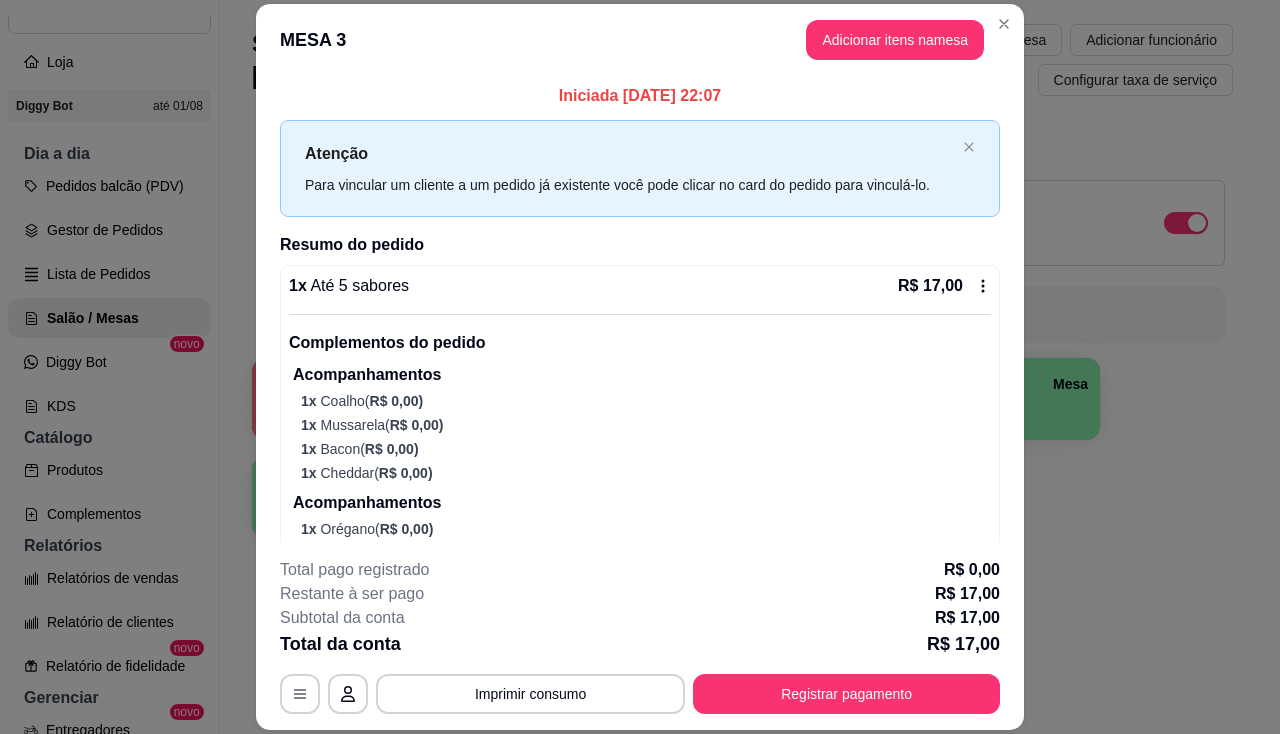 scroll, scrollTop: 41, scrollLeft: 0, axis: vertical 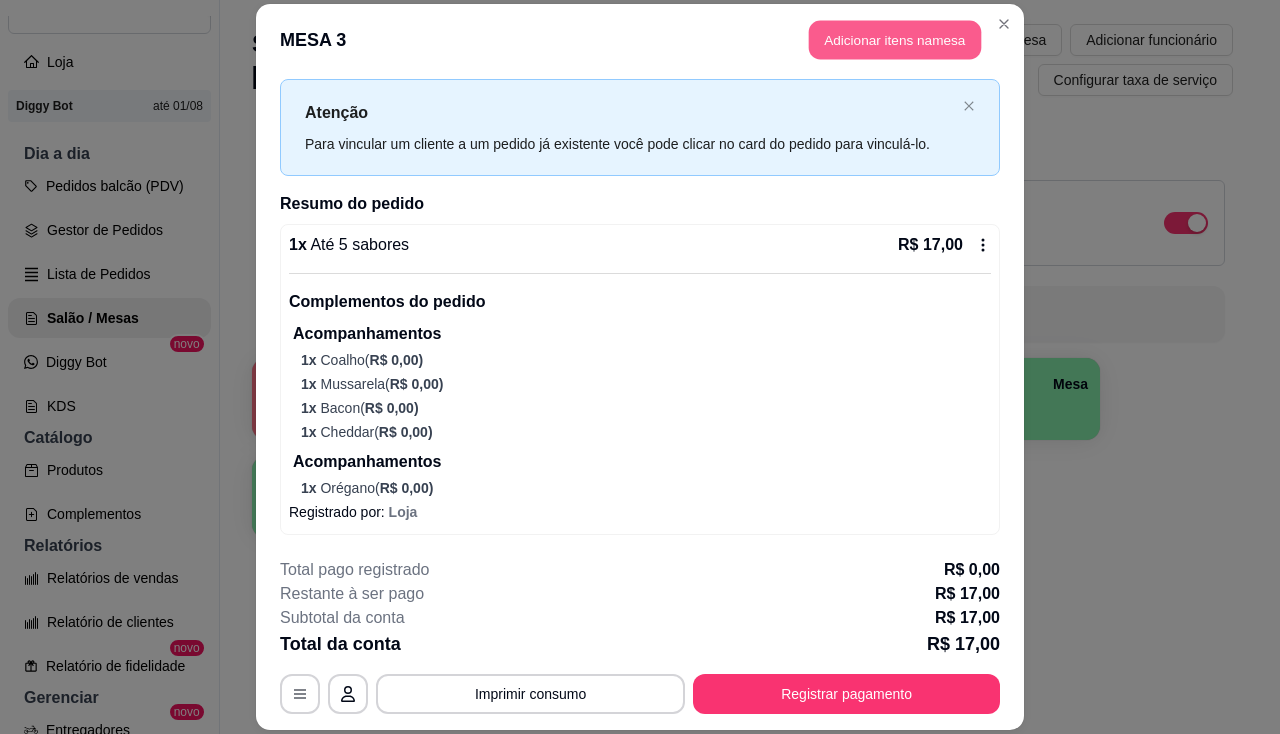 click on "Adicionar itens na  mesa" at bounding box center (895, 39) 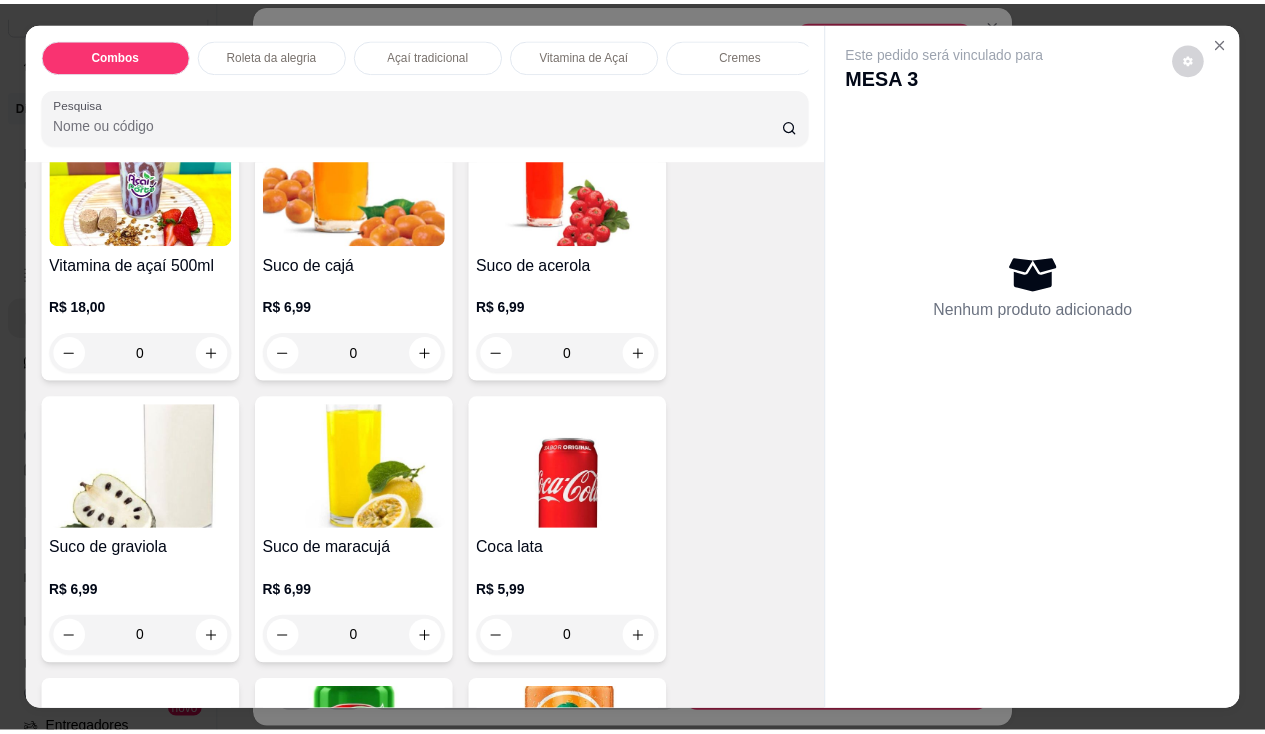 scroll, scrollTop: 4900, scrollLeft: 0, axis: vertical 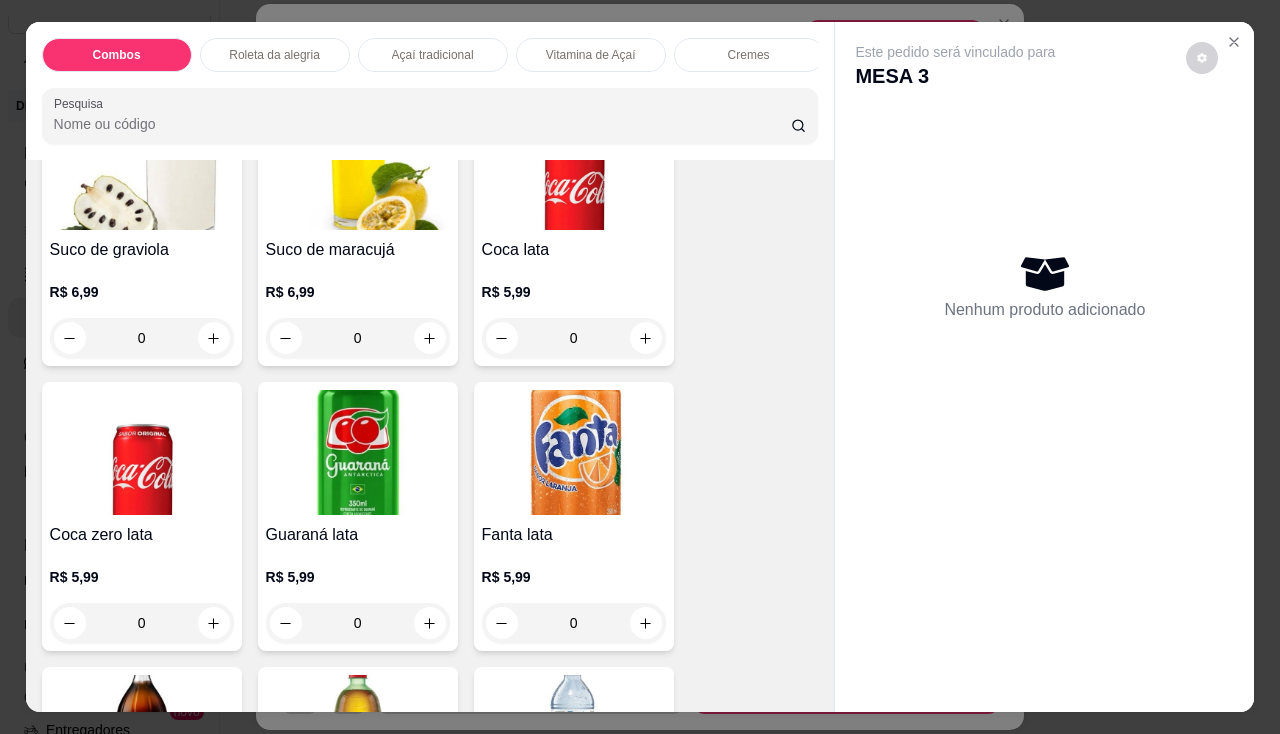 click on "Suco de graviola" at bounding box center [142, 250] 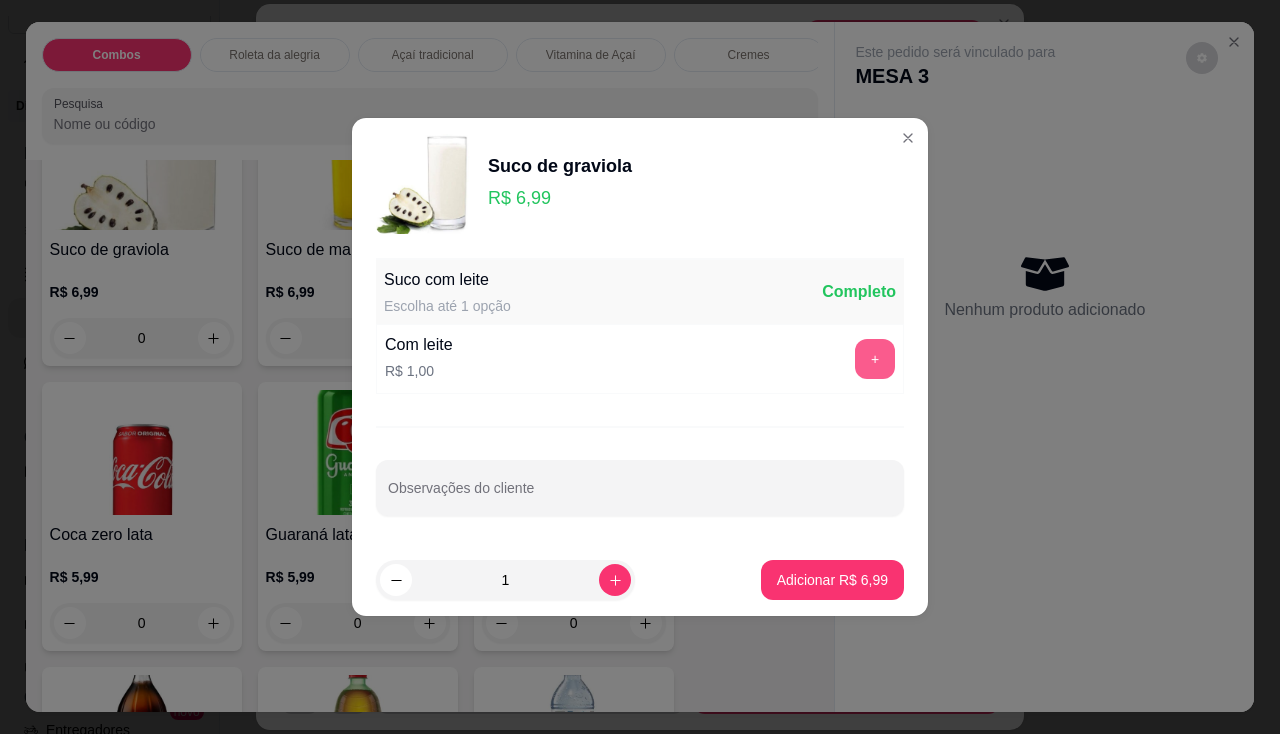 click on "+" at bounding box center (875, 359) 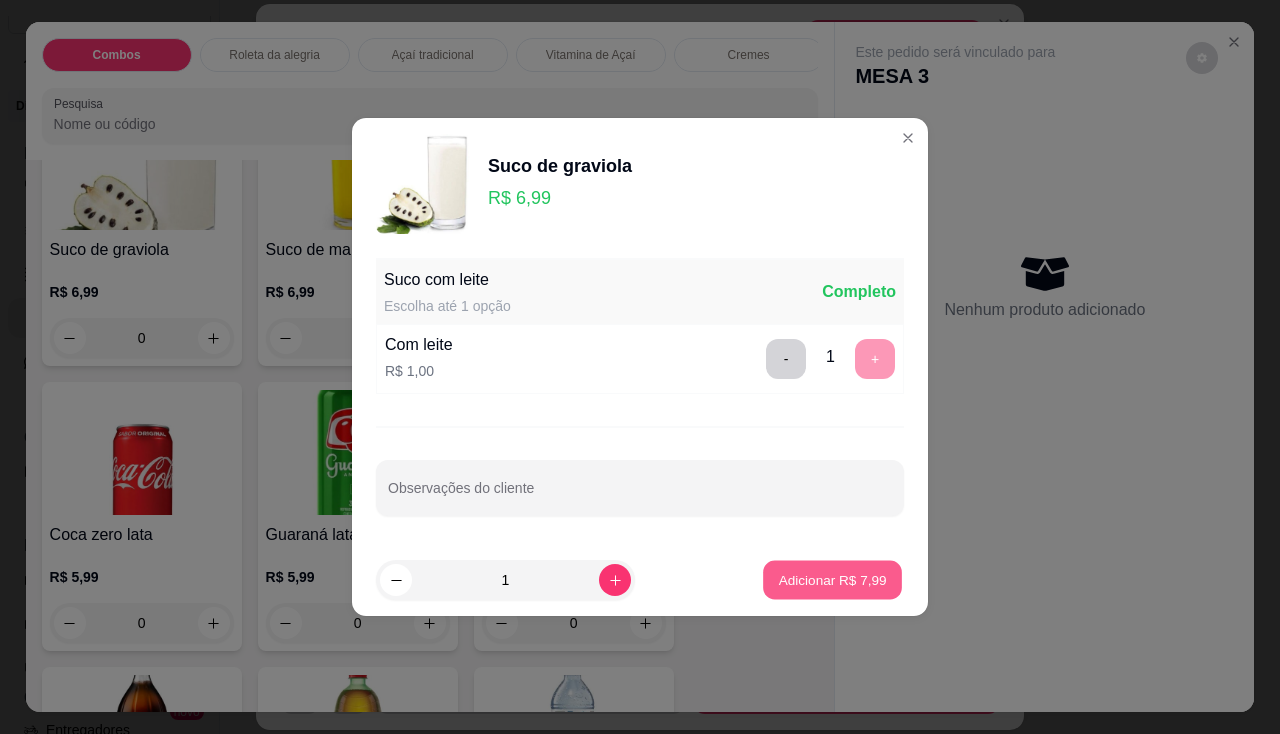 click on "Adicionar   R$ 7,99" at bounding box center (832, 579) 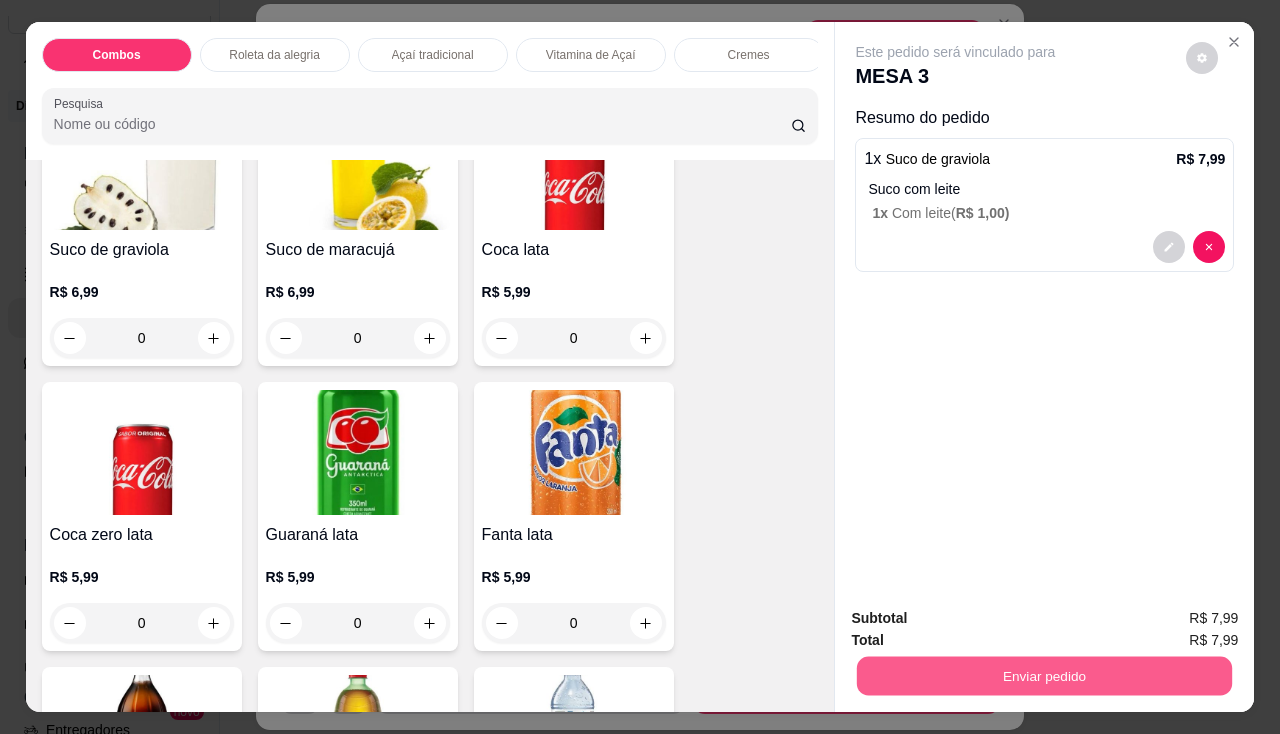 click on "Enviar pedido" at bounding box center (1044, 676) 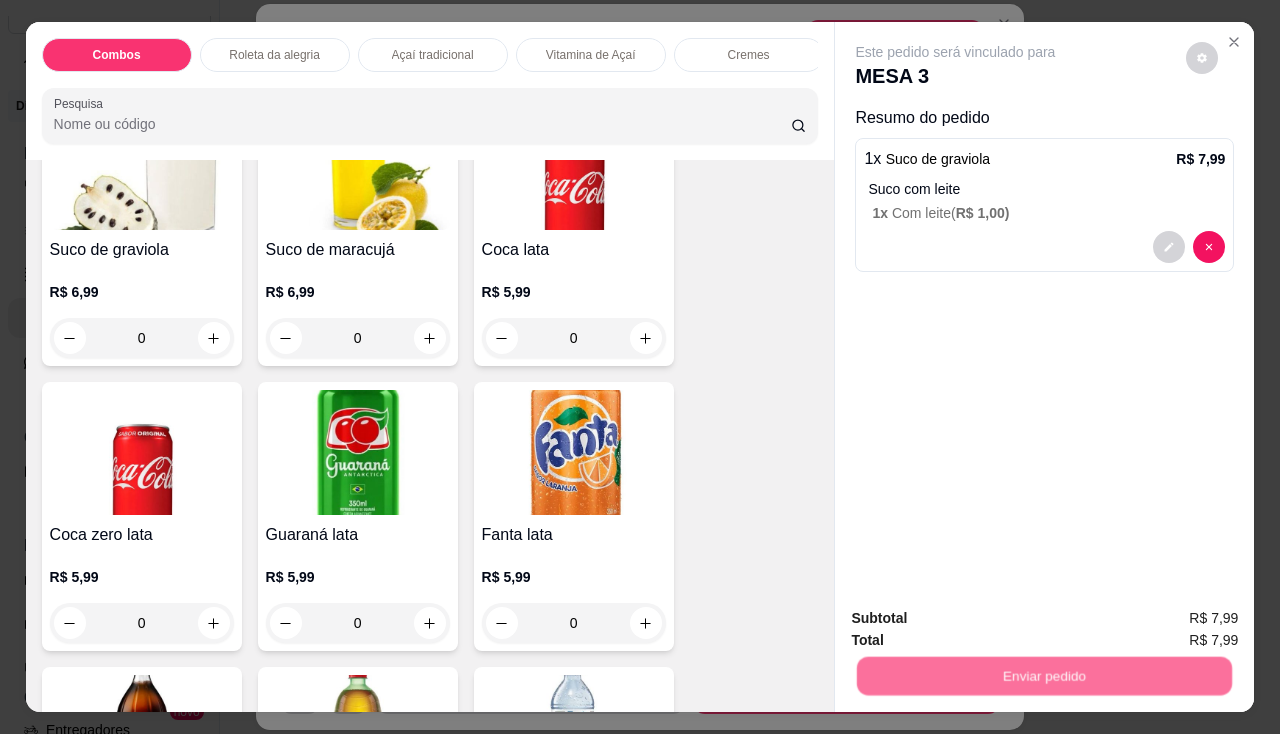 click on "Não registrar e enviar pedido" at bounding box center [979, 620] 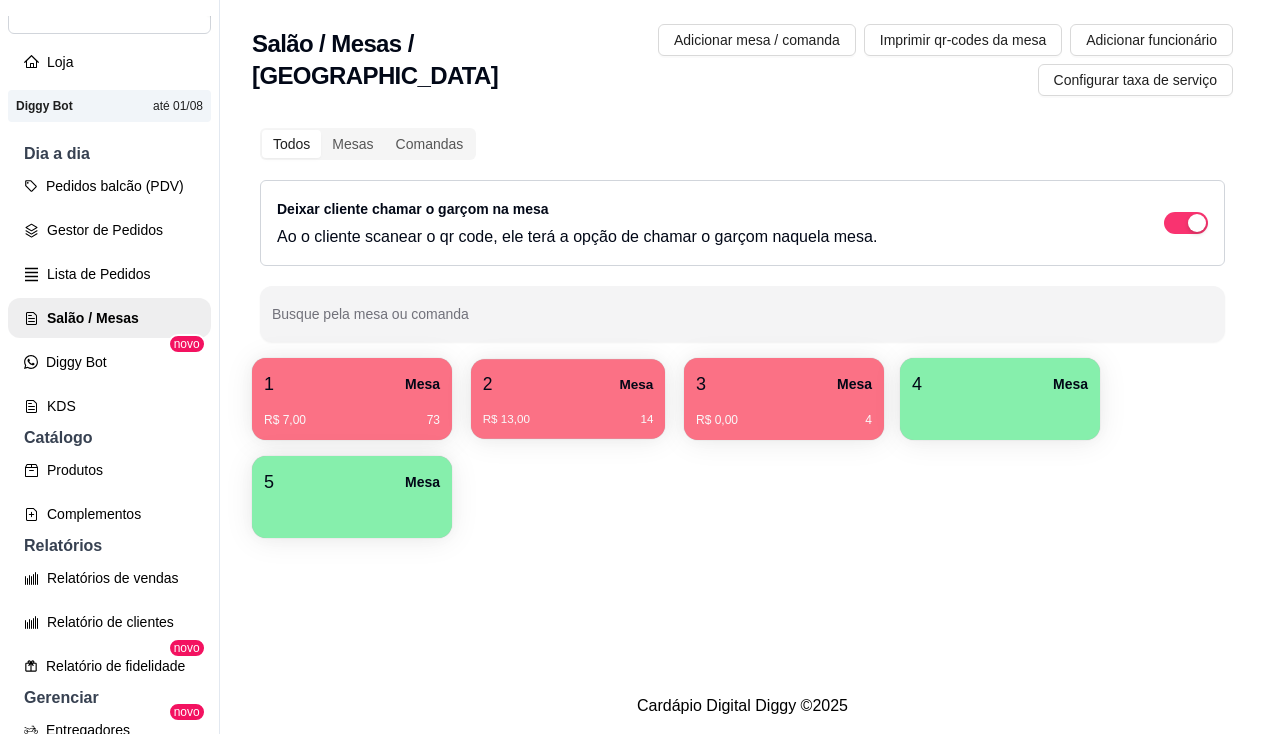 click on "2 Mesa" at bounding box center [568, 384] 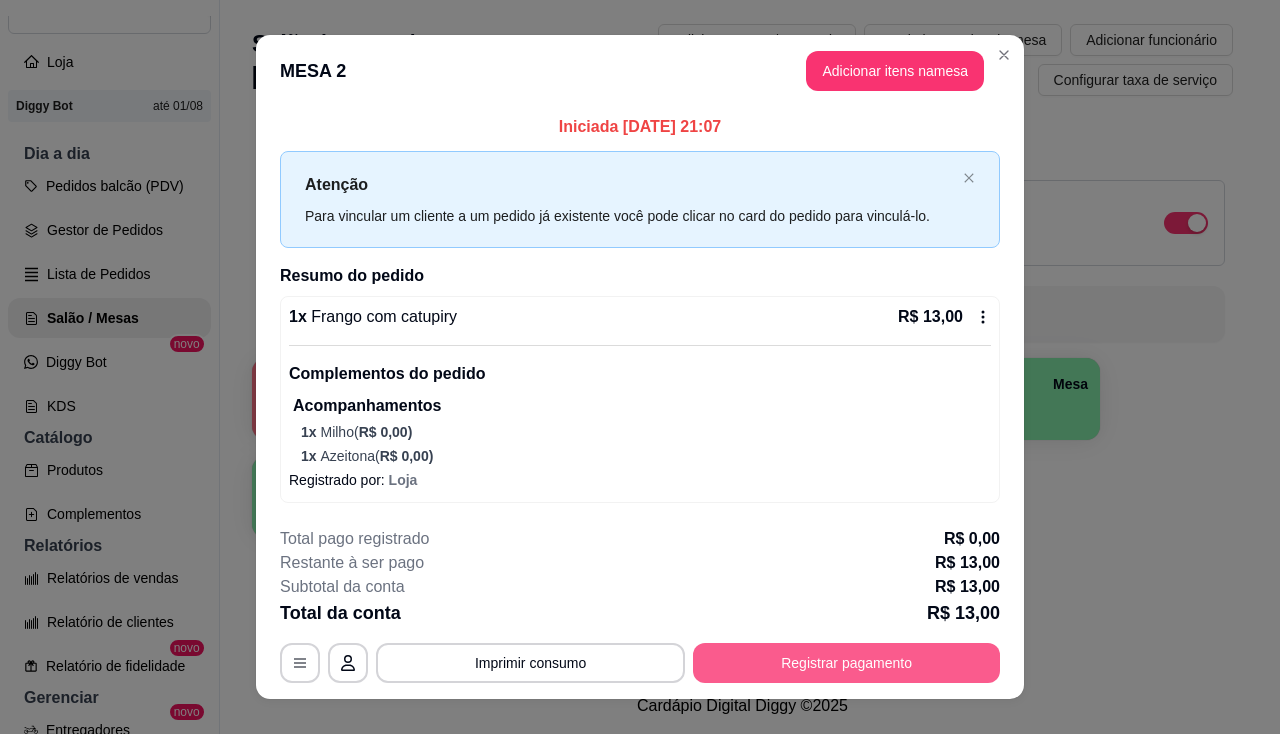 click on "Registrar pagamento" at bounding box center [846, 663] 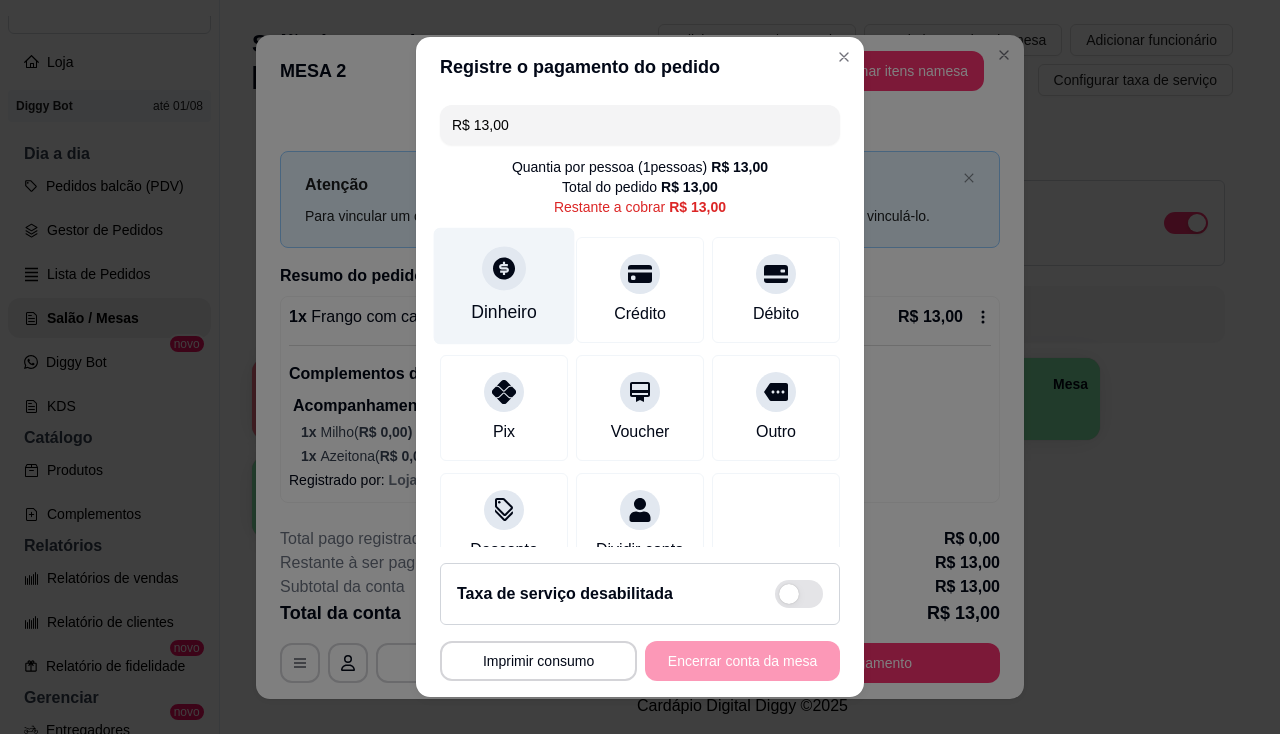 click on "Dinheiro" at bounding box center [504, 285] 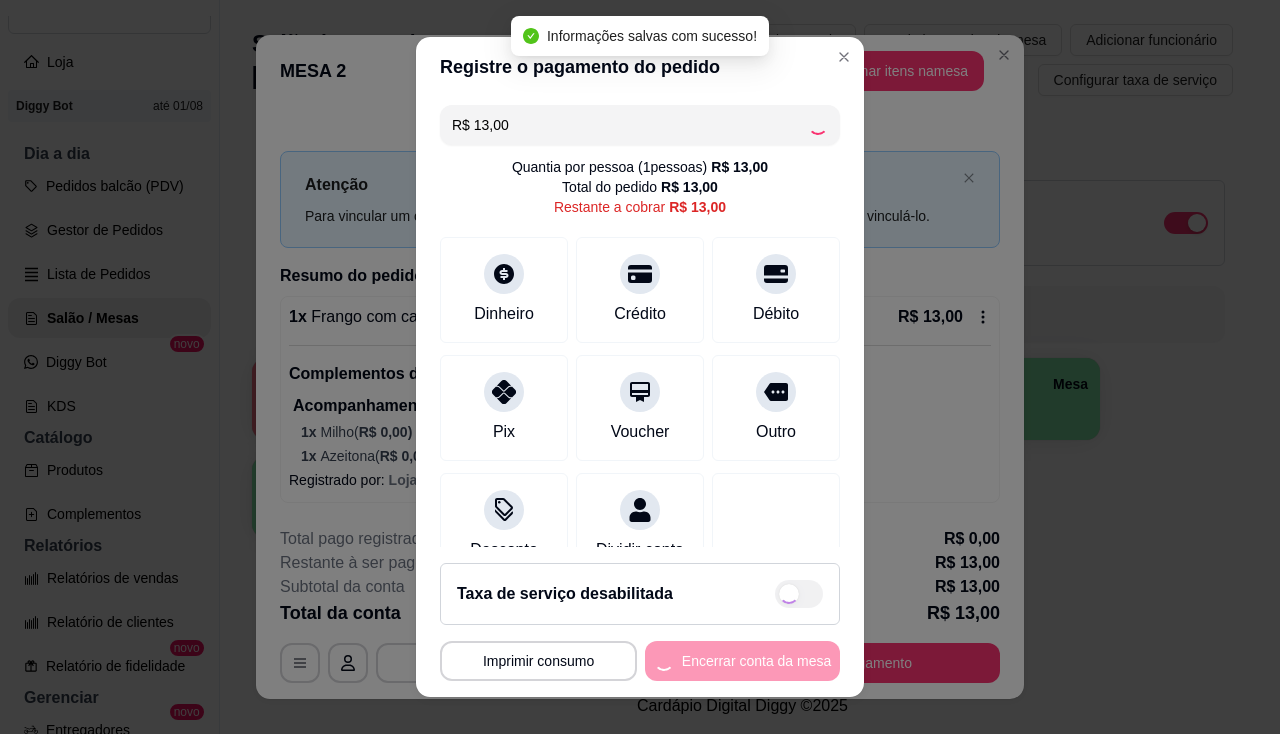 type on "R$ 0,00" 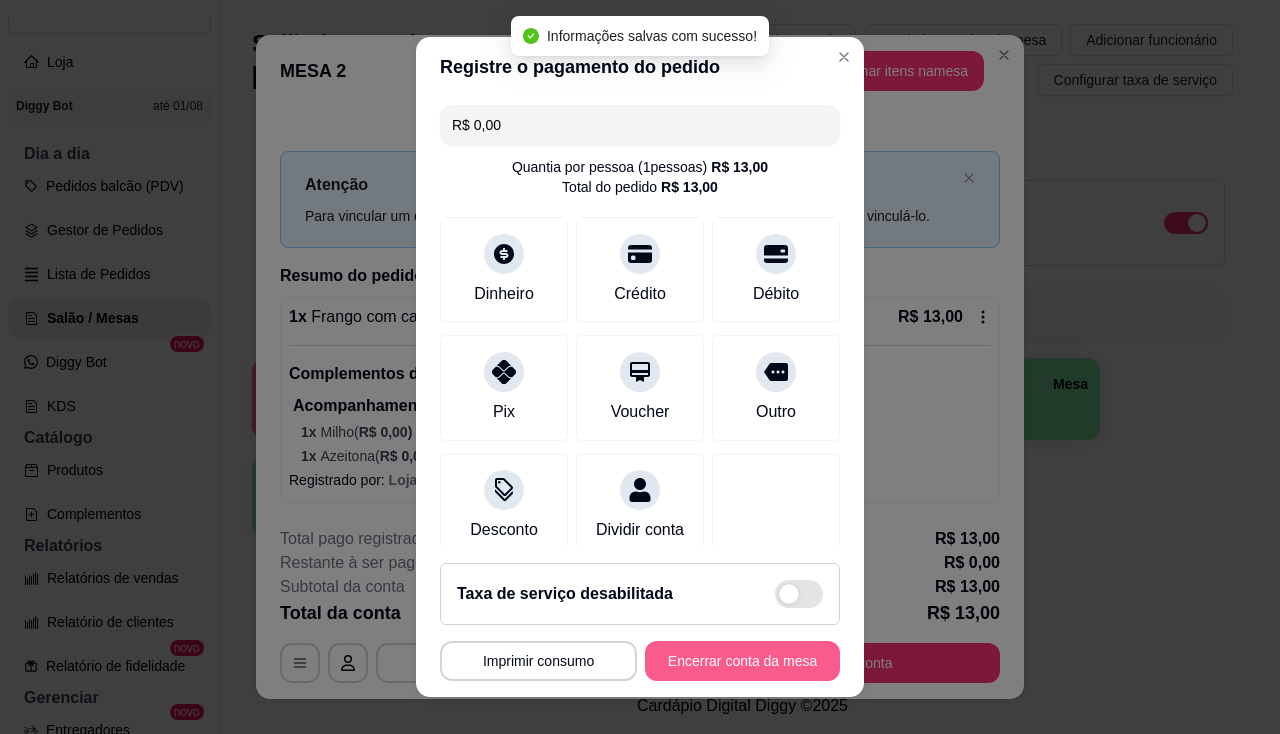click on "Encerrar conta da mesa" at bounding box center (742, 661) 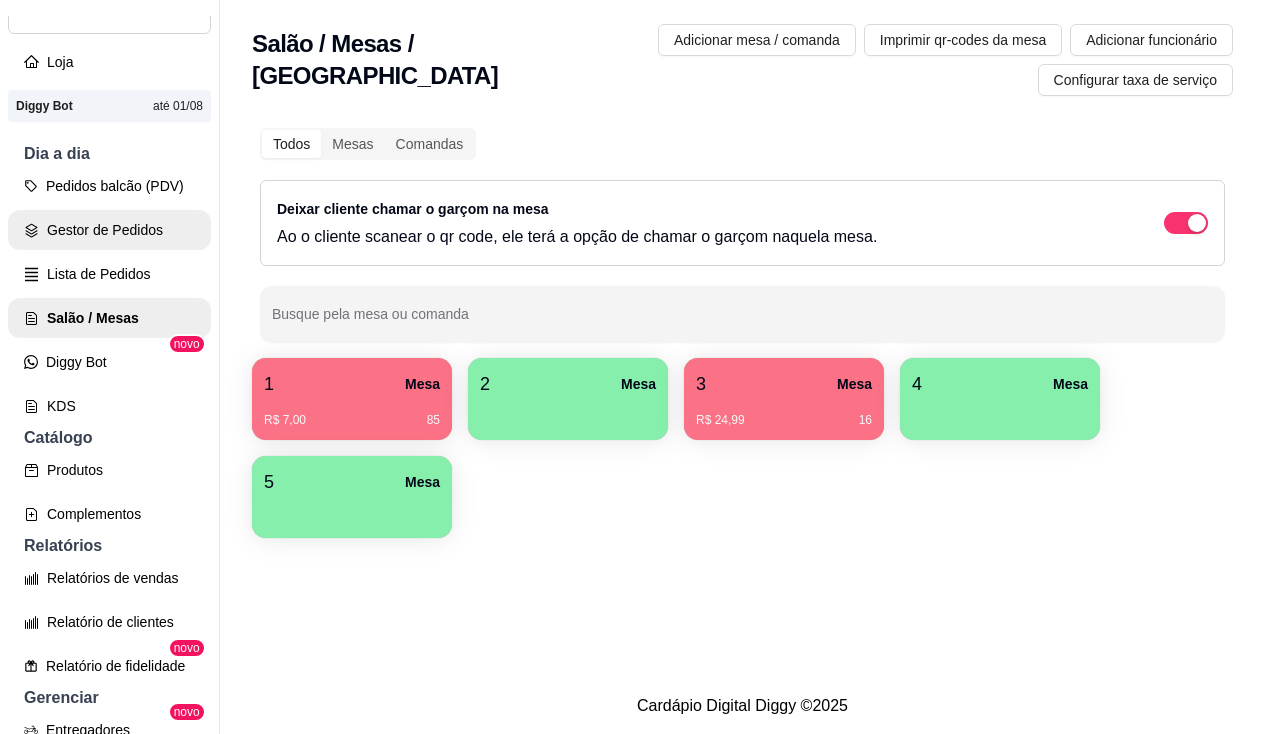 click on "Gestor de Pedidos" at bounding box center [109, 230] 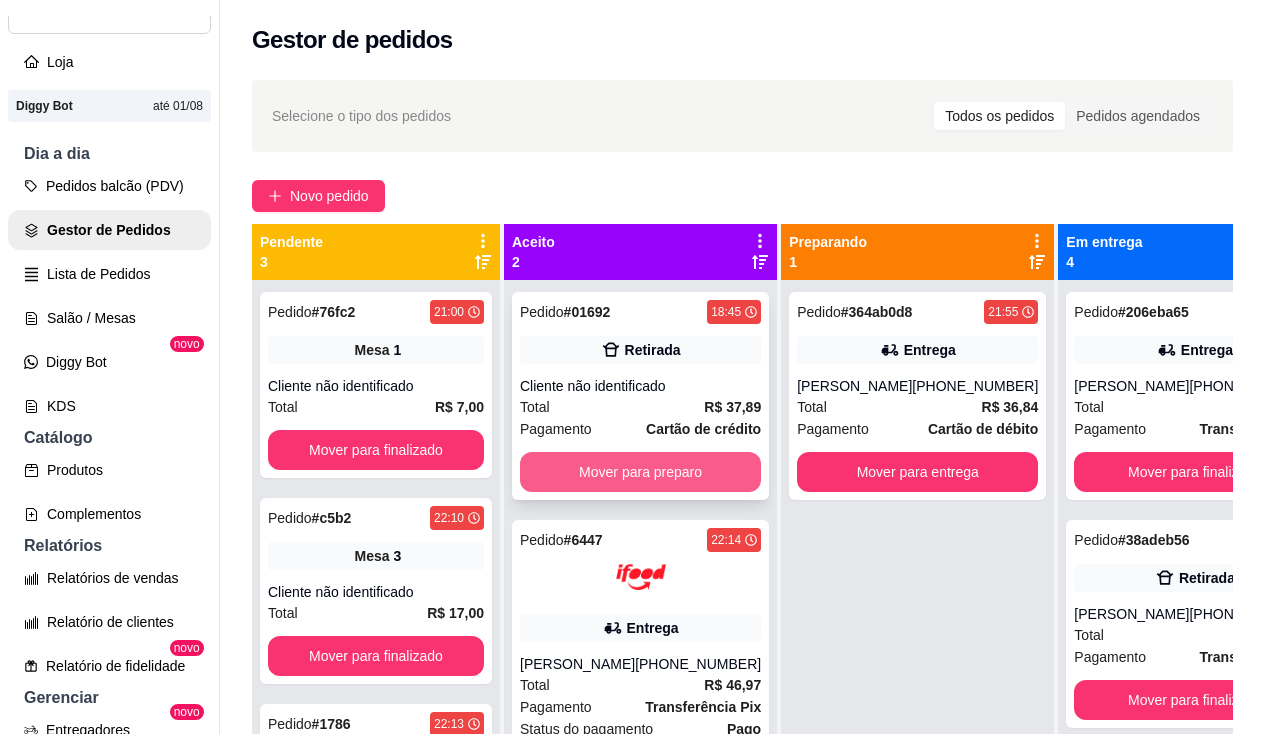 scroll, scrollTop: 71, scrollLeft: 0, axis: vertical 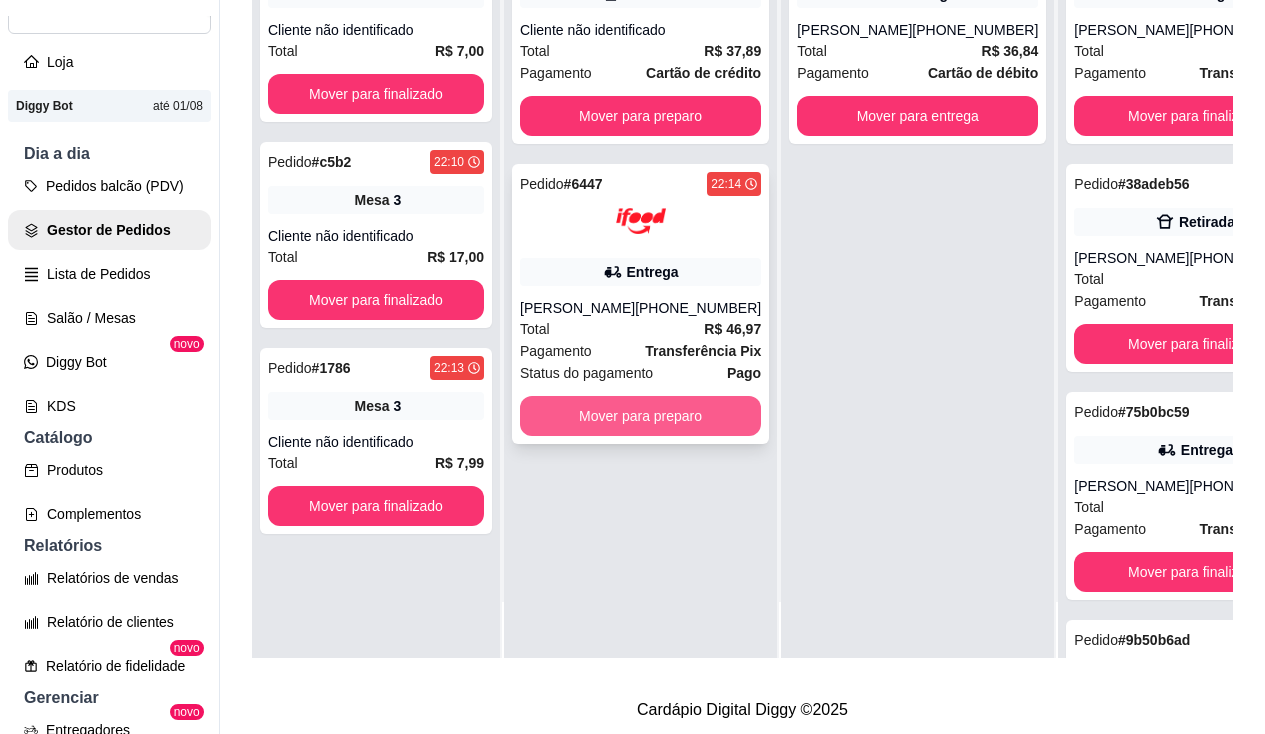click on "Mover para preparo" at bounding box center (640, 416) 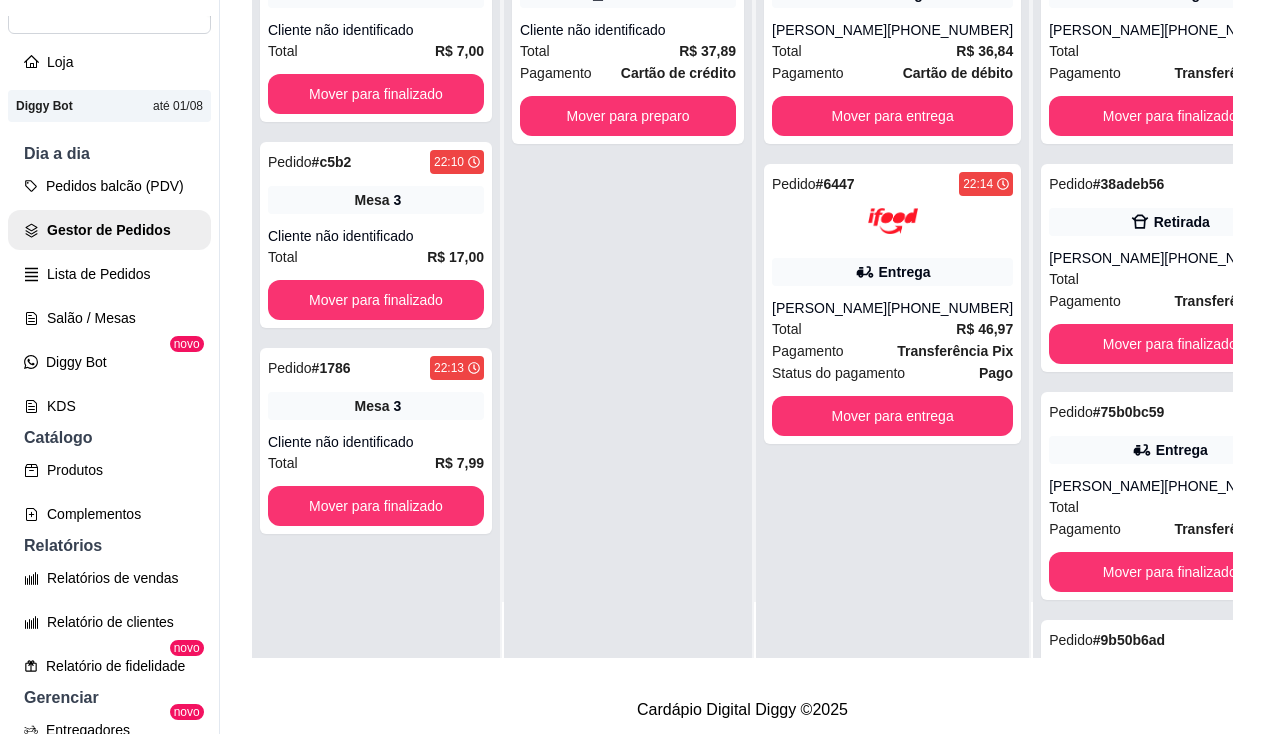 scroll, scrollTop: 0, scrollLeft: 0, axis: both 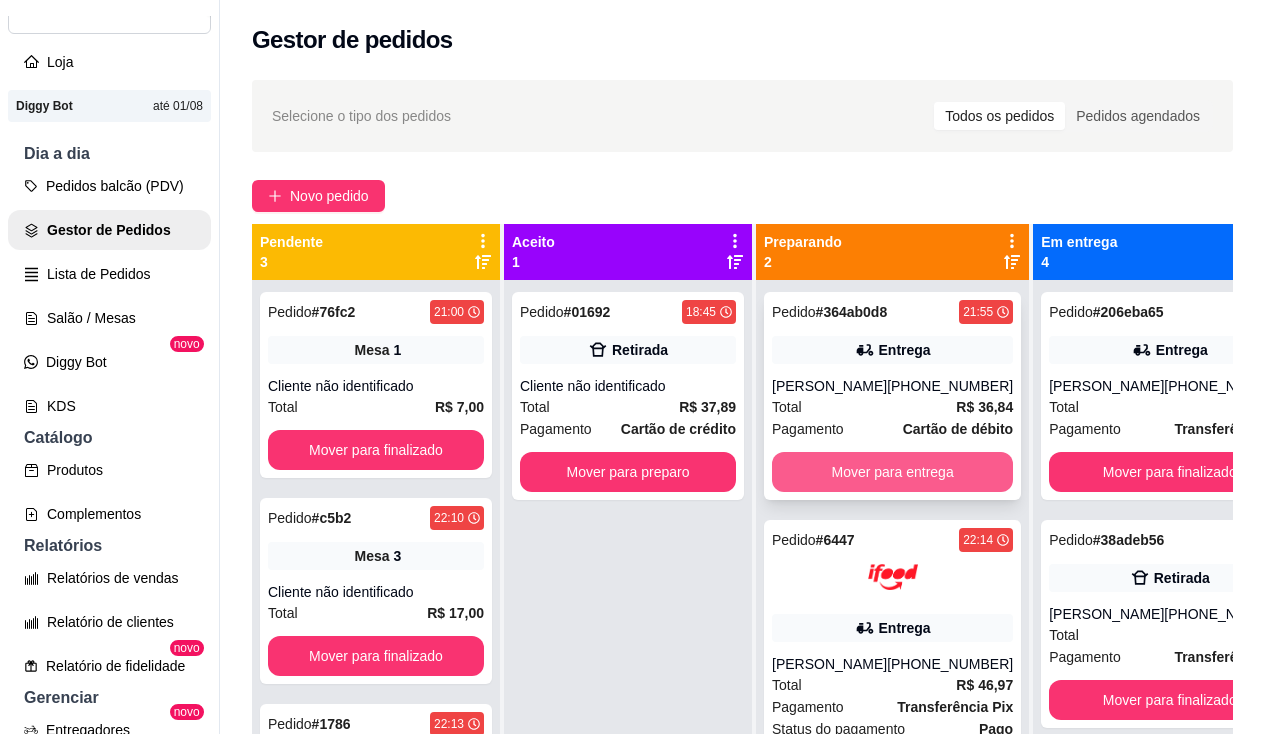 click on "Mover para entrega" at bounding box center [892, 472] 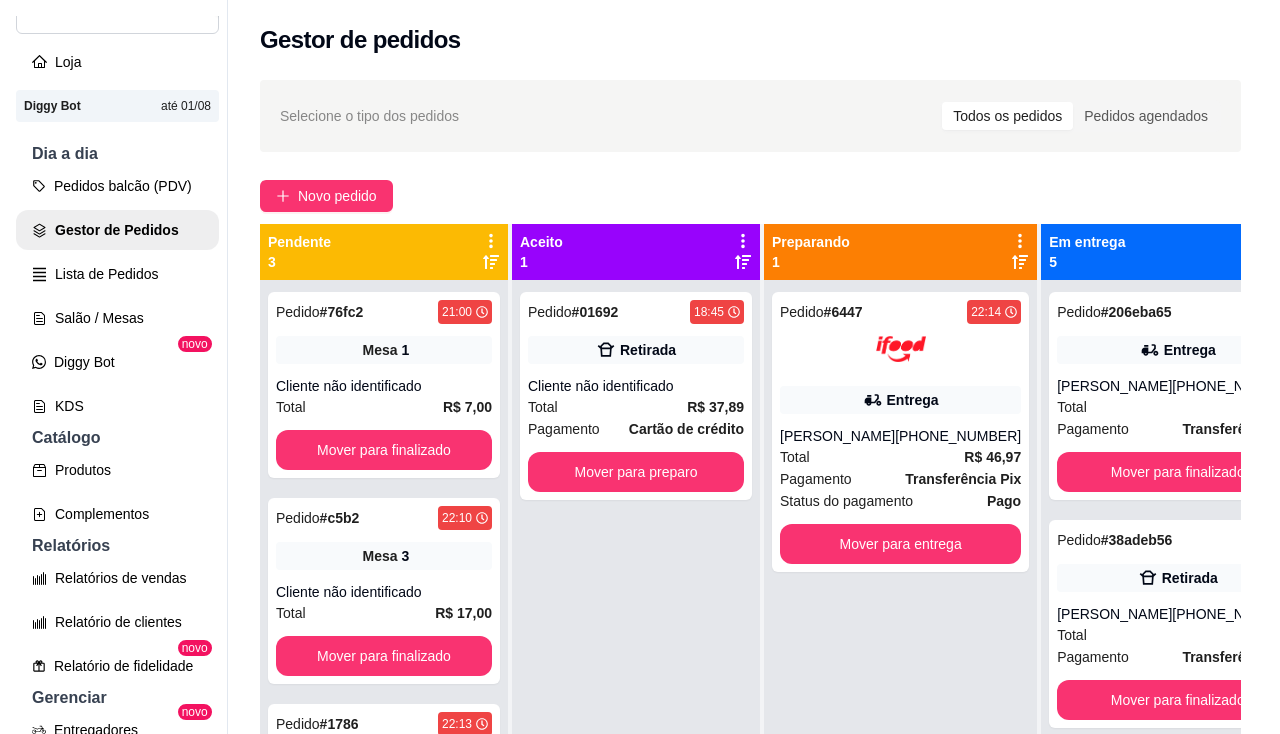 scroll, scrollTop: 71, scrollLeft: 0, axis: vertical 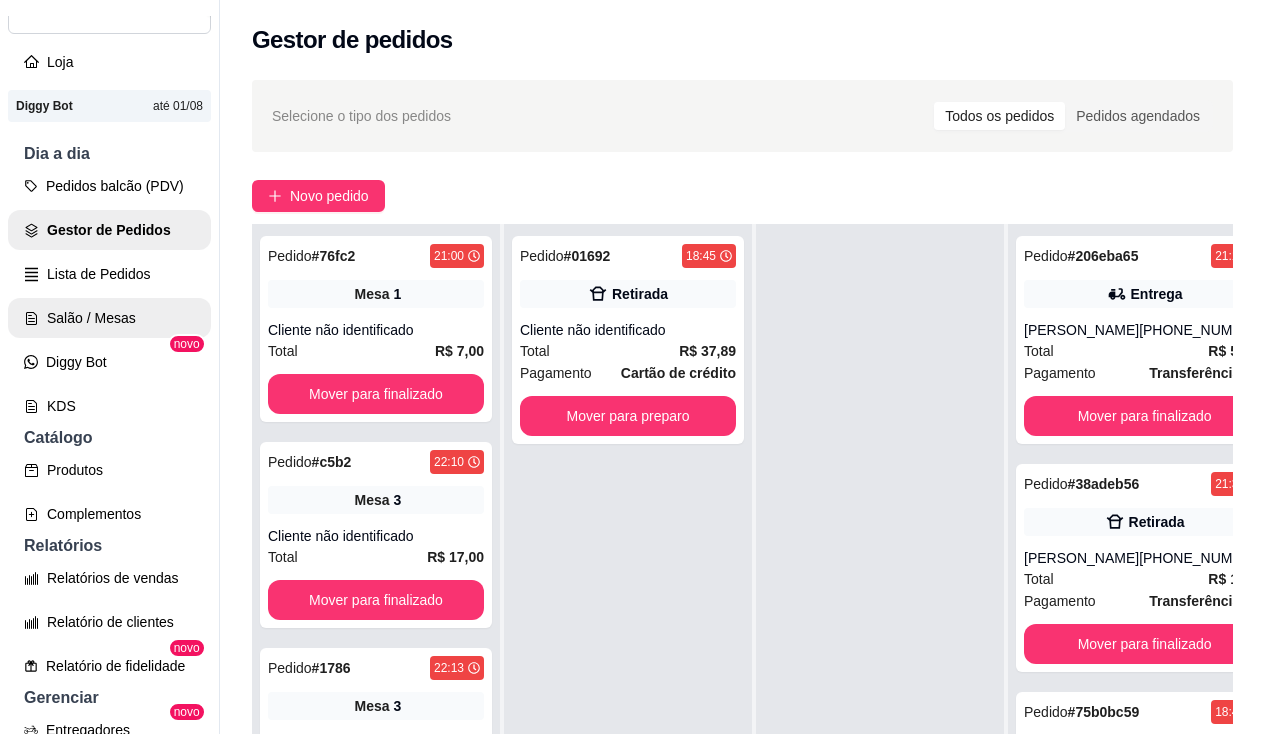 click on "Salão / Mesas" at bounding box center (109, 318) 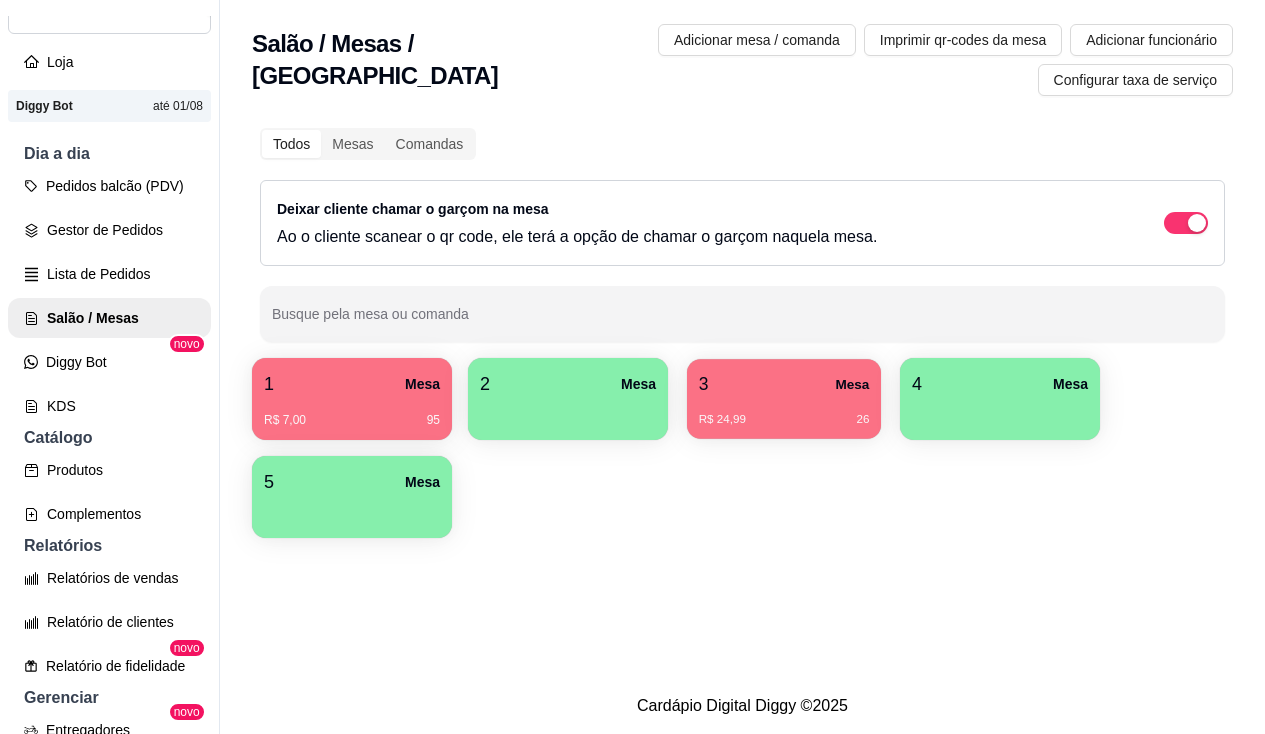 click on "R$ 24,99 26" at bounding box center (784, 420) 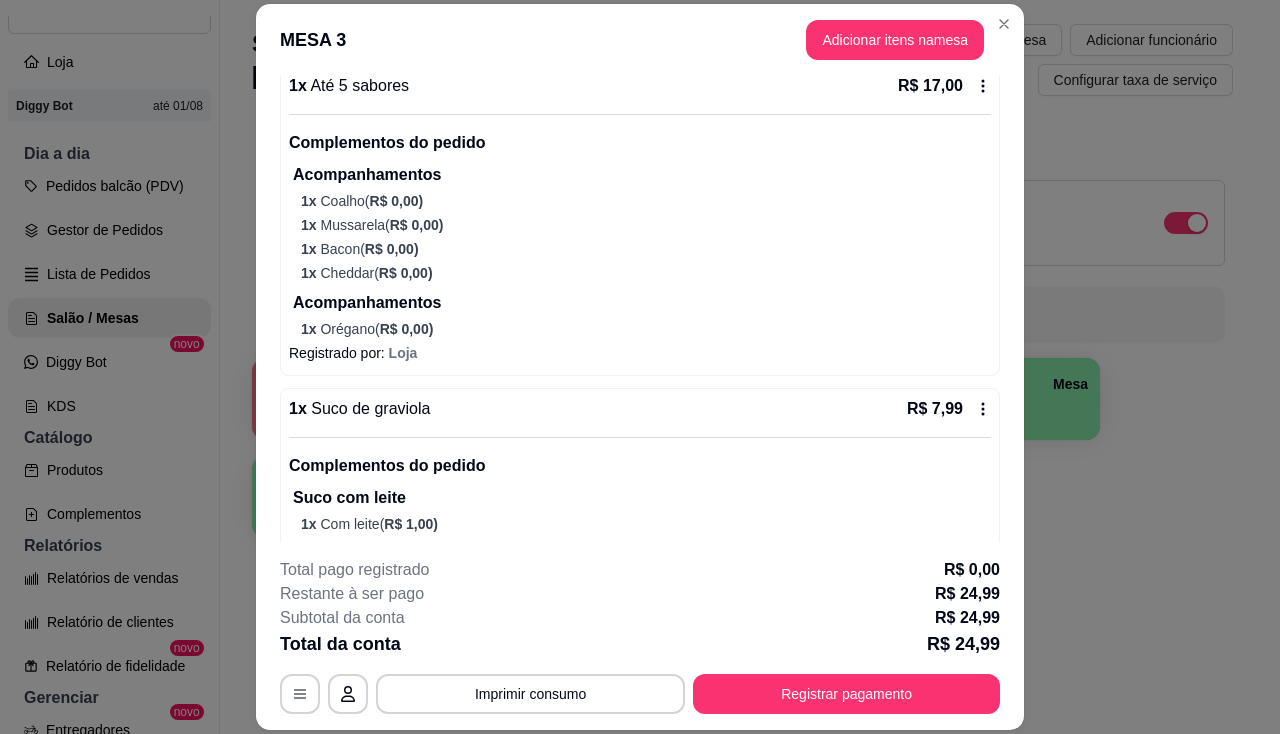 scroll, scrollTop: 236, scrollLeft: 0, axis: vertical 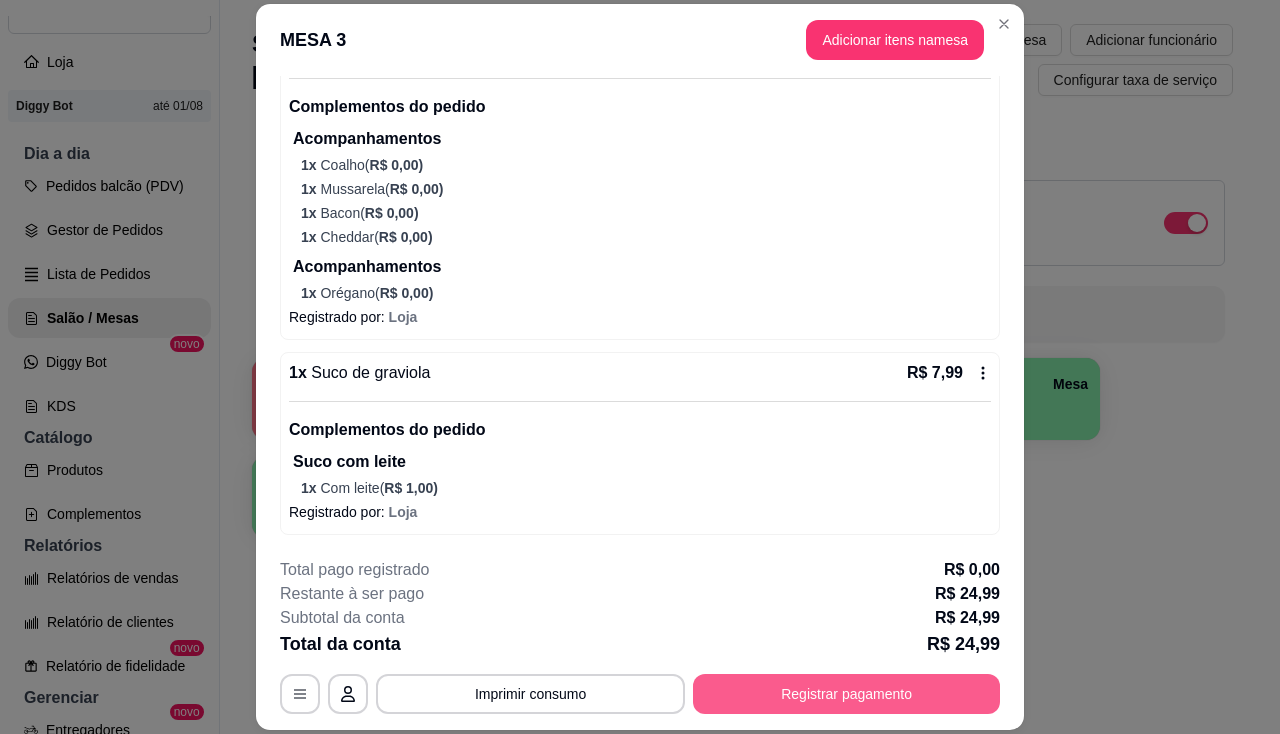 click on "Registrar pagamento" at bounding box center (846, 694) 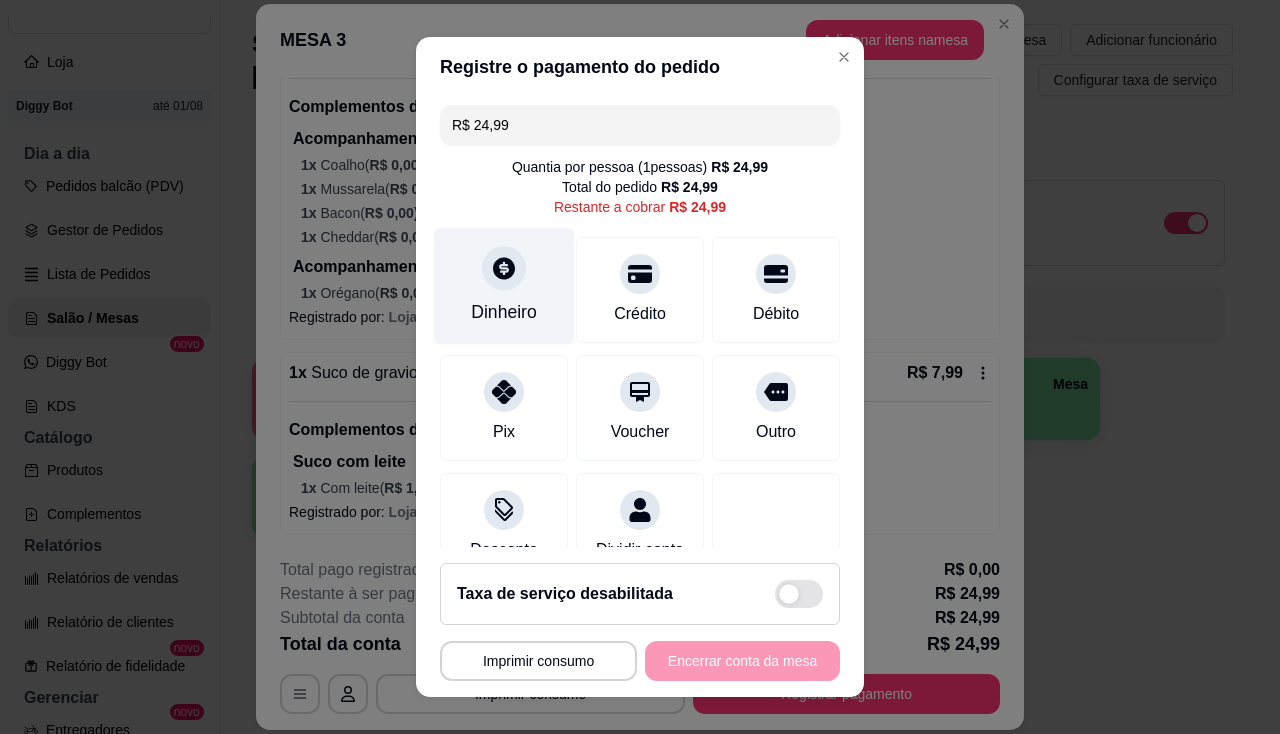 click on "Dinheiro" at bounding box center (504, 285) 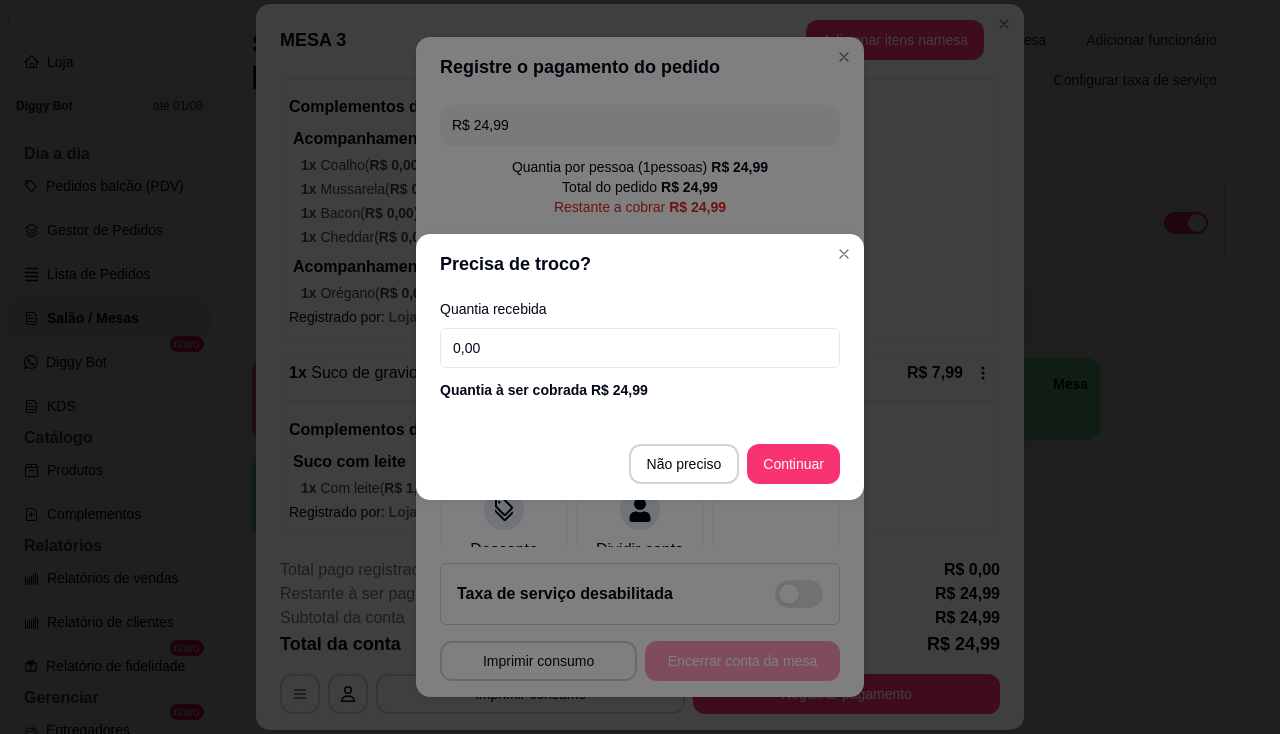 click on "0,00" at bounding box center [640, 348] 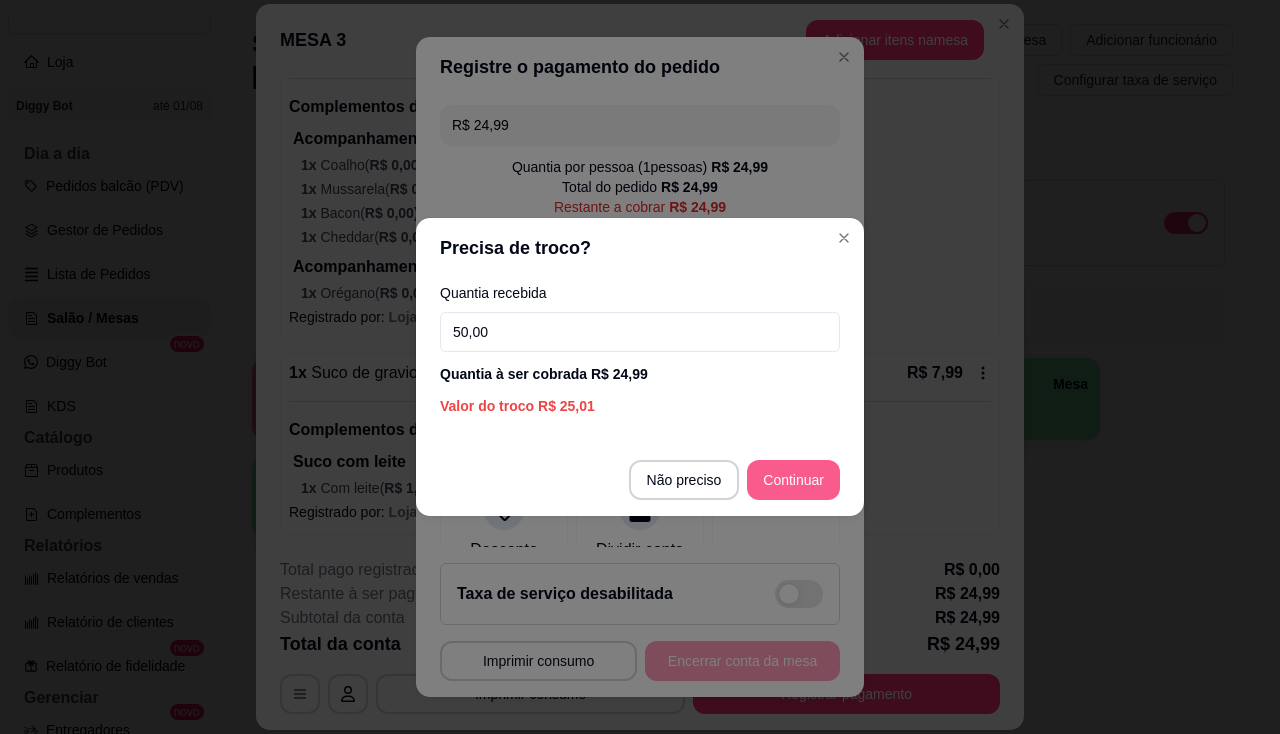 type on "50,00" 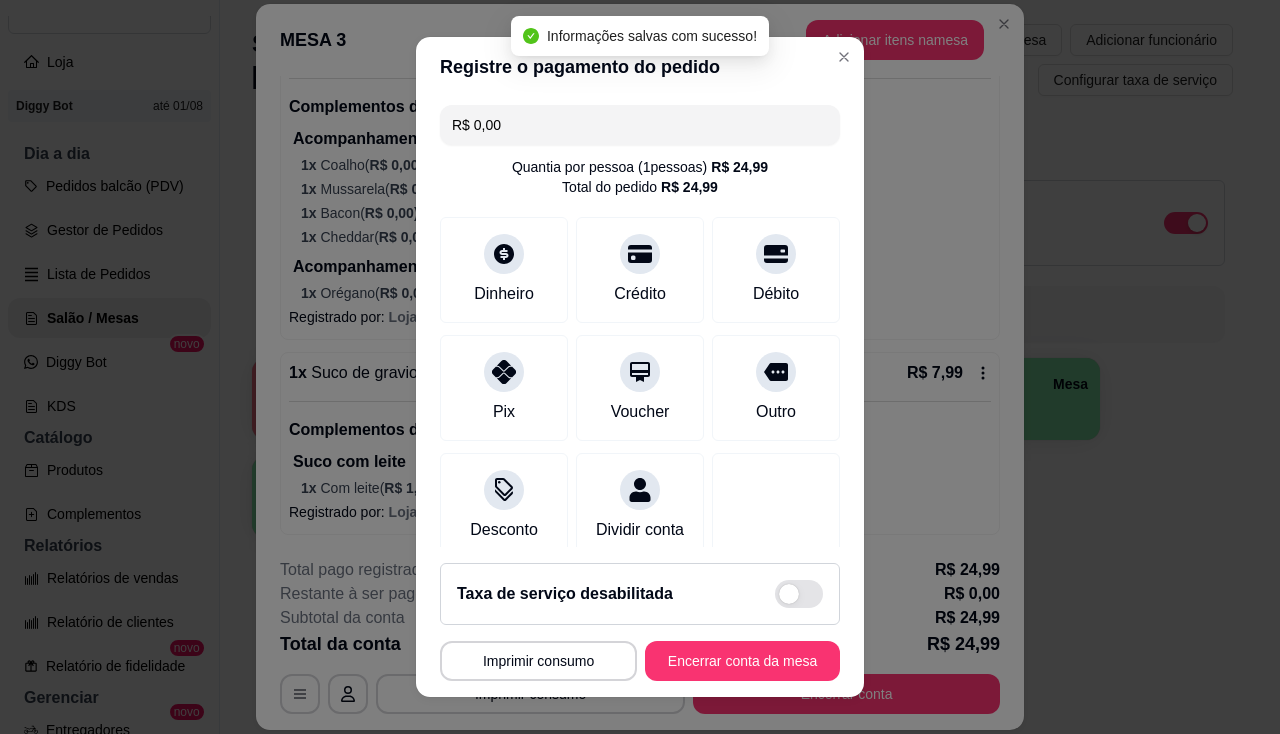 type on "R$ 0,00" 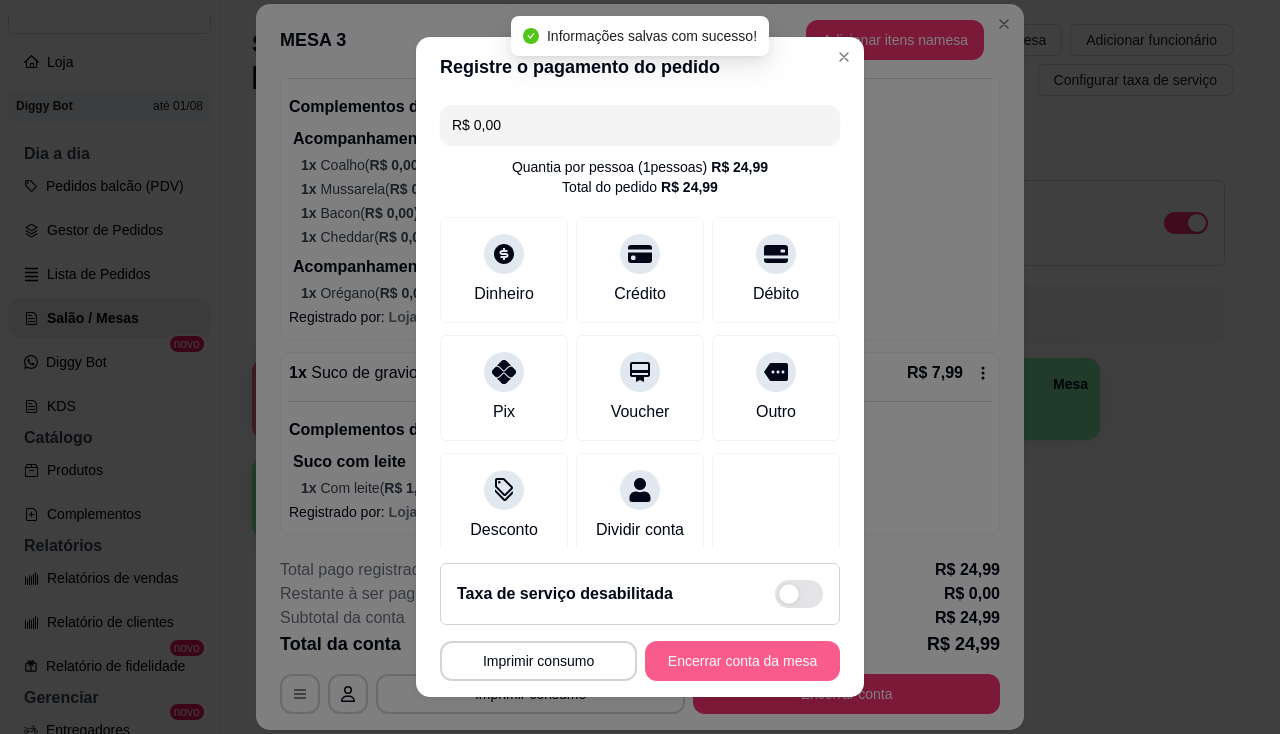 click on "Encerrar conta da mesa" at bounding box center (742, 661) 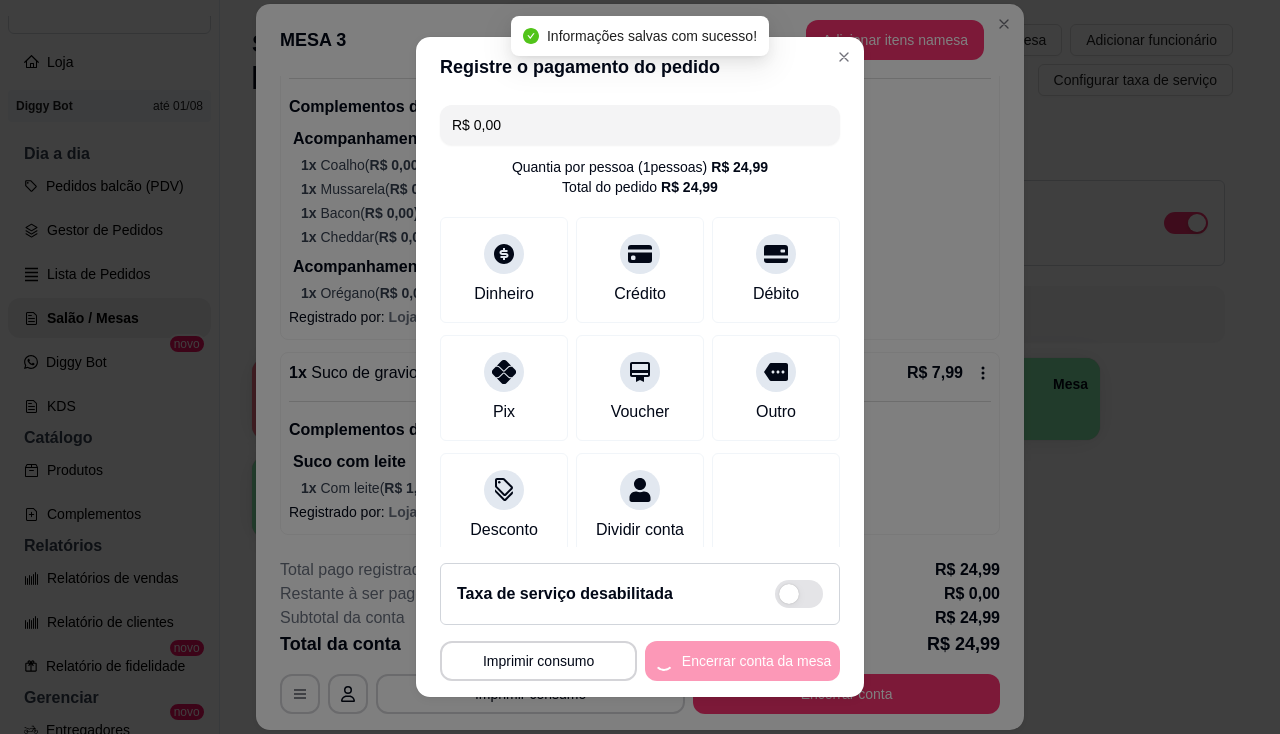 scroll, scrollTop: 0, scrollLeft: 0, axis: both 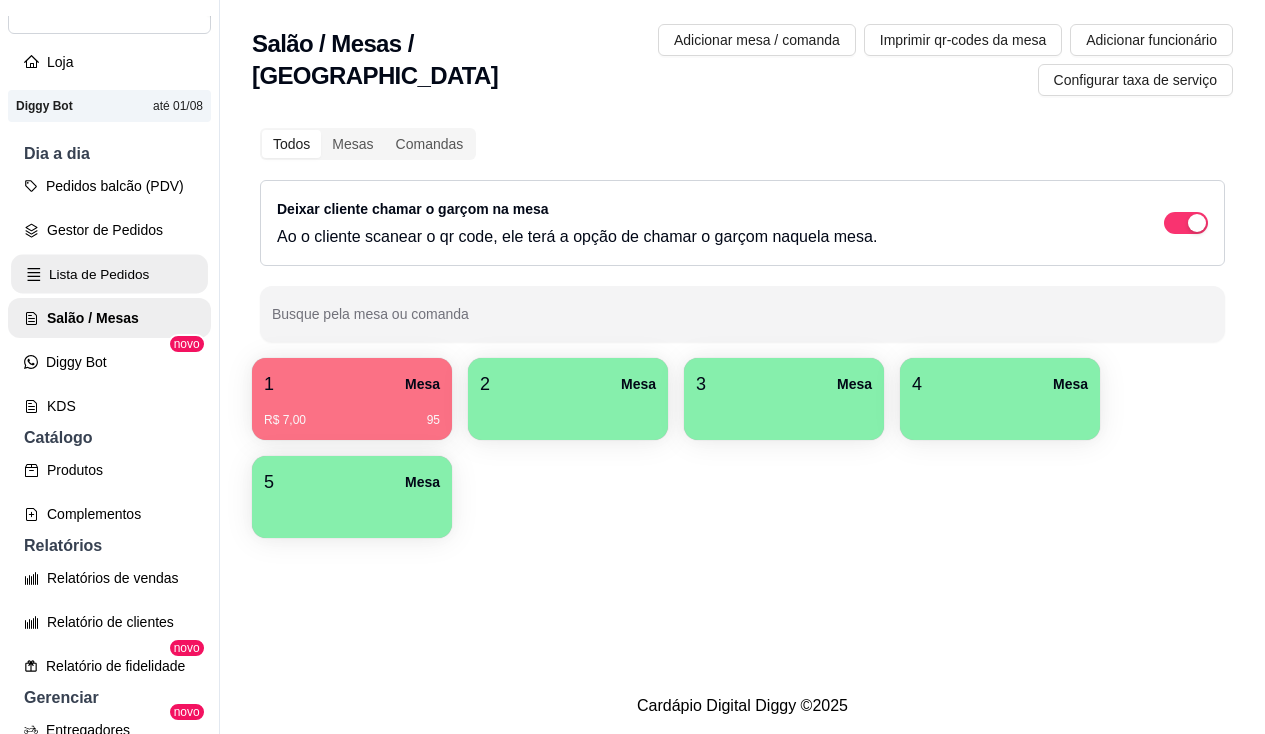 click on "Lista de Pedidos" at bounding box center (109, 274) 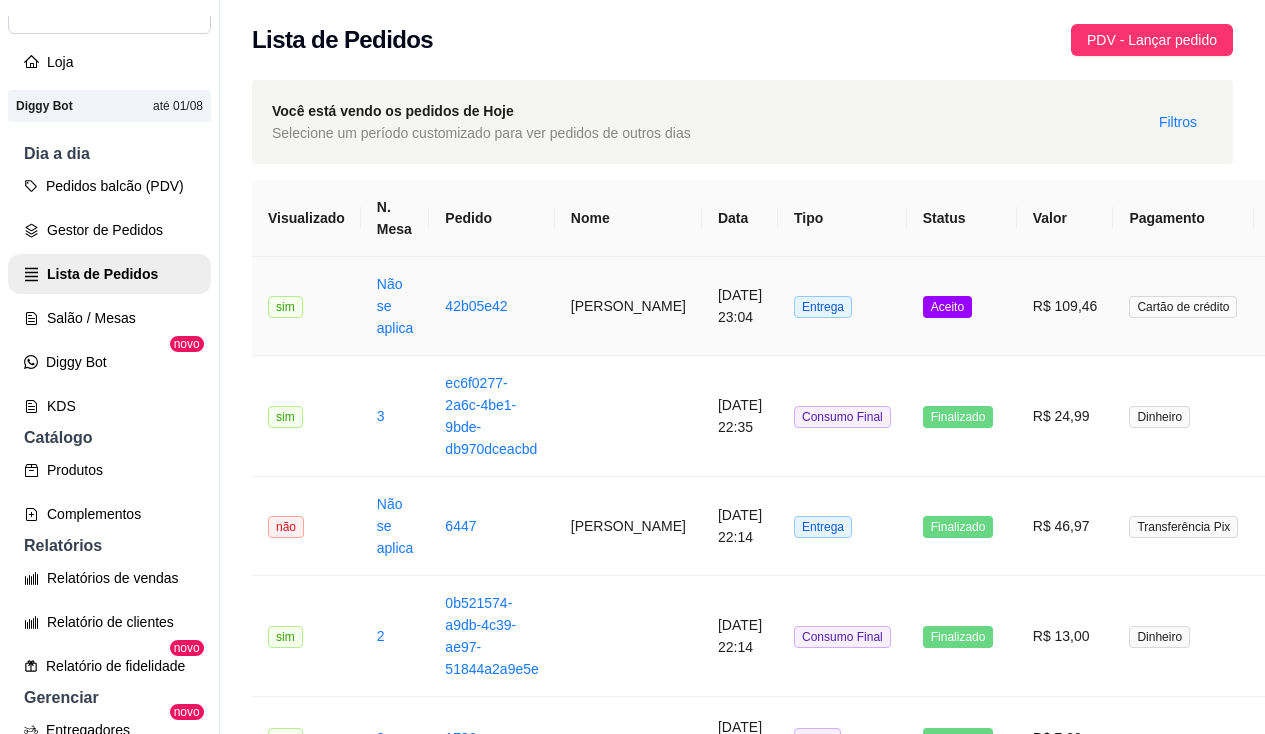 click on "Não se aplica" at bounding box center (395, 306) 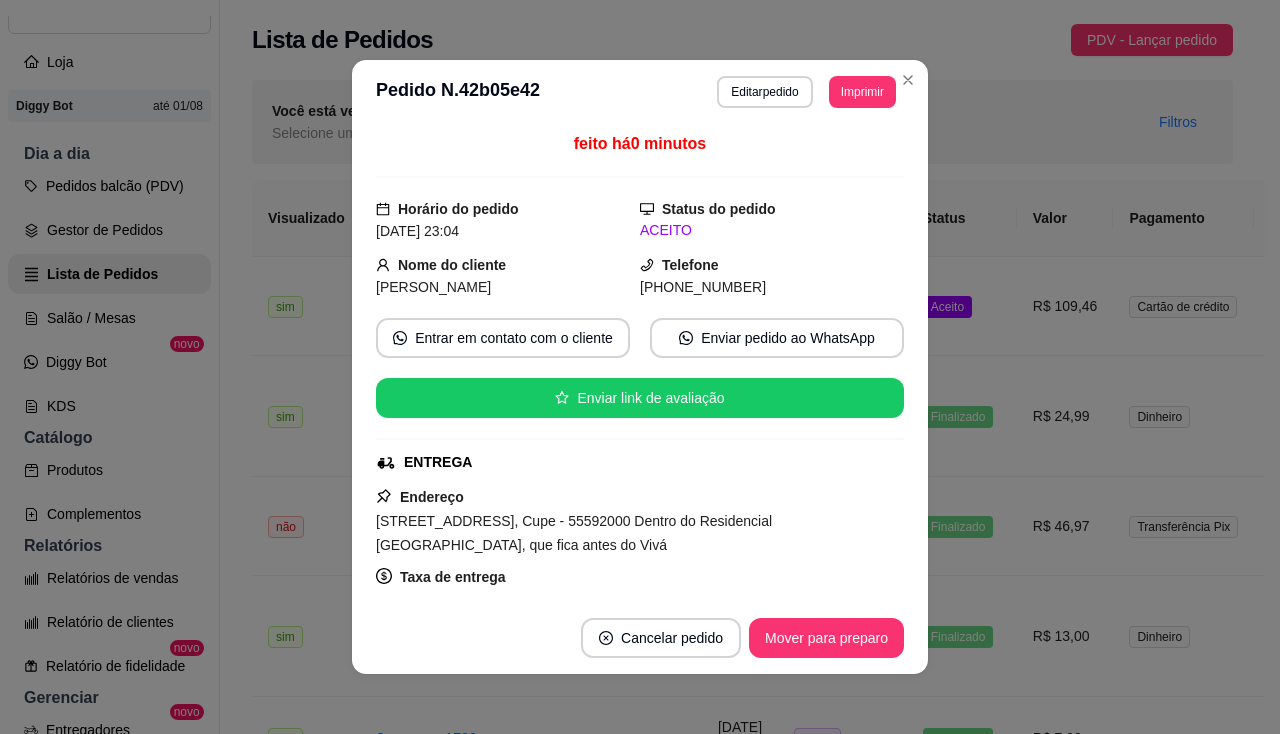 click on "**********" at bounding box center [640, 92] 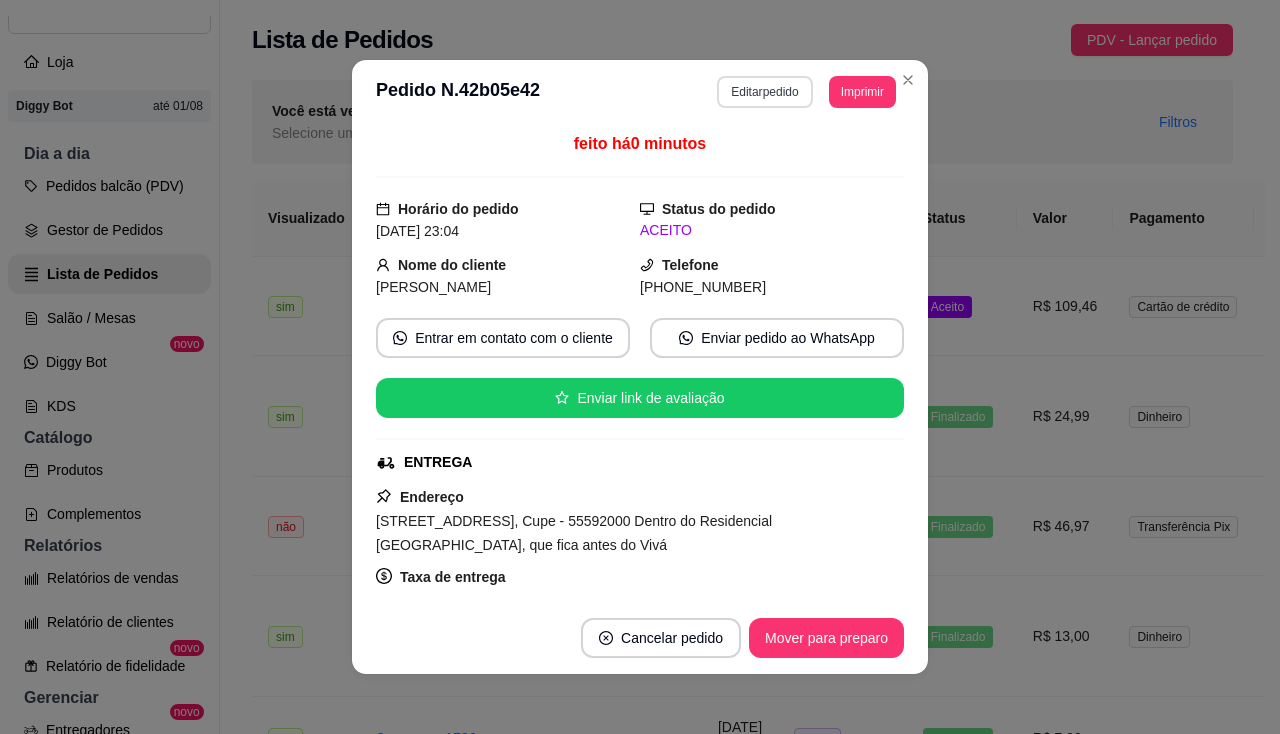 click on "Editar  pedido" at bounding box center (764, 92) 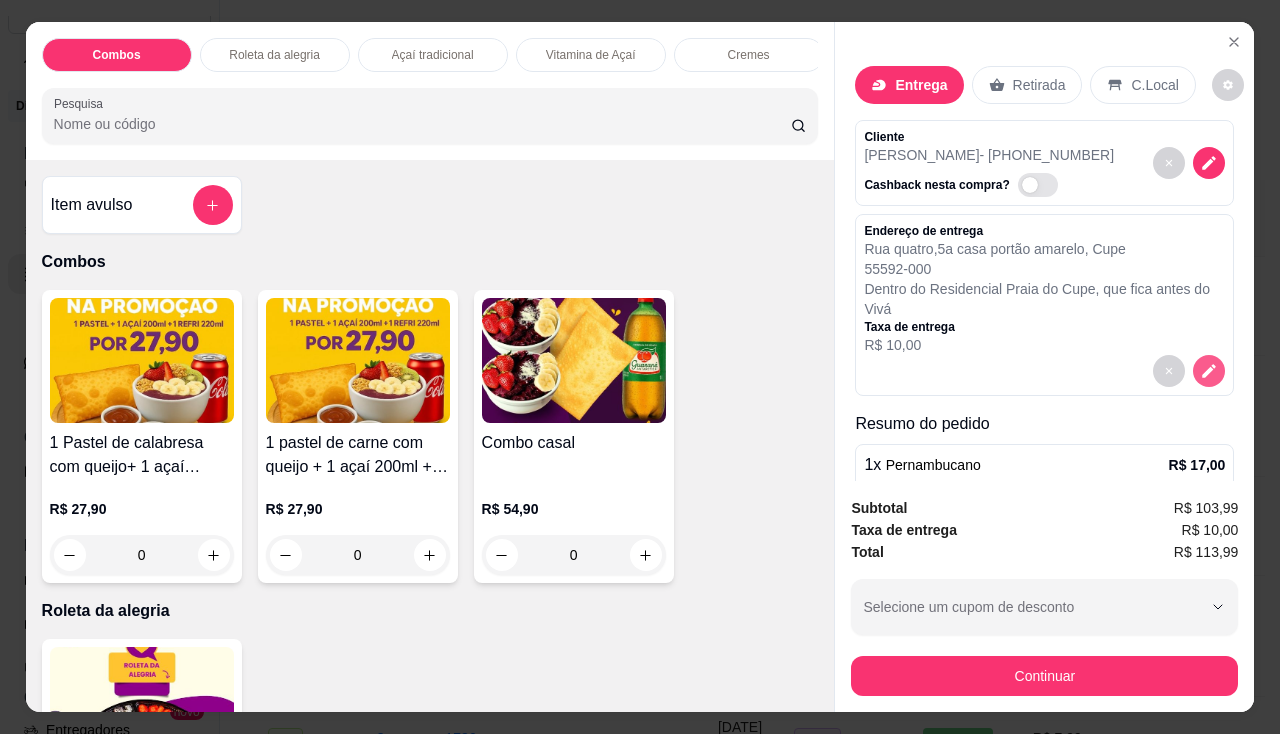 click 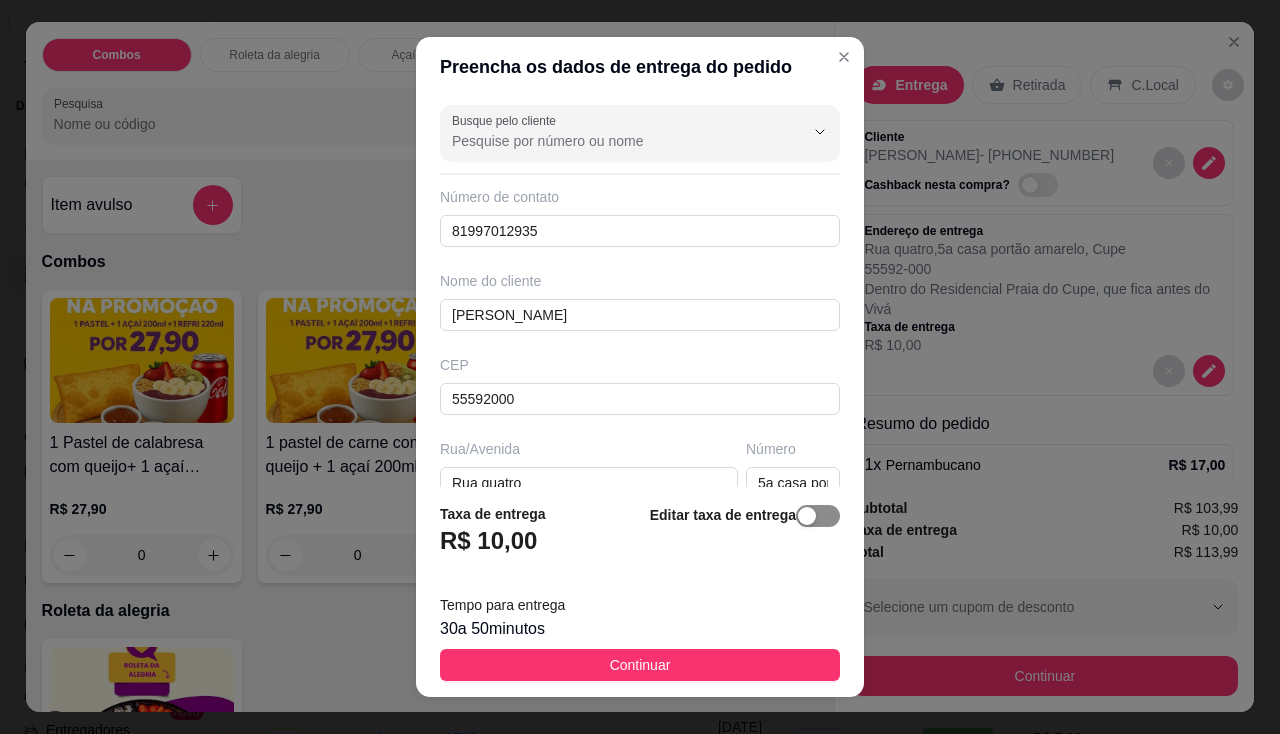 click at bounding box center [818, 516] 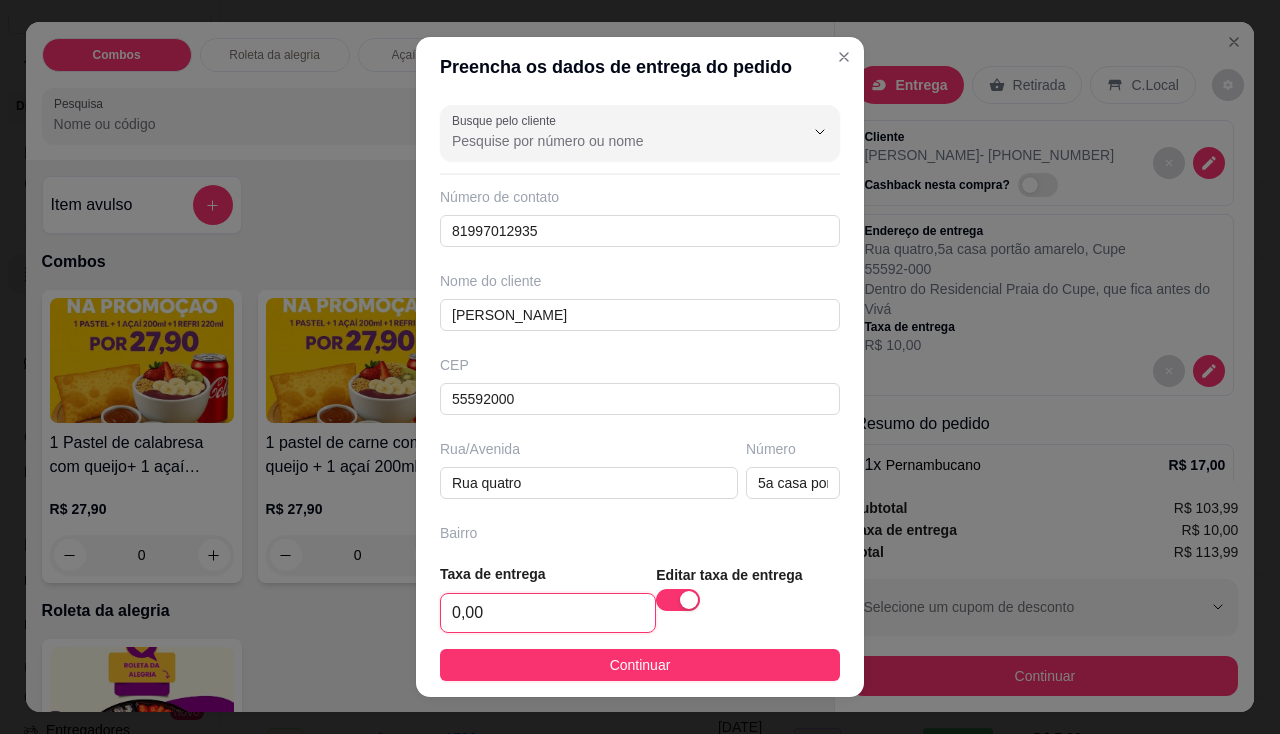 click on "0,00" at bounding box center [548, 613] 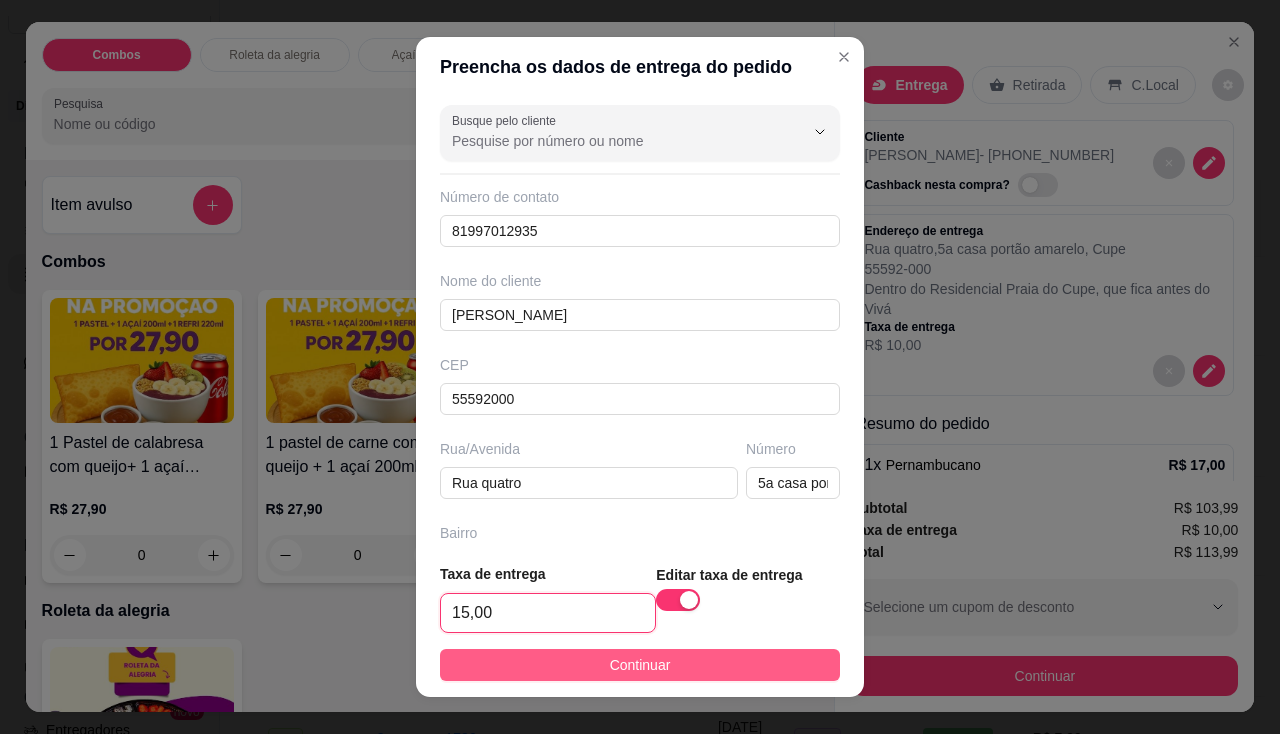 type on "15,00" 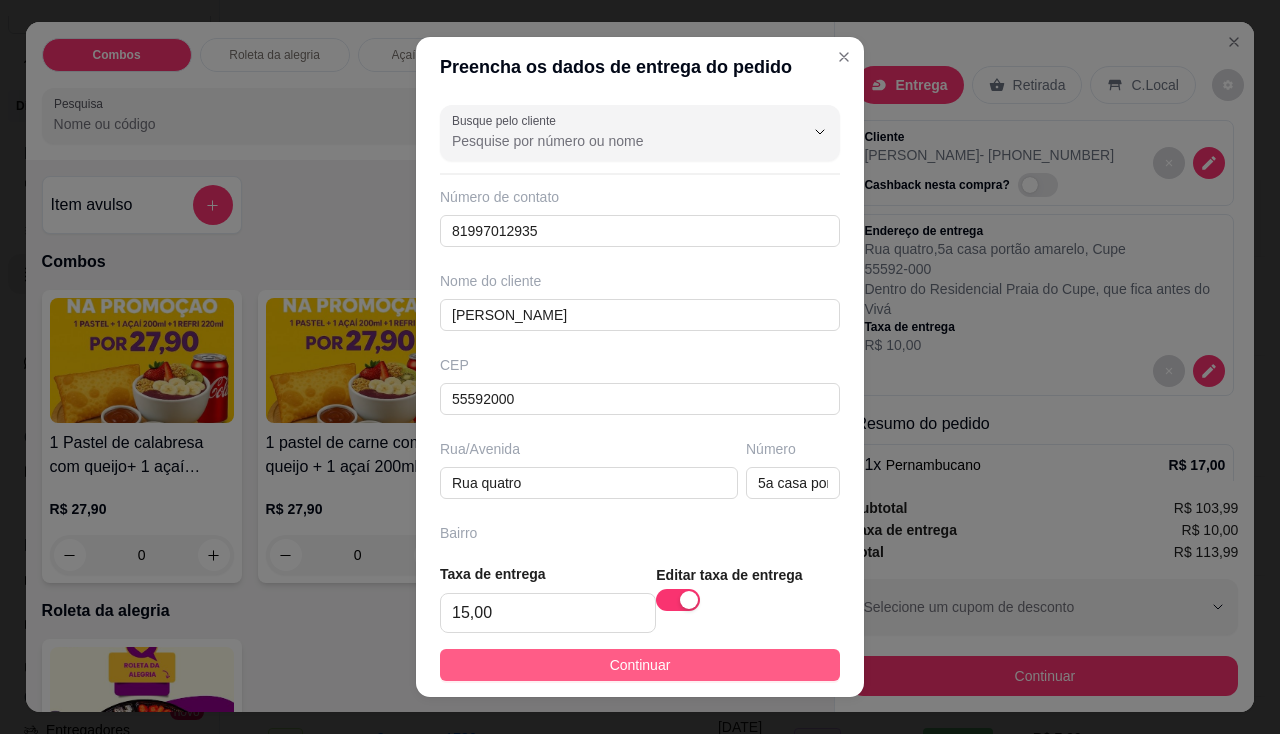 click on "Continuar" at bounding box center (640, 665) 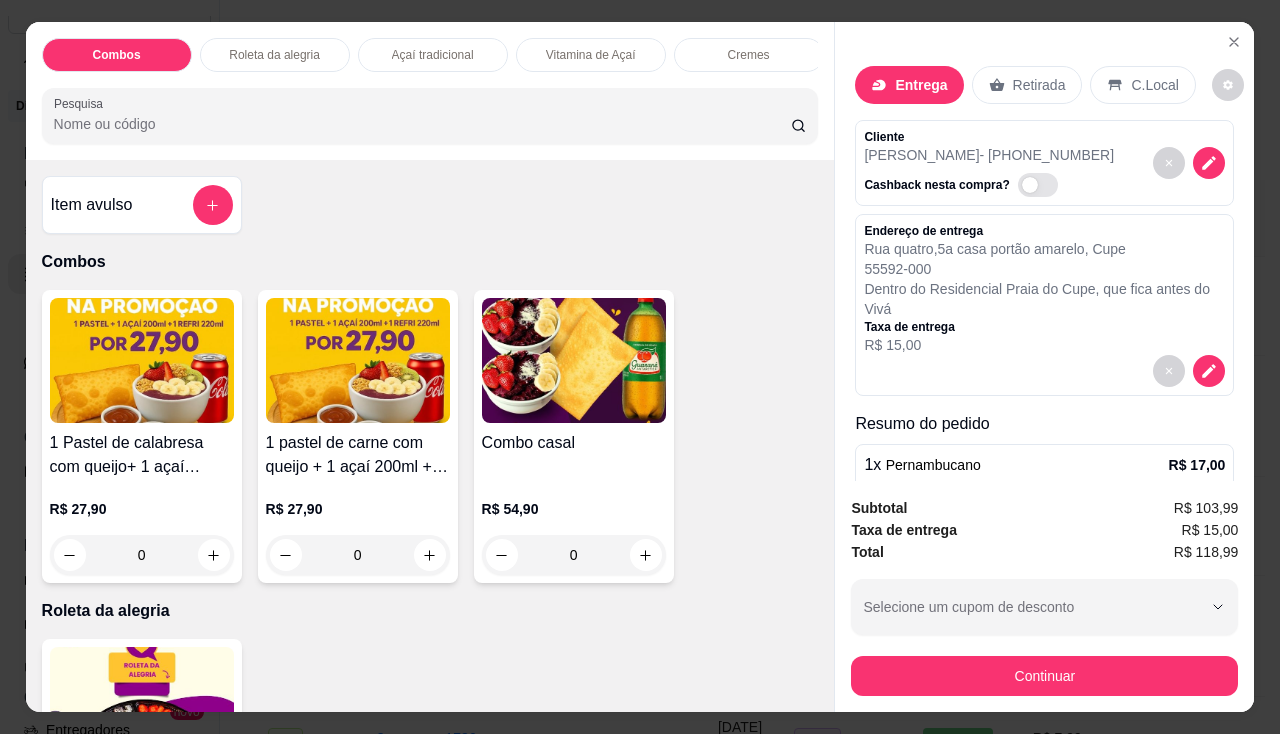 click on "Continuar" at bounding box center (1044, 673) 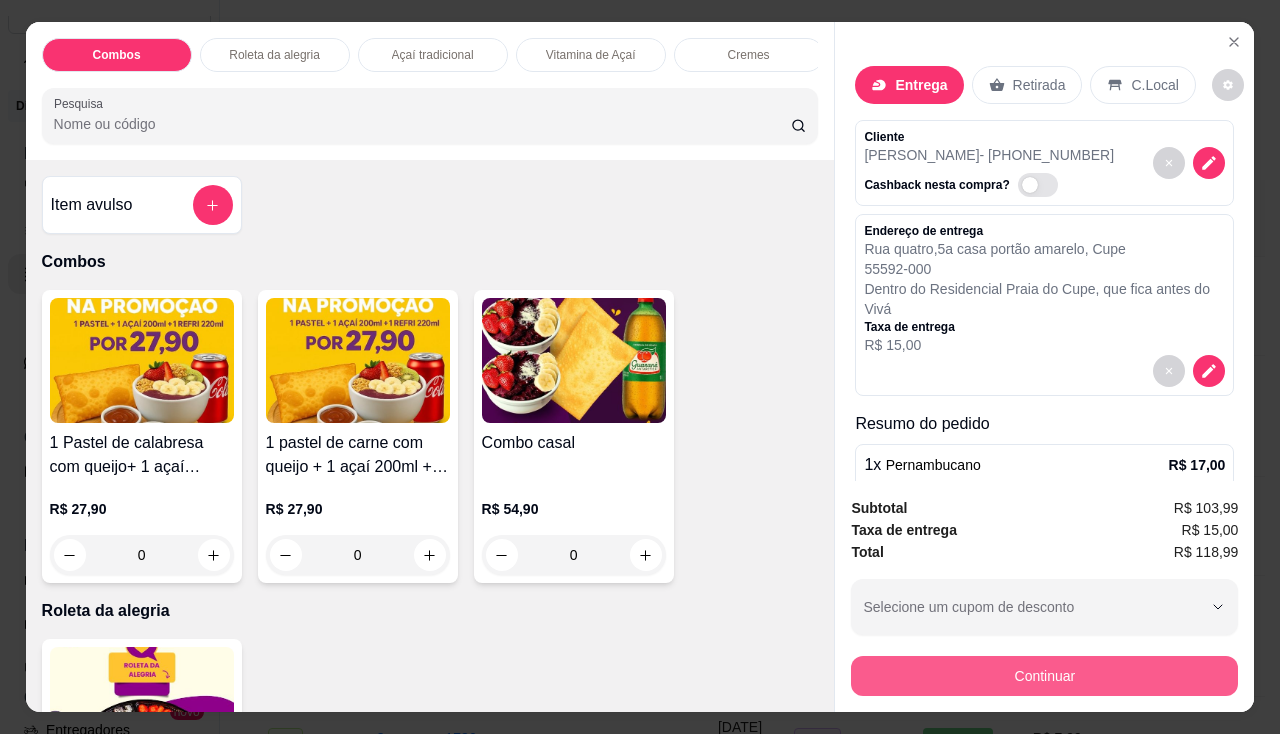 click on "Continuar" at bounding box center [1044, 676] 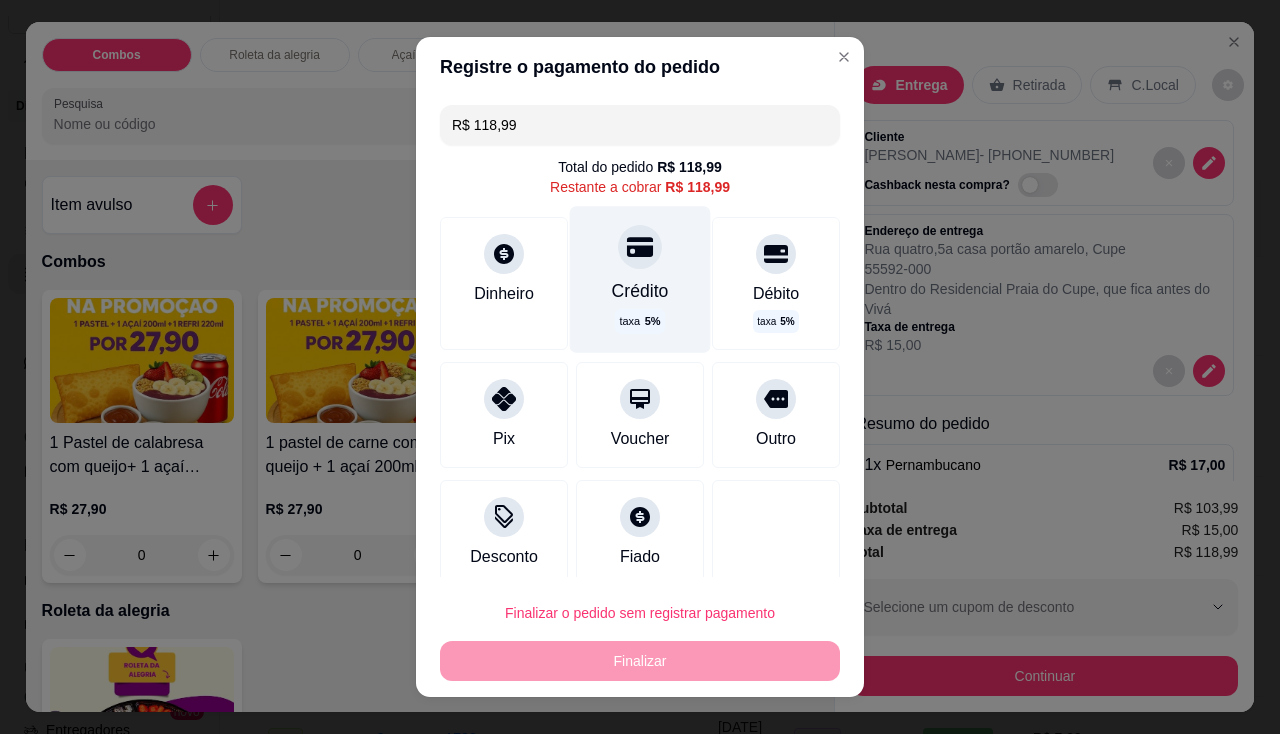 click on "Crédito" at bounding box center [640, 291] 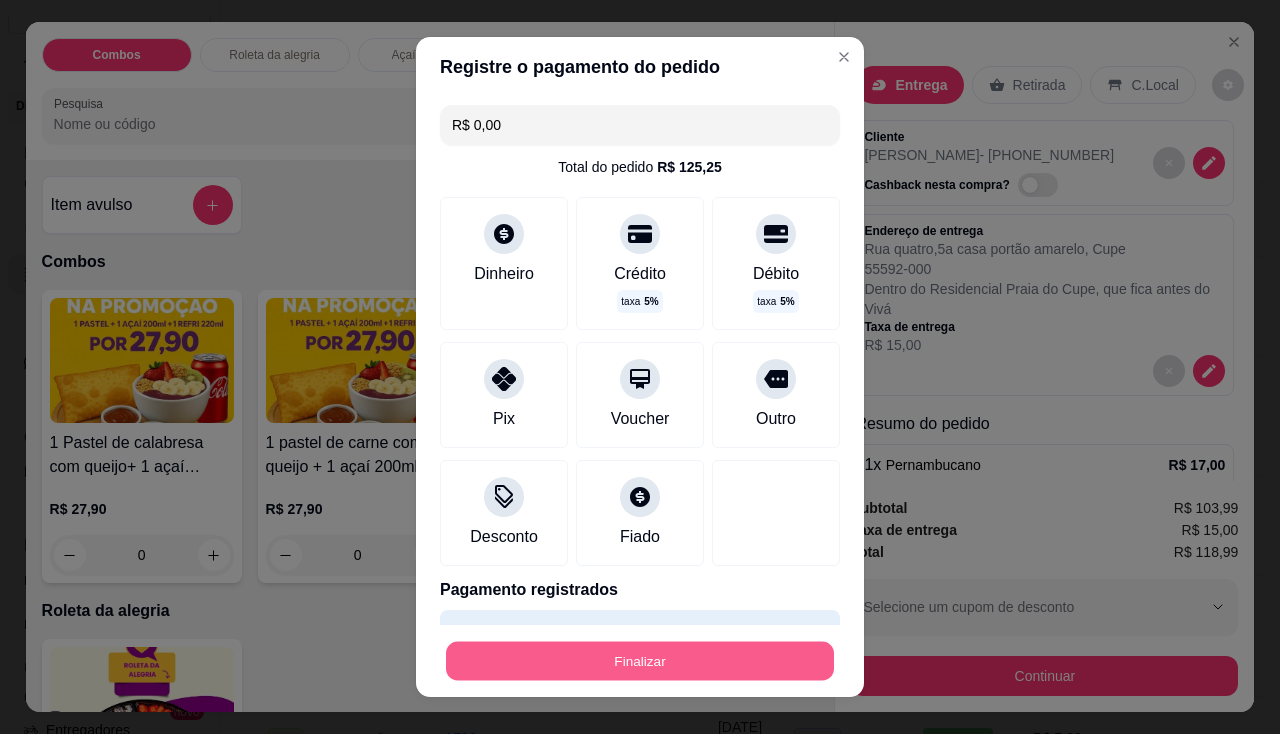 click on "Finalizar" at bounding box center [640, 661] 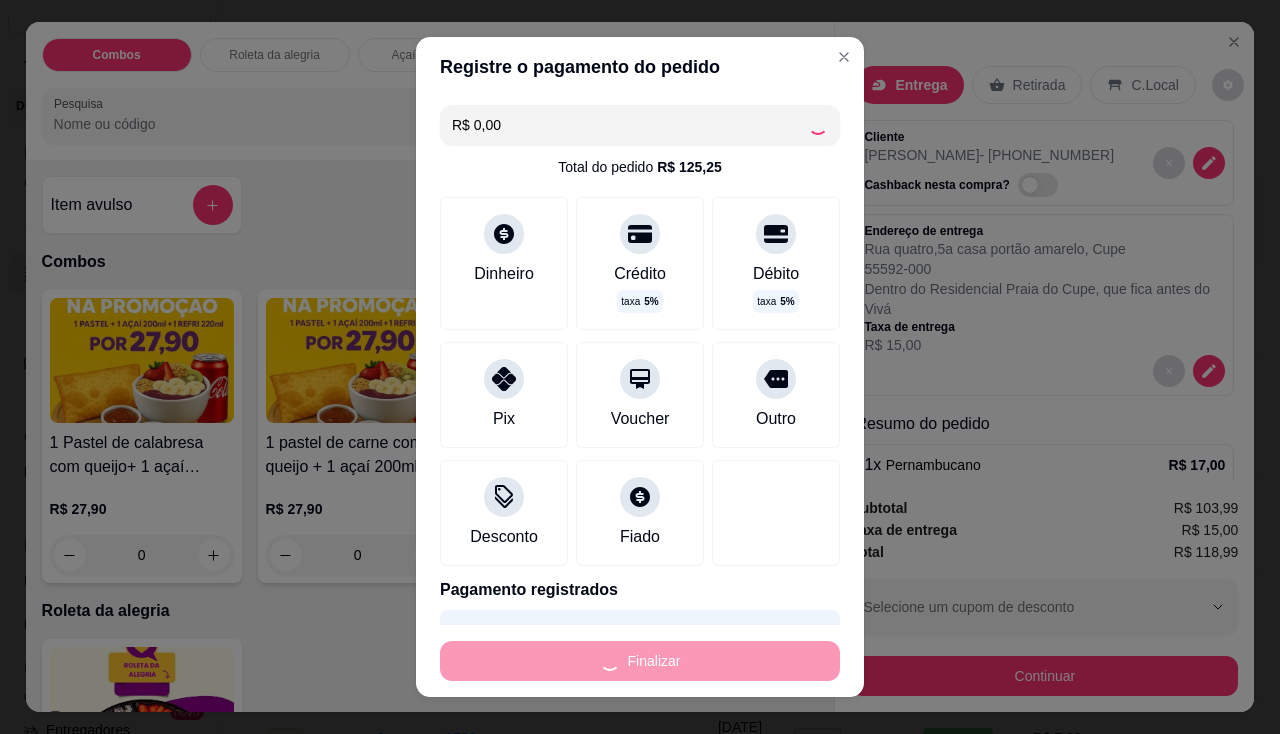 type on "0" 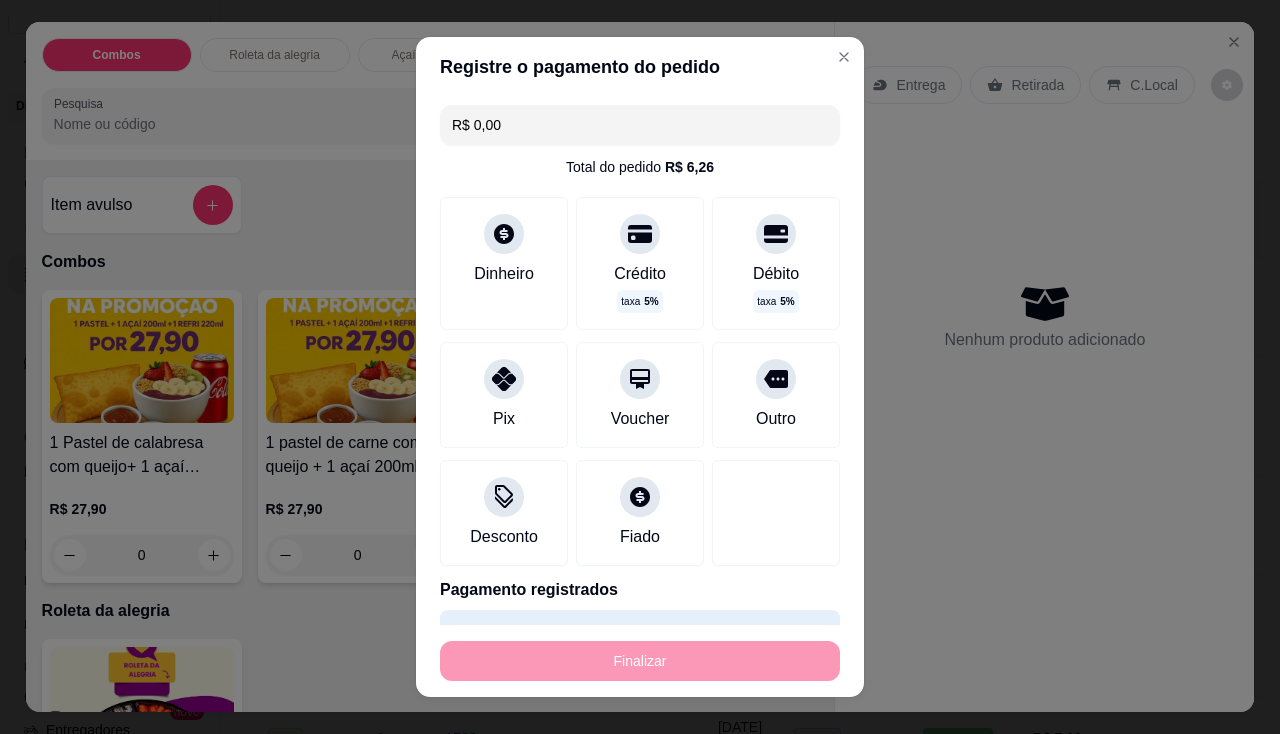 type on "-R$ 118,99" 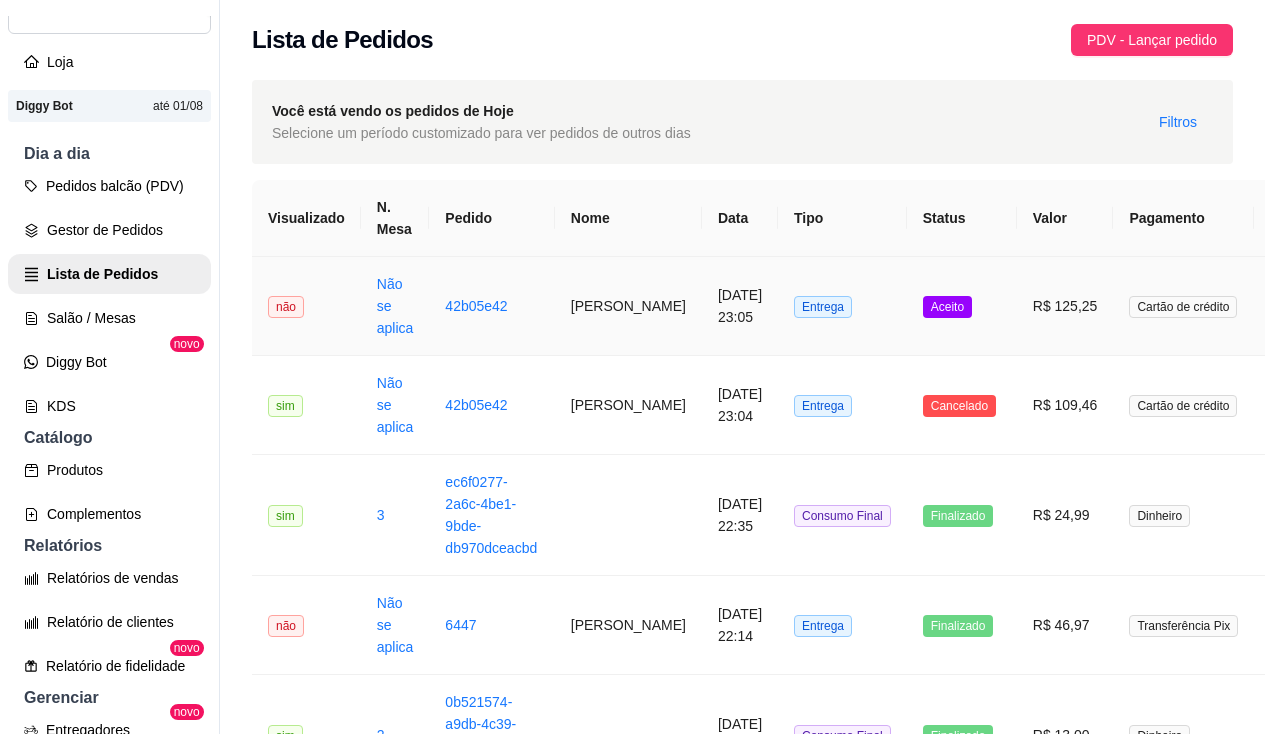 click on "Não se aplica" at bounding box center [395, 306] 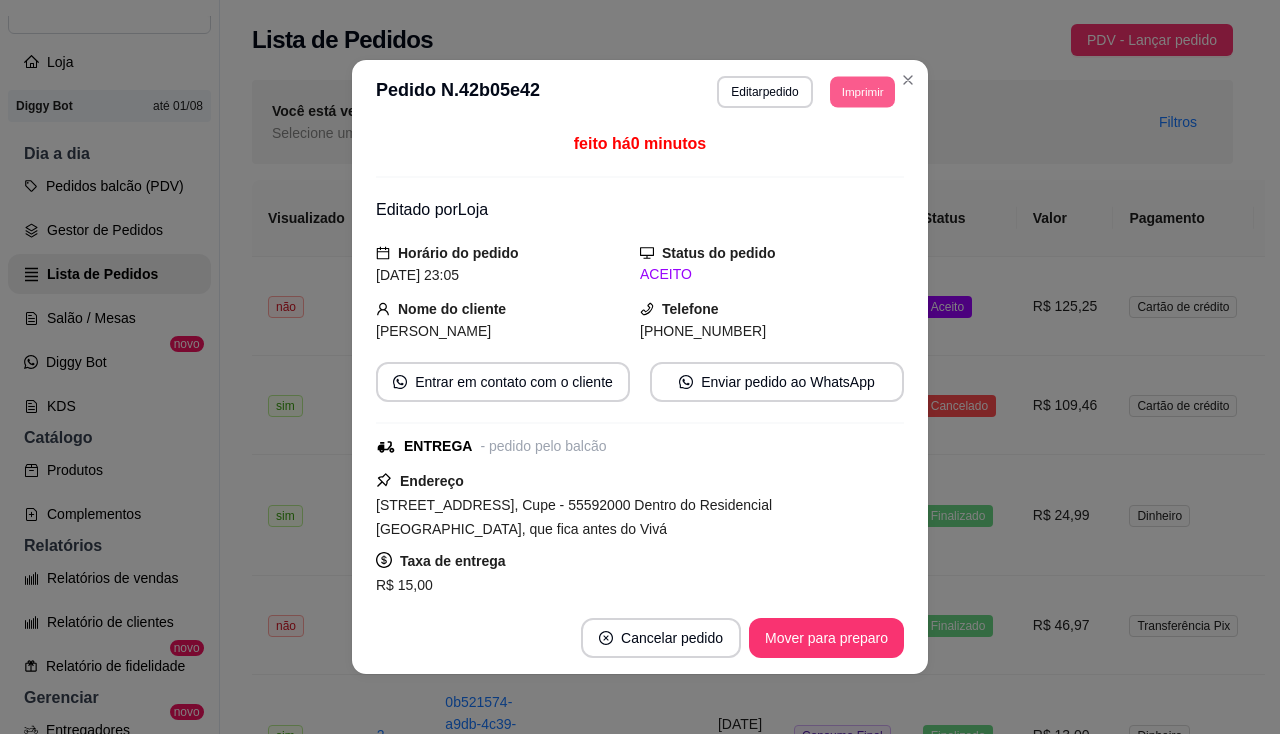 click on "Imprimir" at bounding box center [862, 91] 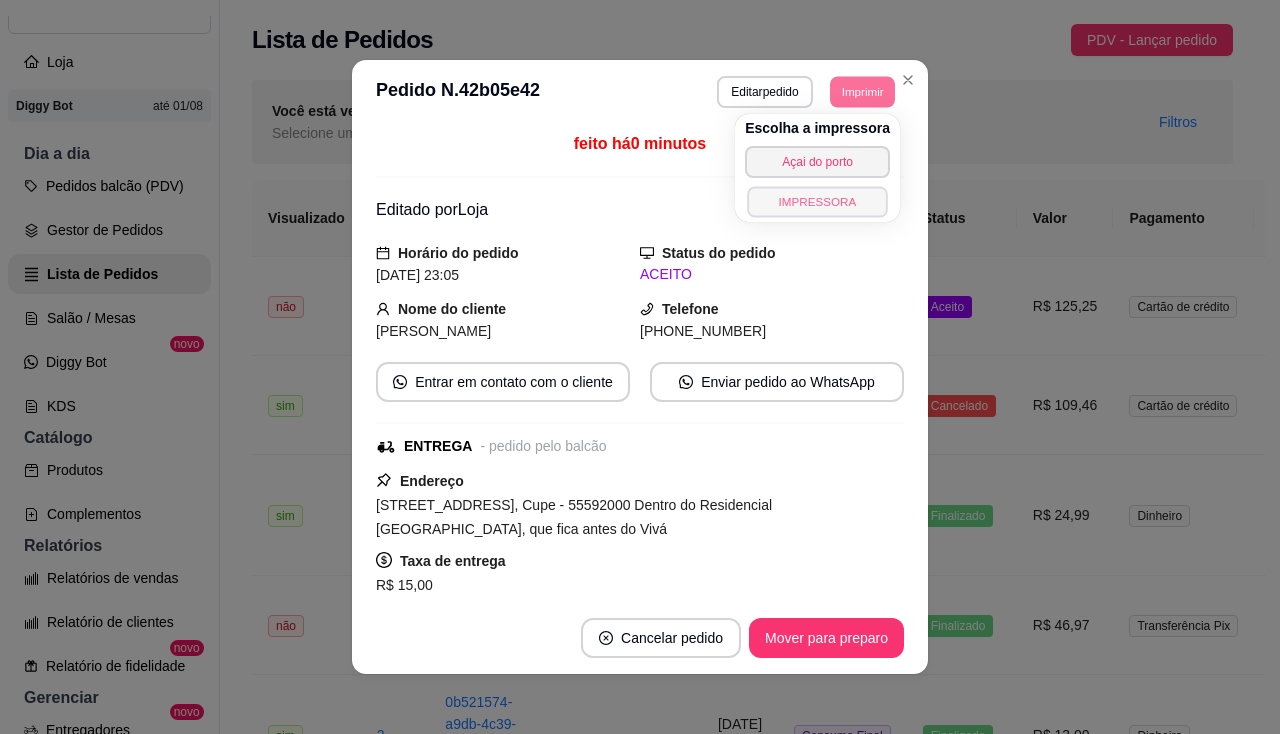 click on "IMPRESSORA" at bounding box center [817, 201] 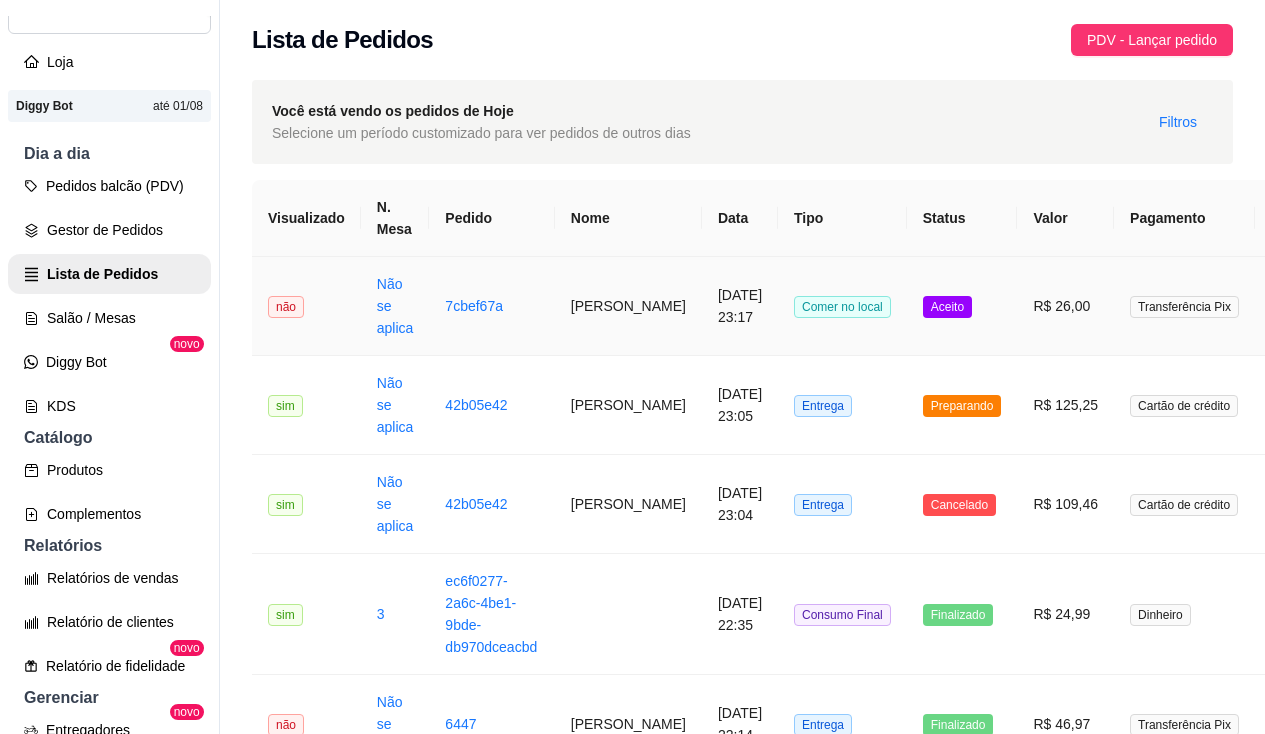 click on "Não se aplica" at bounding box center [395, 306] 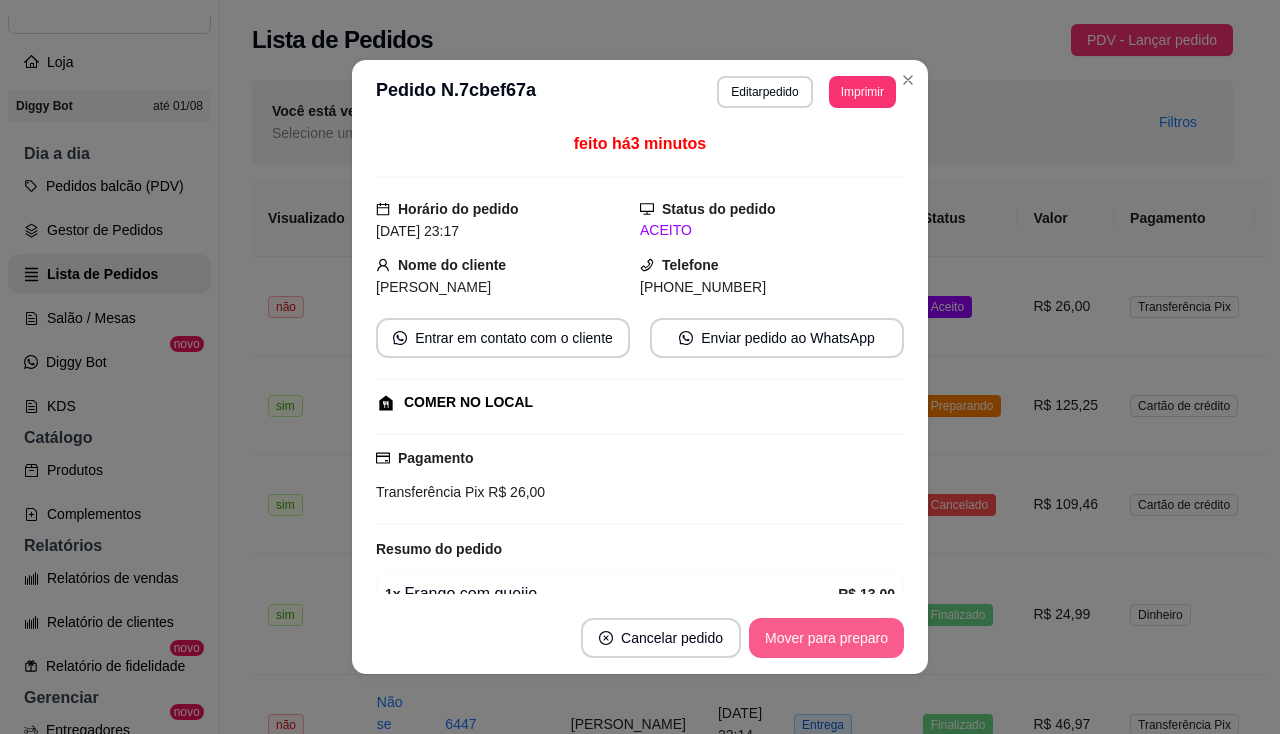 click on "Mover para preparo" at bounding box center [826, 638] 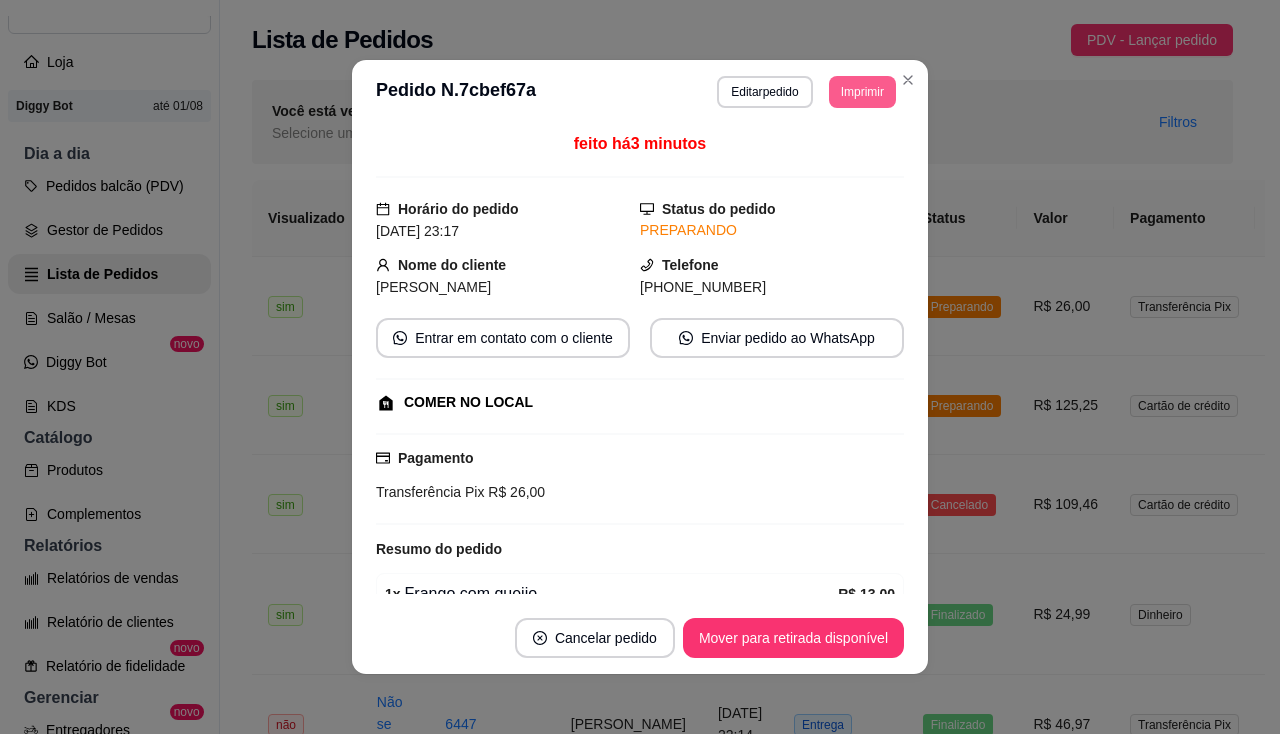 click on "Imprimir" at bounding box center [862, 92] 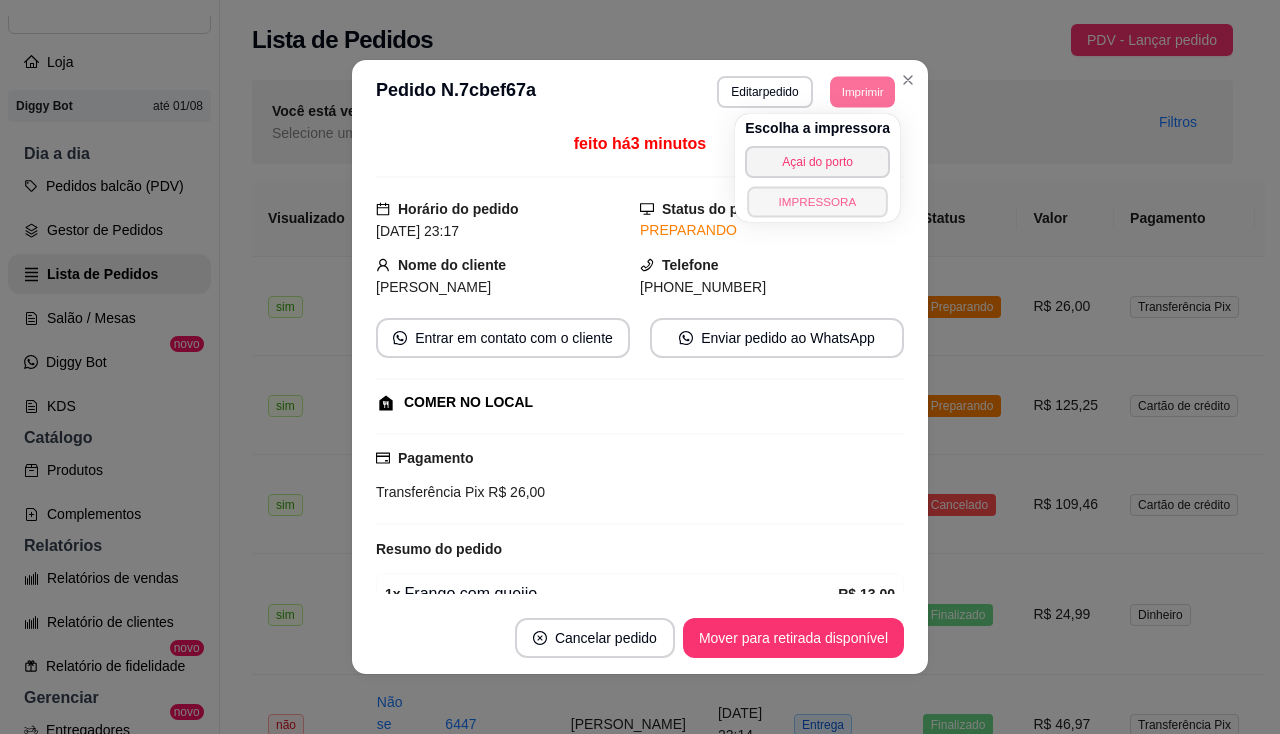 click on "IMPRESSORA" at bounding box center (817, 201) 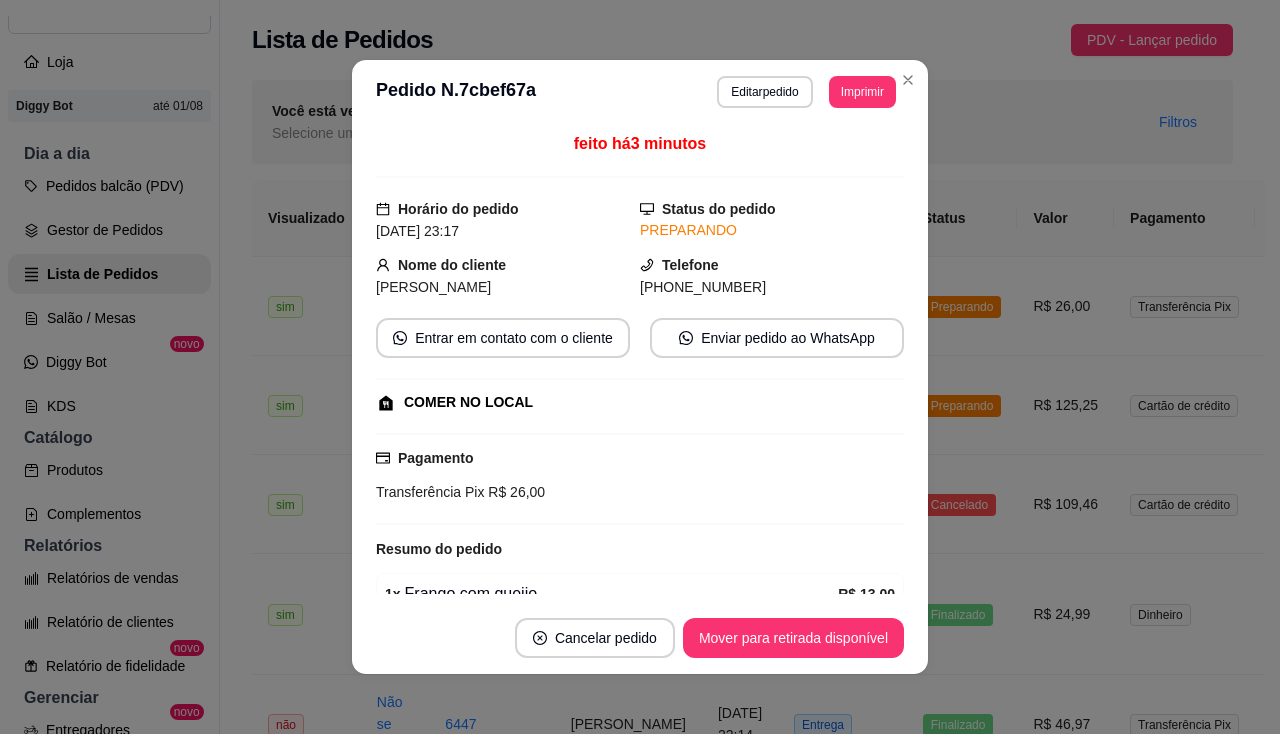click on "Imprimir" at bounding box center [862, 92] 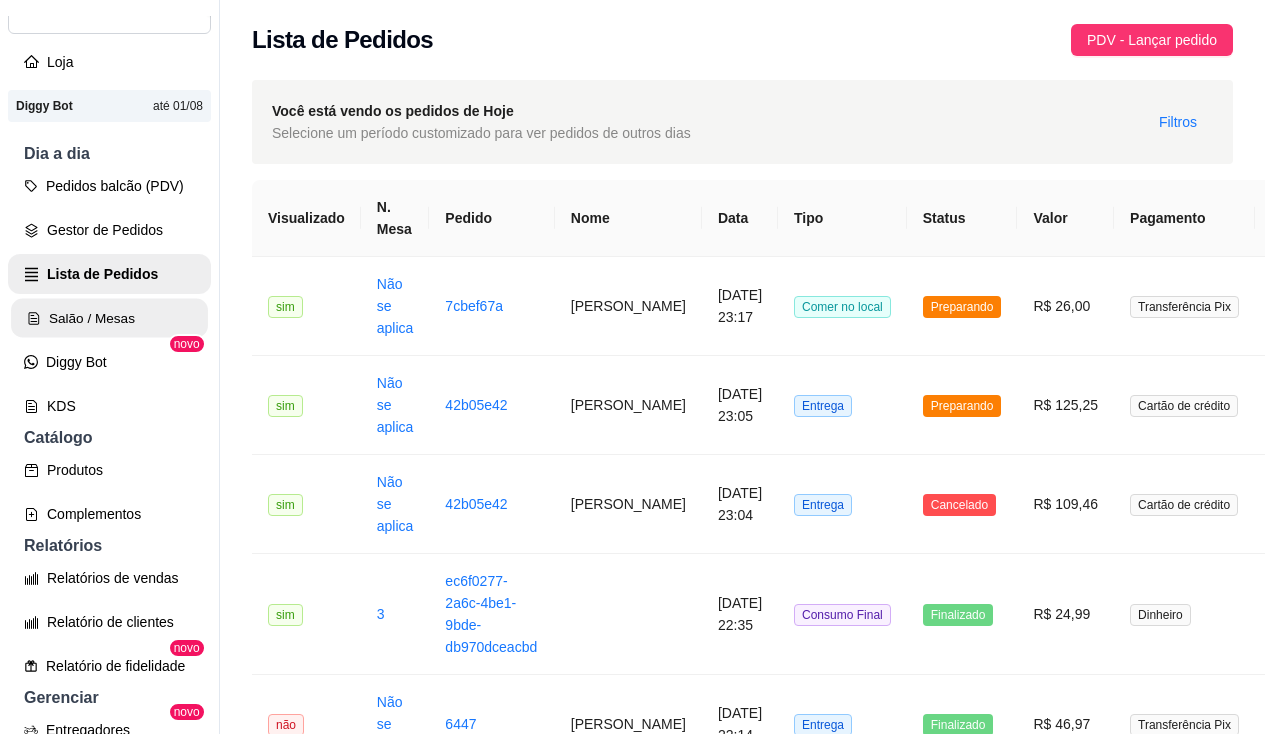 click on "Salão / Mesas" at bounding box center [109, 318] 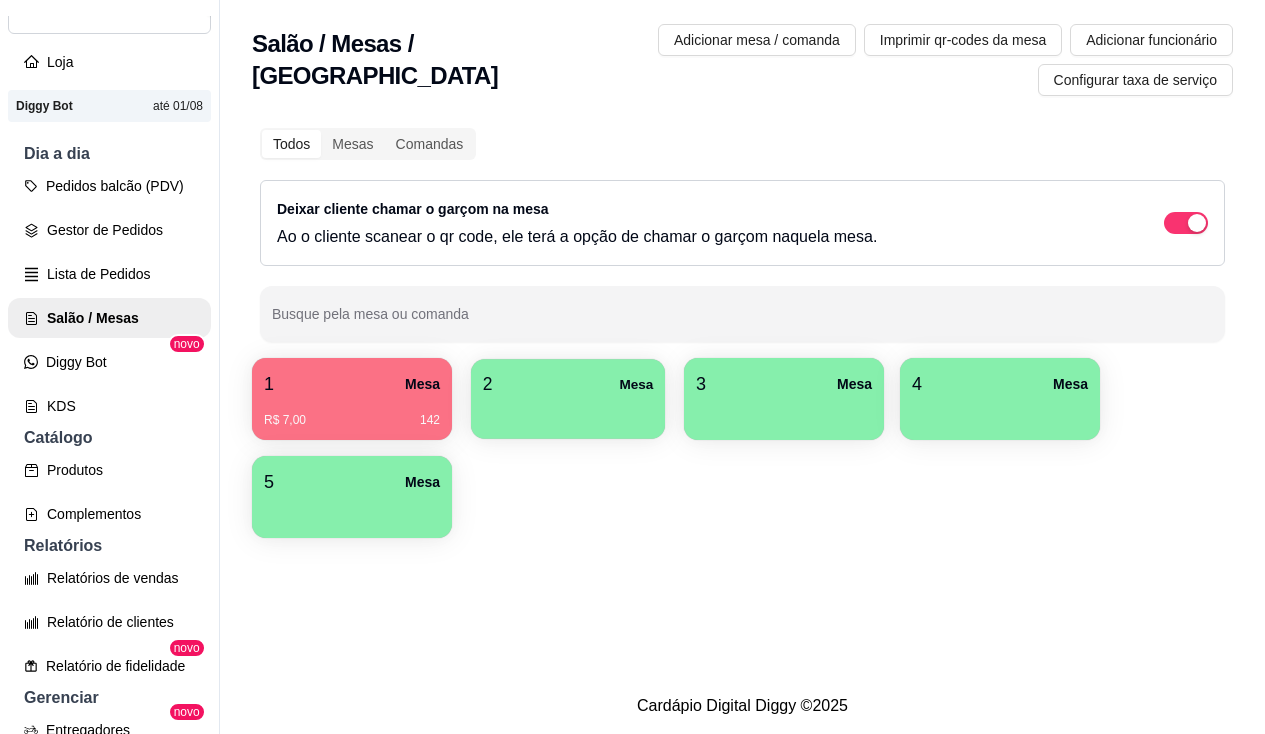 click at bounding box center [568, 412] 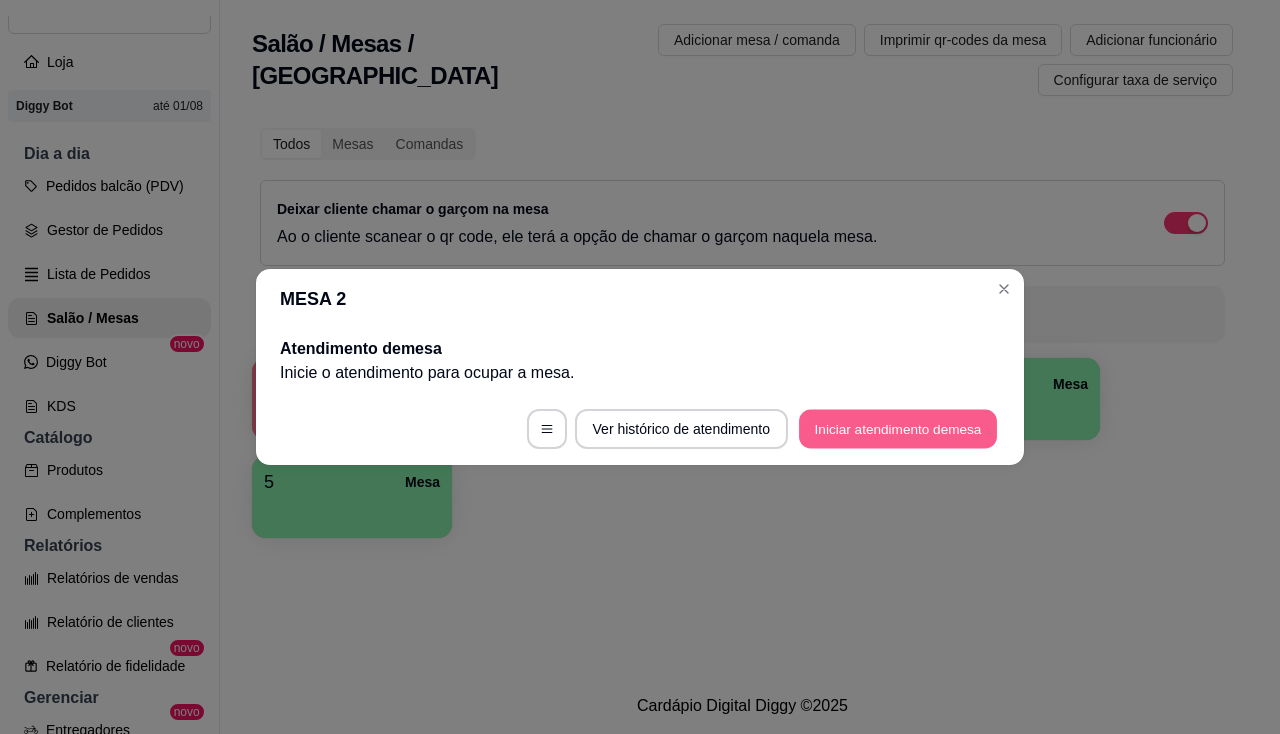 click on "Iniciar atendimento de  mesa" at bounding box center [898, 429] 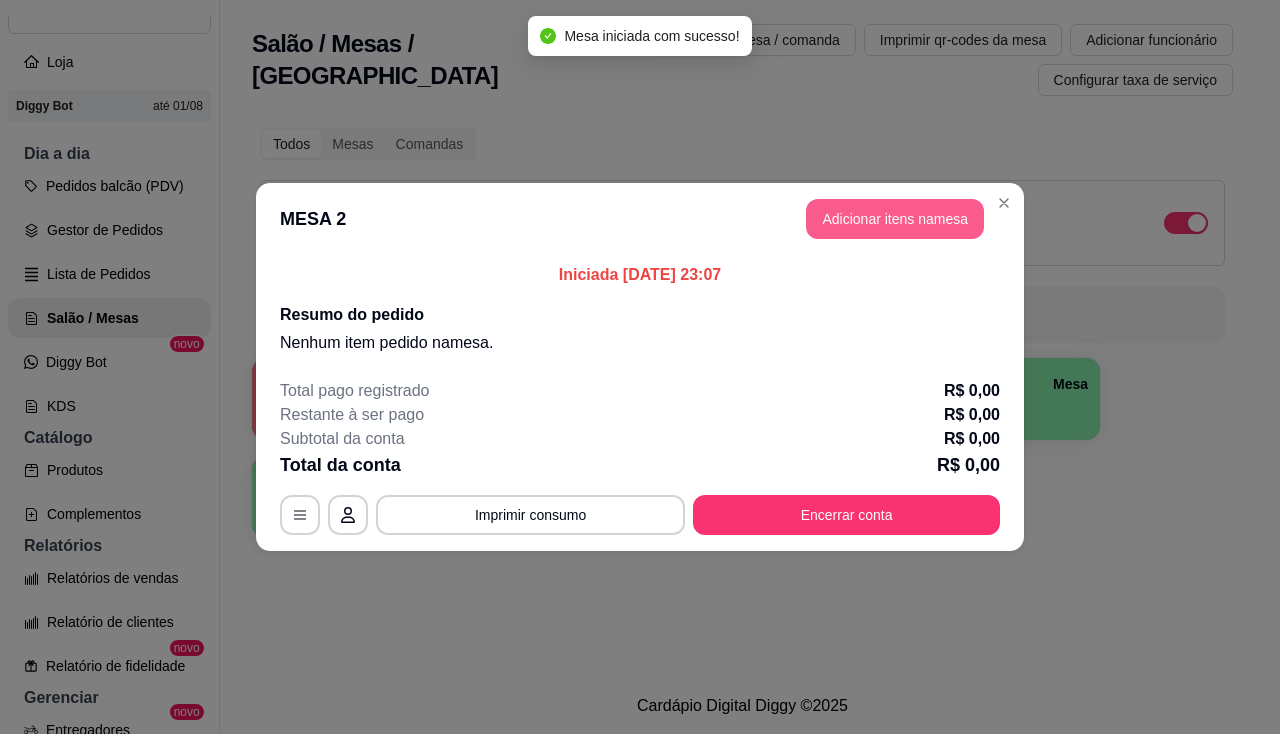 click on "Adicionar itens na  mesa" at bounding box center (895, 219) 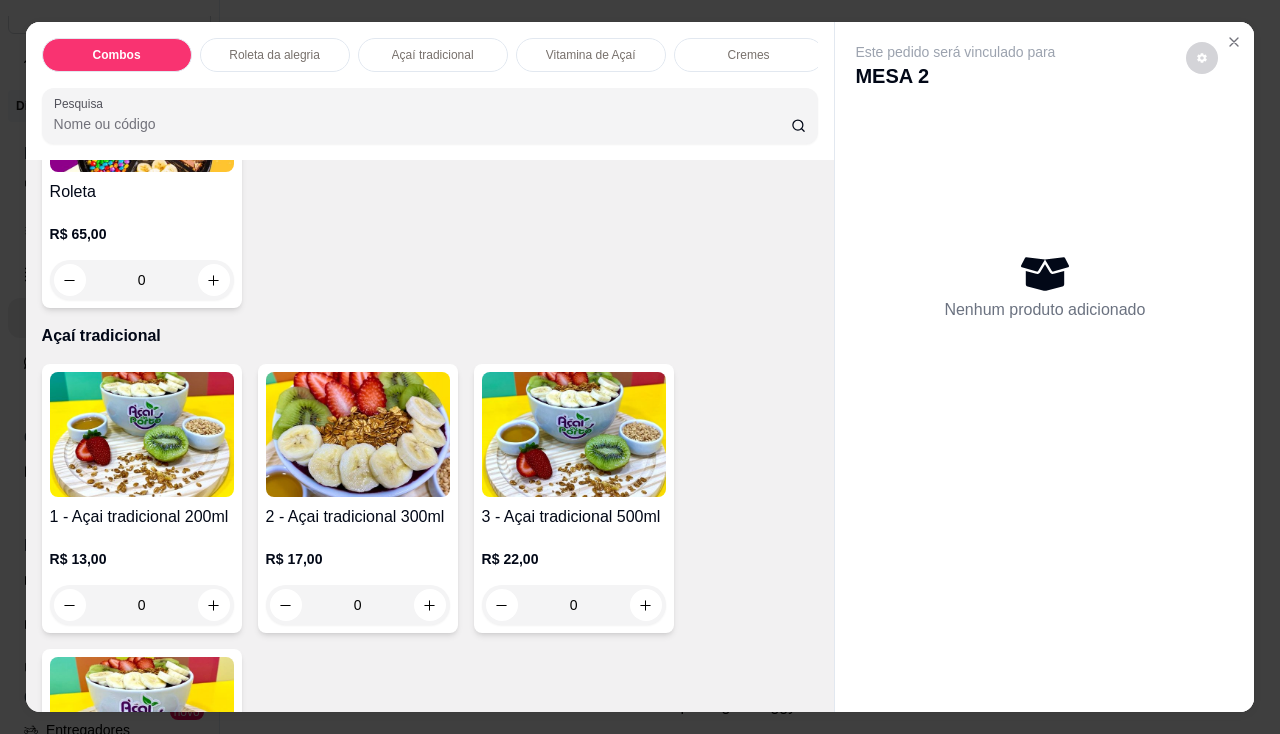 scroll, scrollTop: 900, scrollLeft: 0, axis: vertical 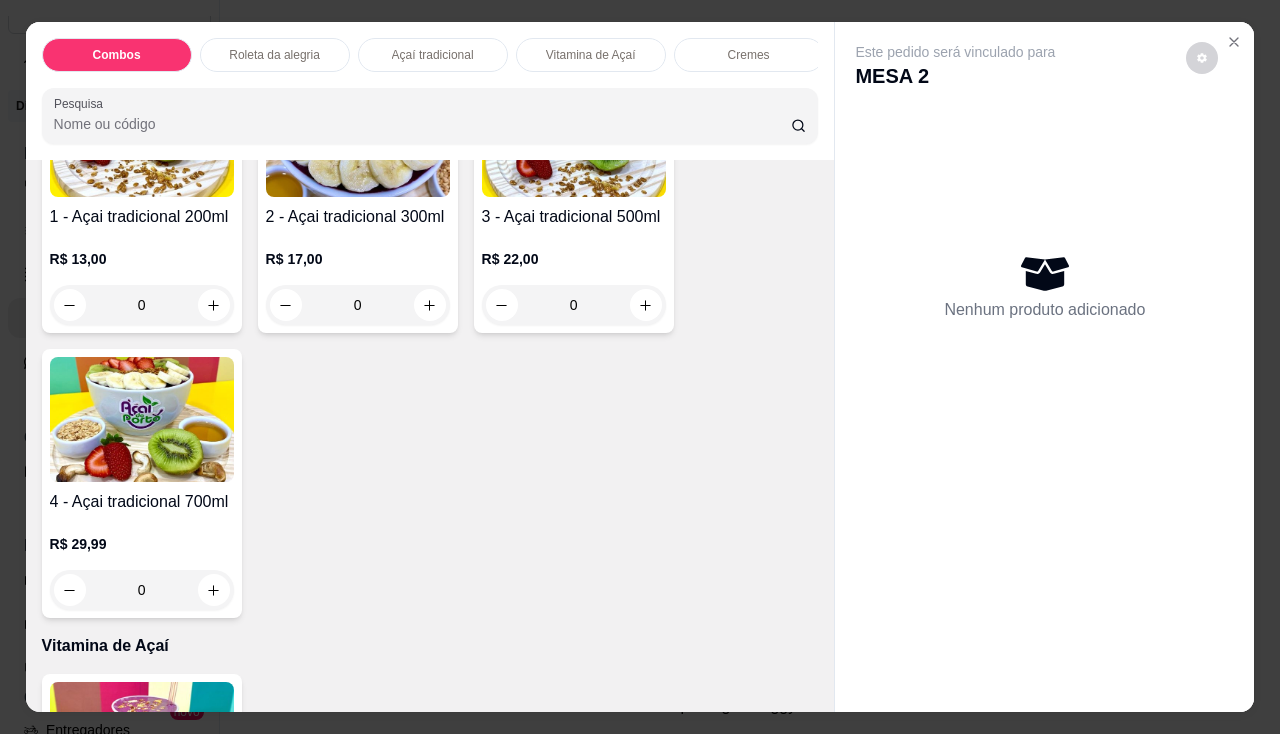 click on "R$ 22,00" at bounding box center [574, 259] 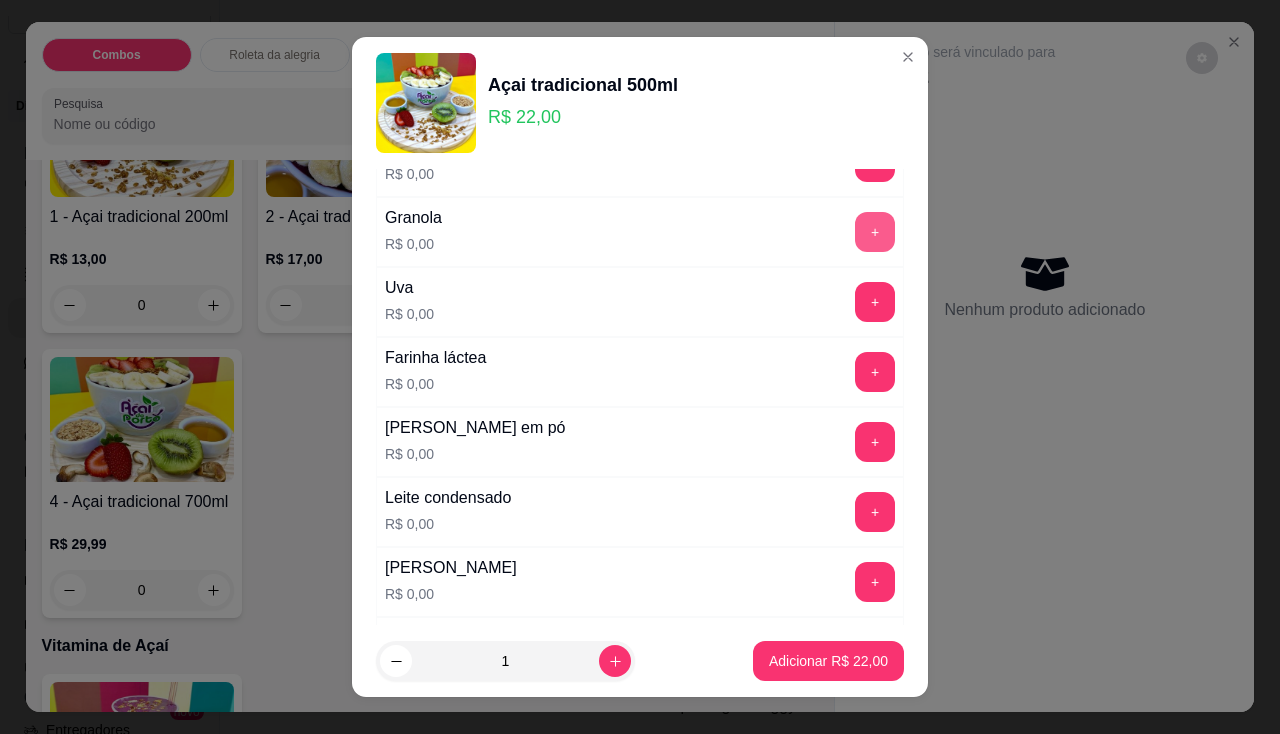 scroll, scrollTop: 500, scrollLeft: 0, axis: vertical 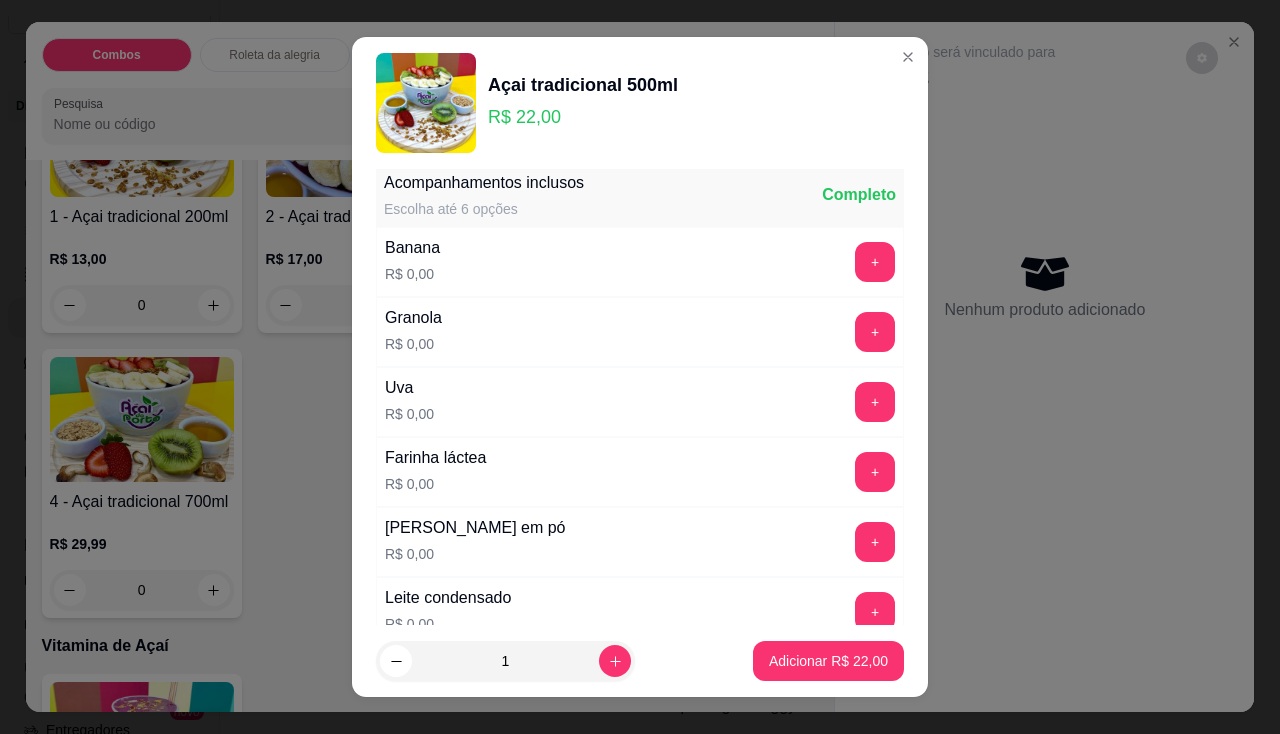 click on "+" at bounding box center [875, 262] 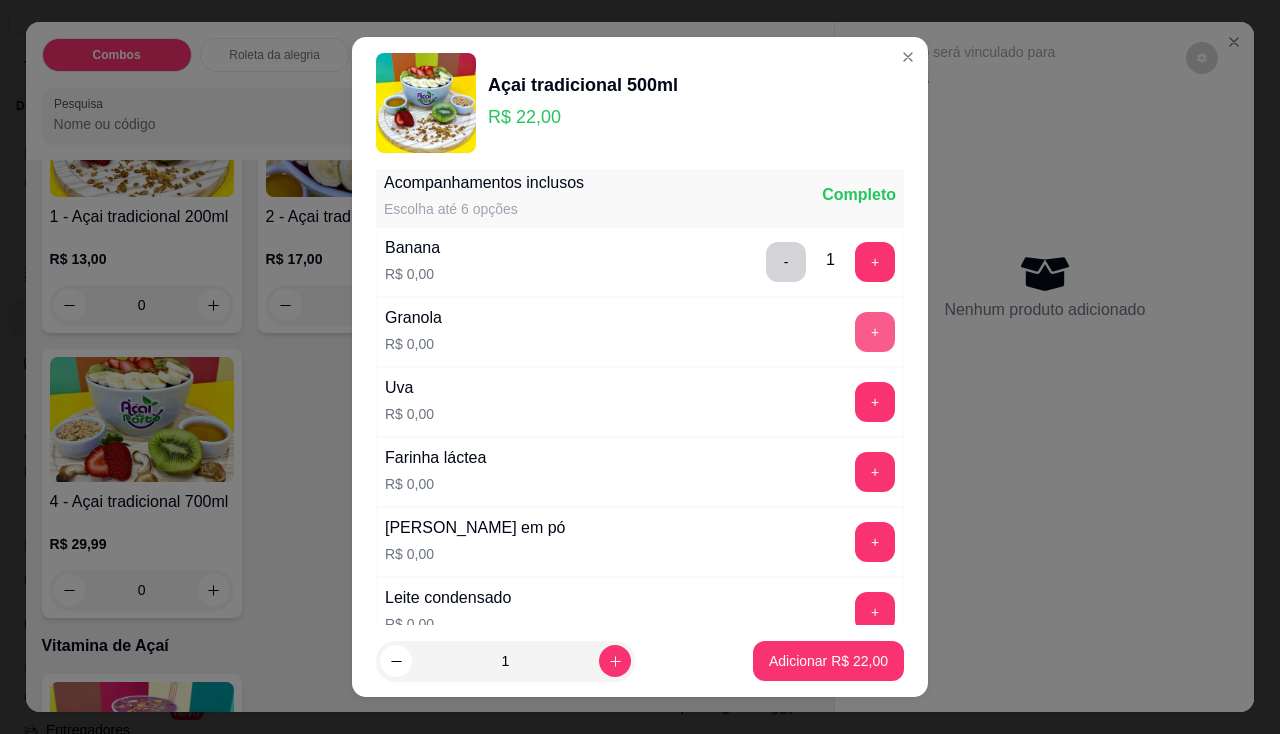 click on "+" at bounding box center (875, 332) 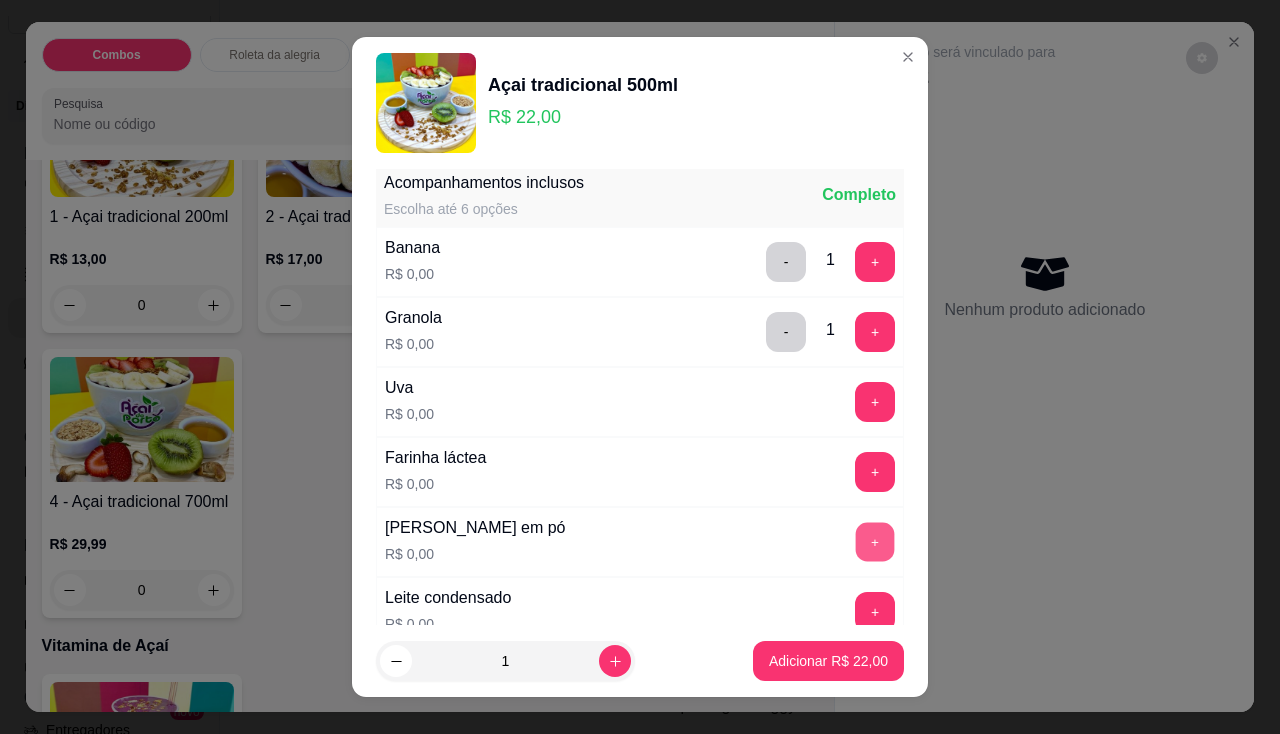 click on "+" at bounding box center (875, 541) 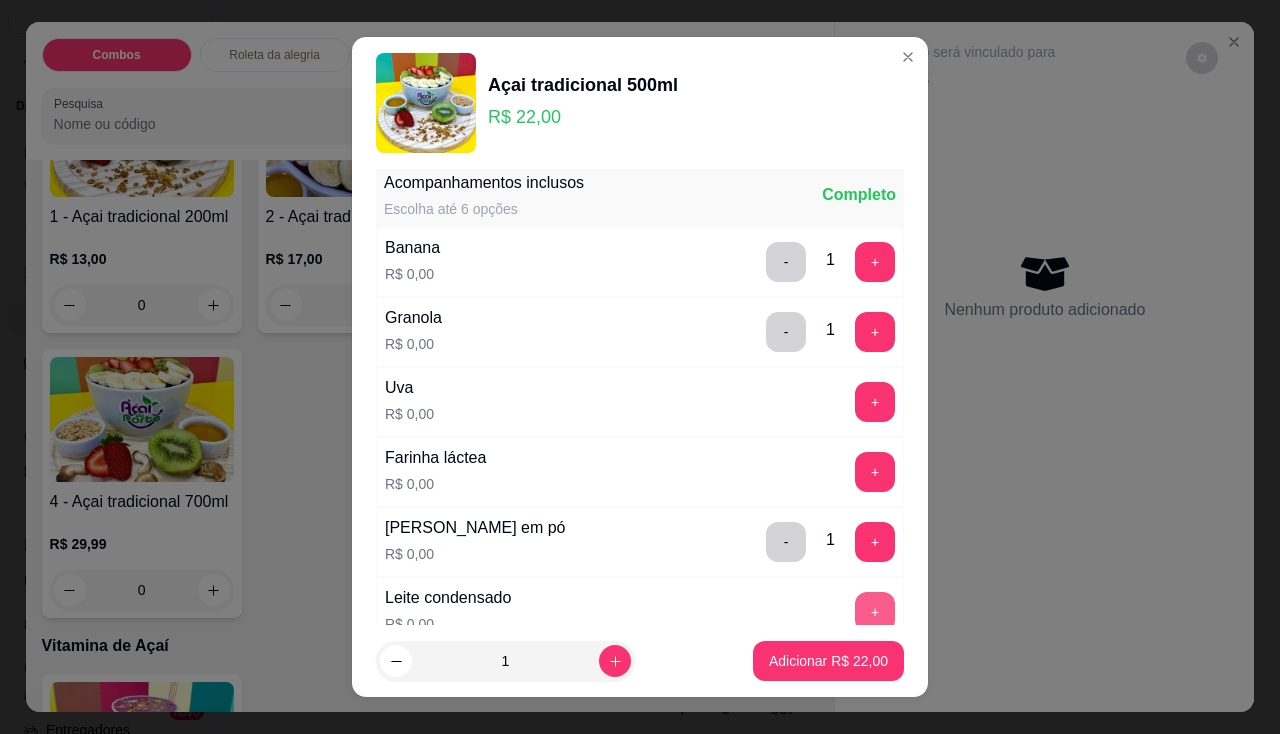click on "+" at bounding box center [875, 612] 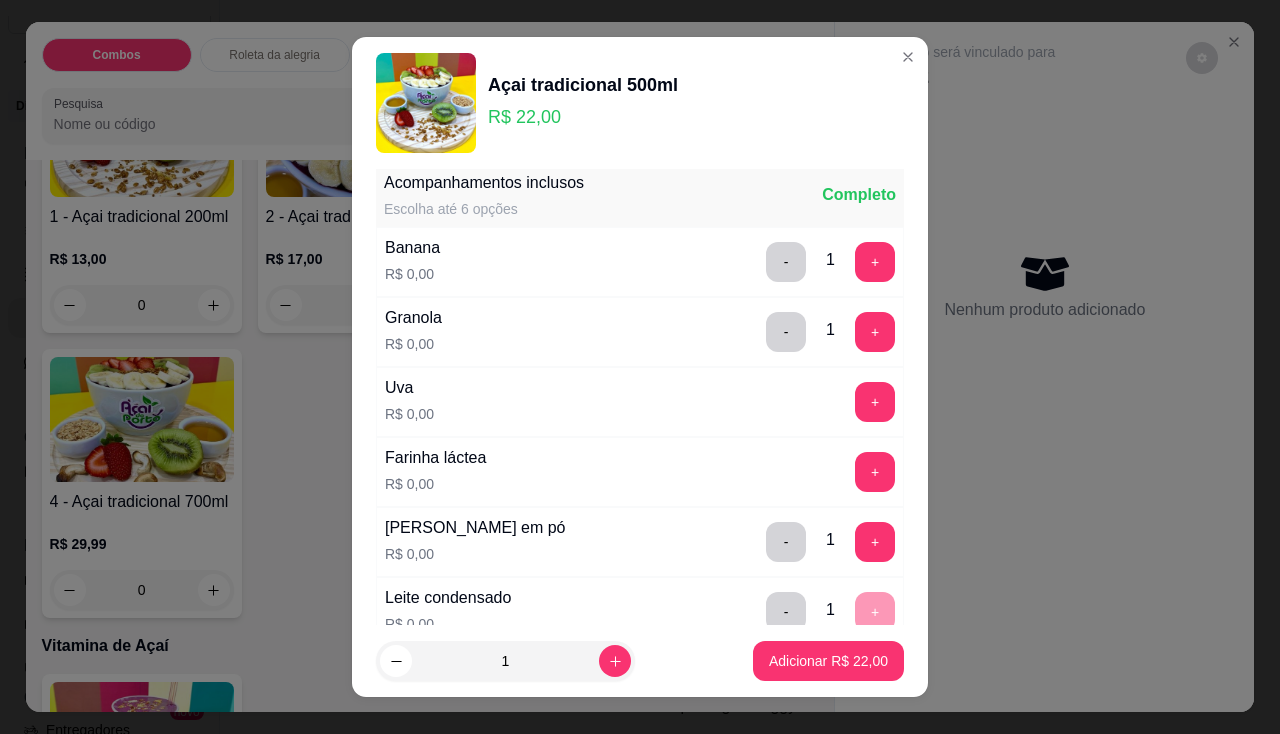 scroll, scrollTop: 800, scrollLeft: 0, axis: vertical 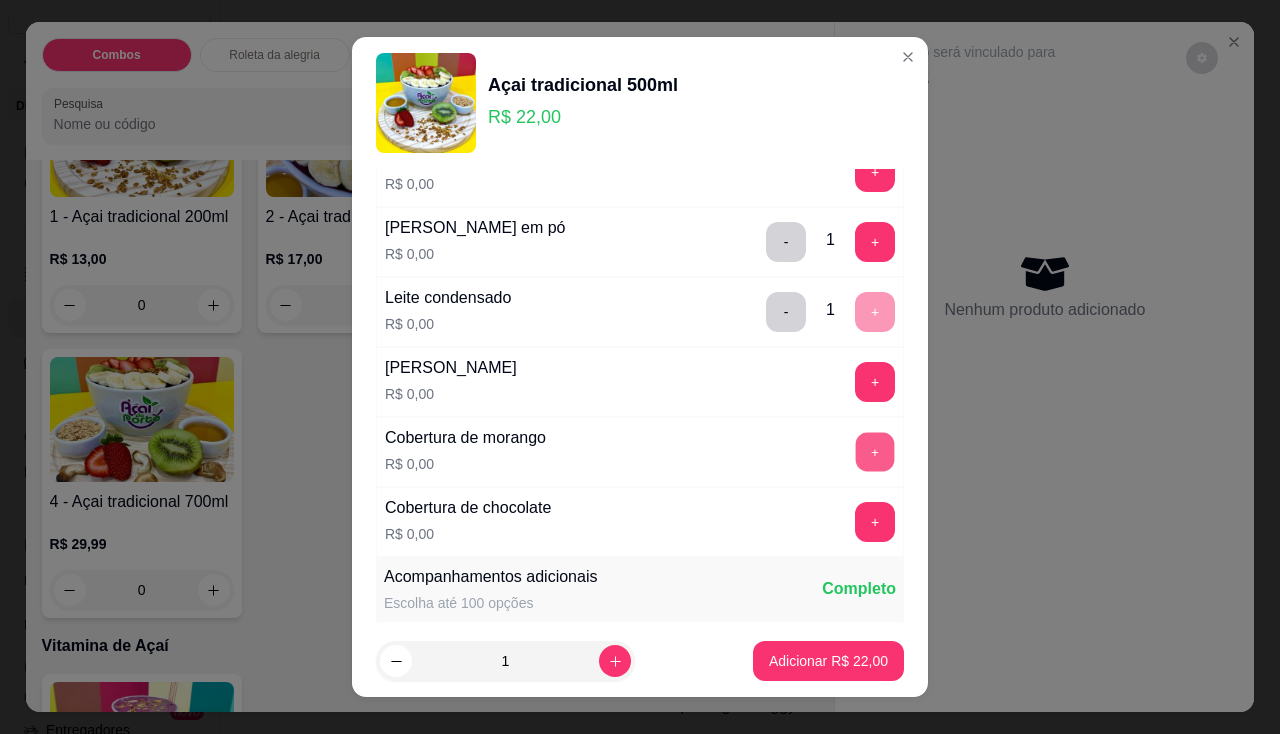 click on "+" at bounding box center [875, 451] 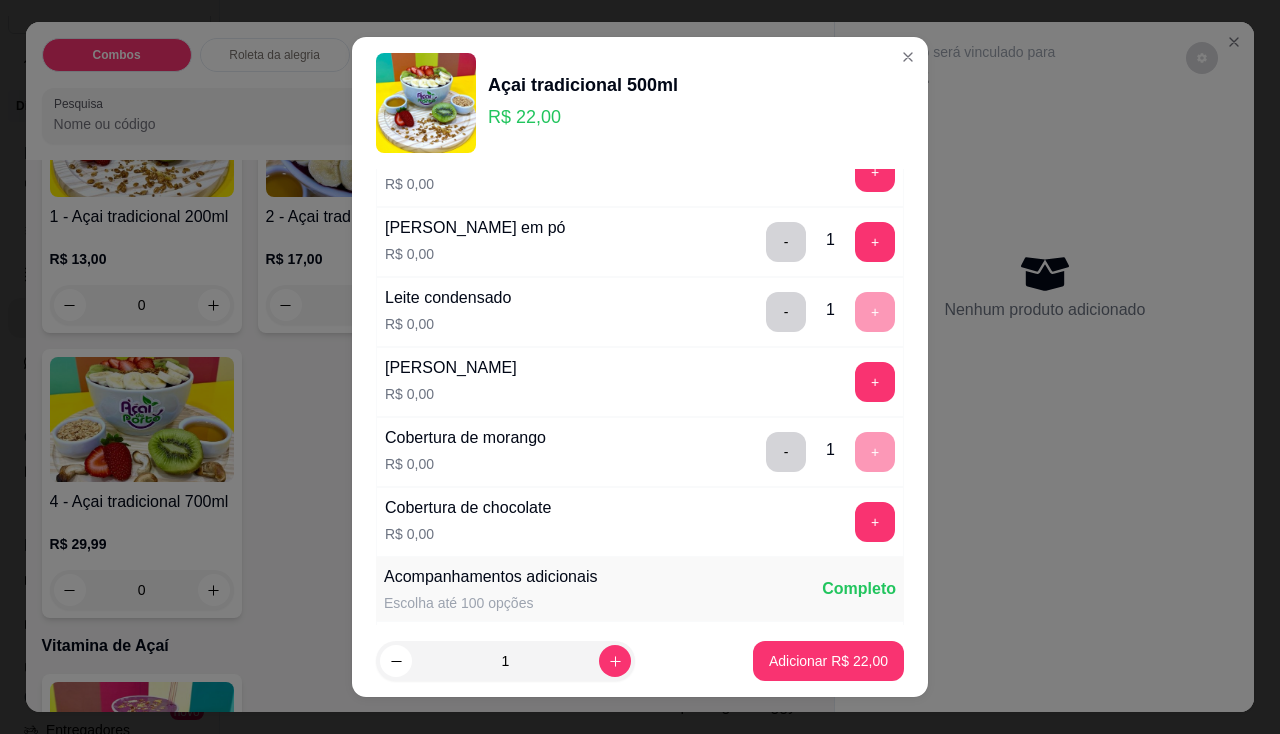 click on "Cobertura de chocolate R$ 0,00 +" at bounding box center (640, 522) 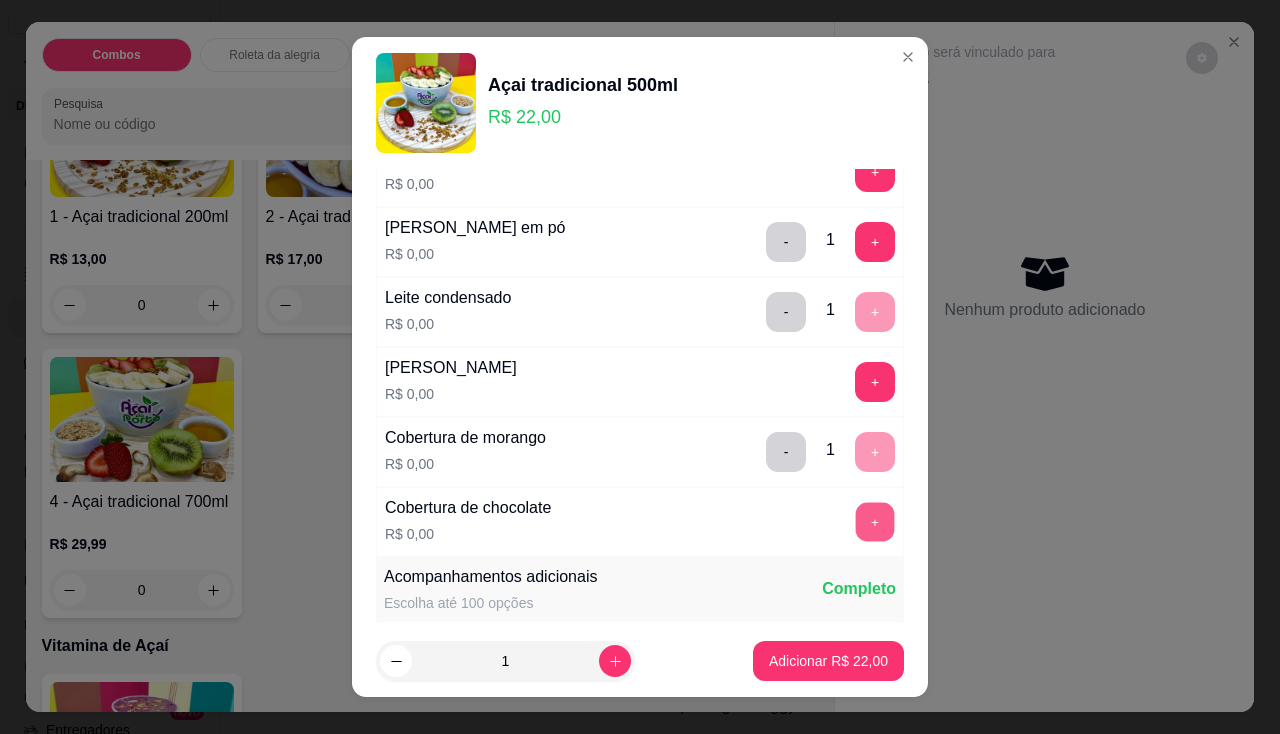 click on "+" at bounding box center [875, 521] 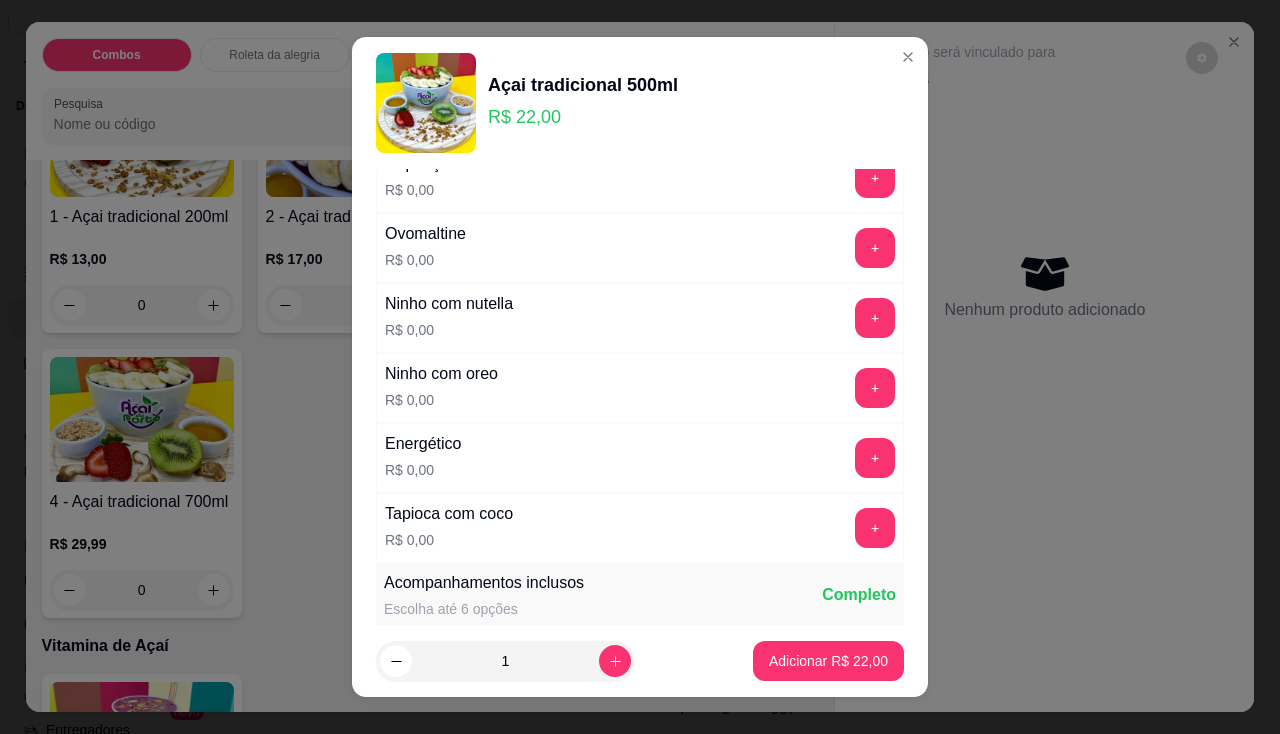 scroll, scrollTop: 0, scrollLeft: 0, axis: both 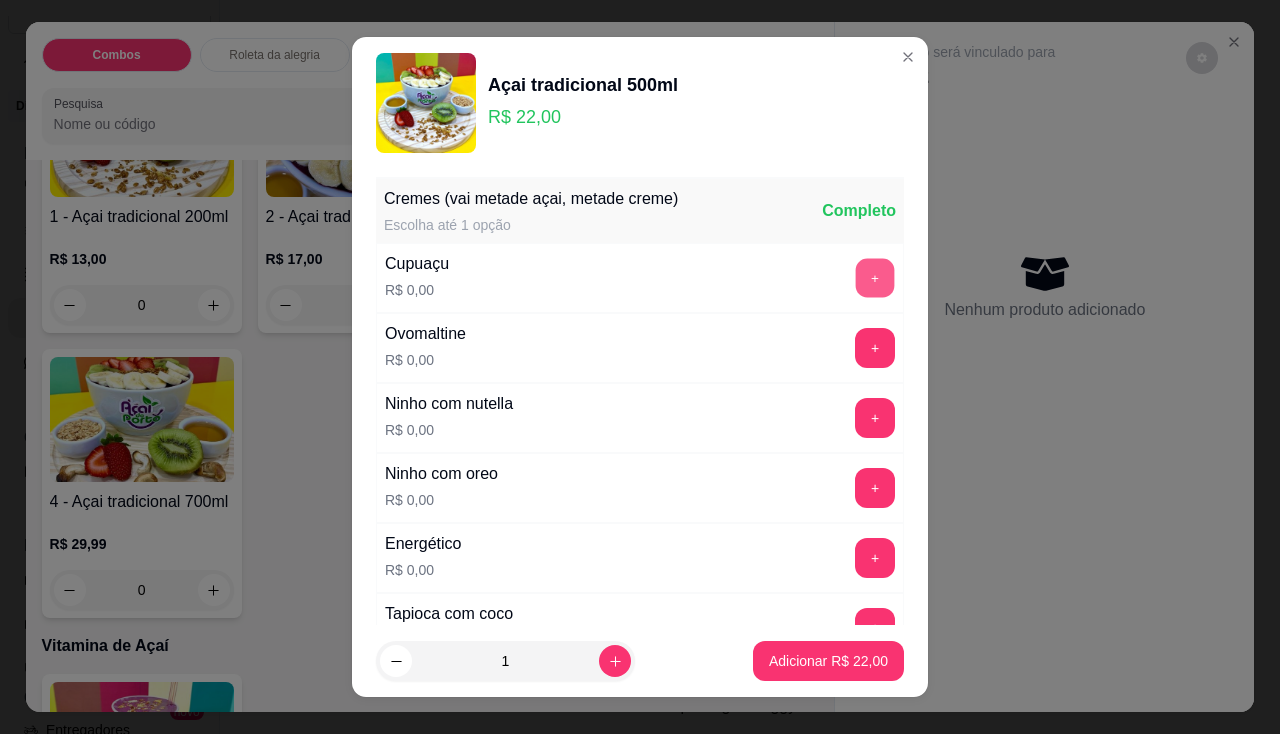 click on "+" at bounding box center (875, 277) 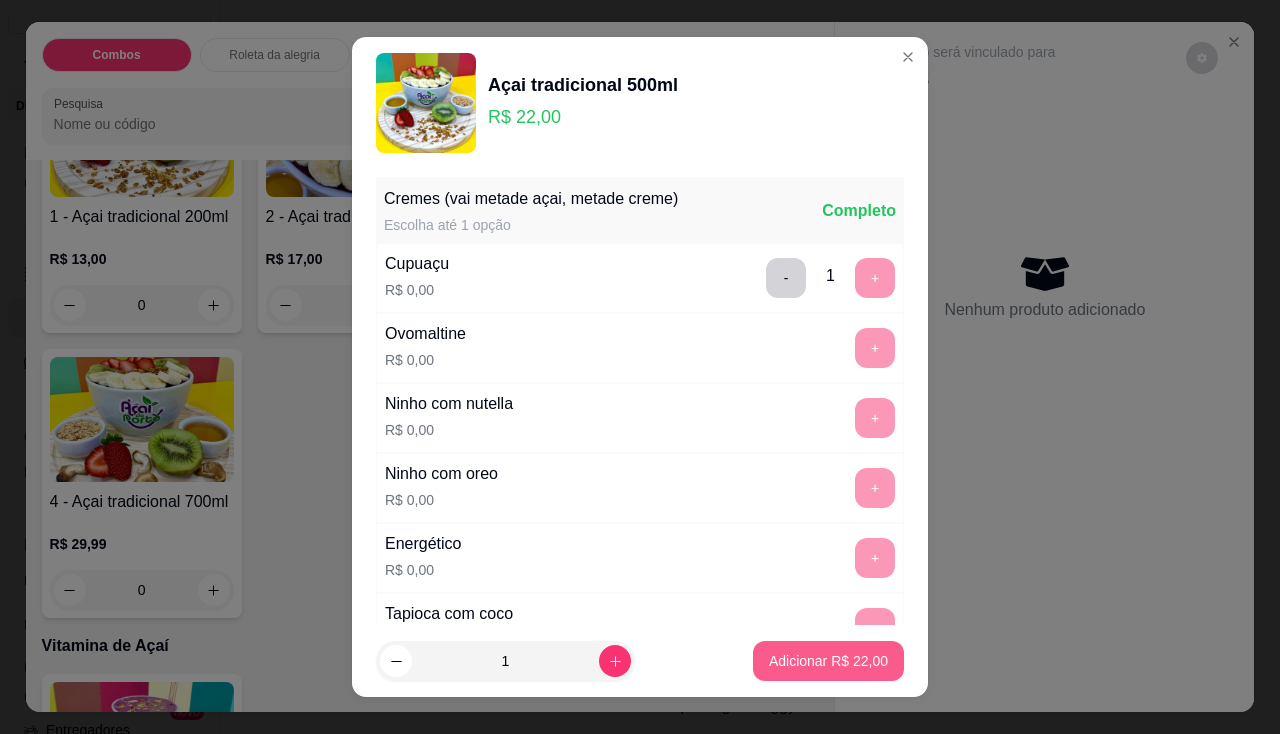 click on "Adicionar   R$ 22,00" at bounding box center [828, 661] 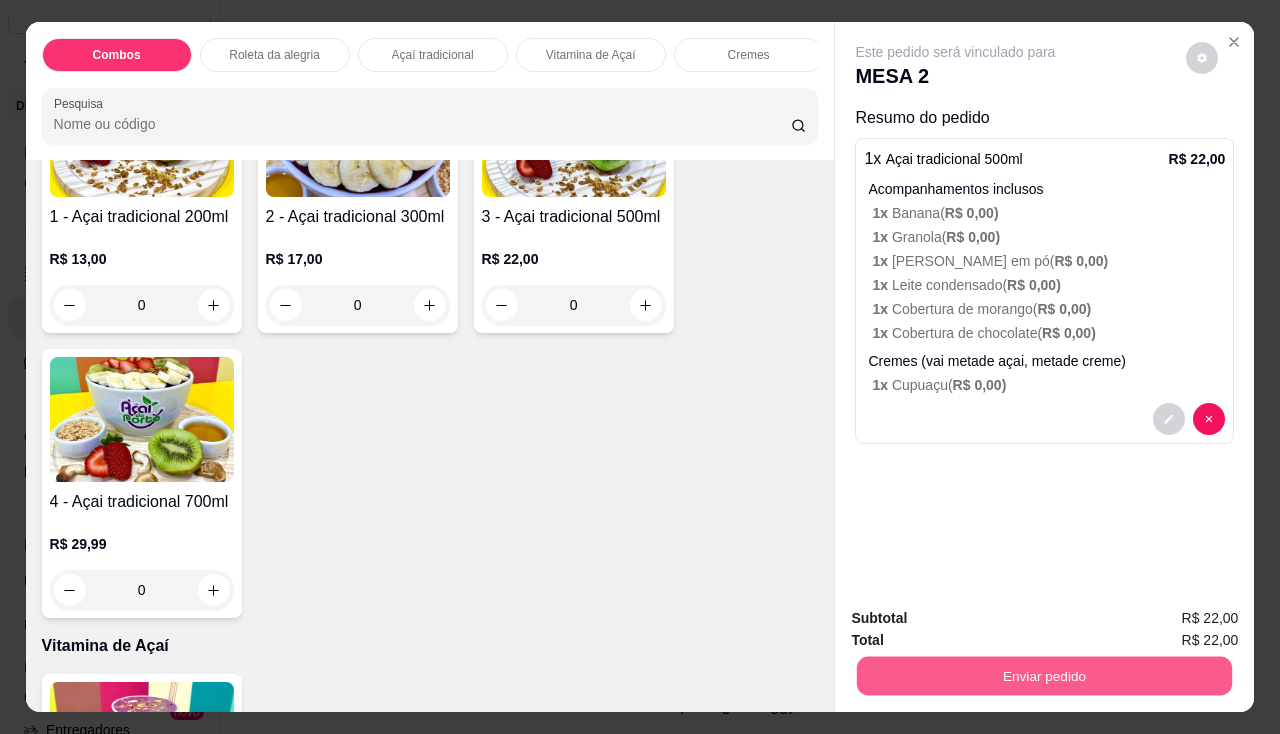 click on "Enviar pedido" at bounding box center [1044, 676] 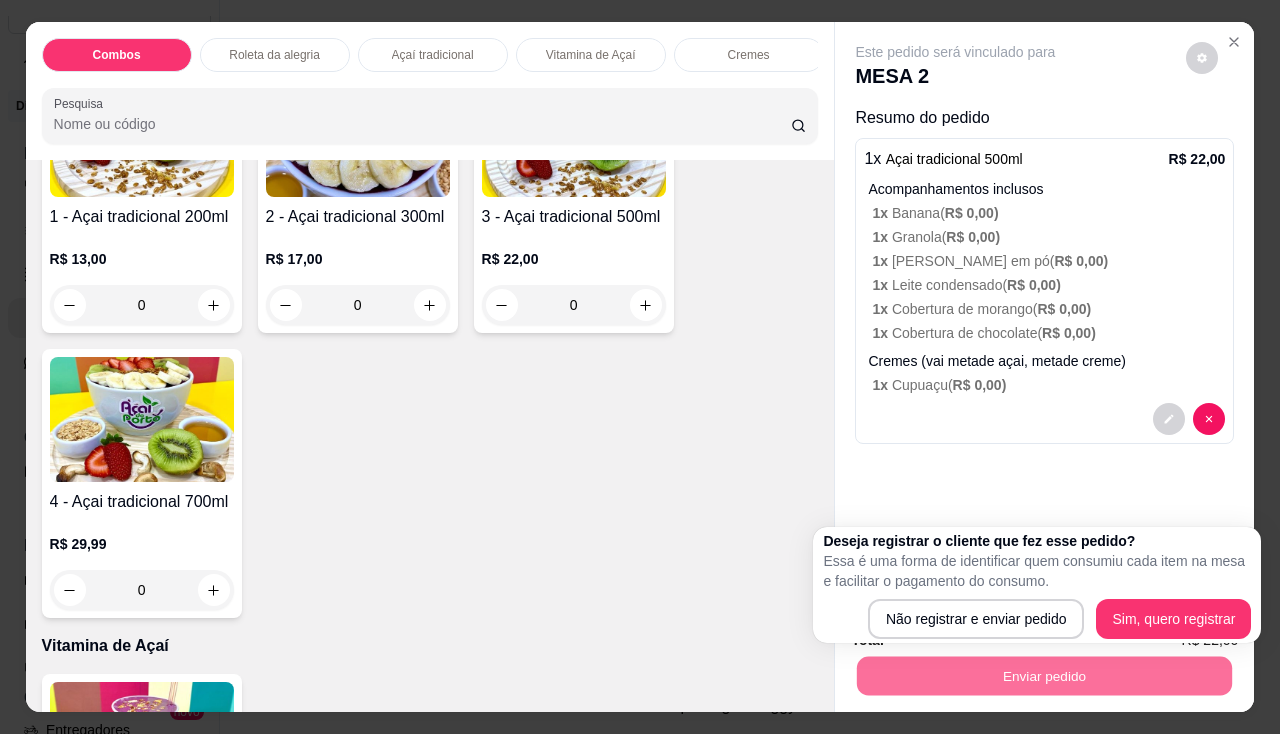 click on "Deseja registrar o cliente que fez esse pedido? Essa é uma forma de identificar quem consumiu cada item na mesa e facilitar o pagamento do consumo. Não registrar e enviar pedido Sim, quero registrar" at bounding box center [1037, 585] 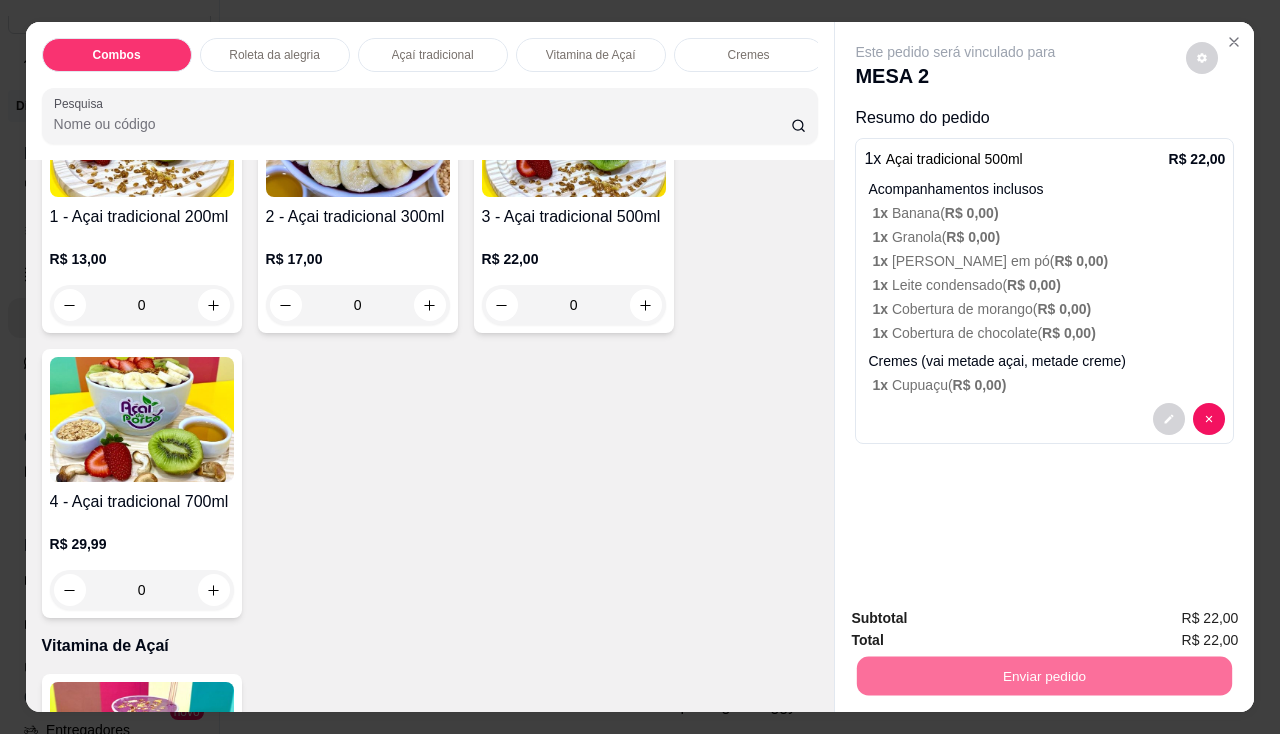 click on "Não registrar e enviar pedido" at bounding box center [979, 620] 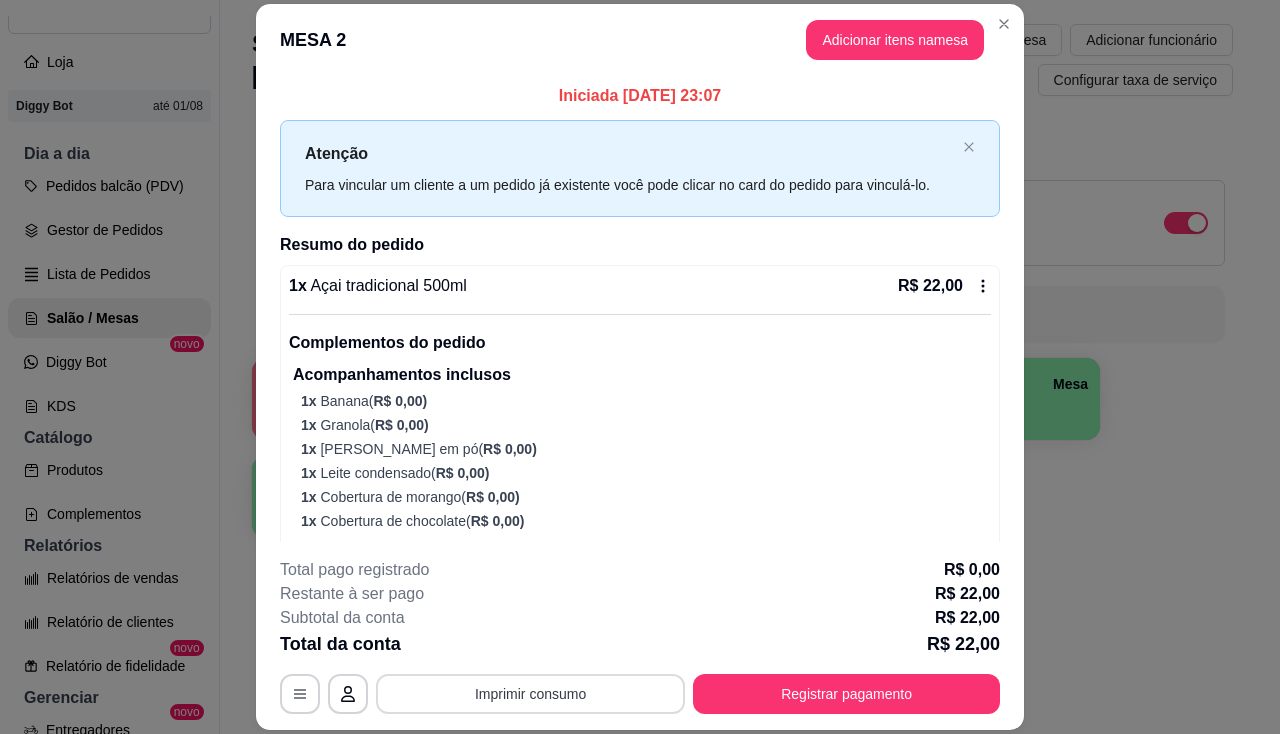 click on "Imprimir consumo" at bounding box center (530, 694) 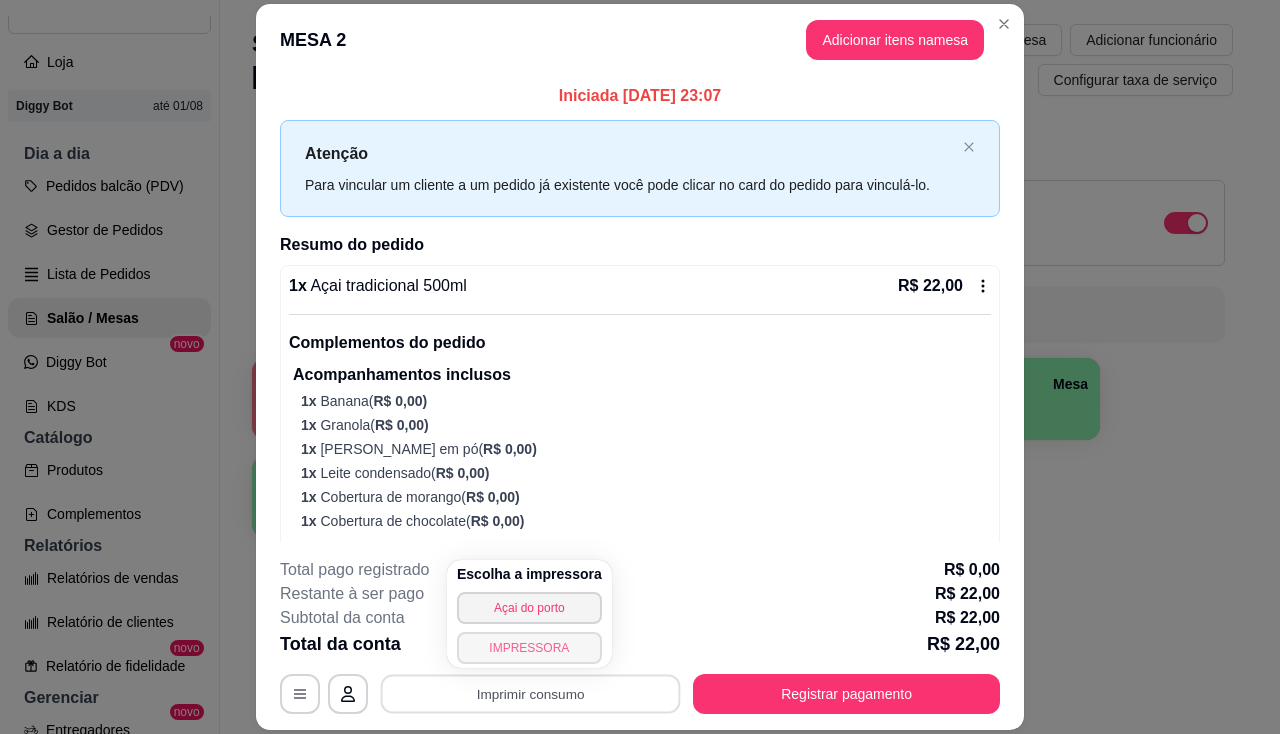 click on "IMPRESSORA" at bounding box center (529, 648) 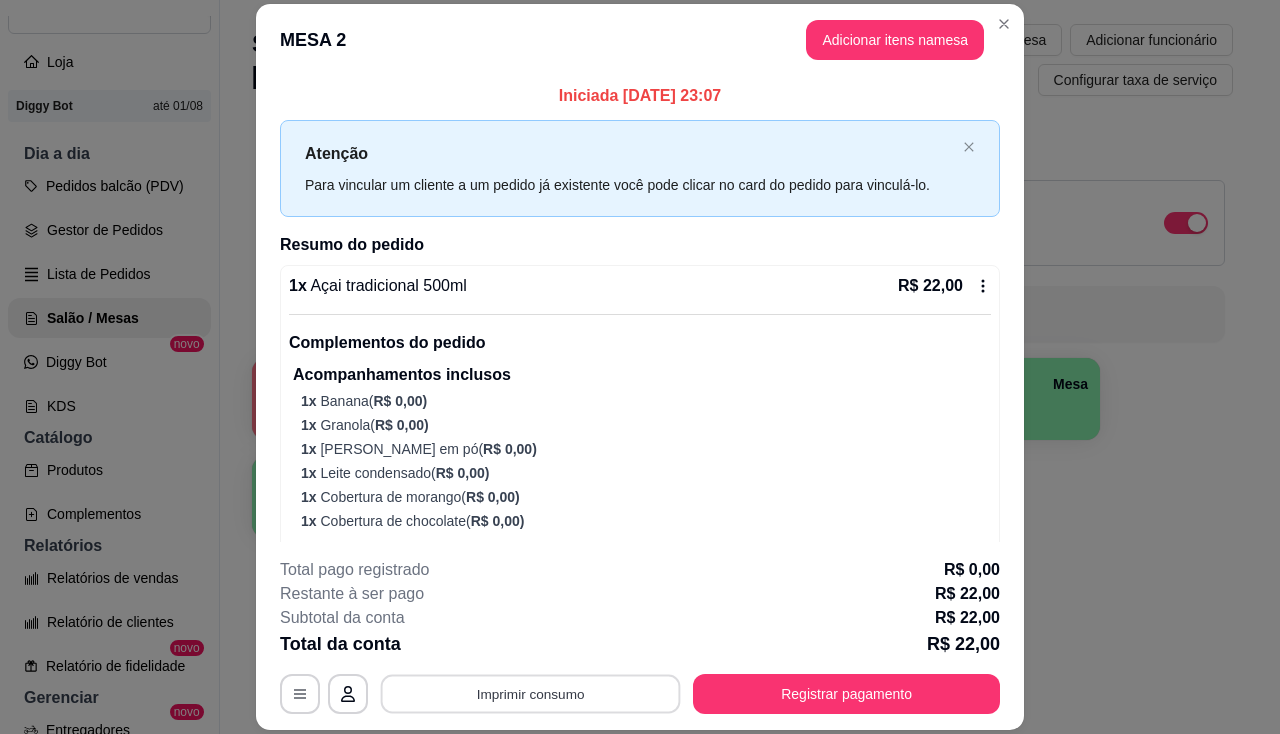 click on "Imprimir consumo" at bounding box center (531, 694) 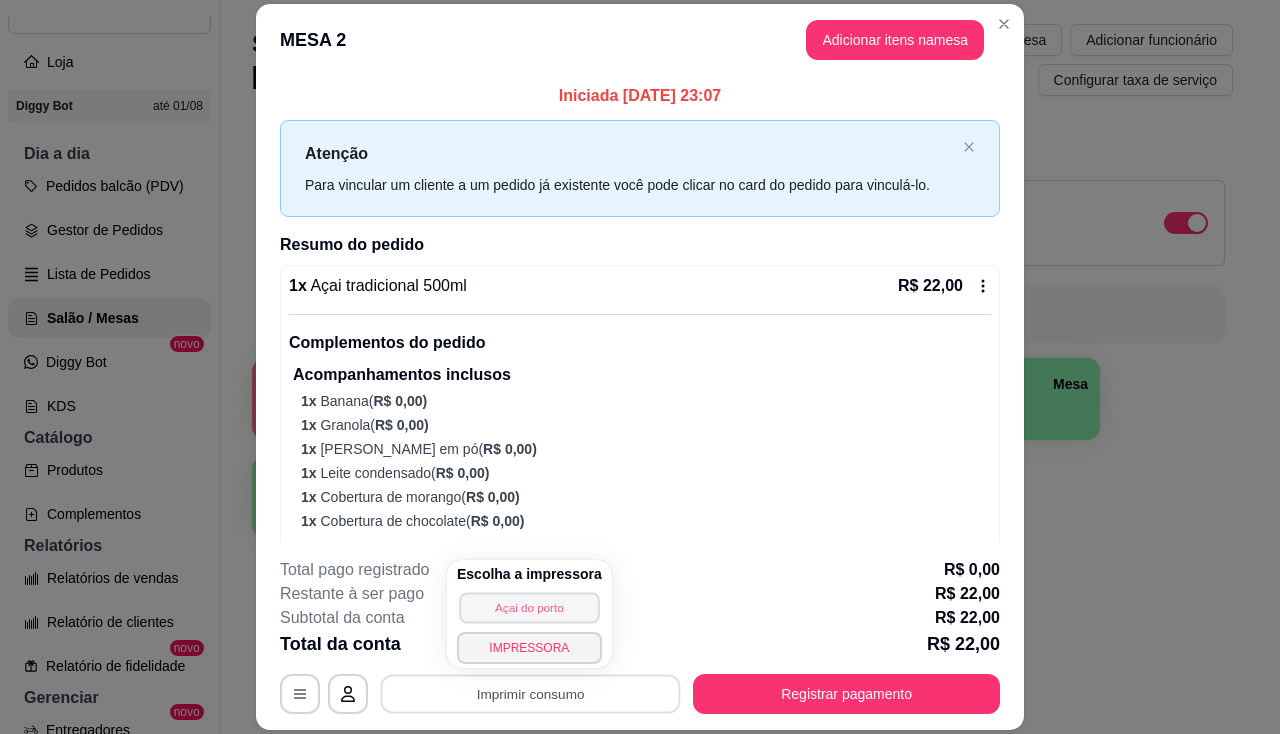 click on "Açai do porto" at bounding box center (529, 607) 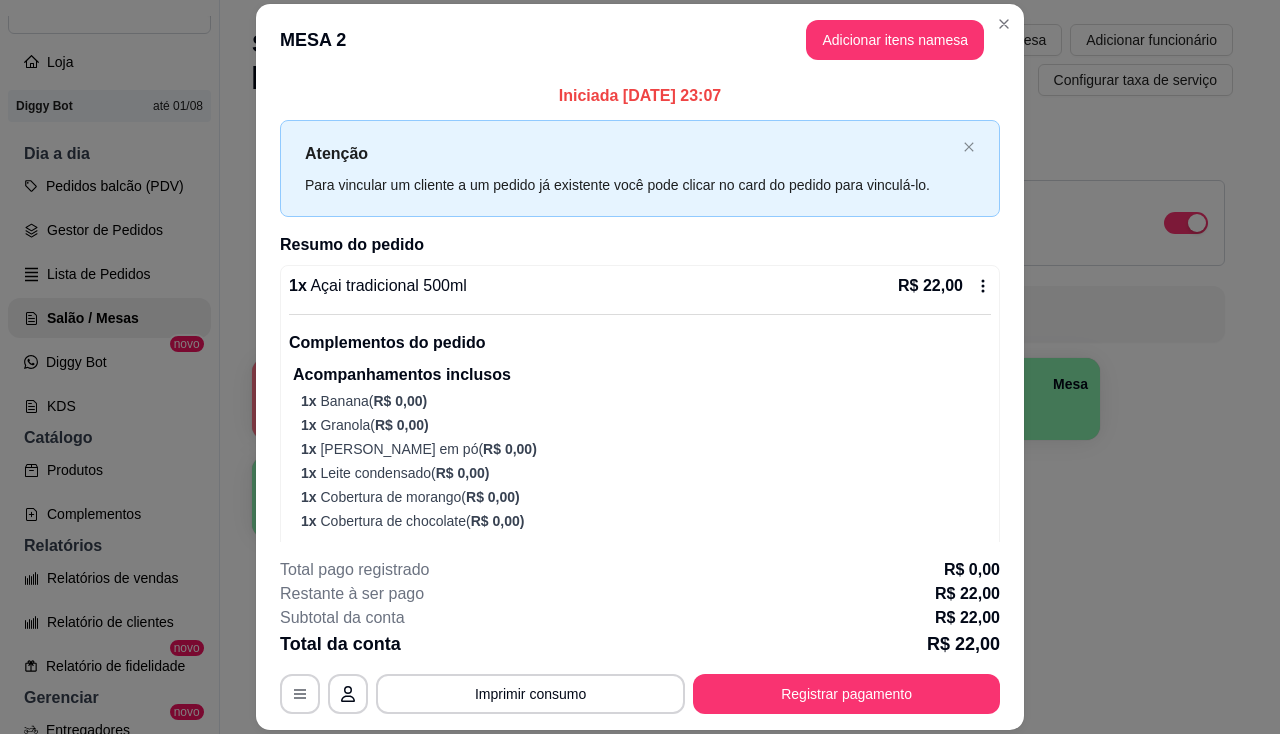 scroll, scrollTop: 89, scrollLeft: 0, axis: vertical 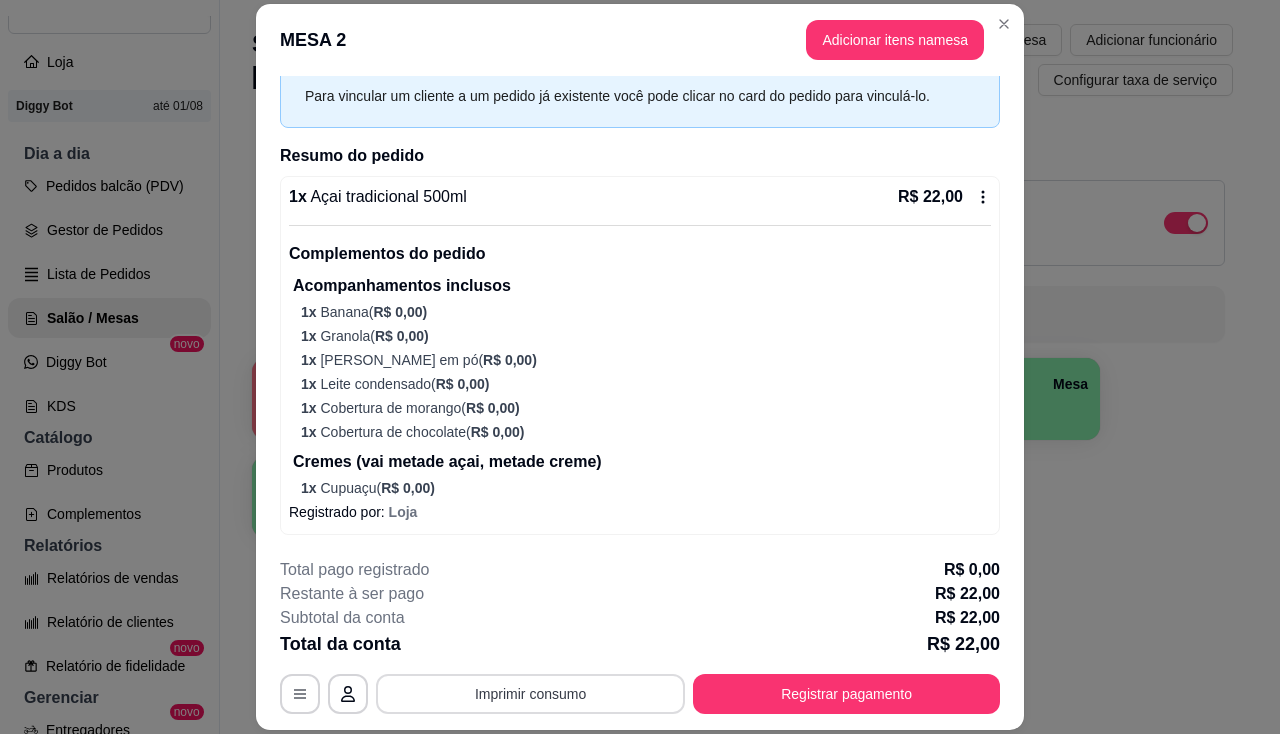 click on "Imprimir consumo" at bounding box center (530, 694) 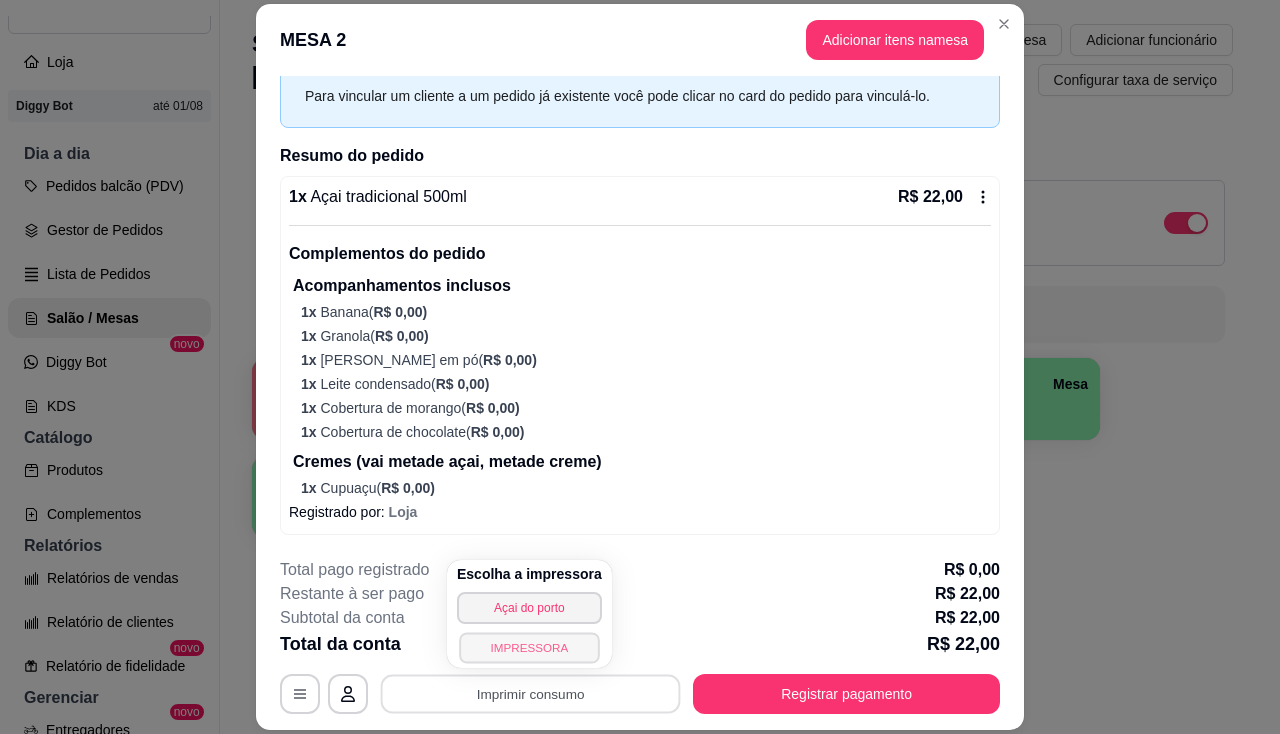 click on "IMPRESSORA" at bounding box center [529, 647] 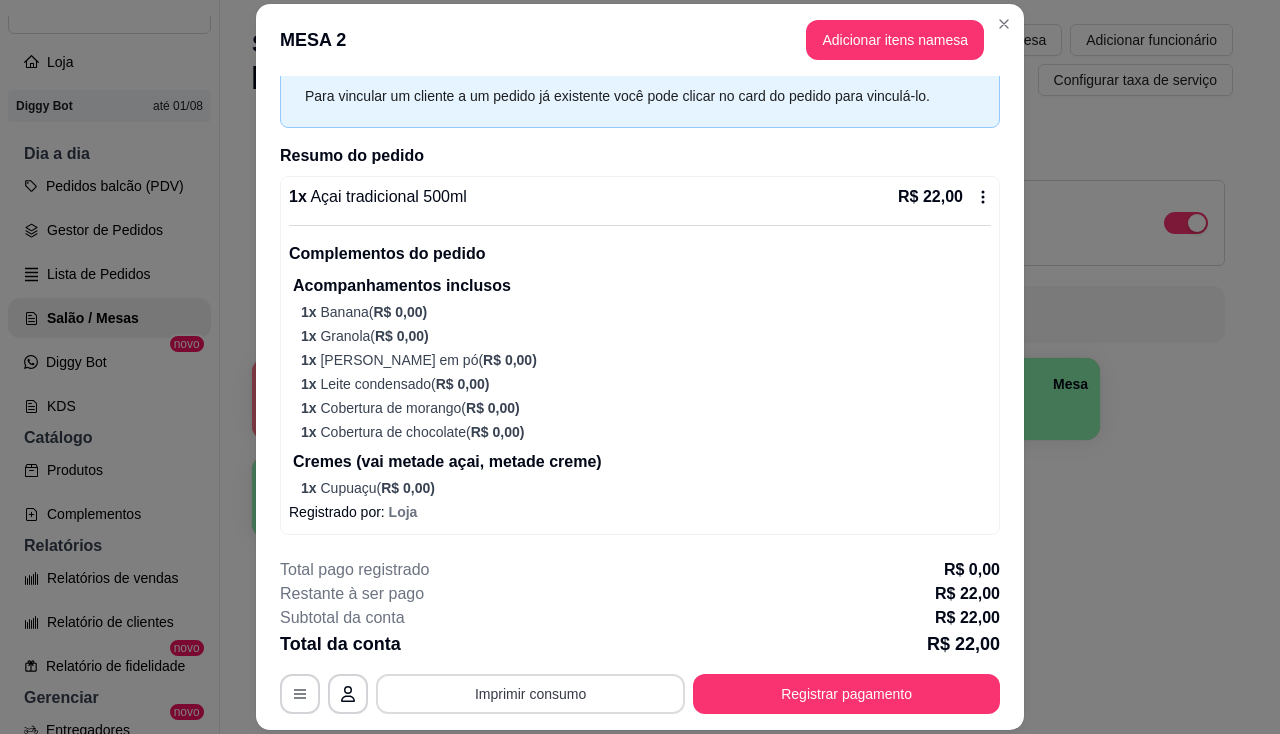click on "Imprimir consumo" at bounding box center [530, 694] 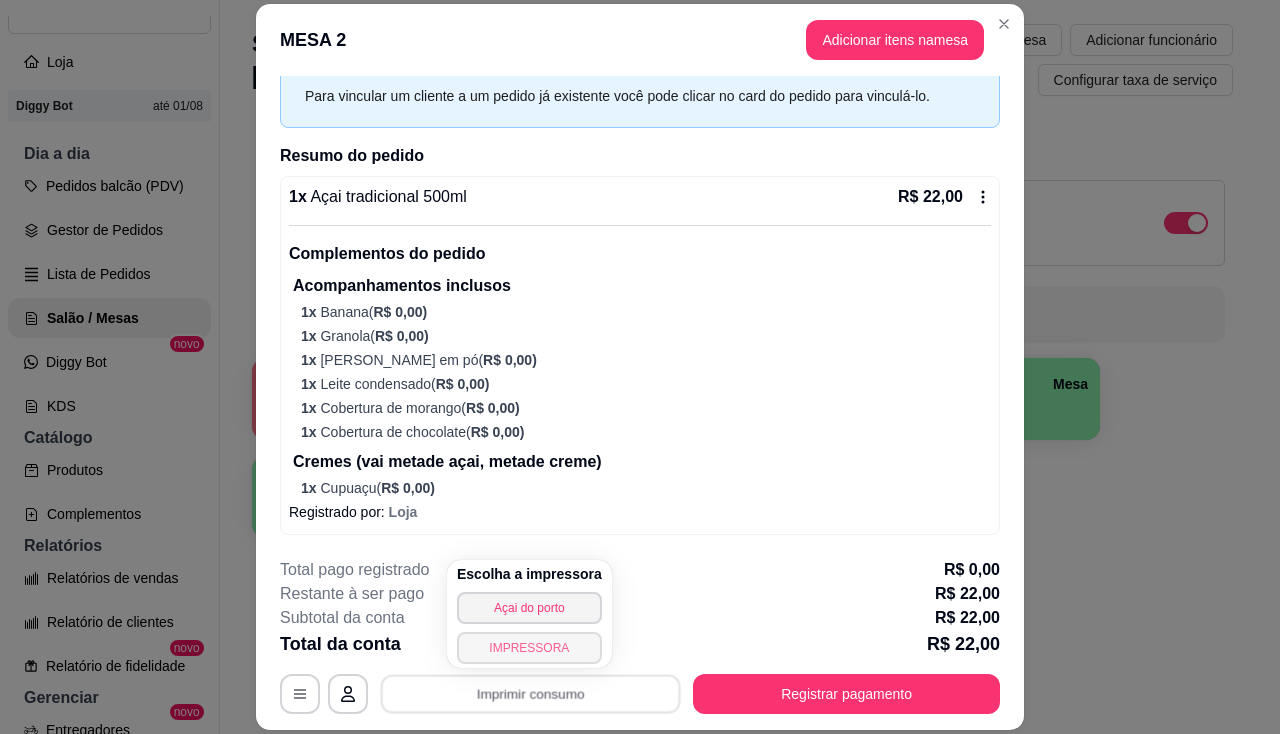 click on "IMPRESSORA" at bounding box center (529, 648) 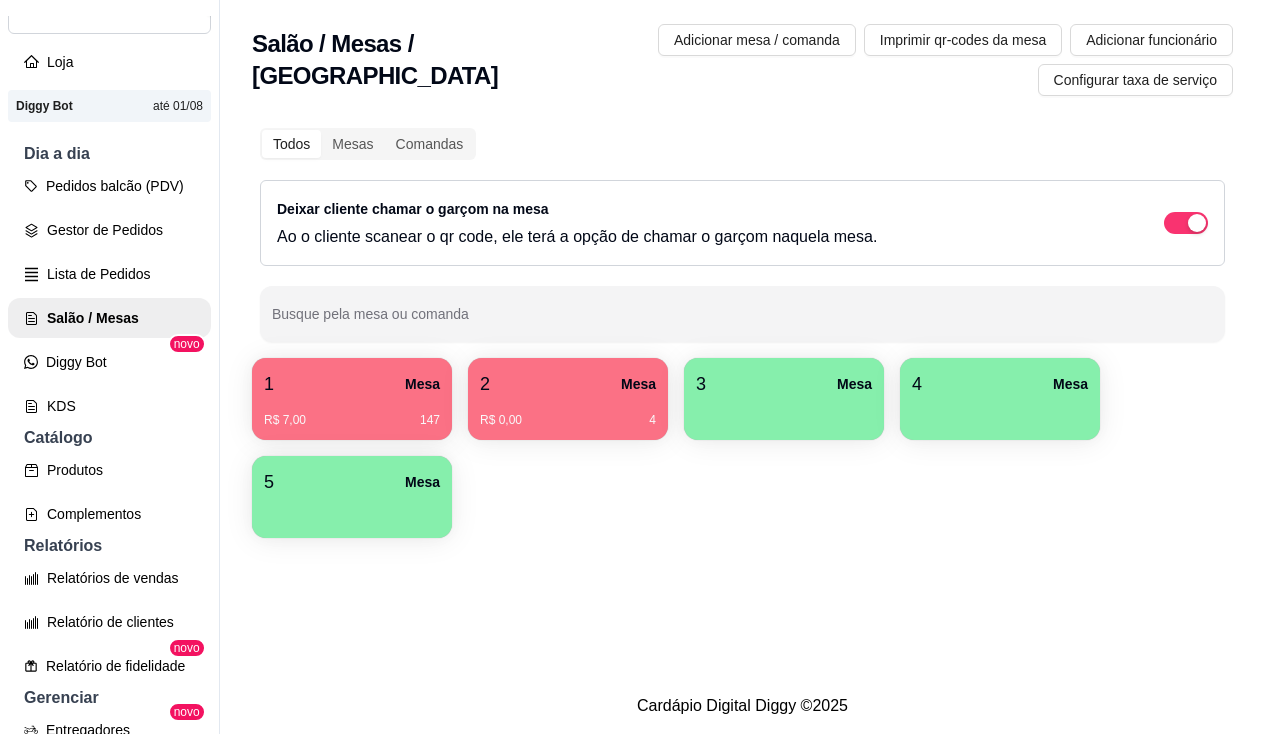 click on "3 Mesa" at bounding box center (784, 384) 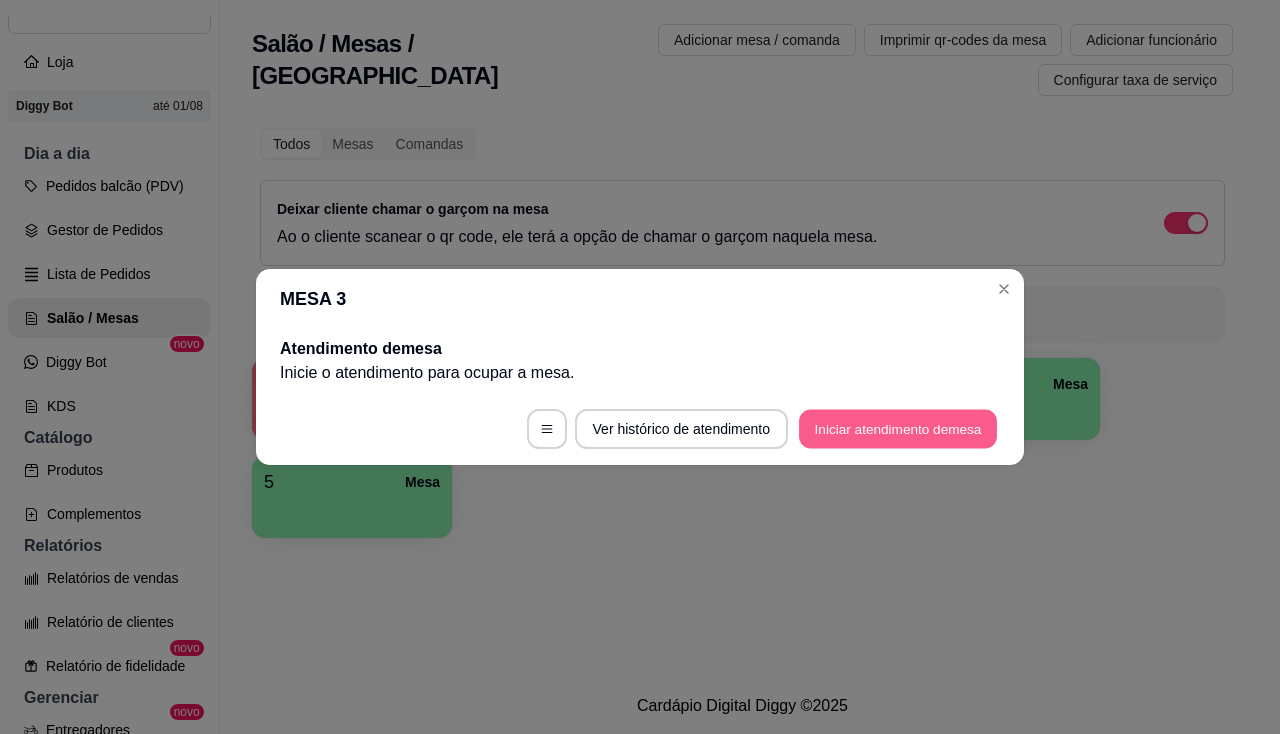click on "Iniciar atendimento de  mesa" at bounding box center (898, 429) 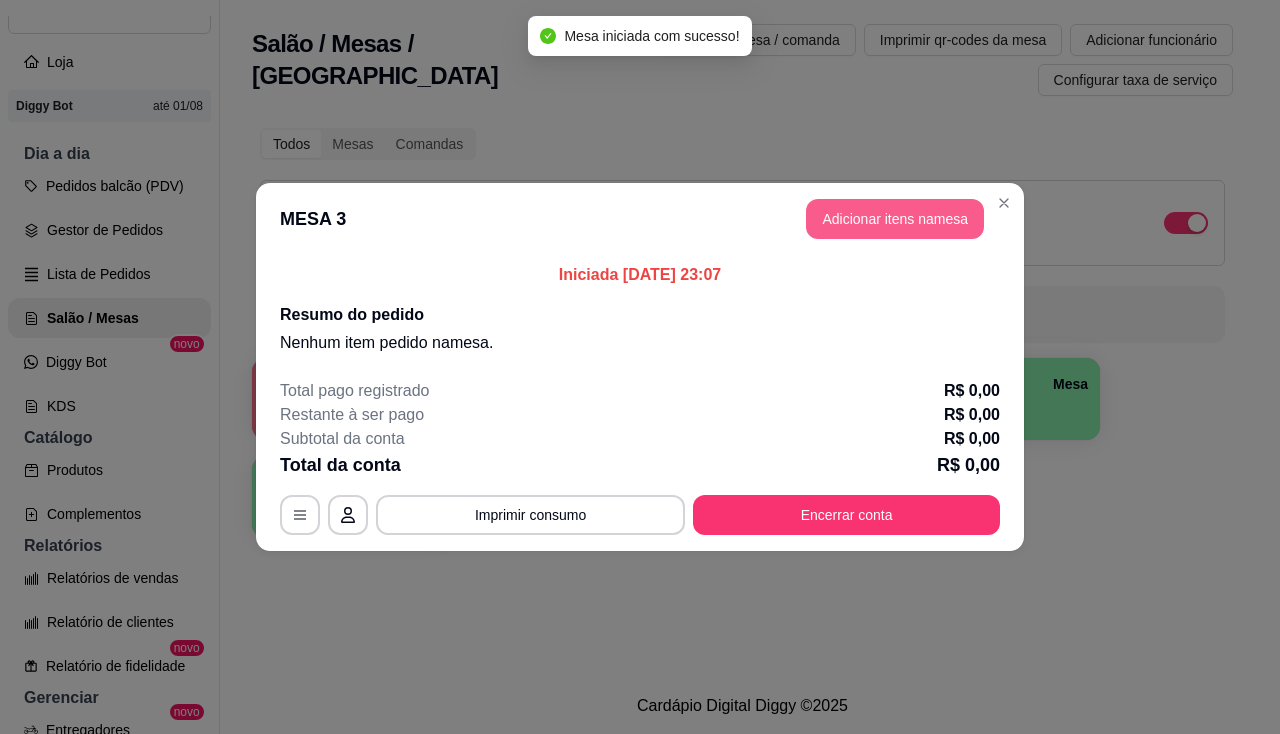 click on "Adicionar itens na  mesa" at bounding box center [895, 219] 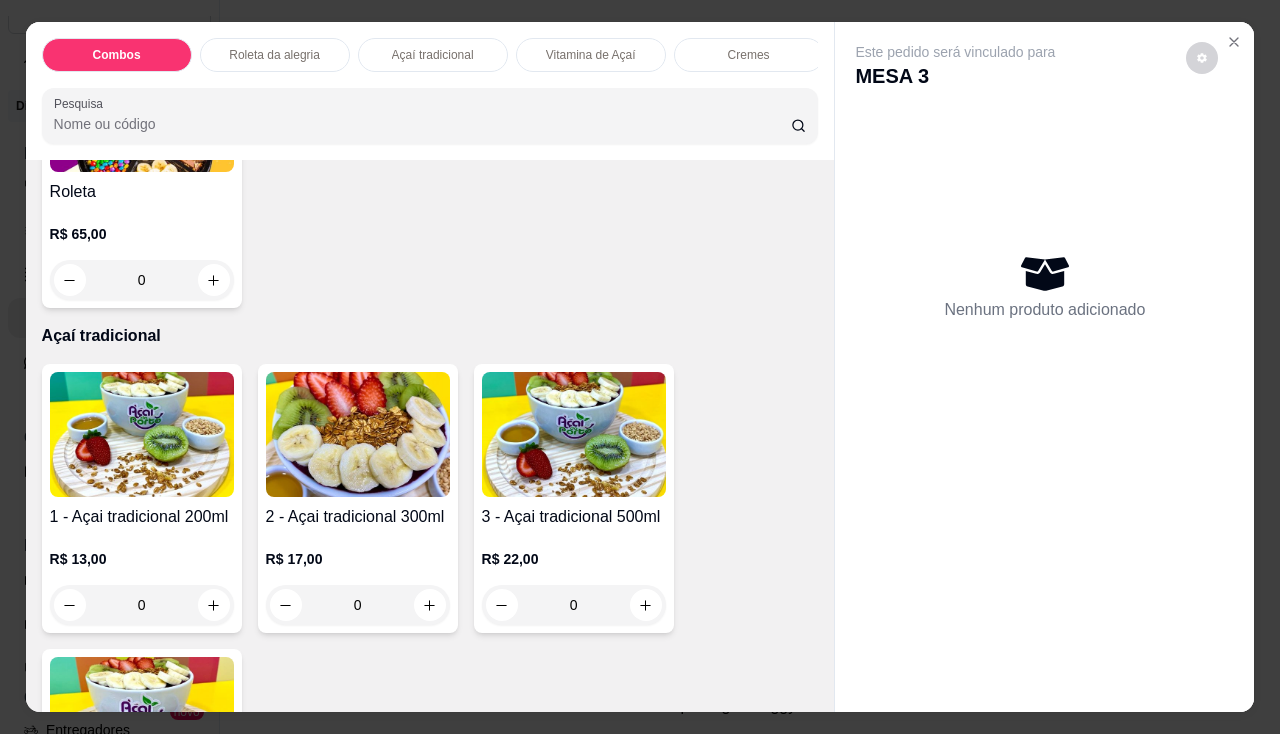 scroll, scrollTop: 700, scrollLeft: 0, axis: vertical 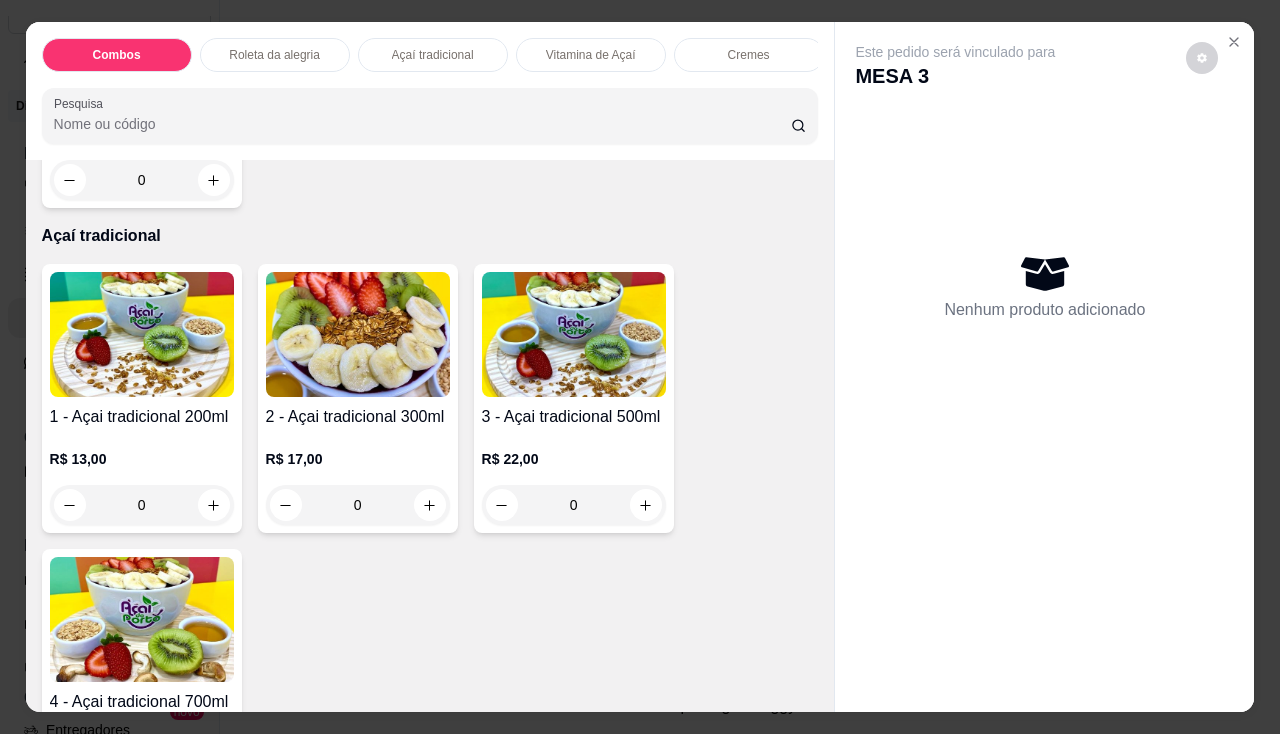 click at bounding box center (358, 334) 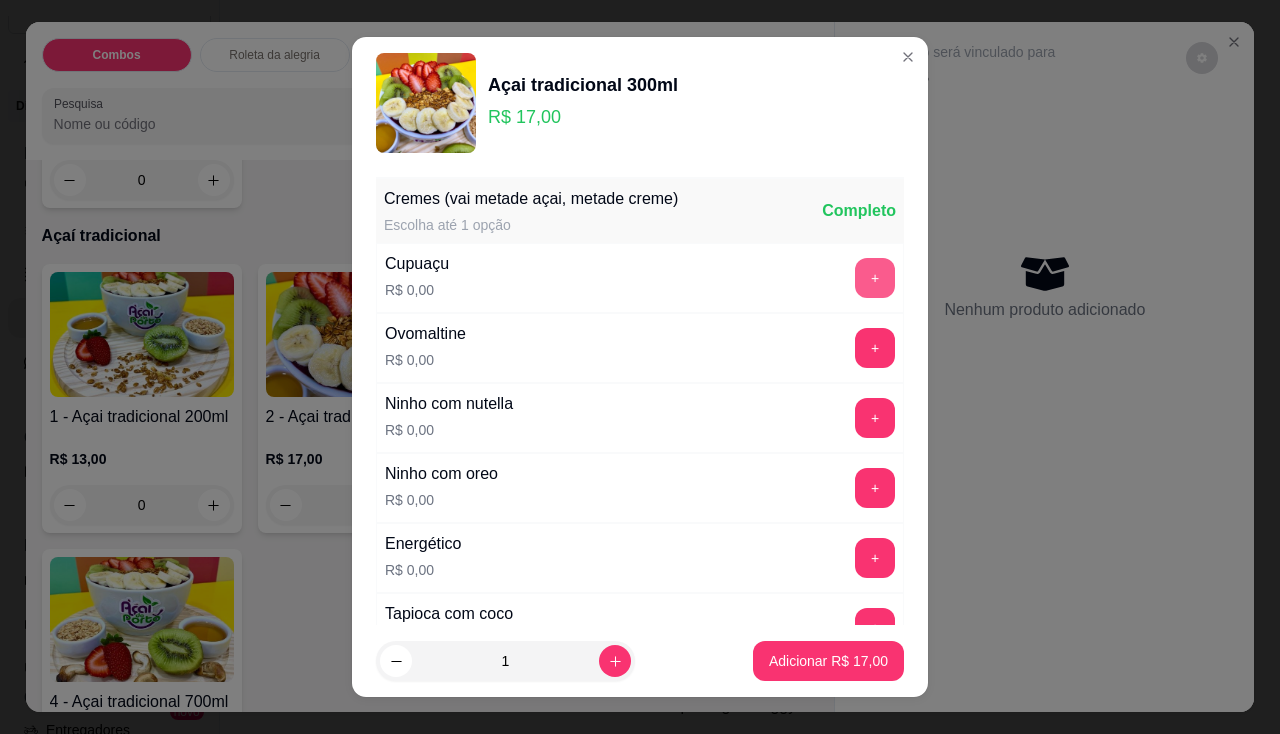 click on "+" at bounding box center (875, 278) 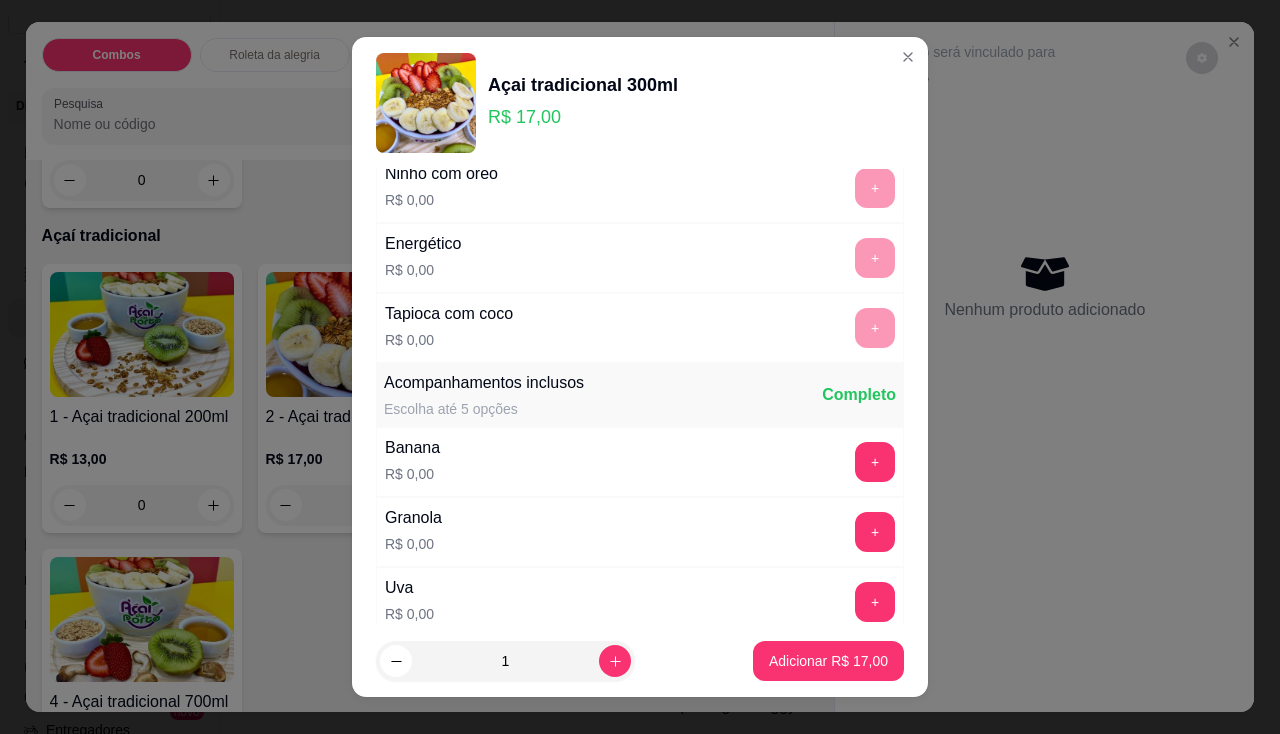 scroll, scrollTop: 500, scrollLeft: 0, axis: vertical 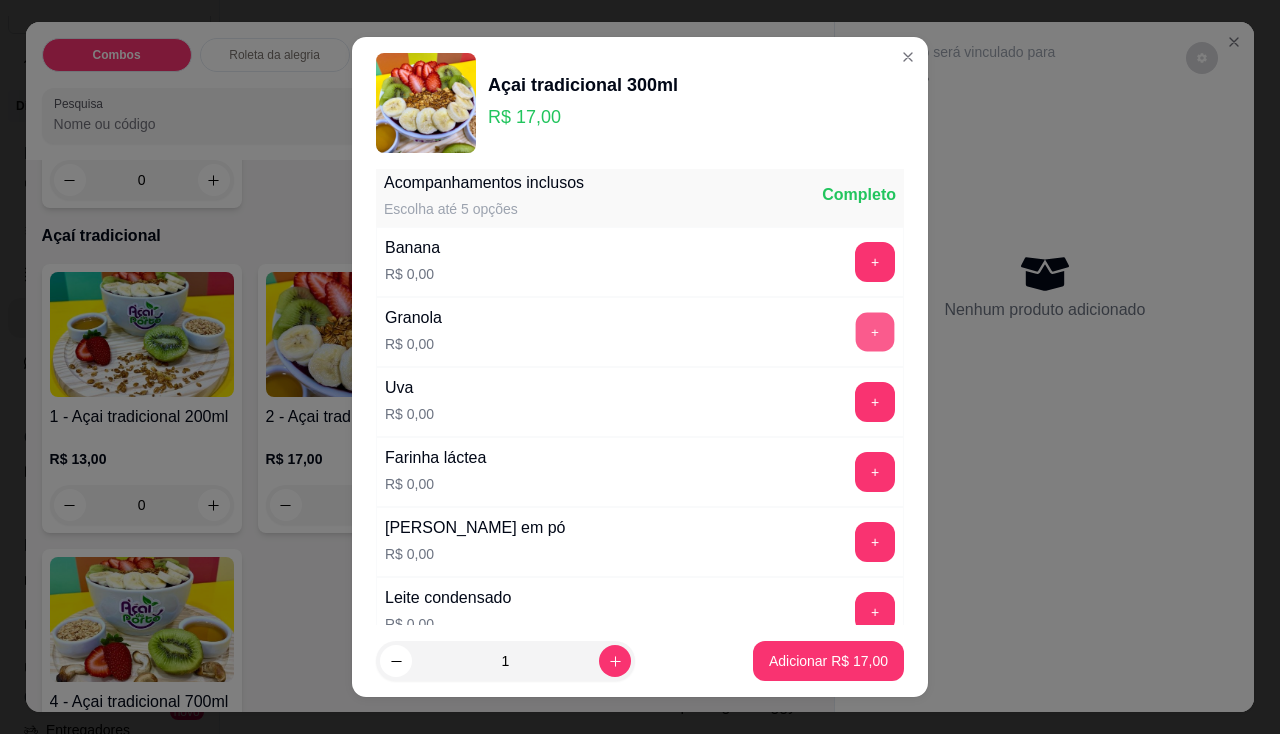 click on "+" at bounding box center (875, 331) 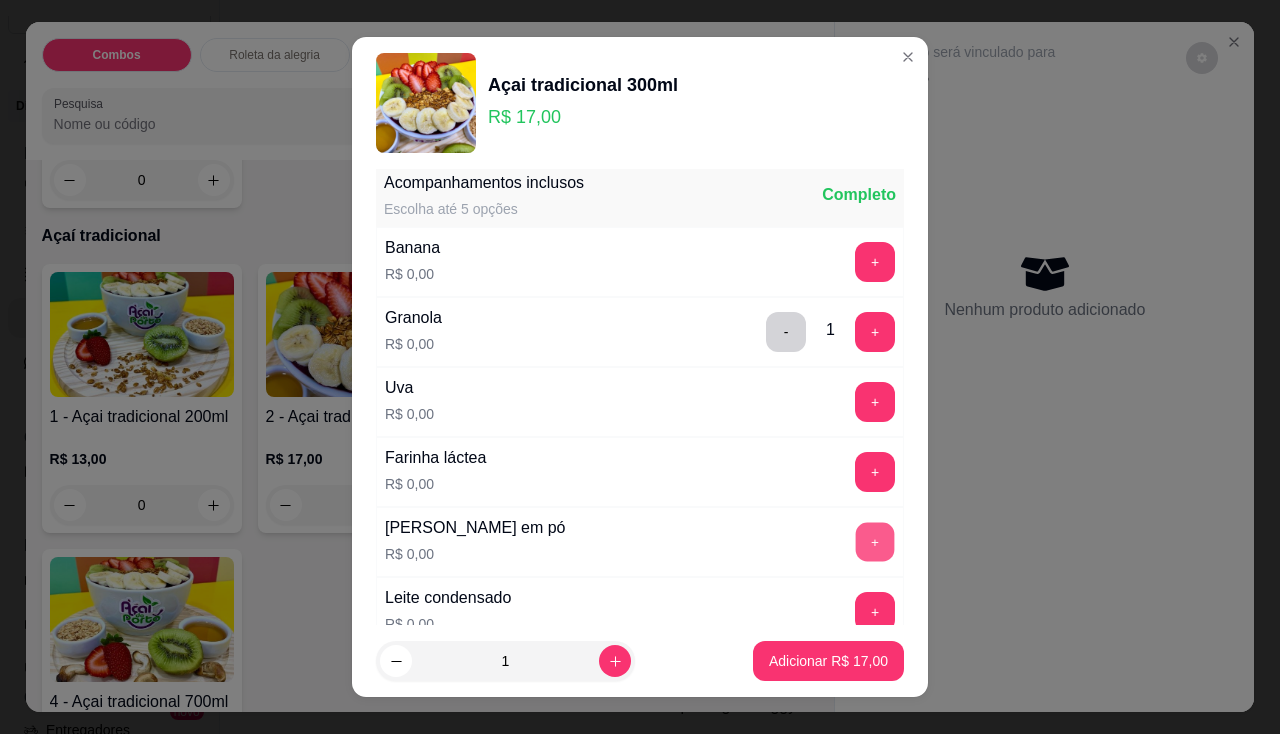 click on "+" at bounding box center [875, 541] 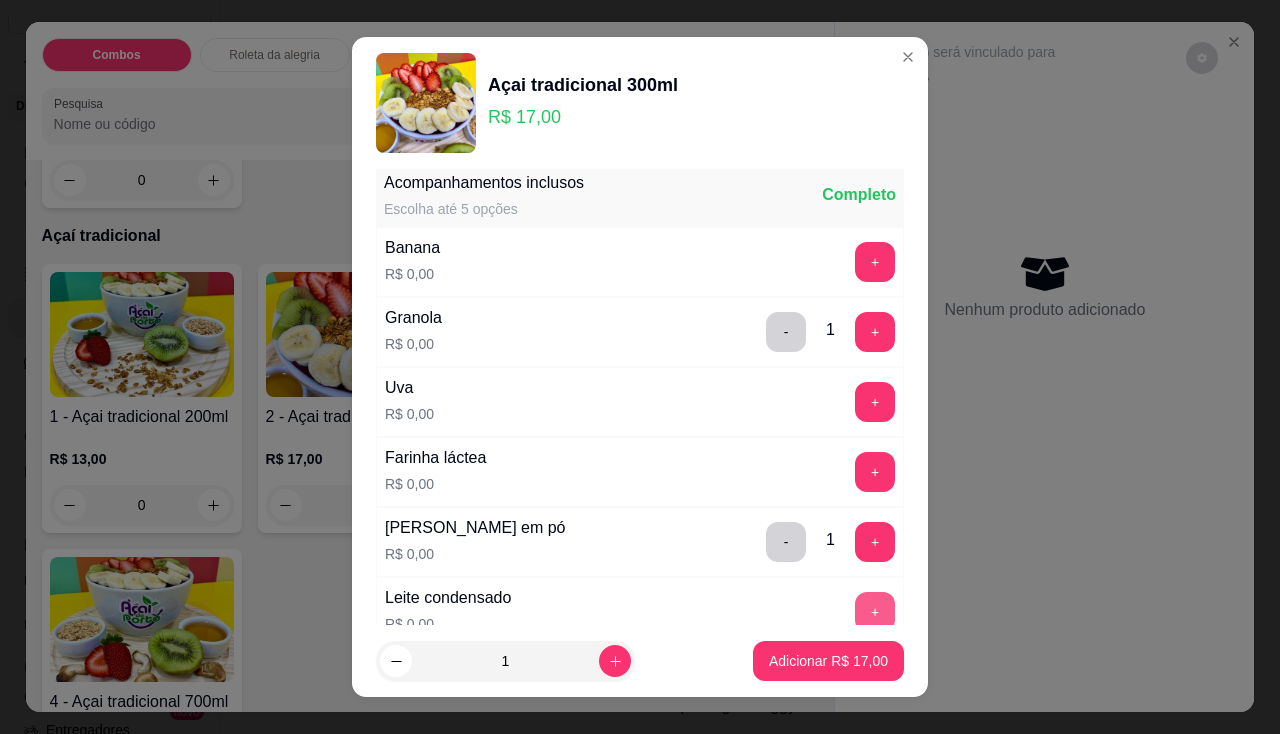 click on "+" at bounding box center (875, 612) 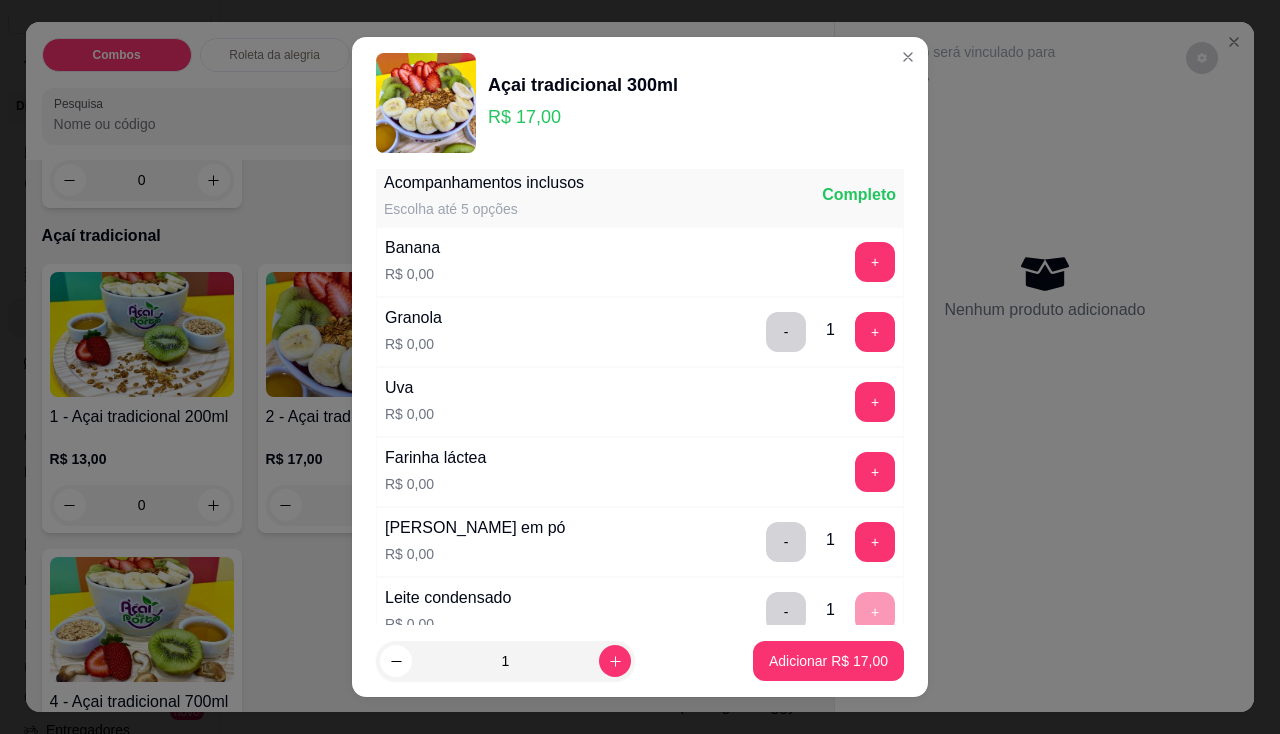 scroll, scrollTop: 600, scrollLeft: 0, axis: vertical 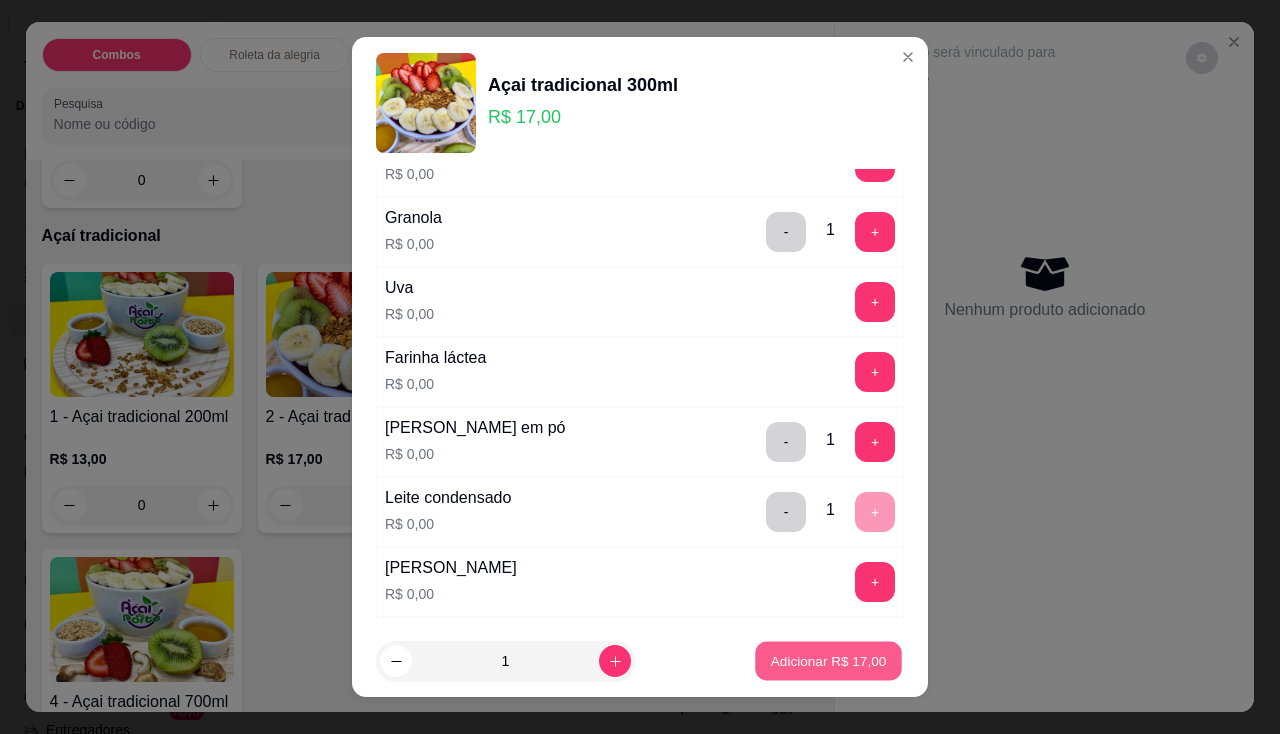 click on "Adicionar   R$ 17,00" at bounding box center (829, 661) 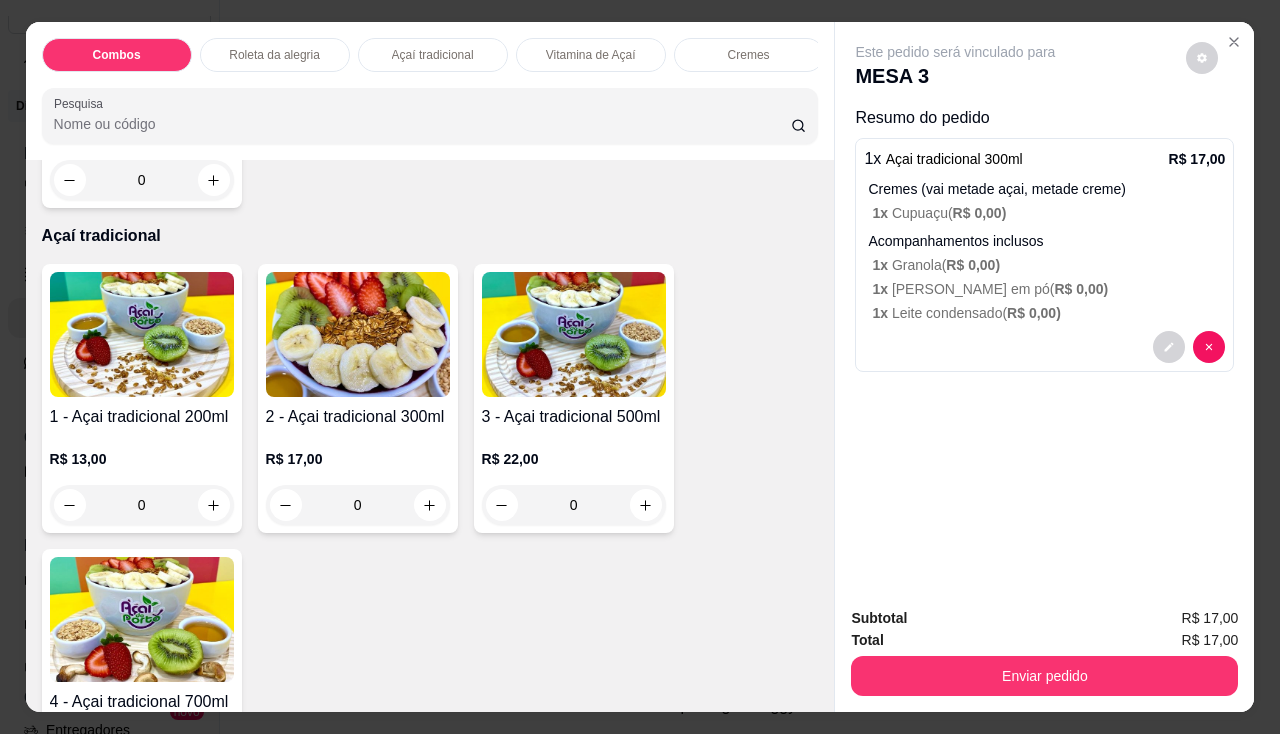click on "Subtotal R$ 17,00 Total R$ 17,00 Enviar pedido" at bounding box center [1044, 651] 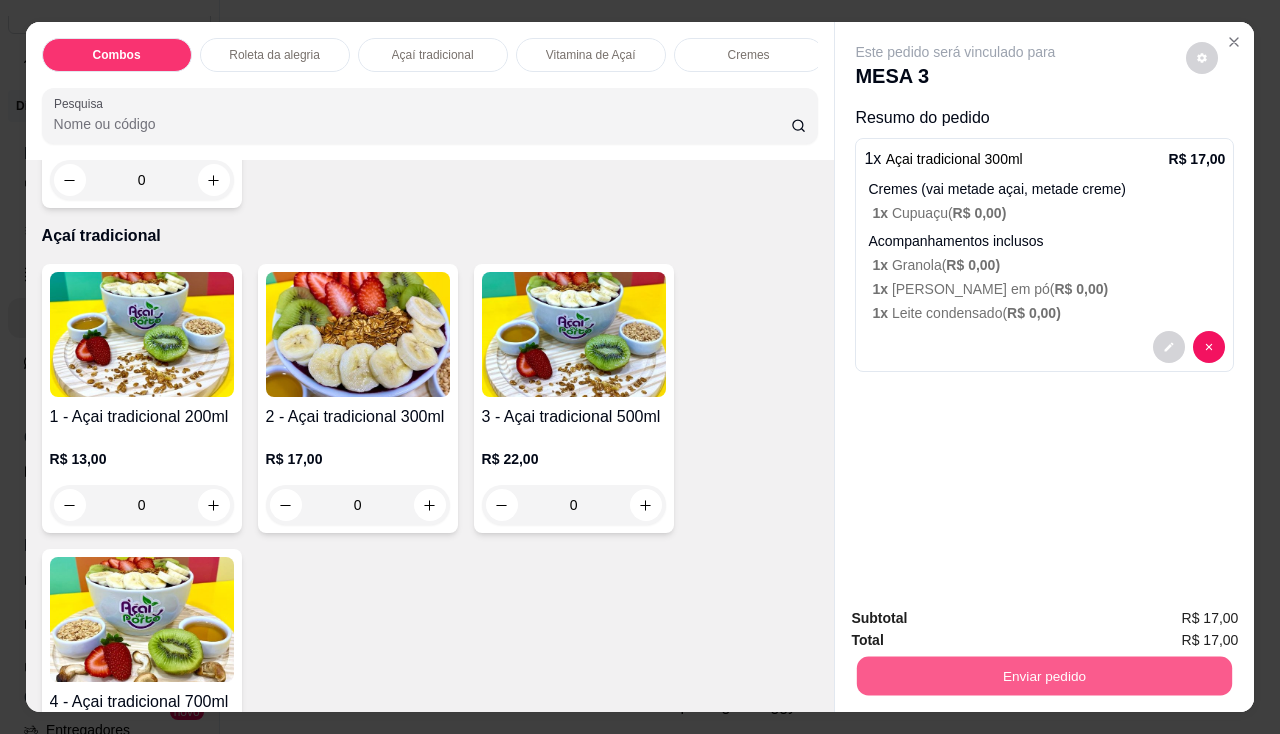 click on "Enviar pedido" at bounding box center [1044, 676] 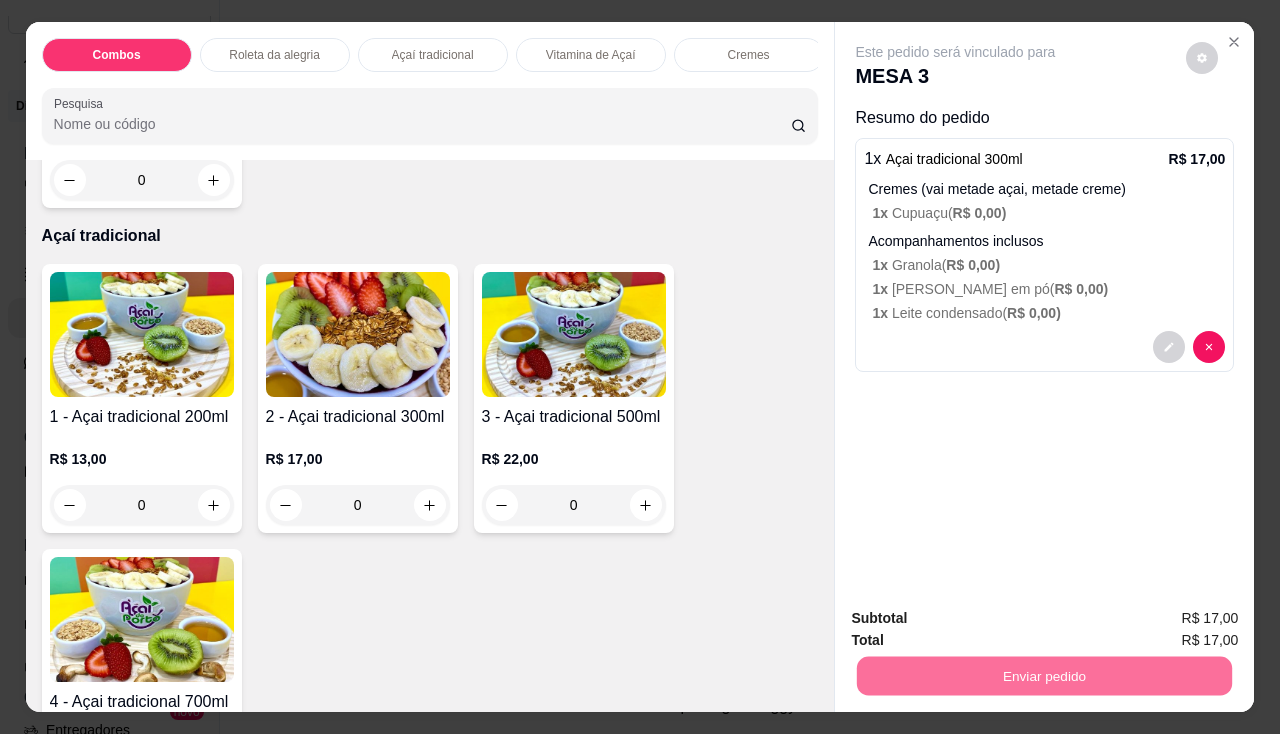 click on "Não registrar e enviar pedido" at bounding box center [979, 620] 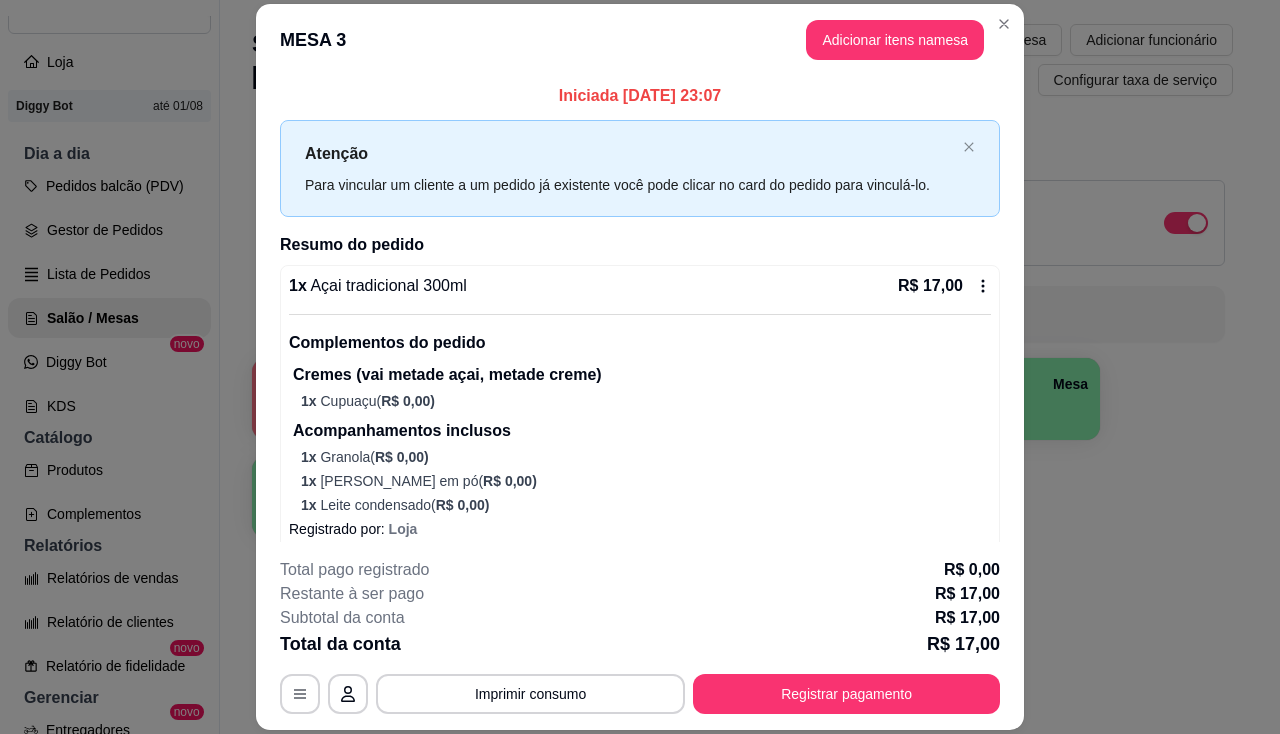click on "**********" at bounding box center [640, 636] 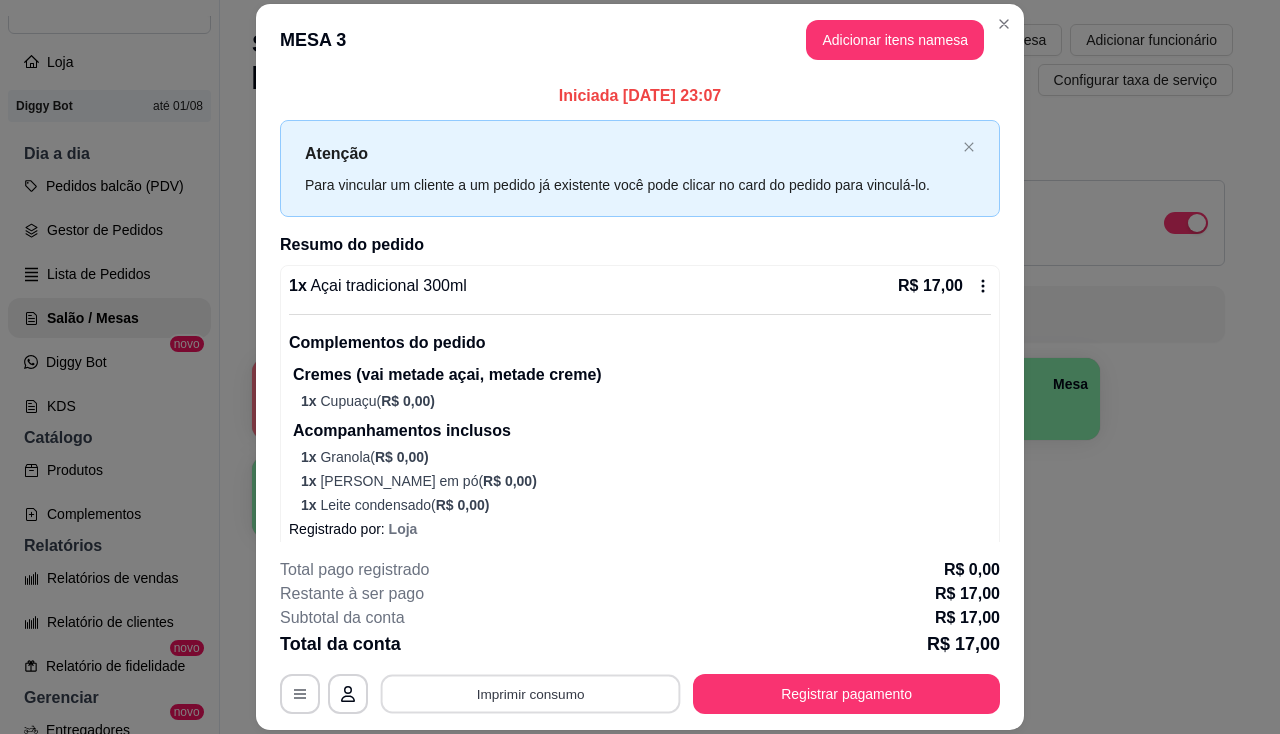 click on "Imprimir consumo" at bounding box center (531, 694) 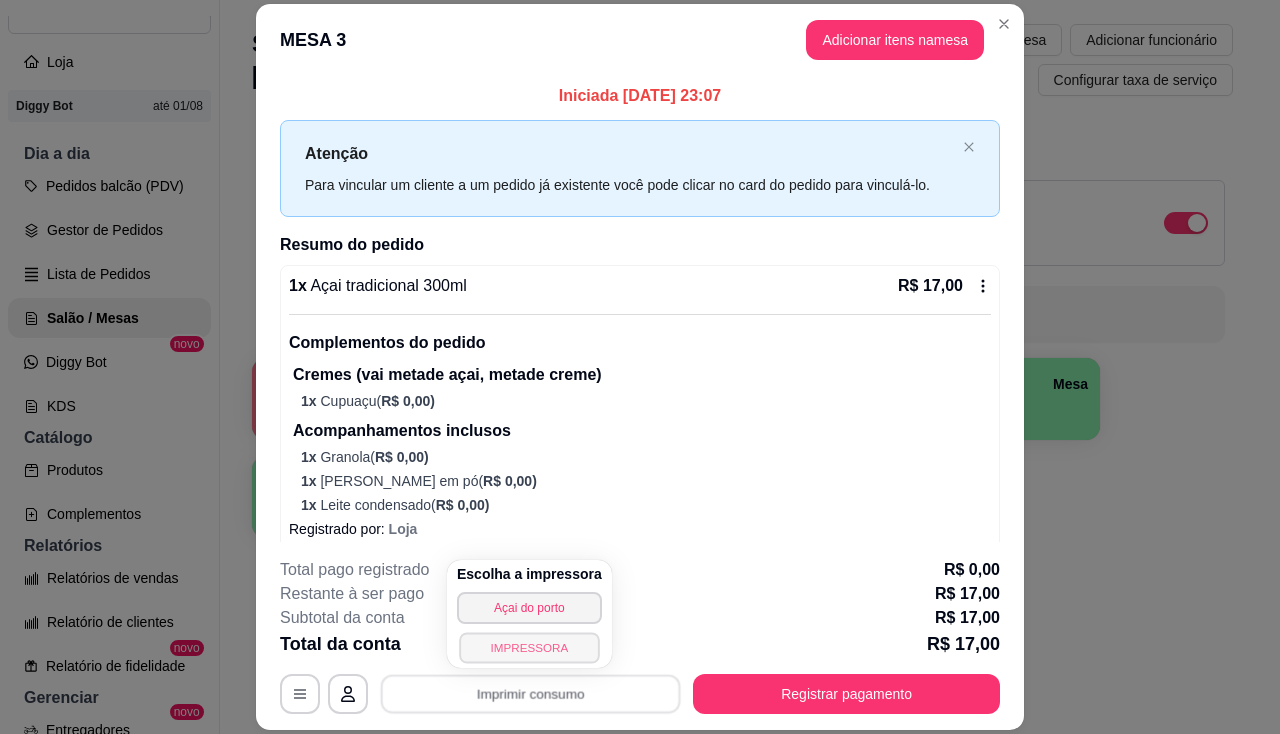 click on "IMPRESSORA" at bounding box center [529, 647] 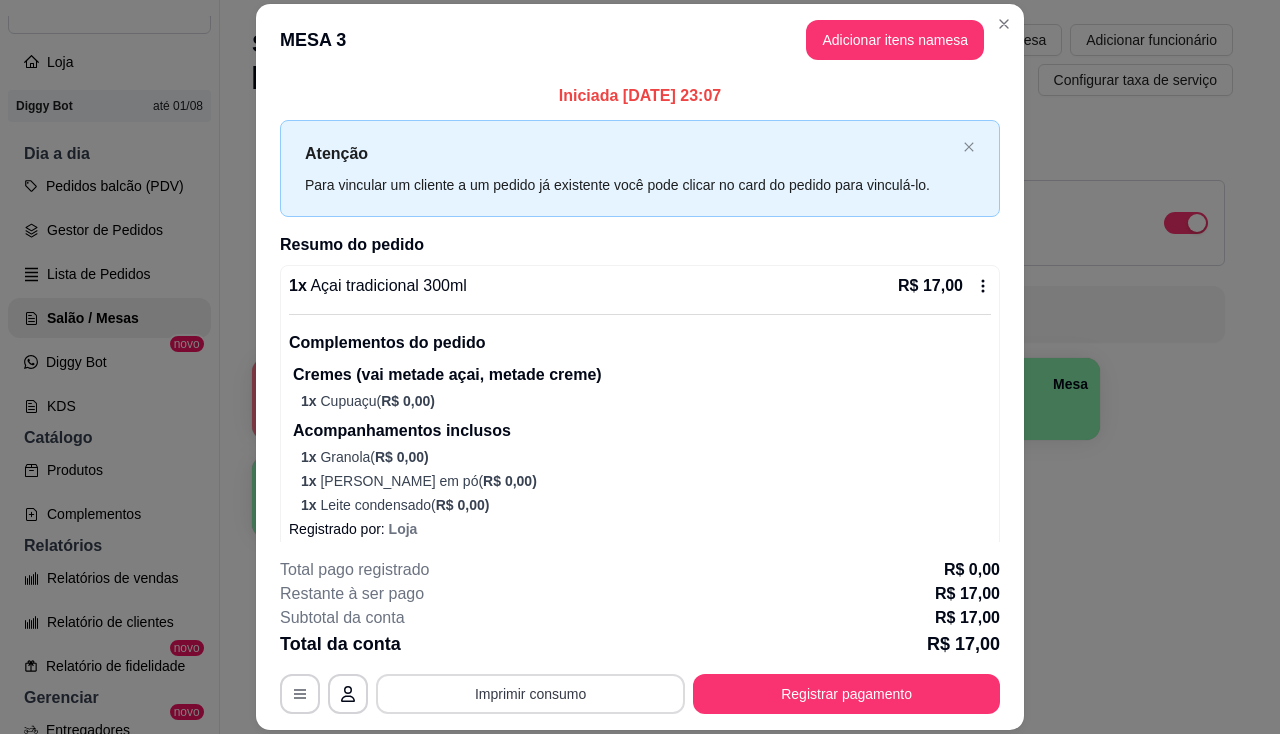 click on "Imprimir consumo" at bounding box center [530, 694] 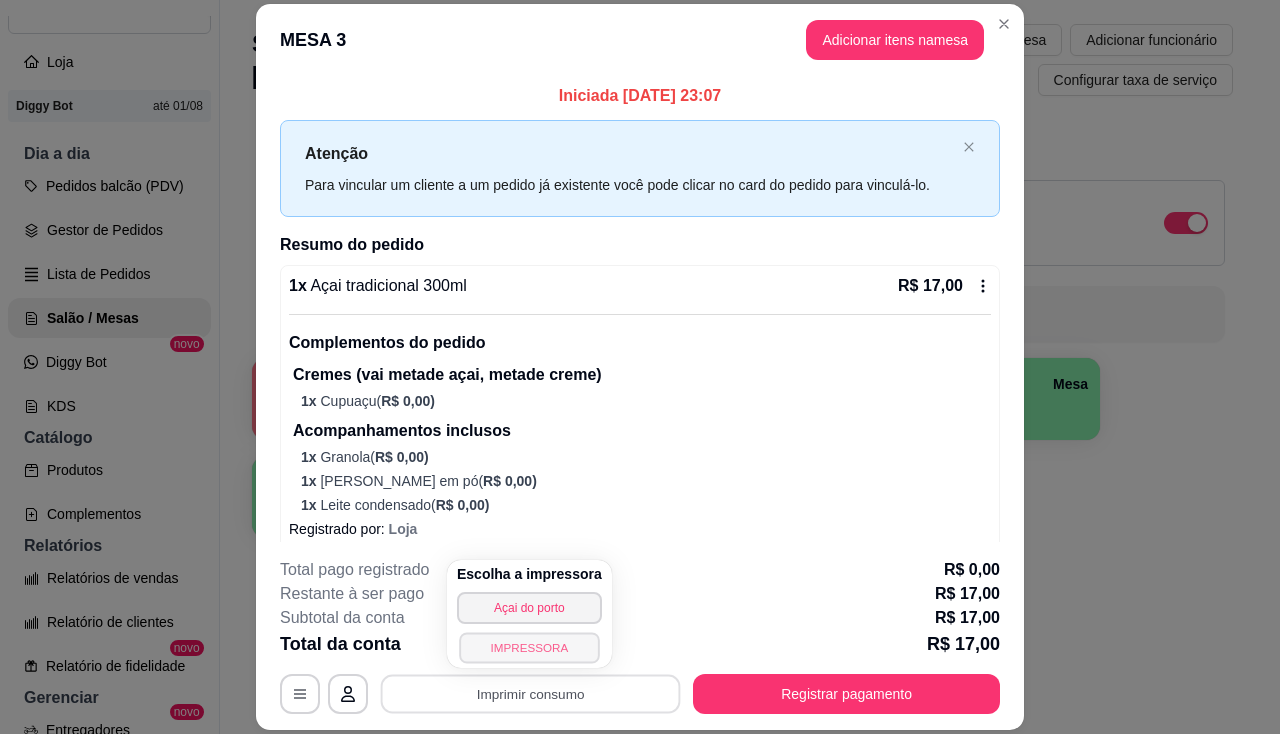 click on "IMPRESSORA" at bounding box center (529, 647) 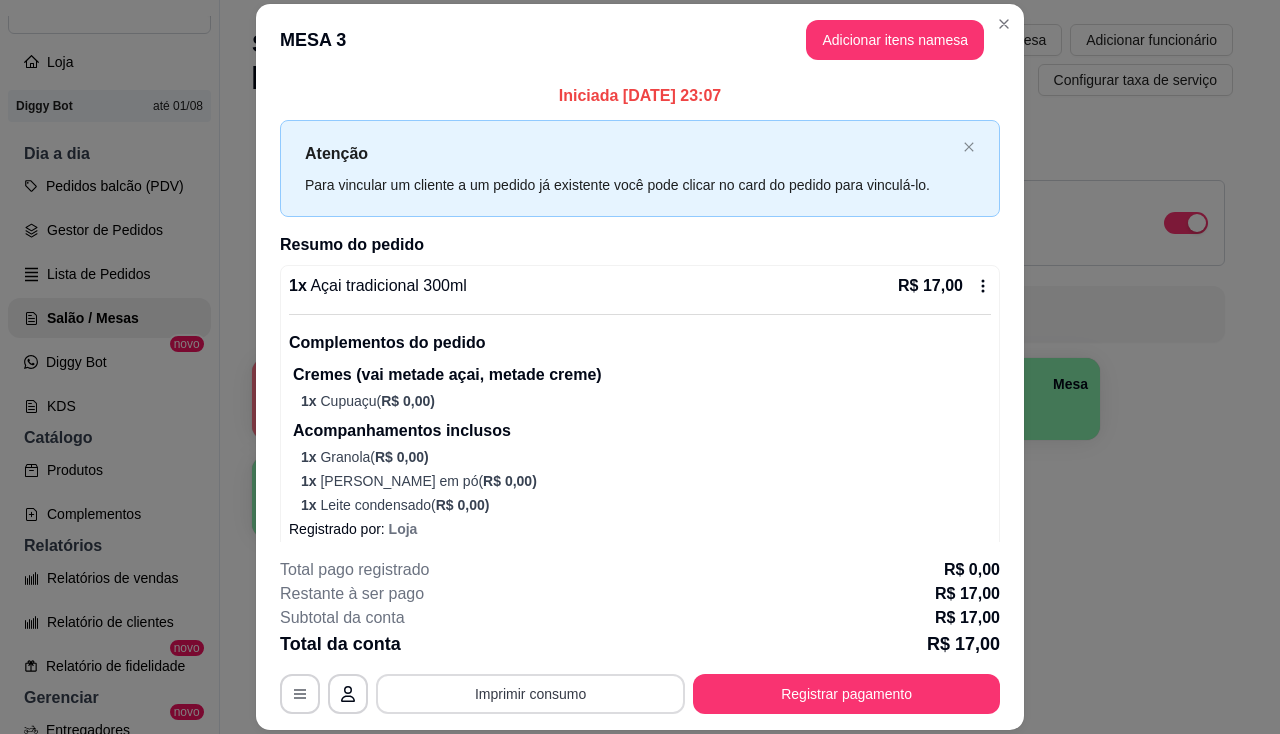 click on "Imprimir consumo" at bounding box center [530, 694] 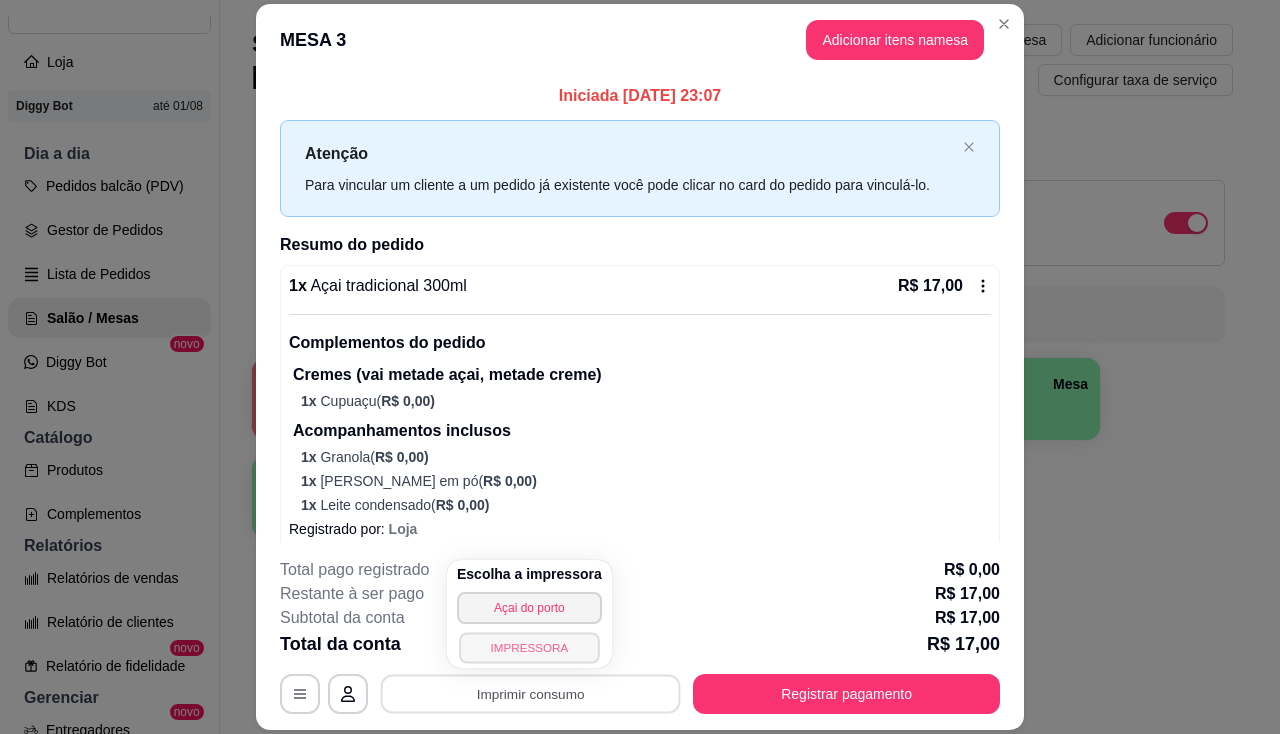 click on "IMPRESSORA" at bounding box center [529, 647] 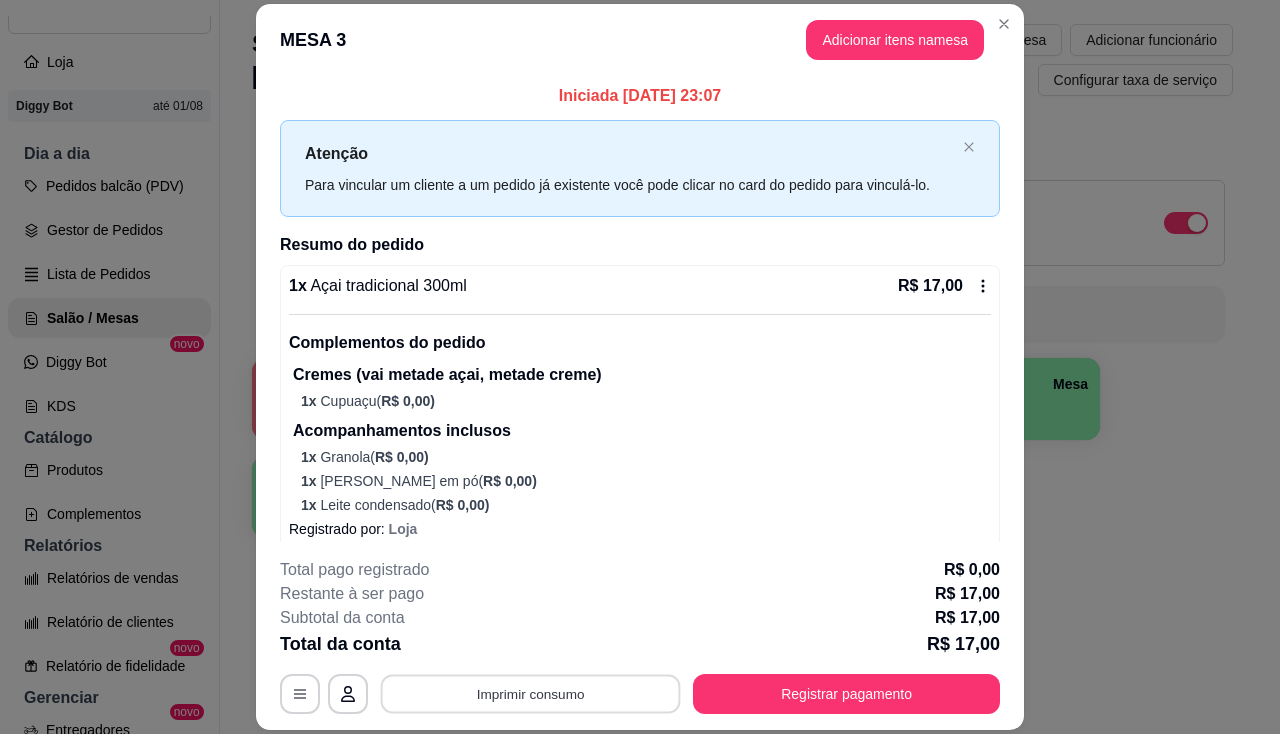click on "Imprimir consumo" at bounding box center (531, 694) 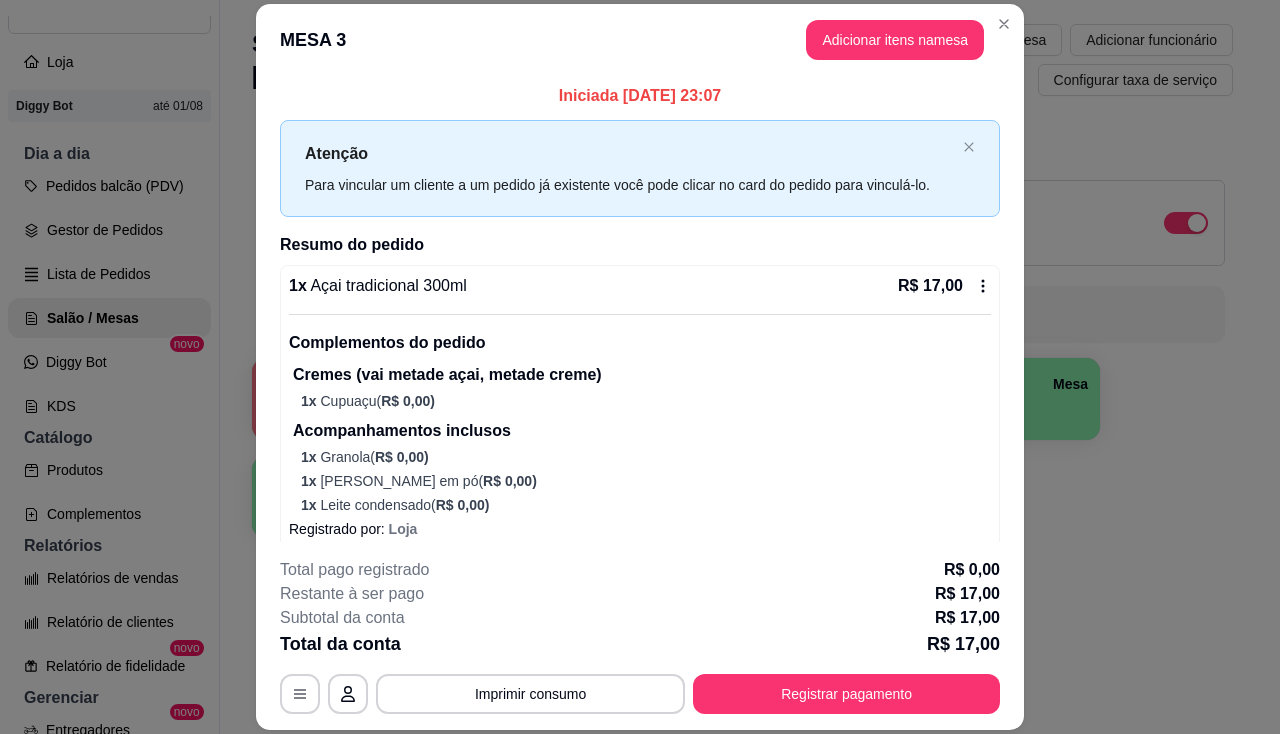 scroll, scrollTop: 17, scrollLeft: 0, axis: vertical 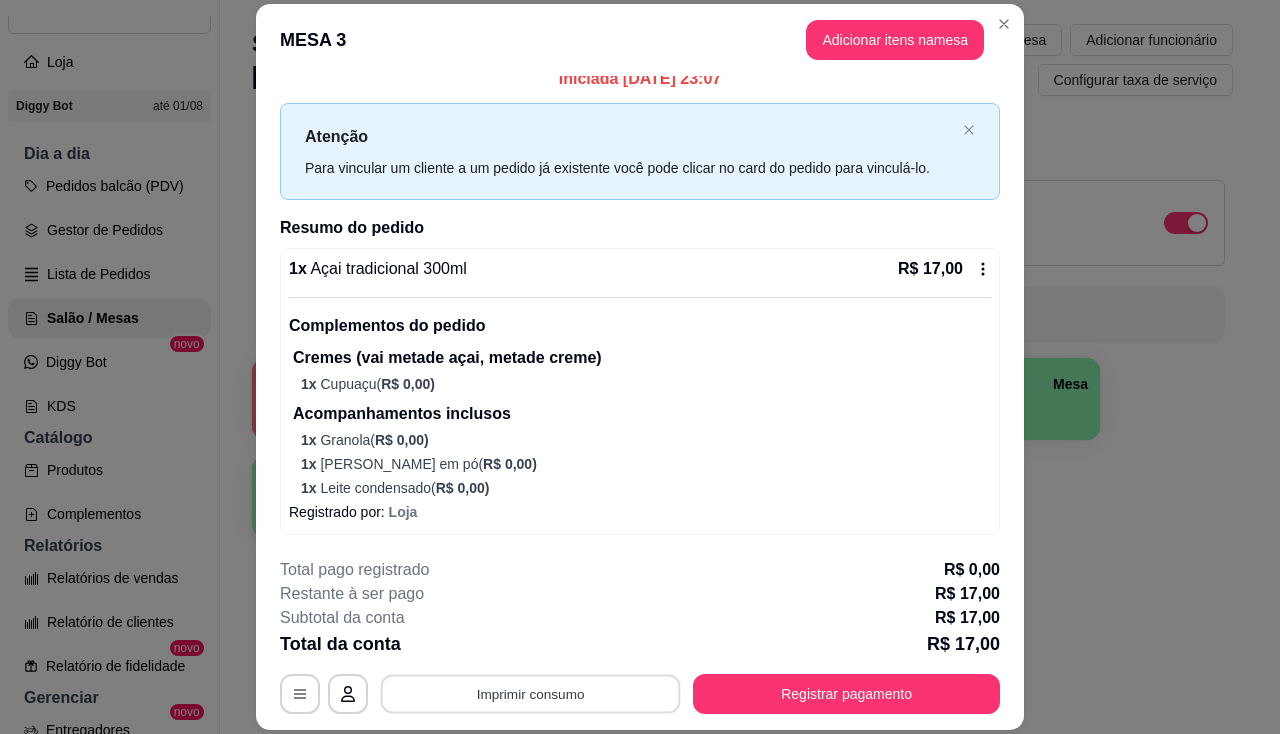 click on "Imprimir consumo" at bounding box center (531, 694) 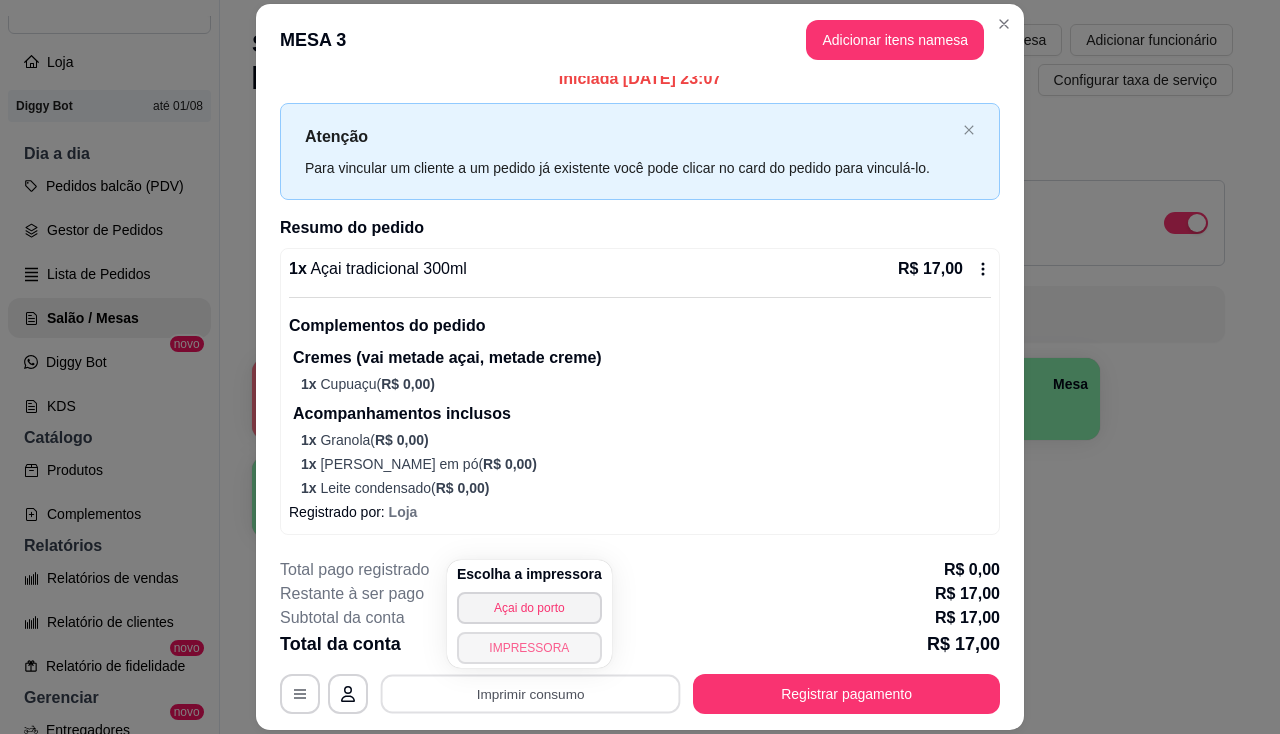 click on "IMPRESSORA" at bounding box center [529, 648] 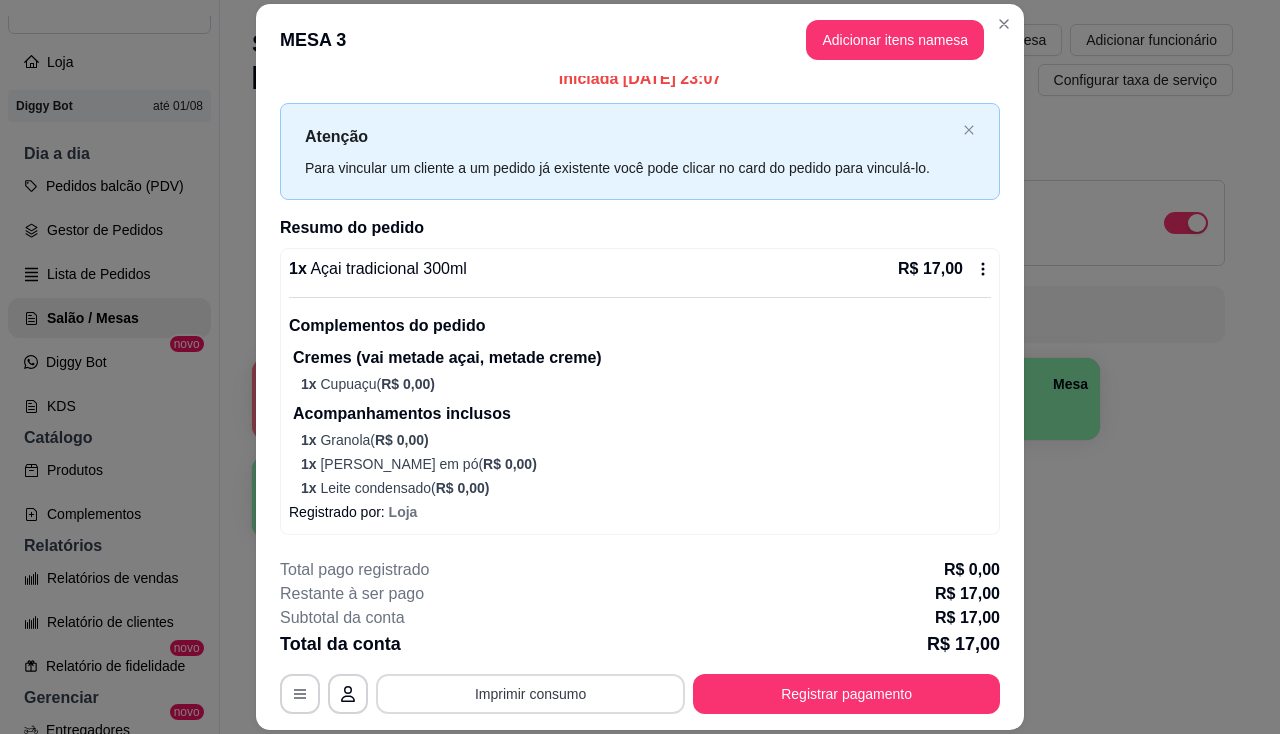 click on "Imprimir consumo" at bounding box center (530, 694) 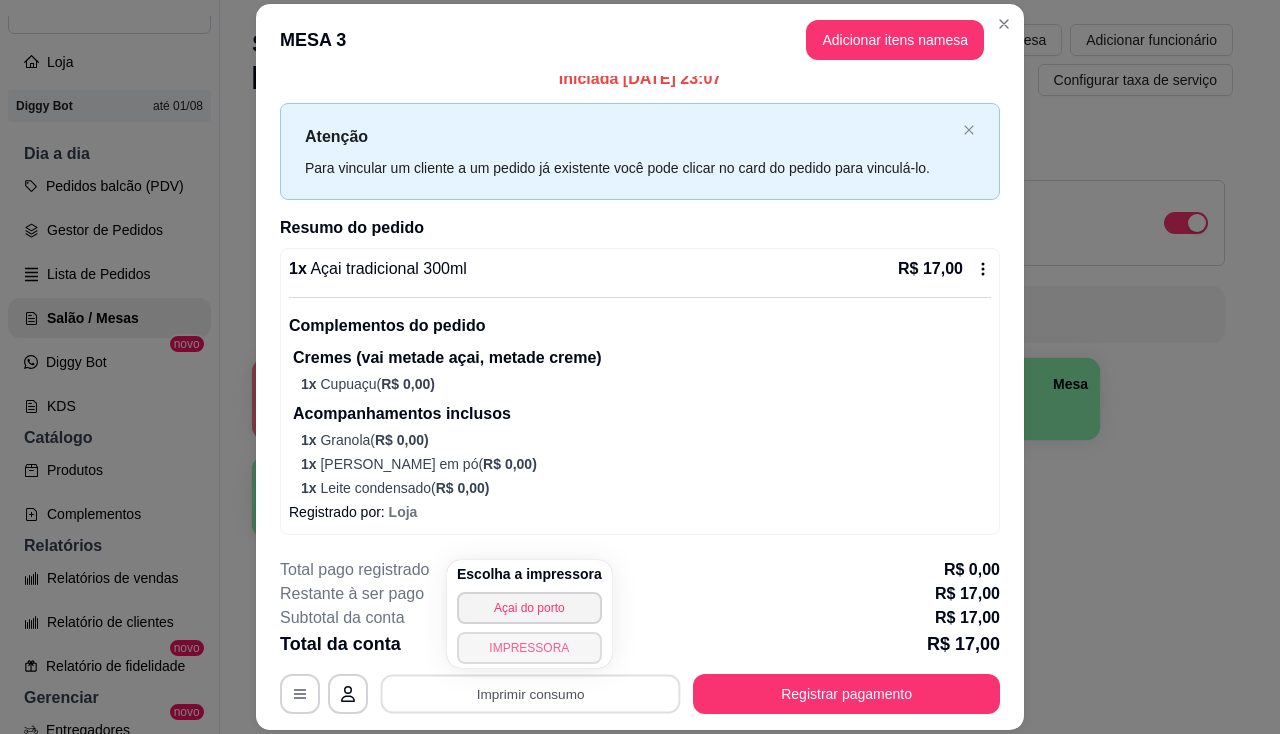 click on "IMPRESSORA" at bounding box center [529, 648] 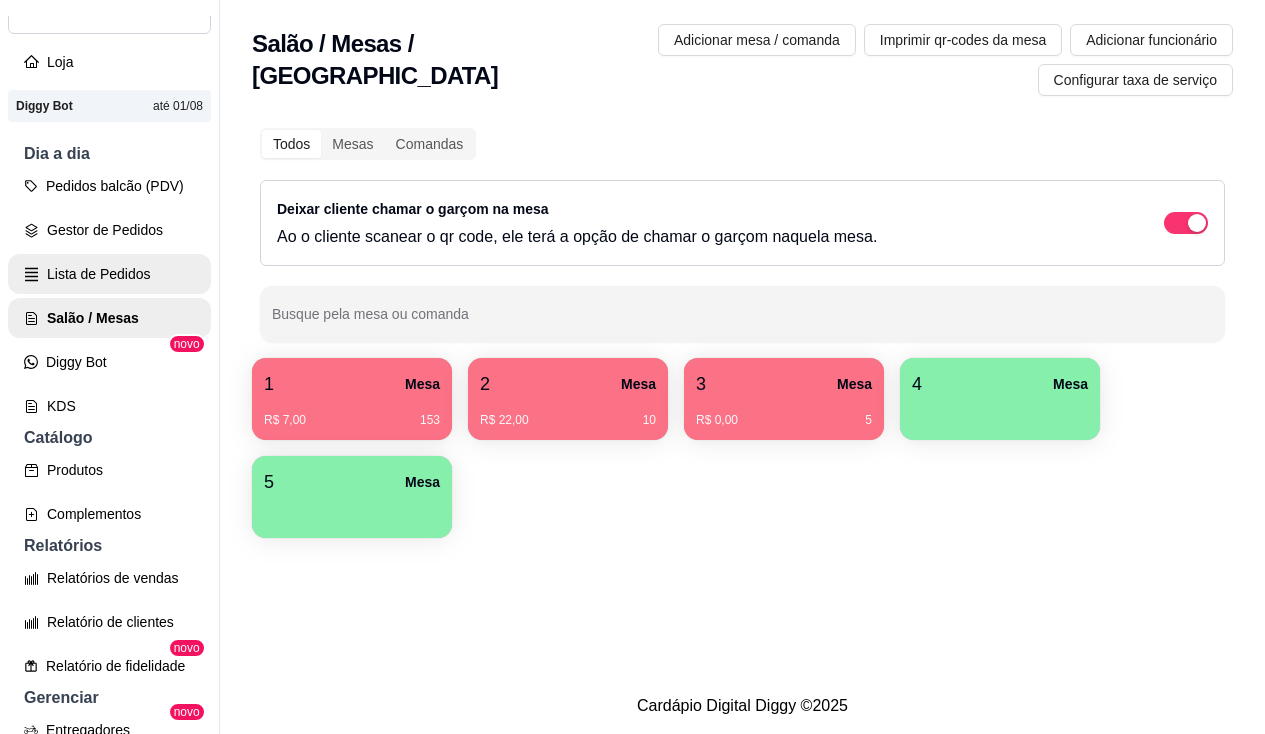 click on "Lista de Pedidos" at bounding box center [109, 274] 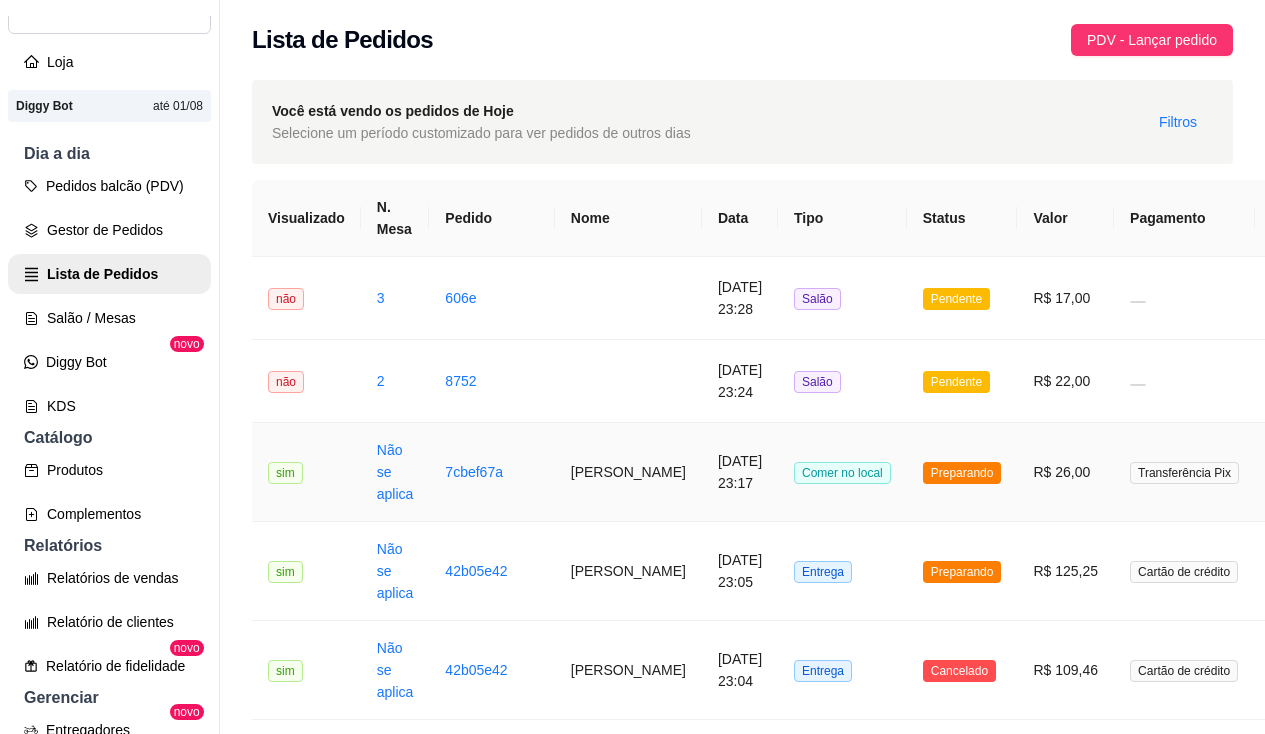 click on "Não se aplica" at bounding box center (395, 472) 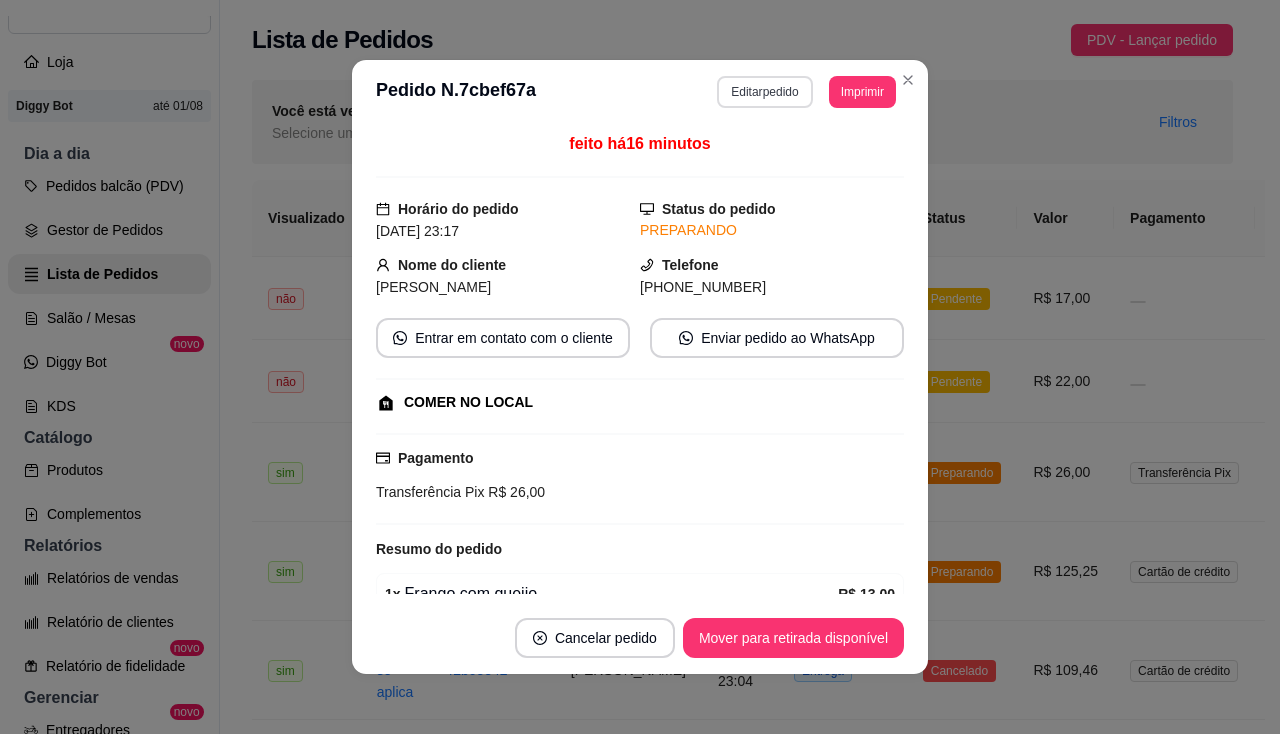 click on "Editar  pedido" at bounding box center [764, 92] 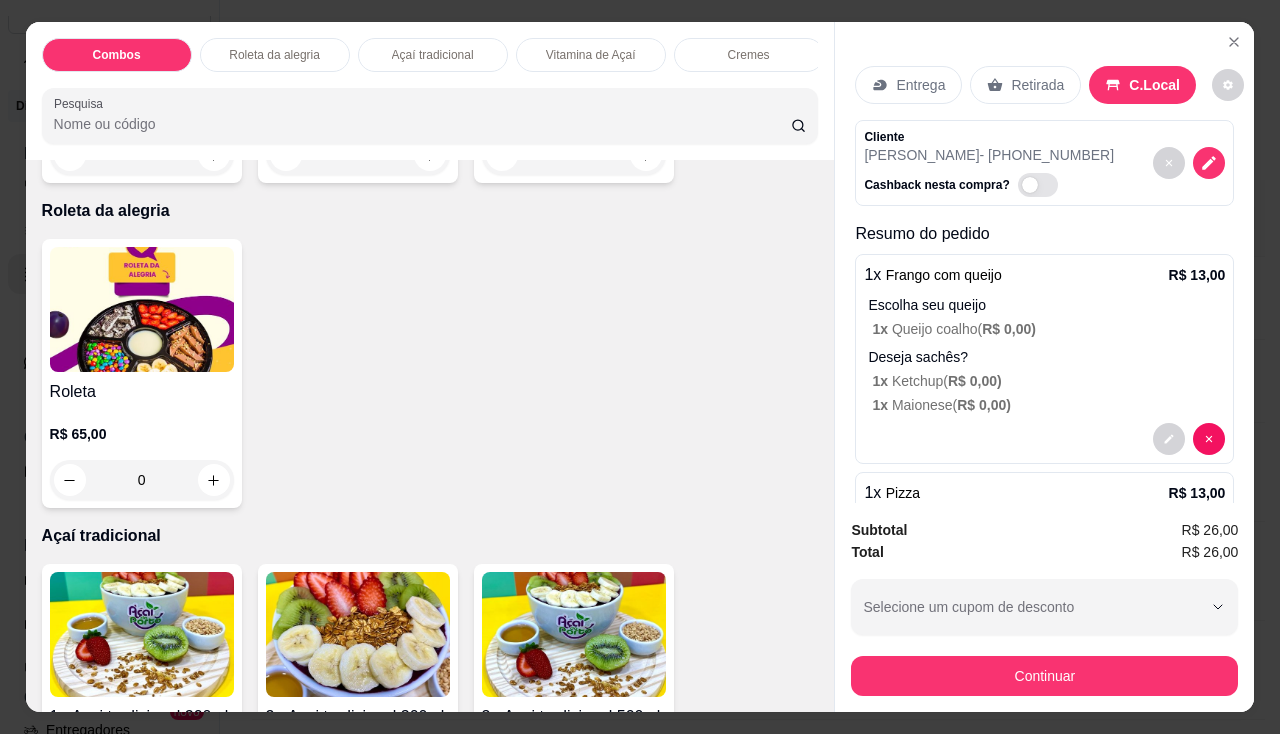 scroll, scrollTop: 600, scrollLeft: 0, axis: vertical 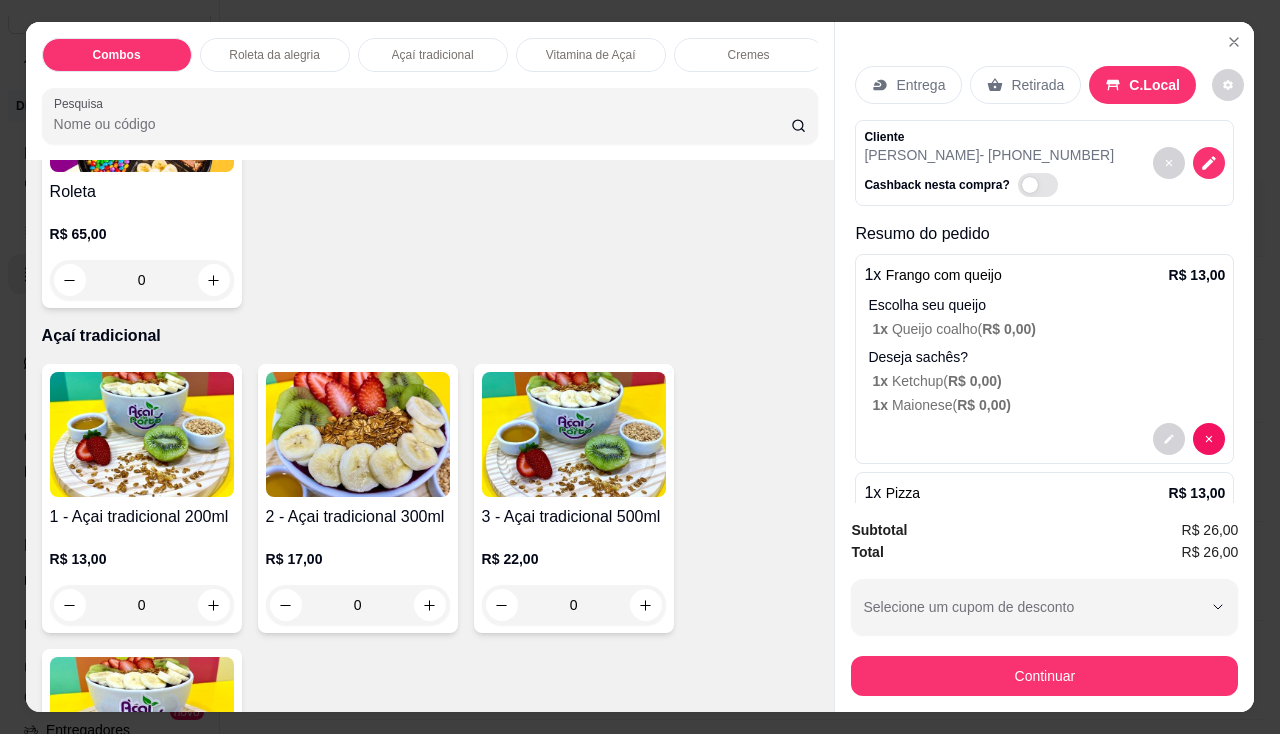 click at bounding box center (358, 434) 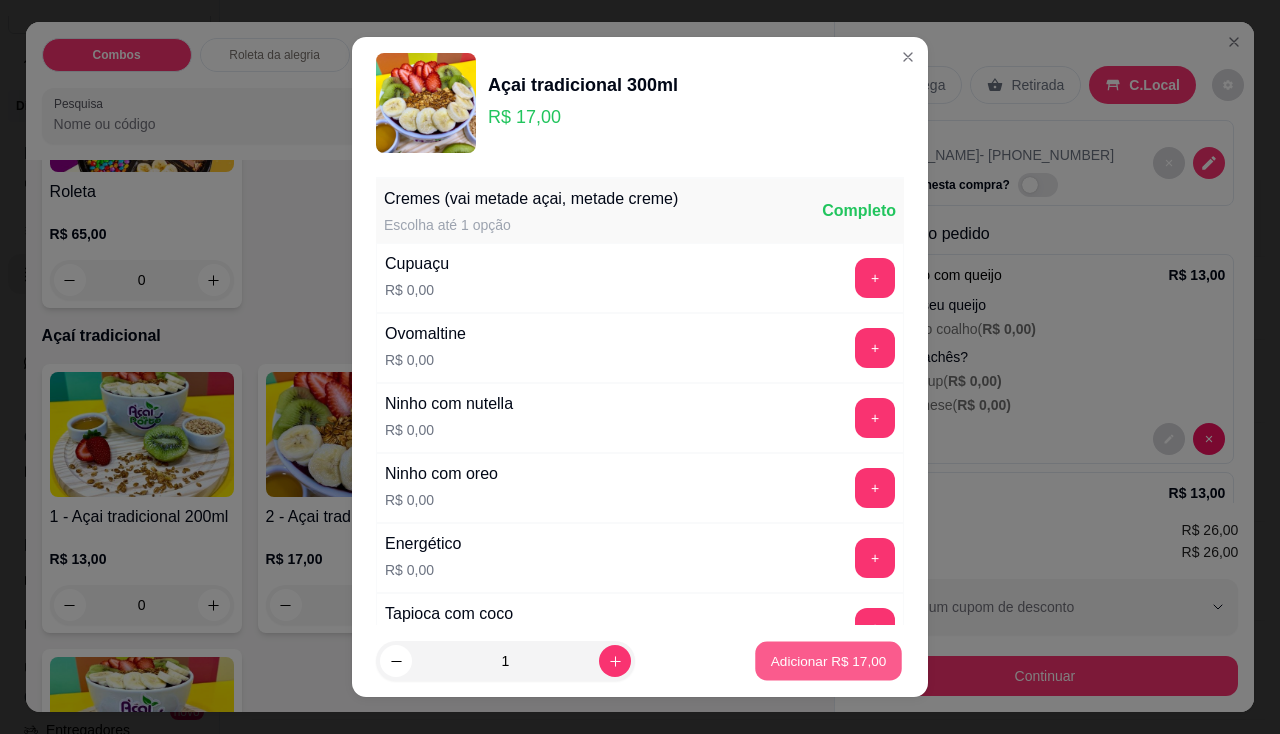 click on "Adicionar   R$ 17,00" at bounding box center (829, 661) 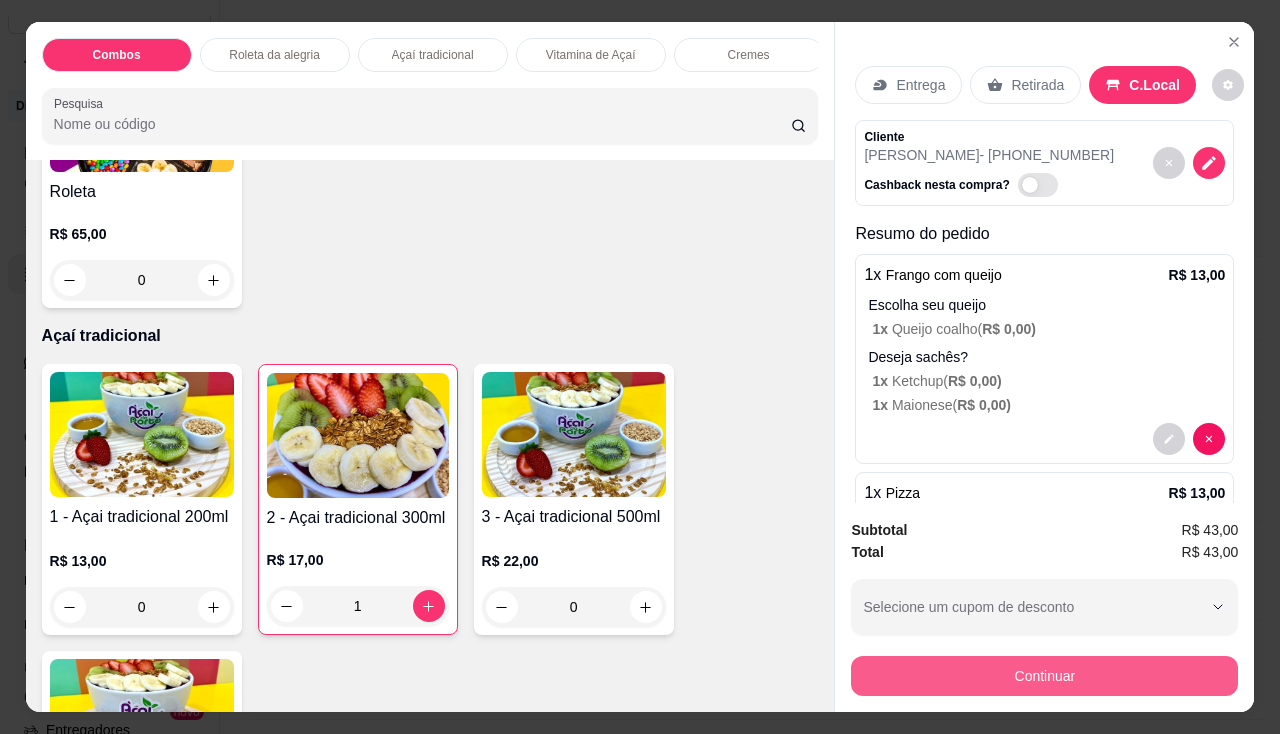 click on "Continuar" at bounding box center (1044, 676) 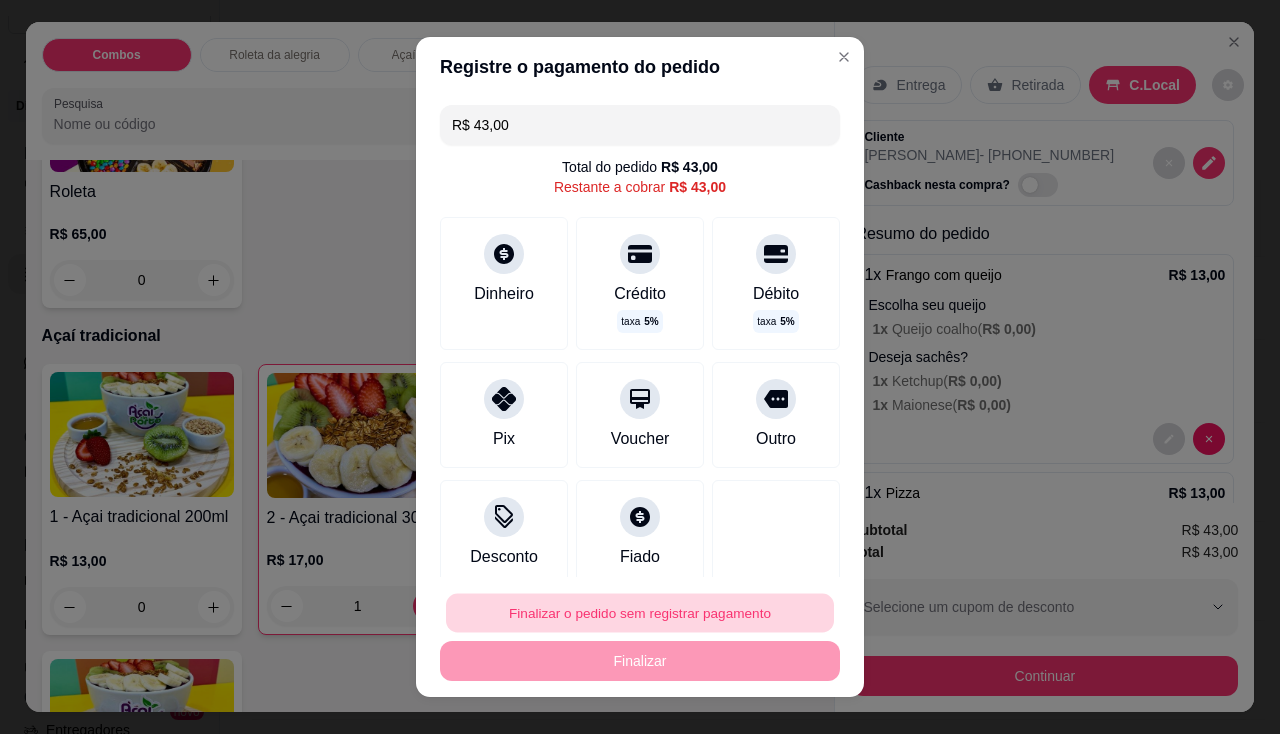 click on "Finalizar o pedido sem registrar pagamento" at bounding box center [640, 613] 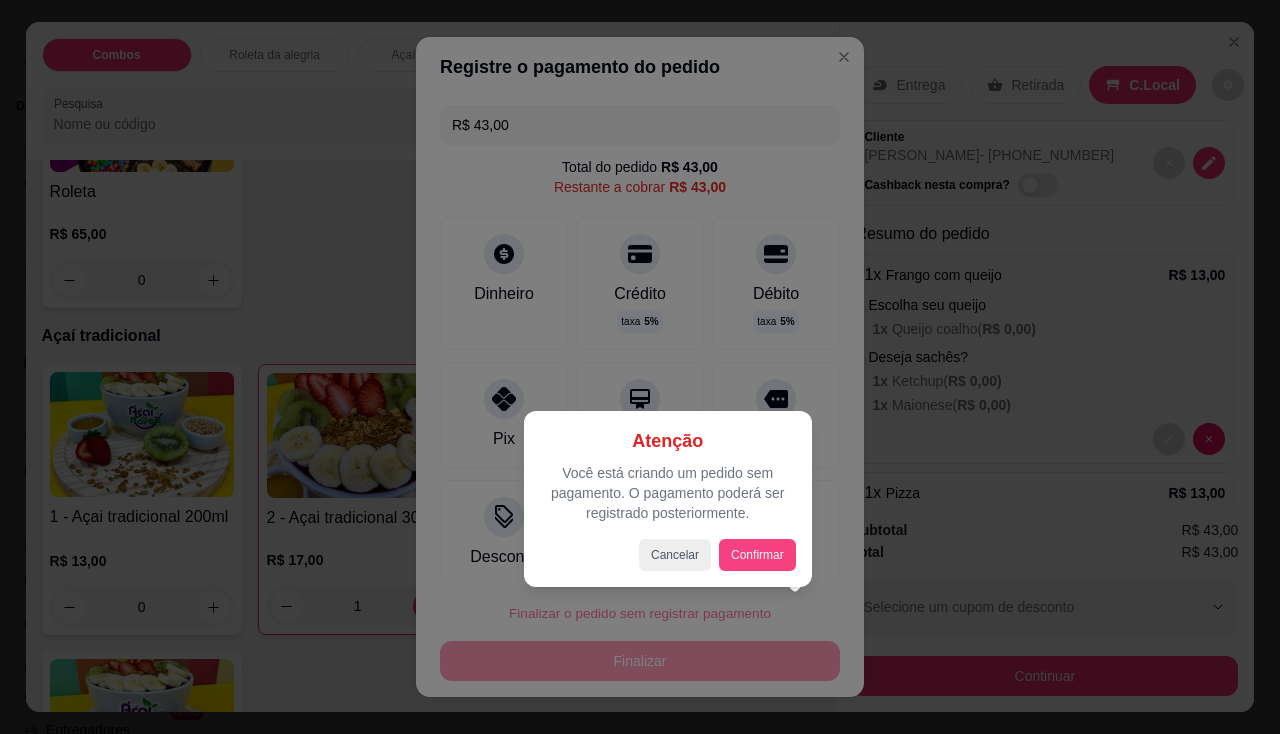 click on "Cancelar Confirmar" at bounding box center (668, 555) 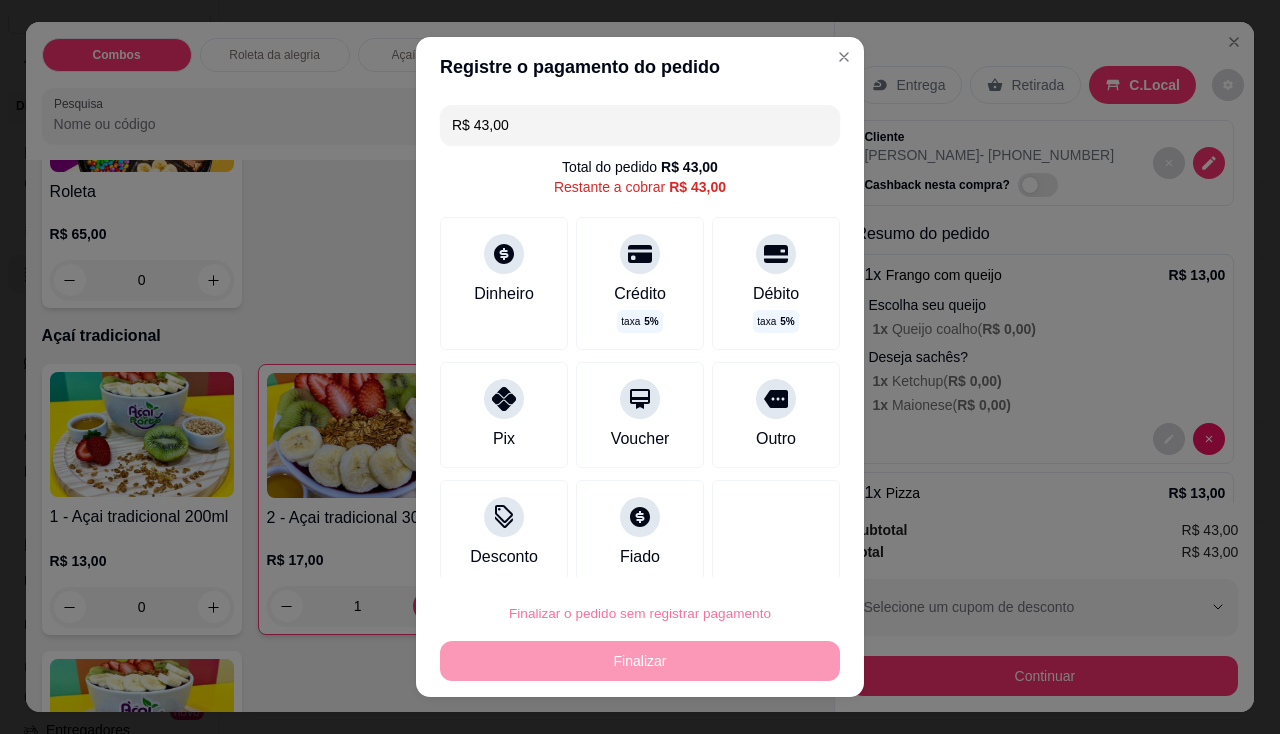 click on "Confirmar" at bounding box center (754, 556) 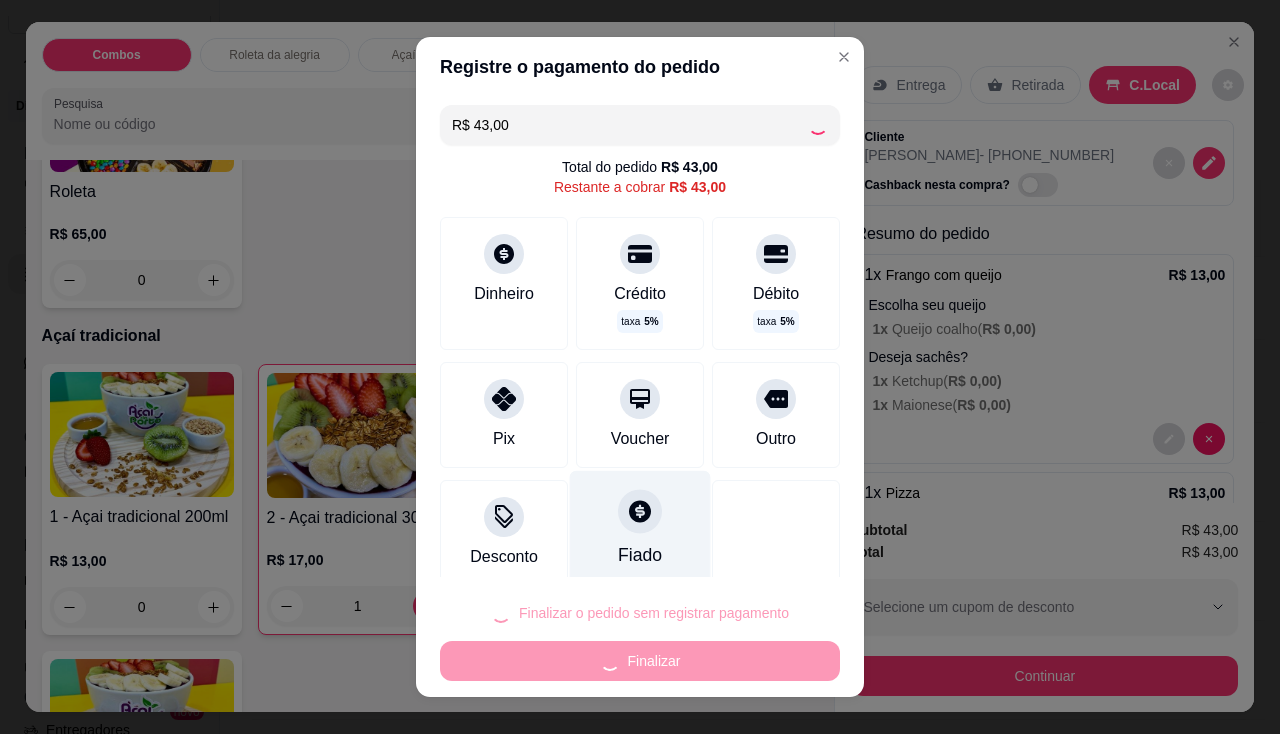 type on "0" 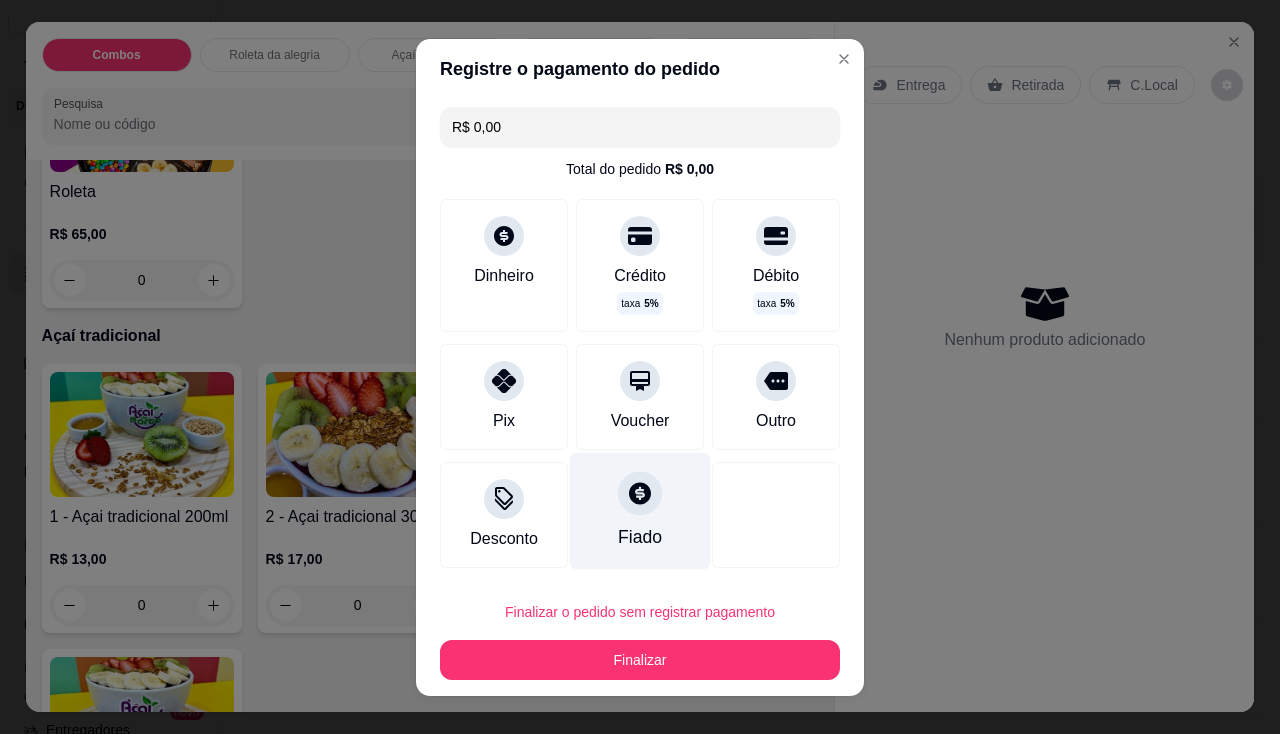 type on "R$ 0,00" 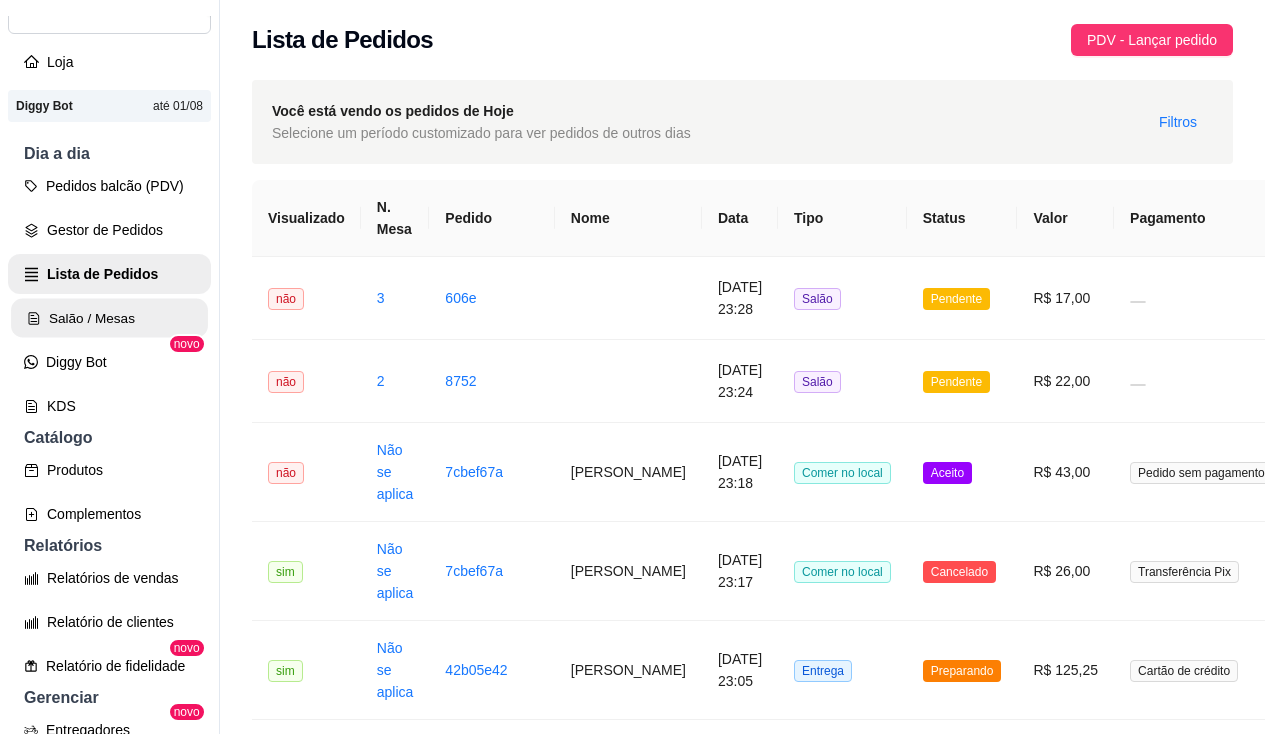 click on "Salão / Mesas" at bounding box center (109, 318) 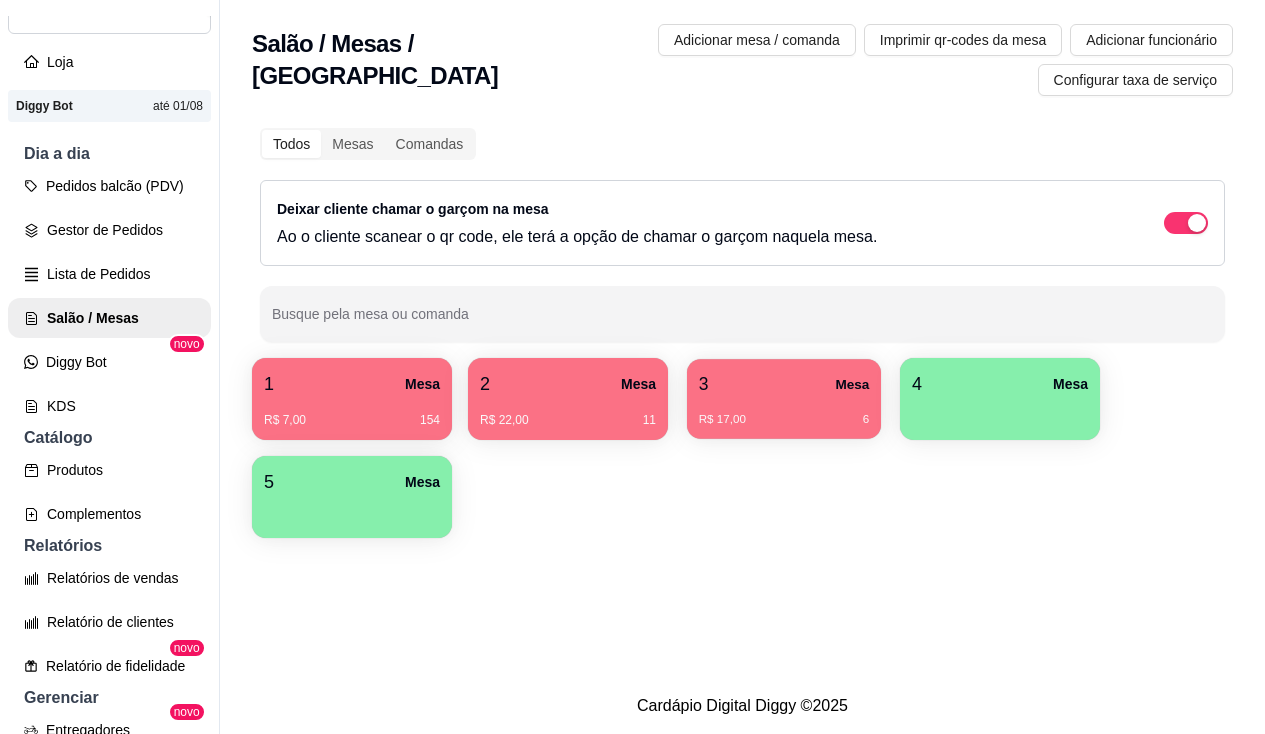 click on "R$ 17,00 6" at bounding box center (784, 412) 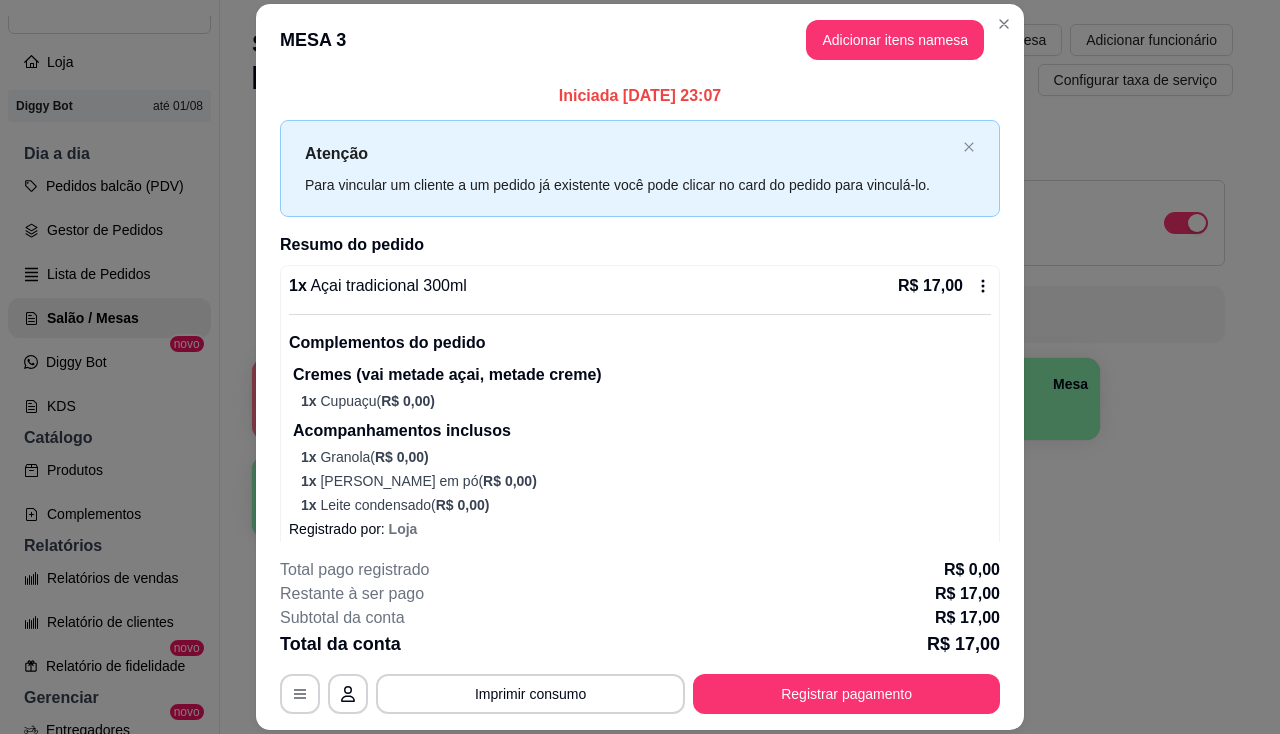 click 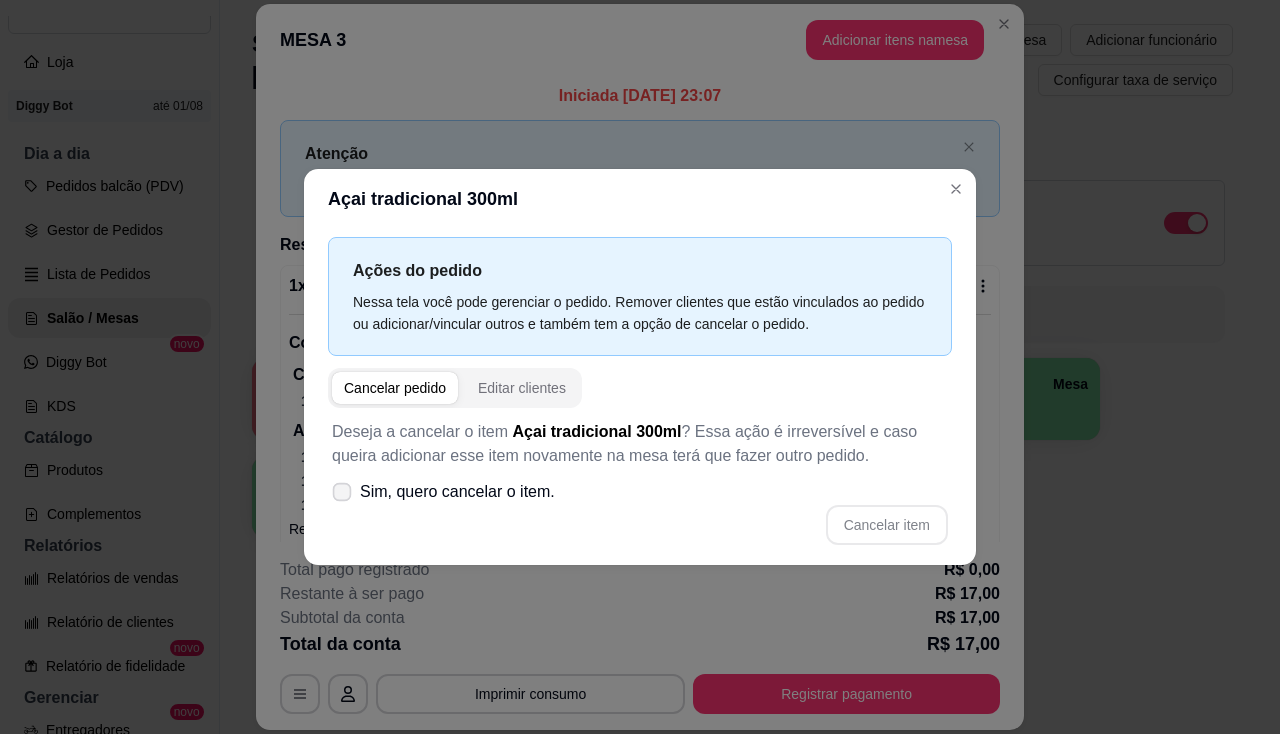 click on "Sim, quero cancelar o item." at bounding box center [457, 492] 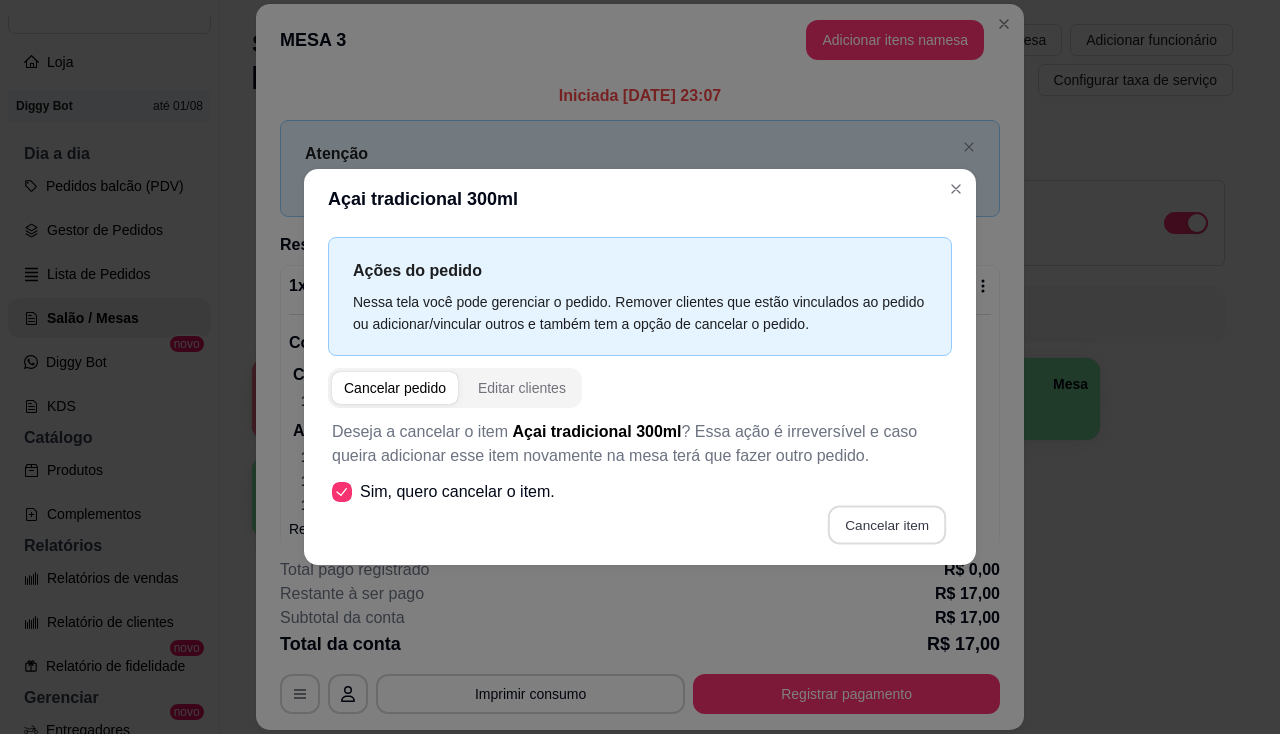 click on "Cancelar item" at bounding box center (886, 525) 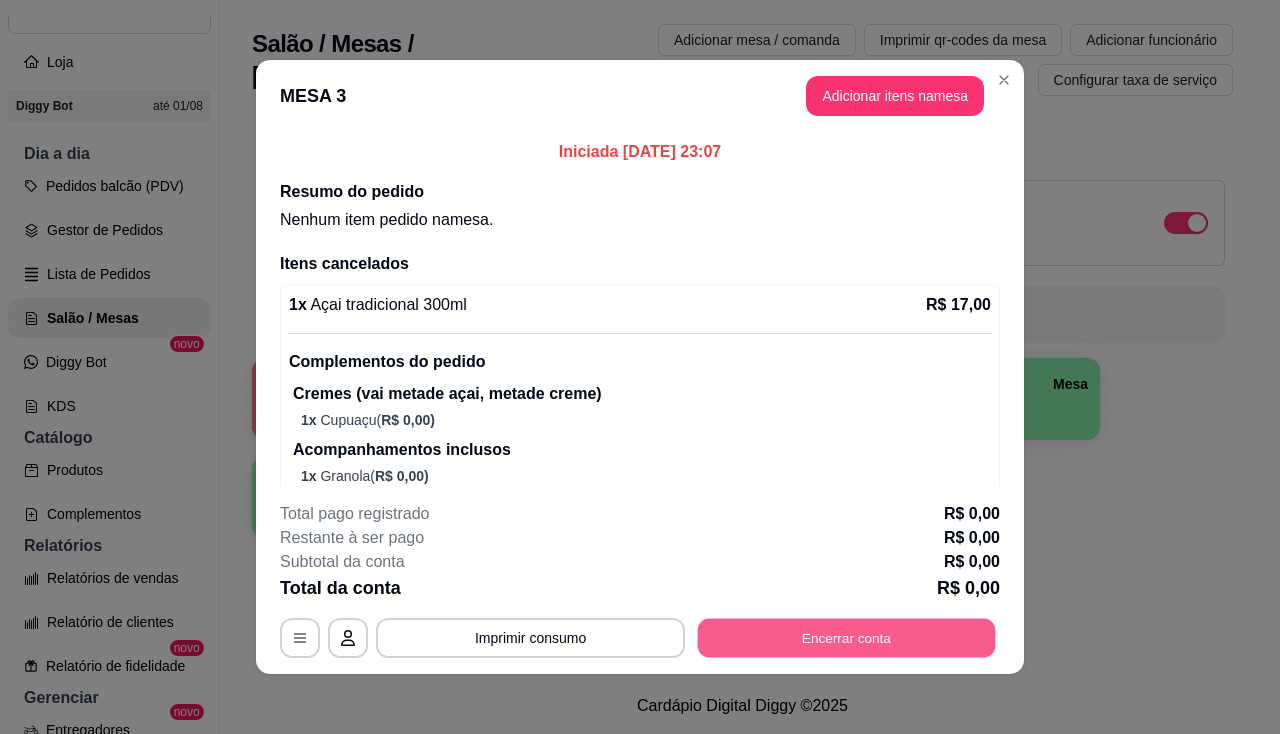 click on "Encerrar conta" at bounding box center (847, 638) 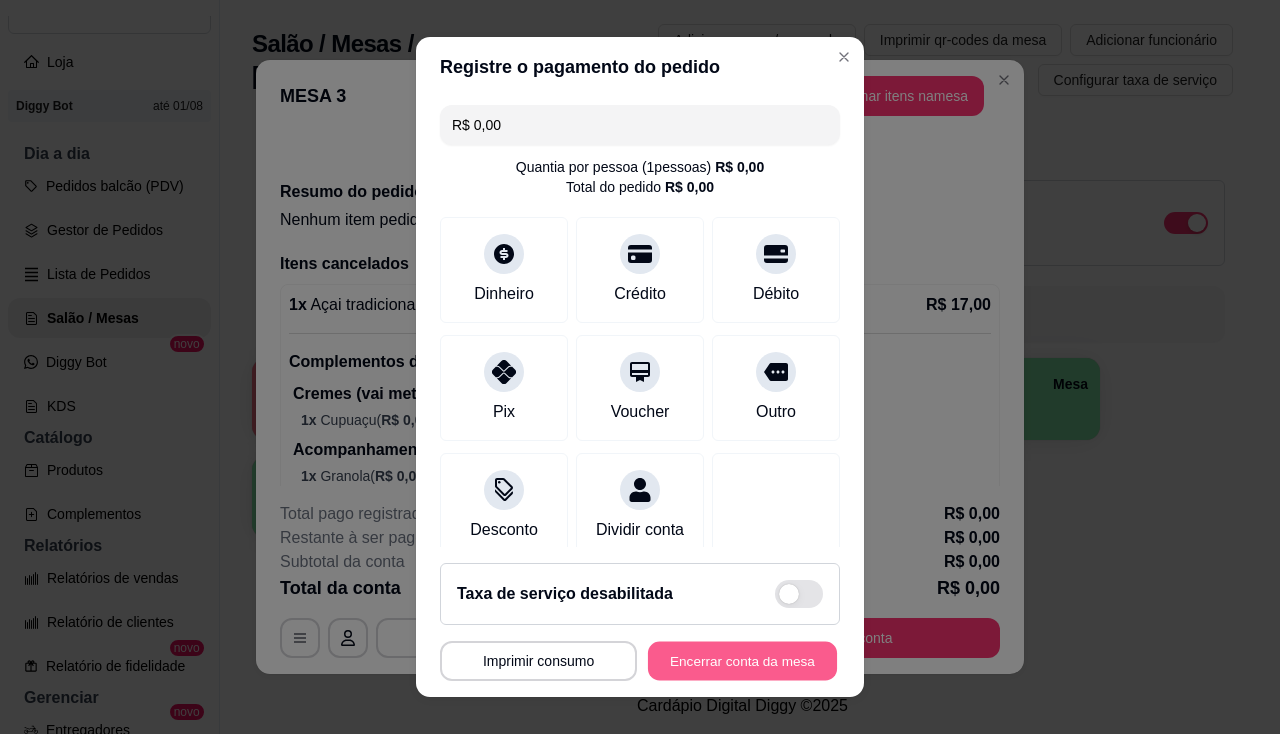 click on "Encerrar conta da mesa" at bounding box center [742, 661] 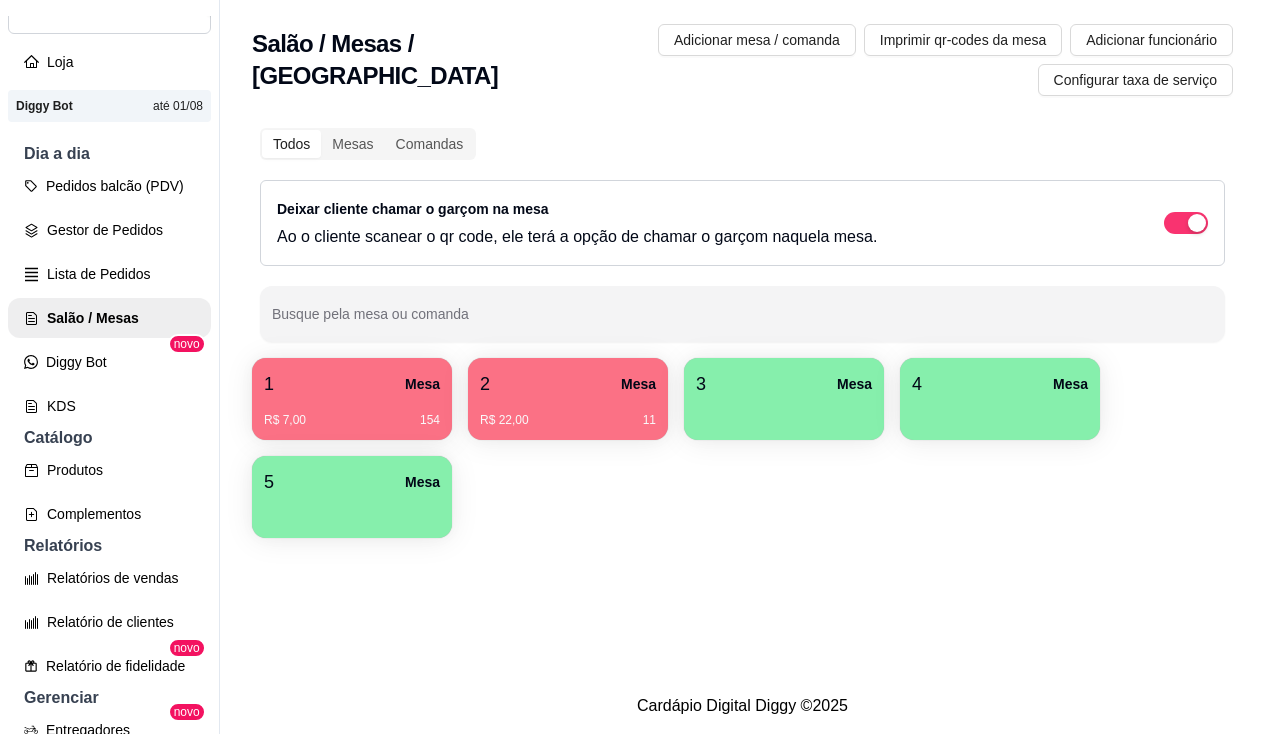 click on "2 Mesa" at bounding box center (568, 384) 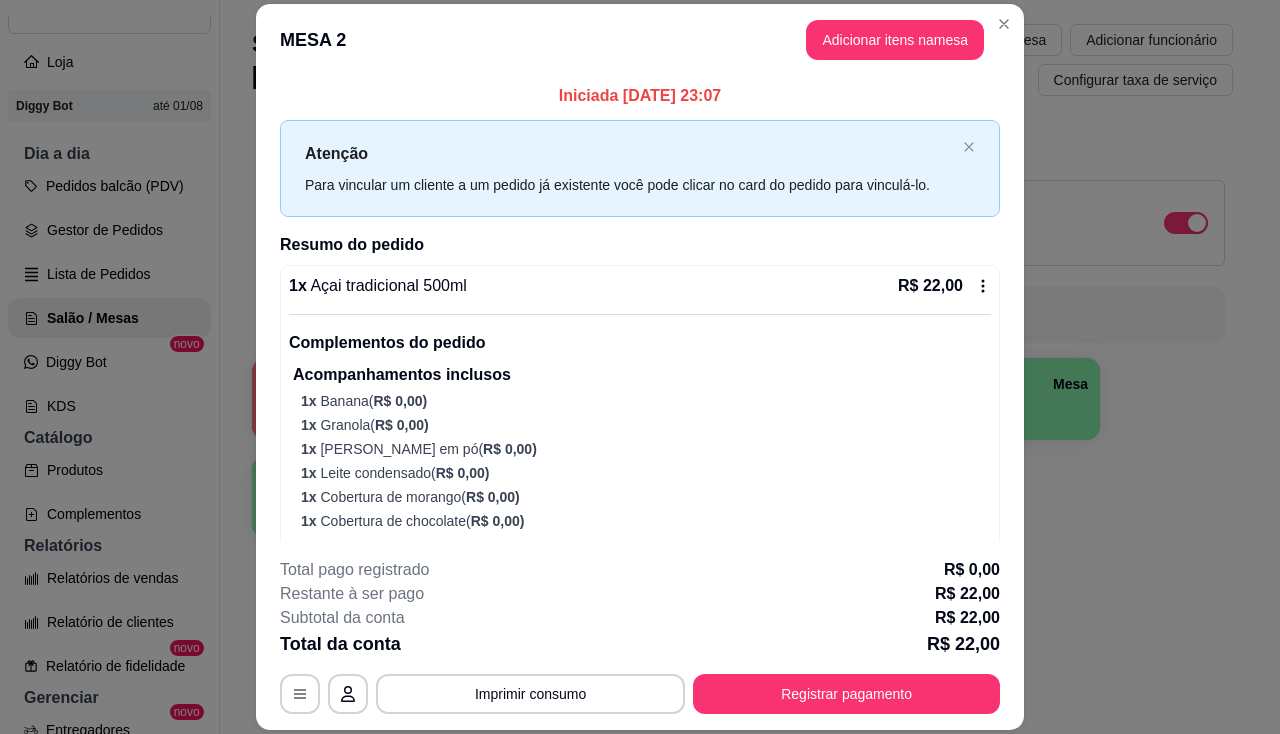 scroll, scrollTop: 89, scrollLeft: 0, axis: vertical 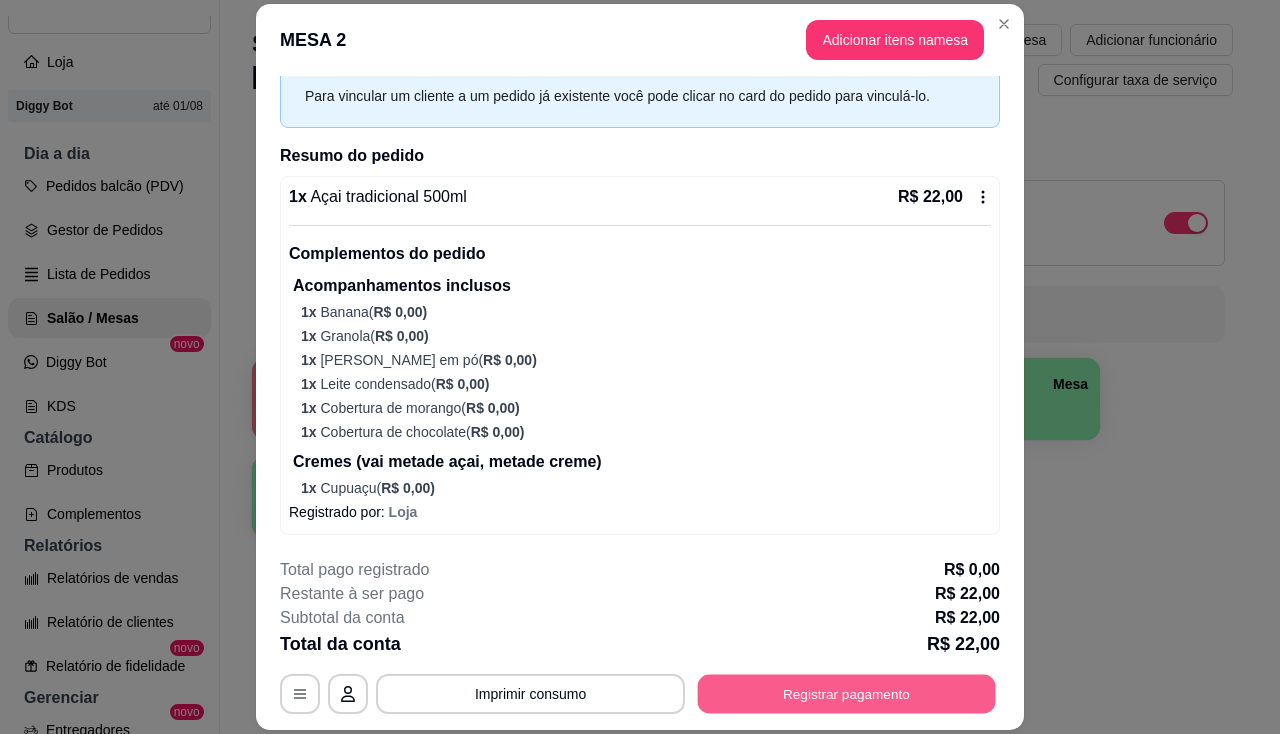click on "Registrar pagamento" at bounding box center [847, 694] 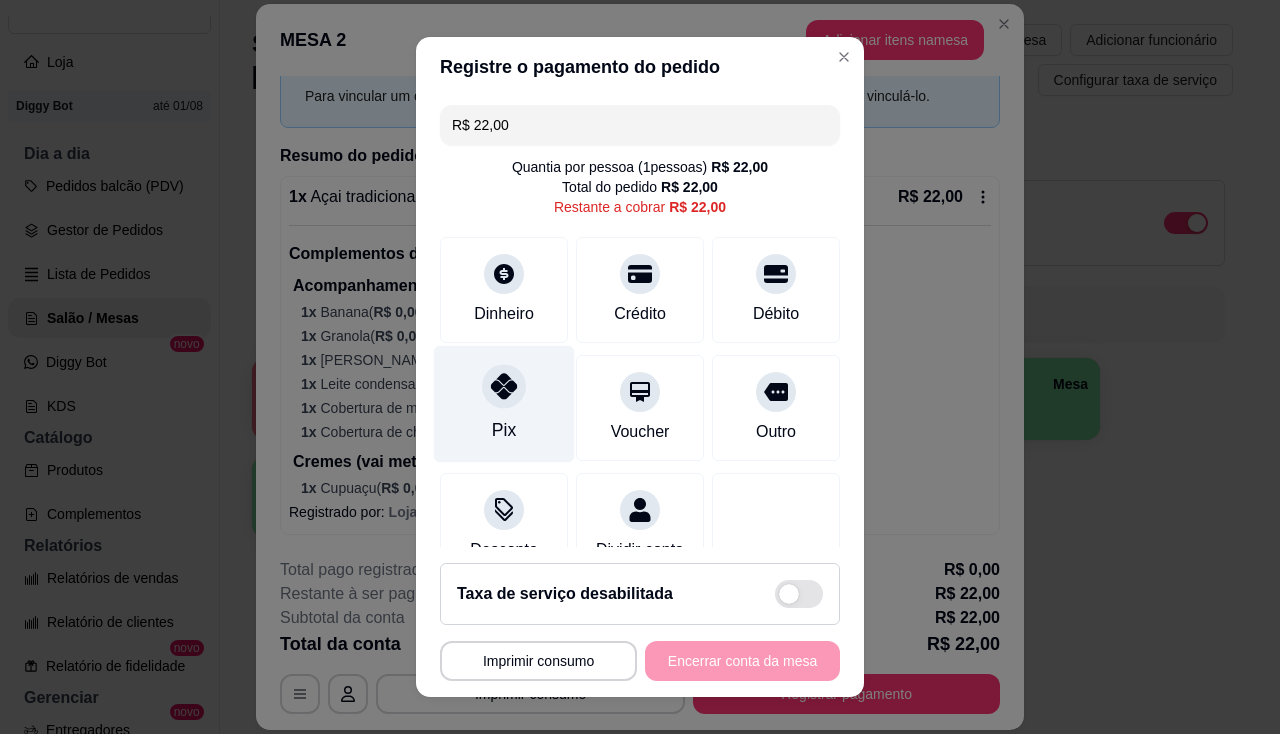 click on "Pix" at bounding box center (504, 403) 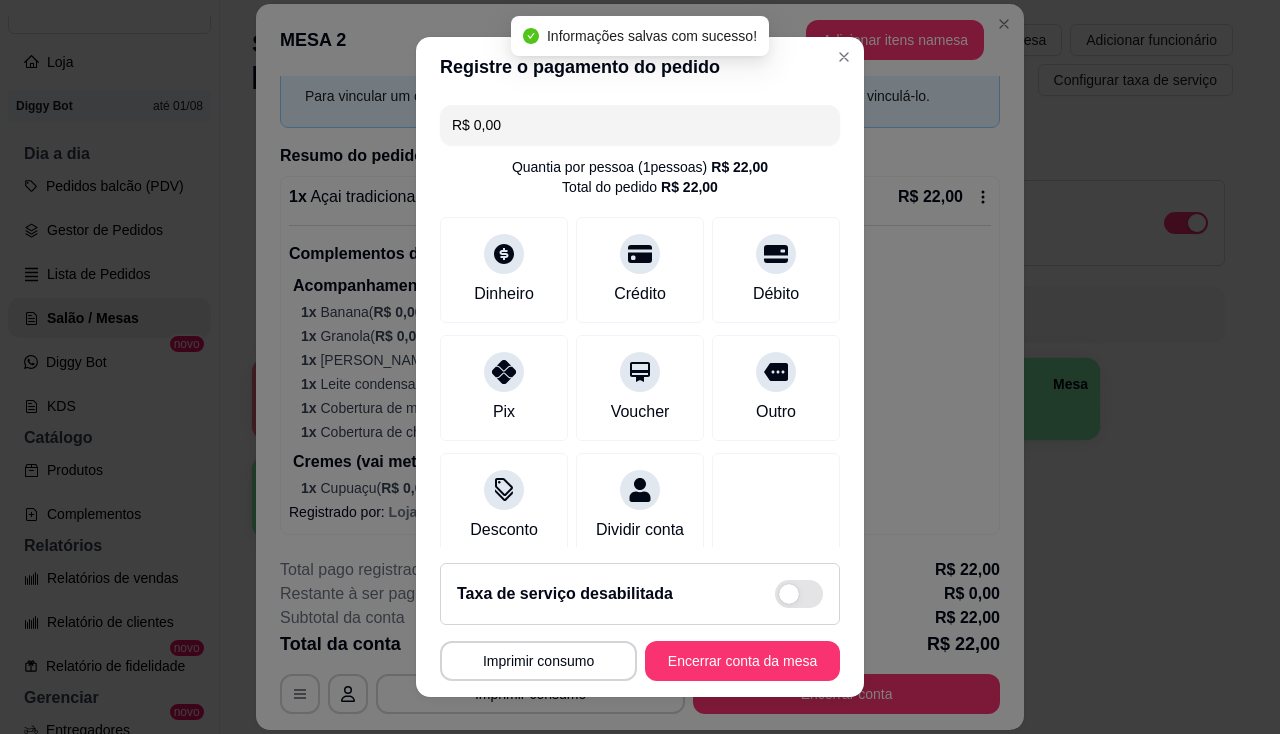 type on "R$ 0,00" 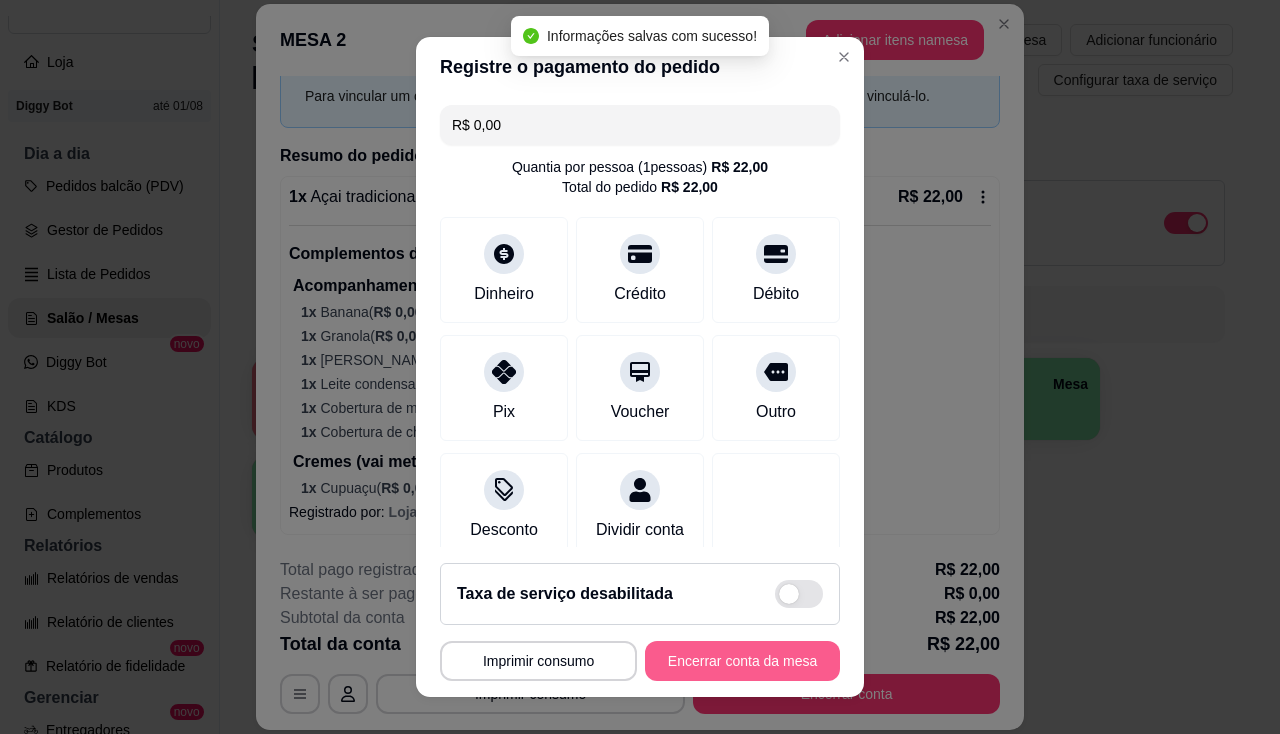 click on "Encerrar conta da mesa" at bounding box center (742, 661) 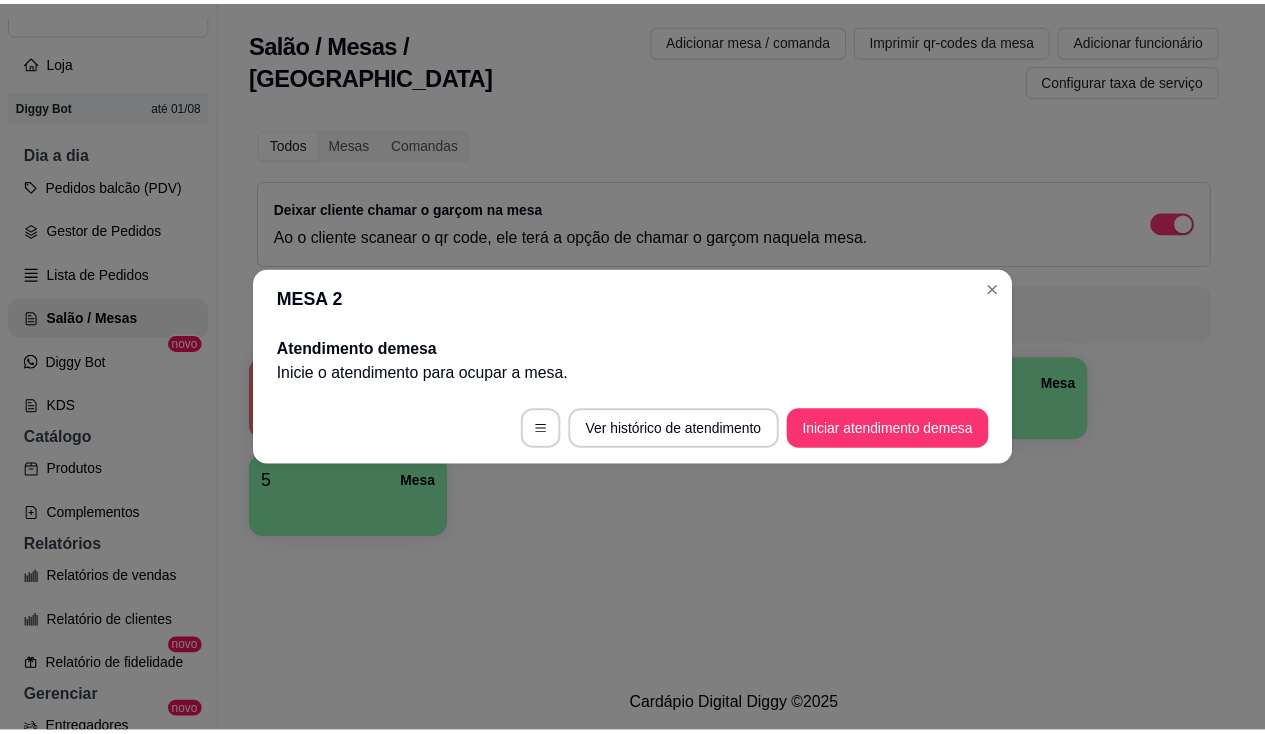 scroll, scrollTop: 0, scrollLeft: 0, axis: both 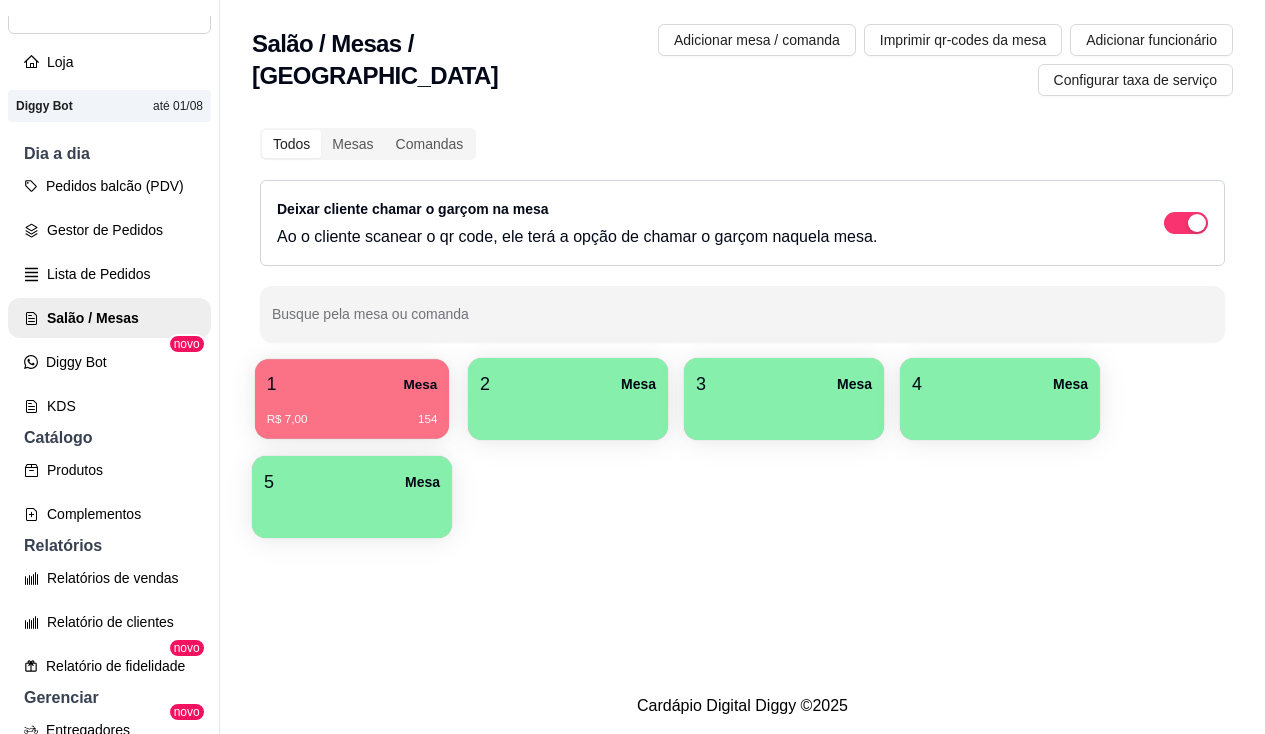 click on "R$ 7,00 154" at bounding box center [352, 420] 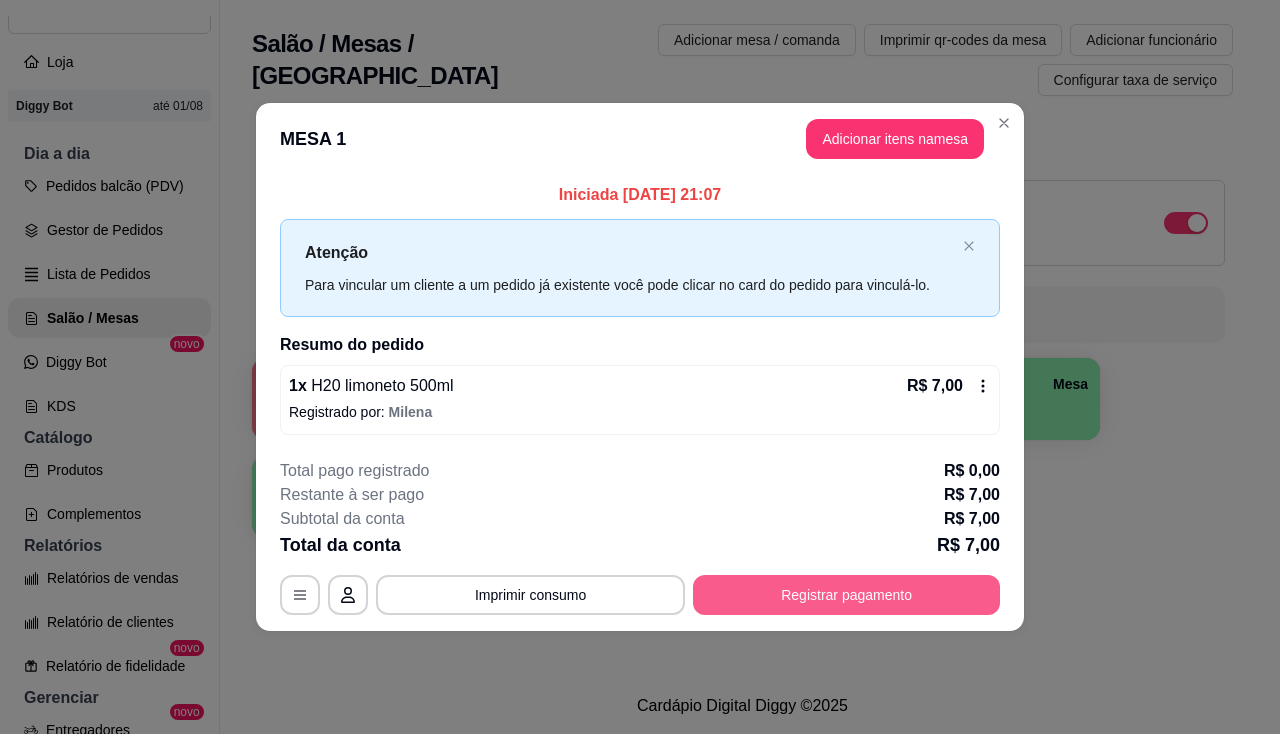 click on "Registrar pagamento" at bounding box center (846, 595) 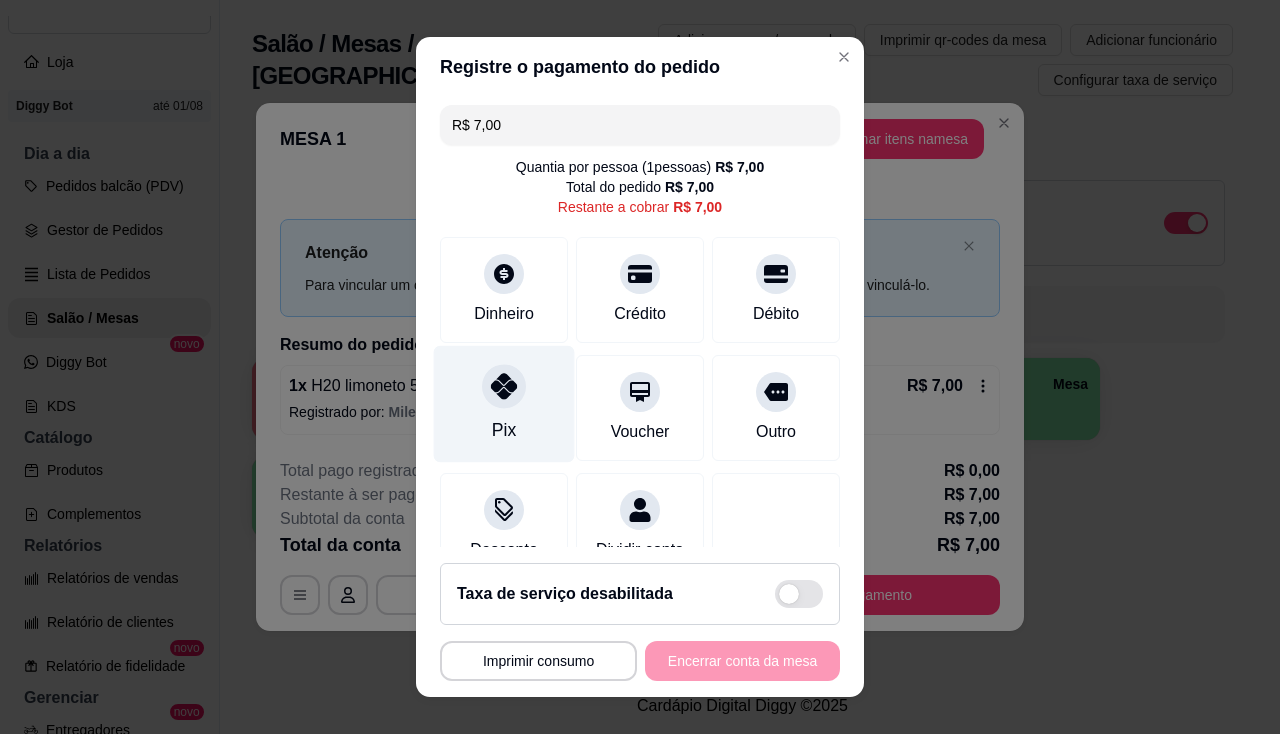 click on "Pix" at bounding box center (504, 403) 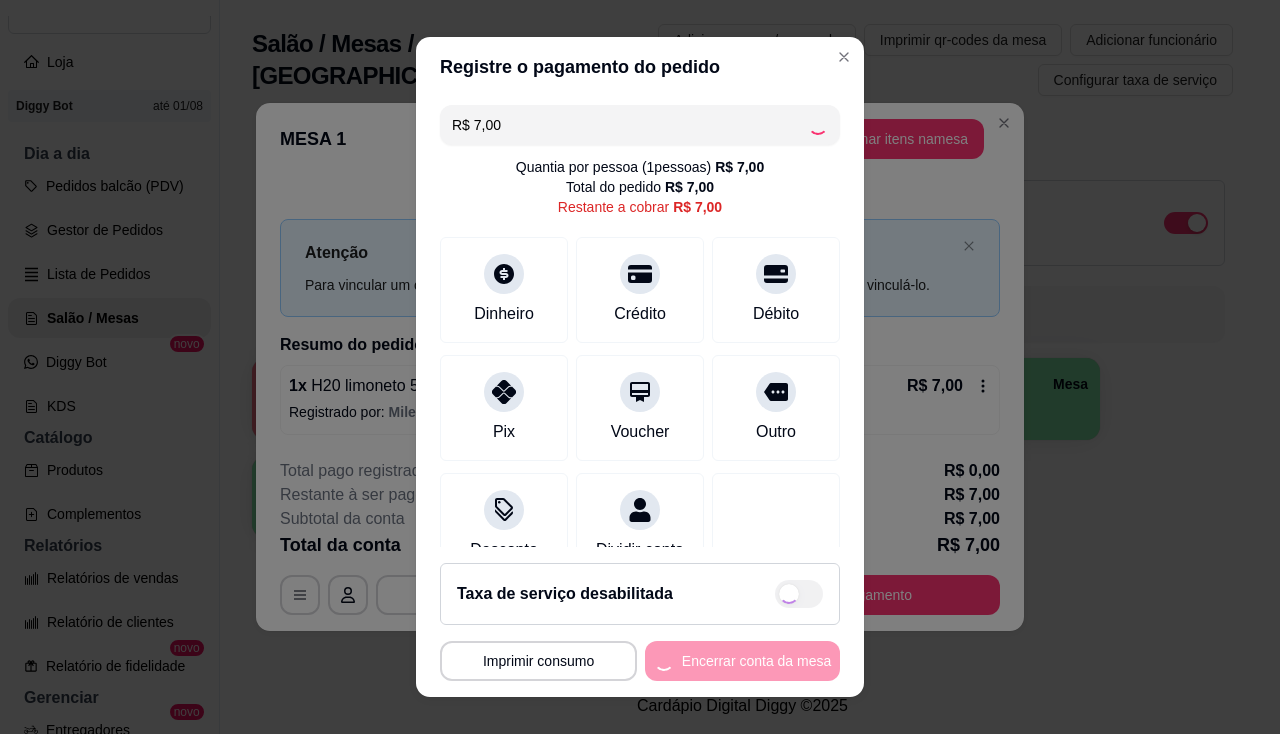 type on "R$ 0,00" 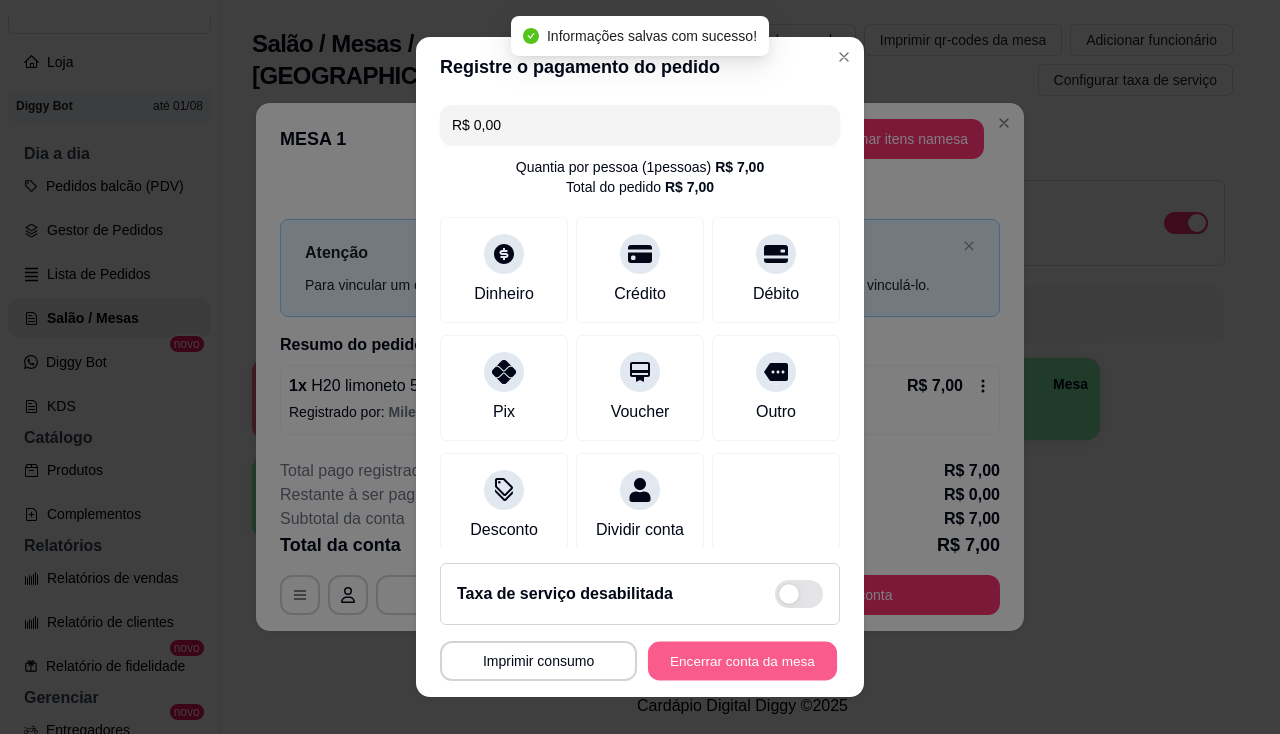 click on "Encerrar conta da mesa" at bounding box center [742, 661] 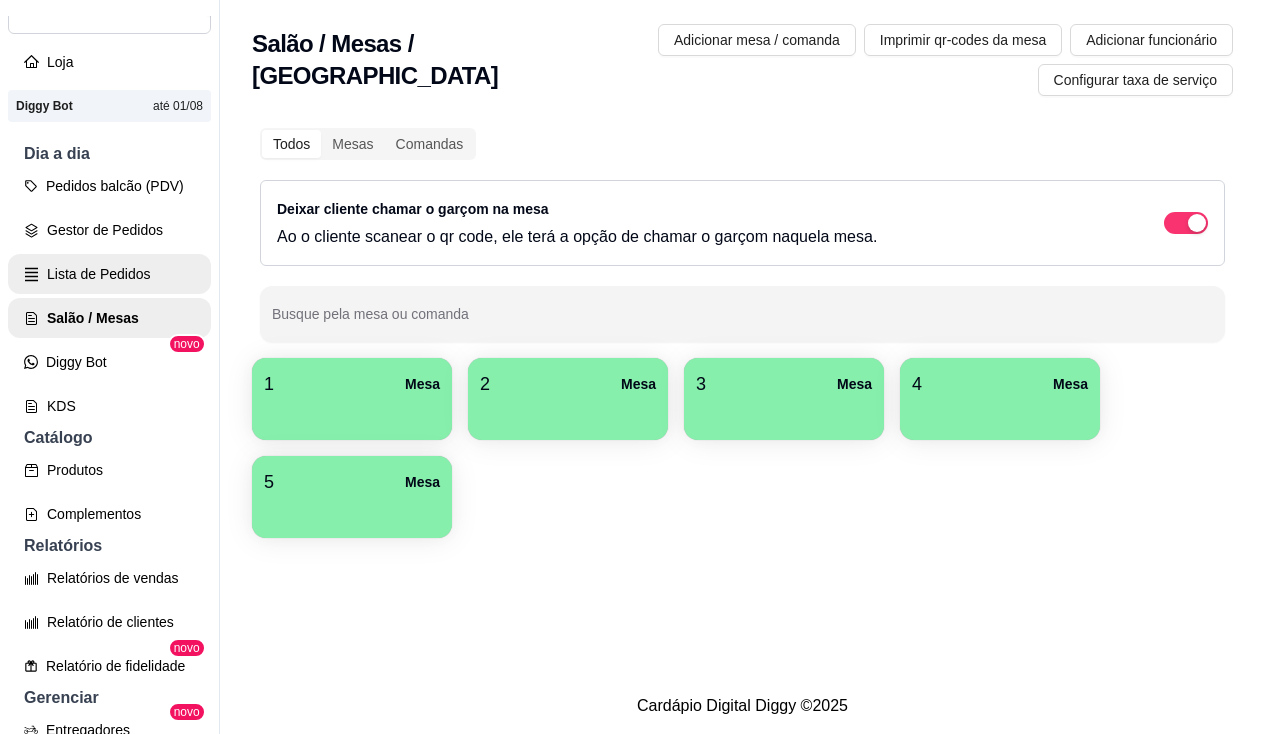 click on "Lista de Pedidos" at bounding box center [109, 274] 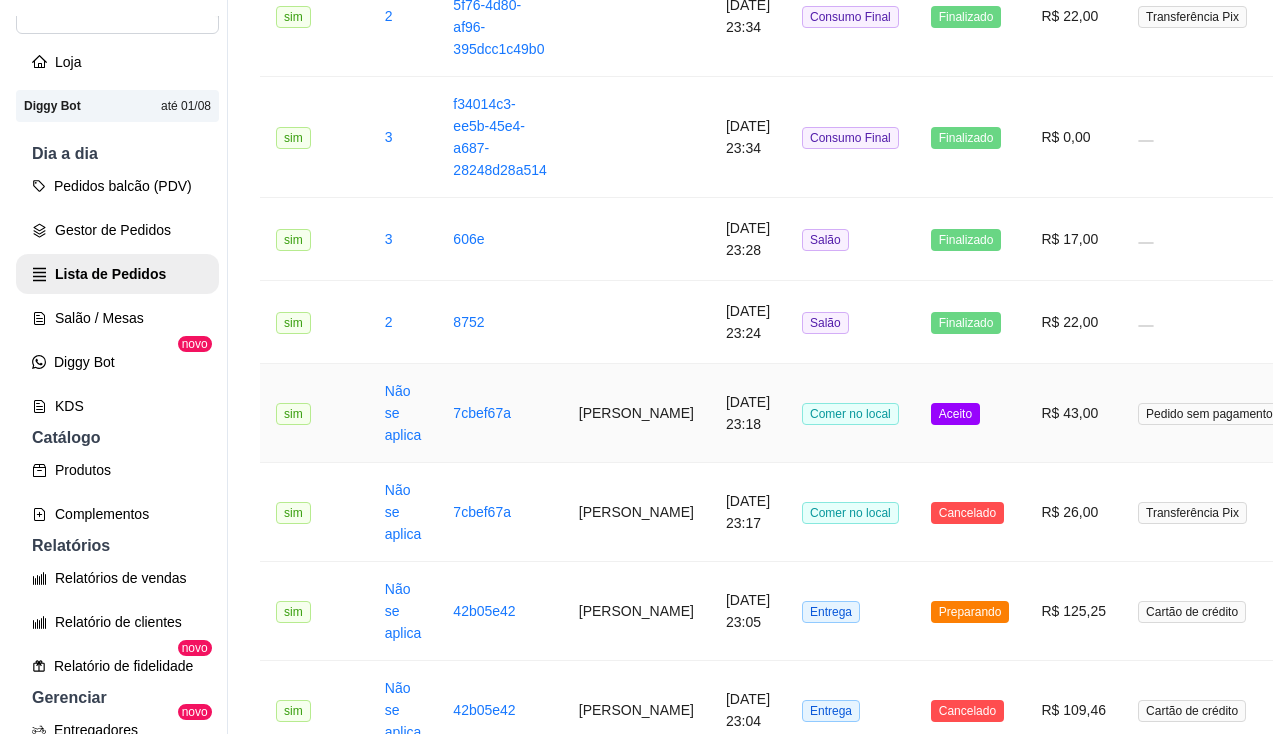 scroll, scrollTop: 800, scrollLeft: 0, axis: vertical 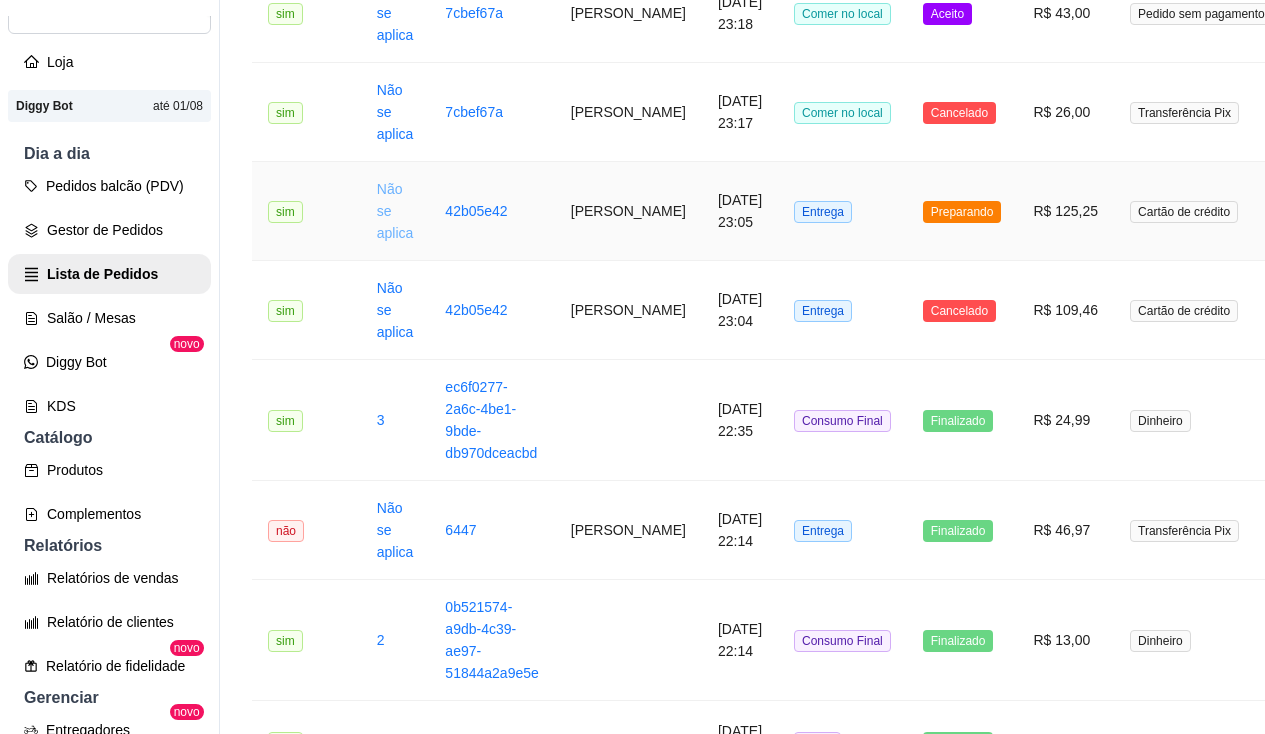 click on "Não se aplica" at bounding box center [395, 211] 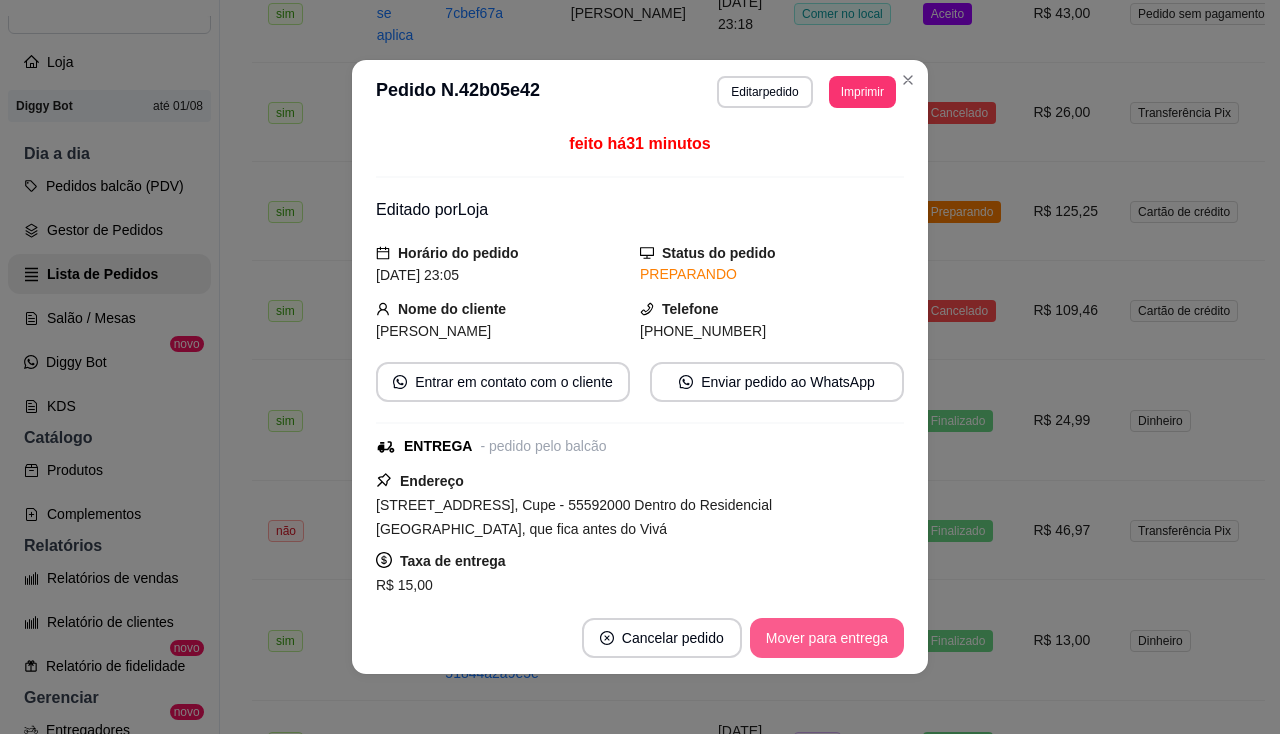 click on "Mover para entrega" at bounding box center (827, 638) 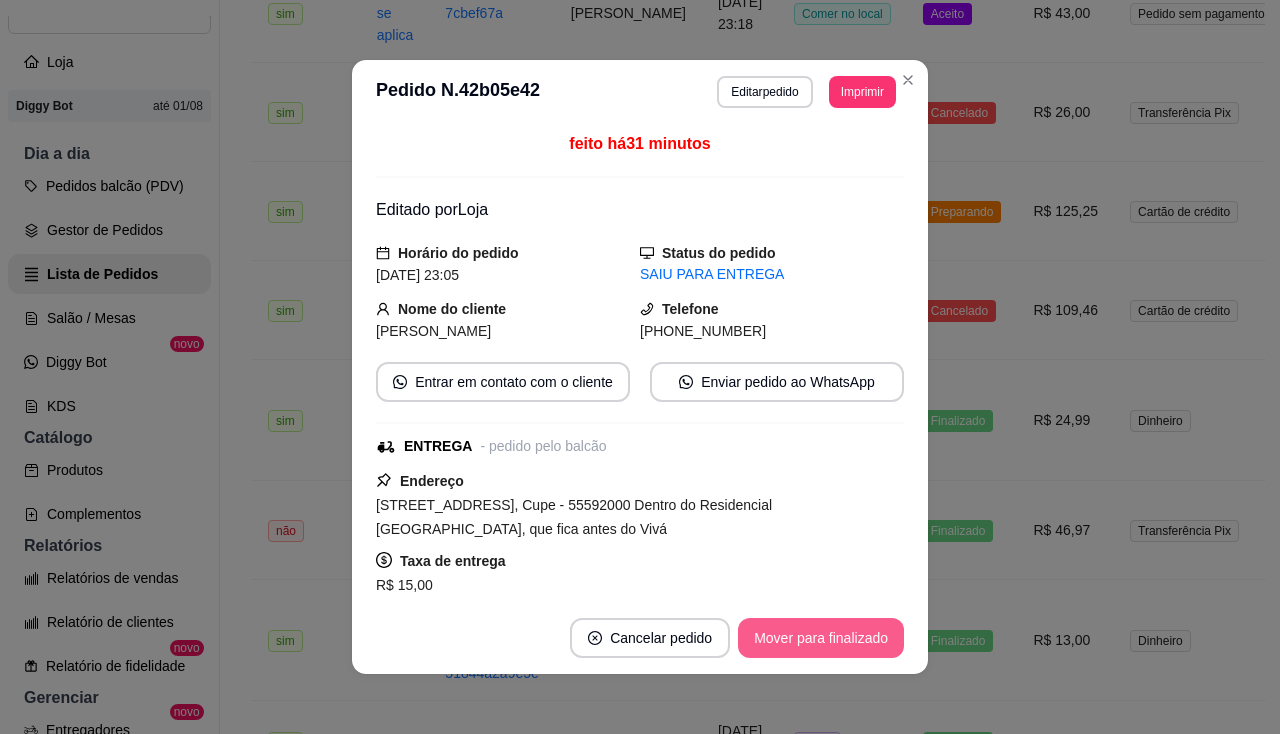click on "Mover para finalizado" at bounding box center (821, 638) 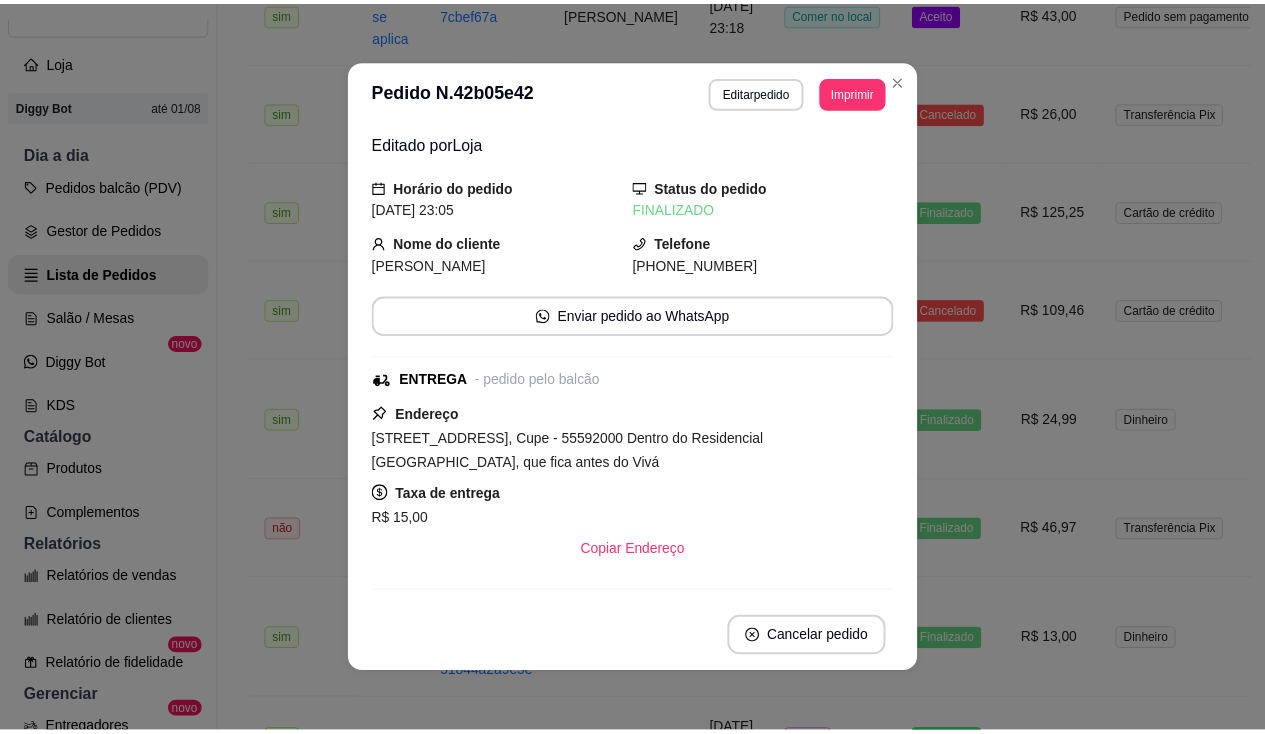 scroll, scrollTop: 200, scrollLeft: 0, axis: vertical 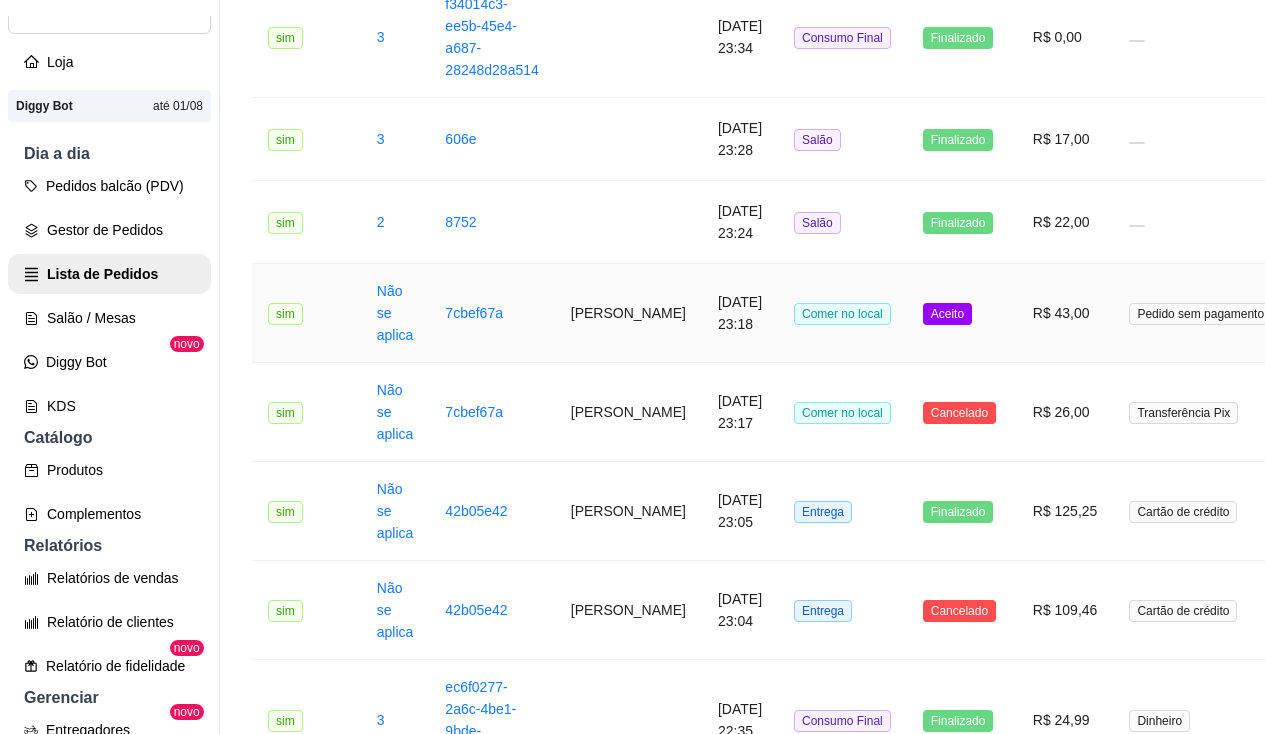 click on "Não se aplica" at bounding box center (395, 313) 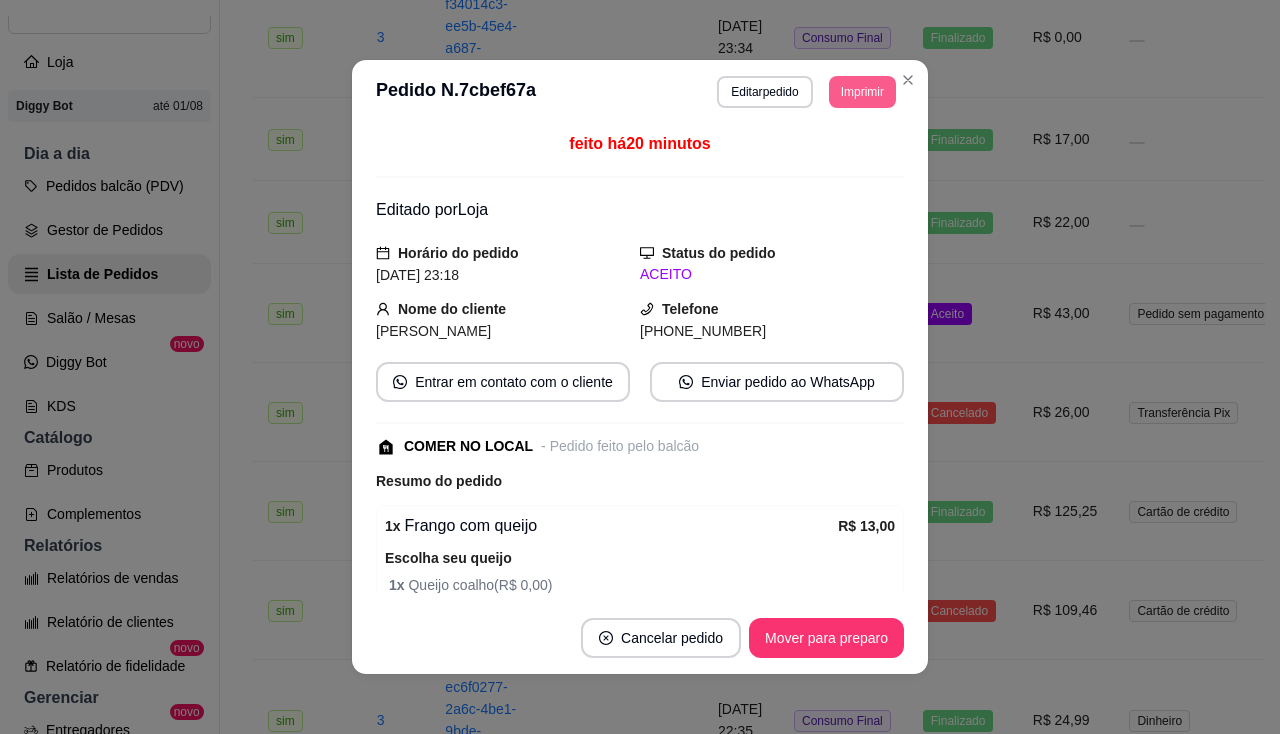 click on "Imprimir" at bounding box center [862, 92] 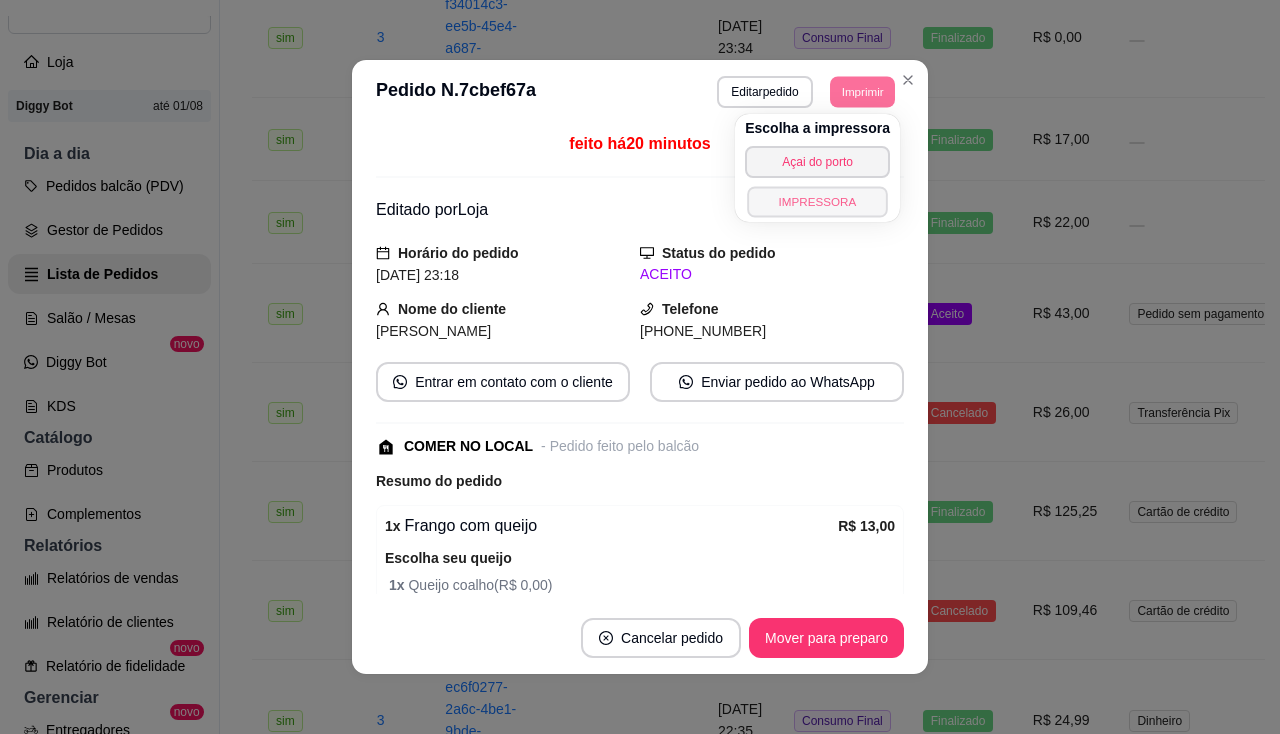 click on "IMPRESSORA" at bounding box center [817, 201] 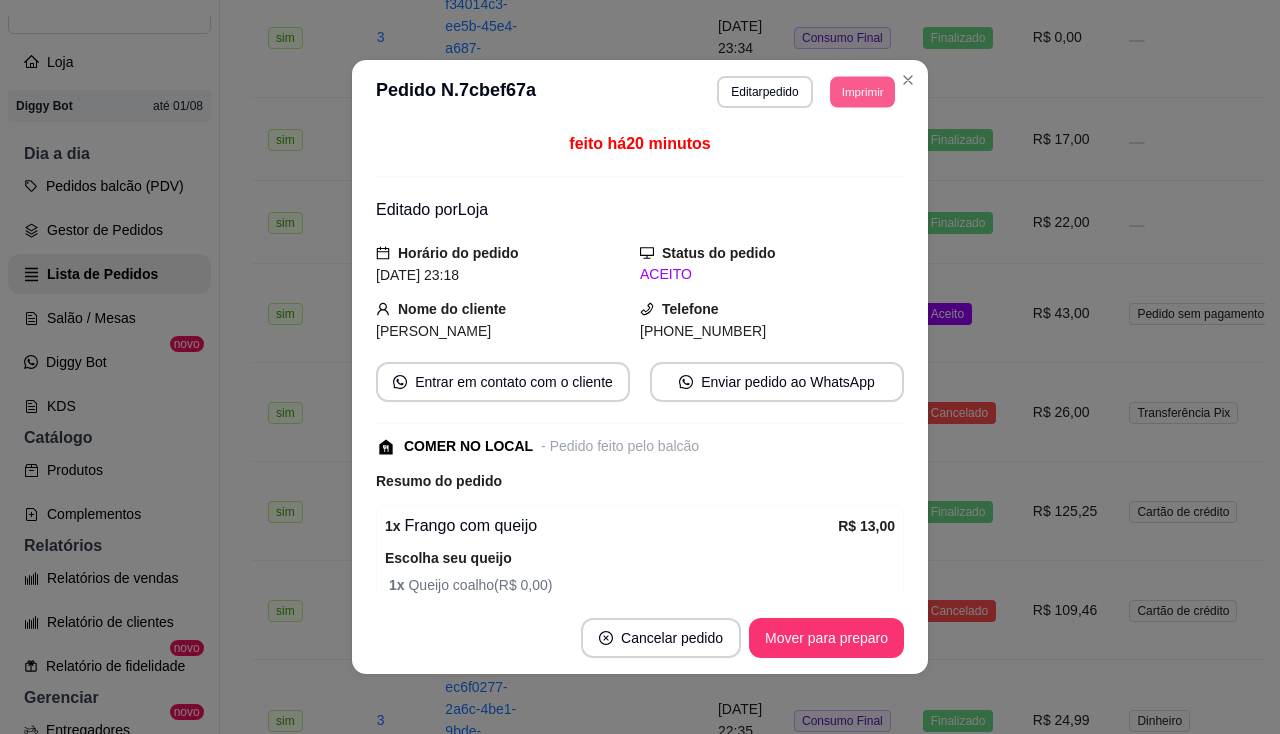 click on "Imprimir" at bounding box center (862, 91) 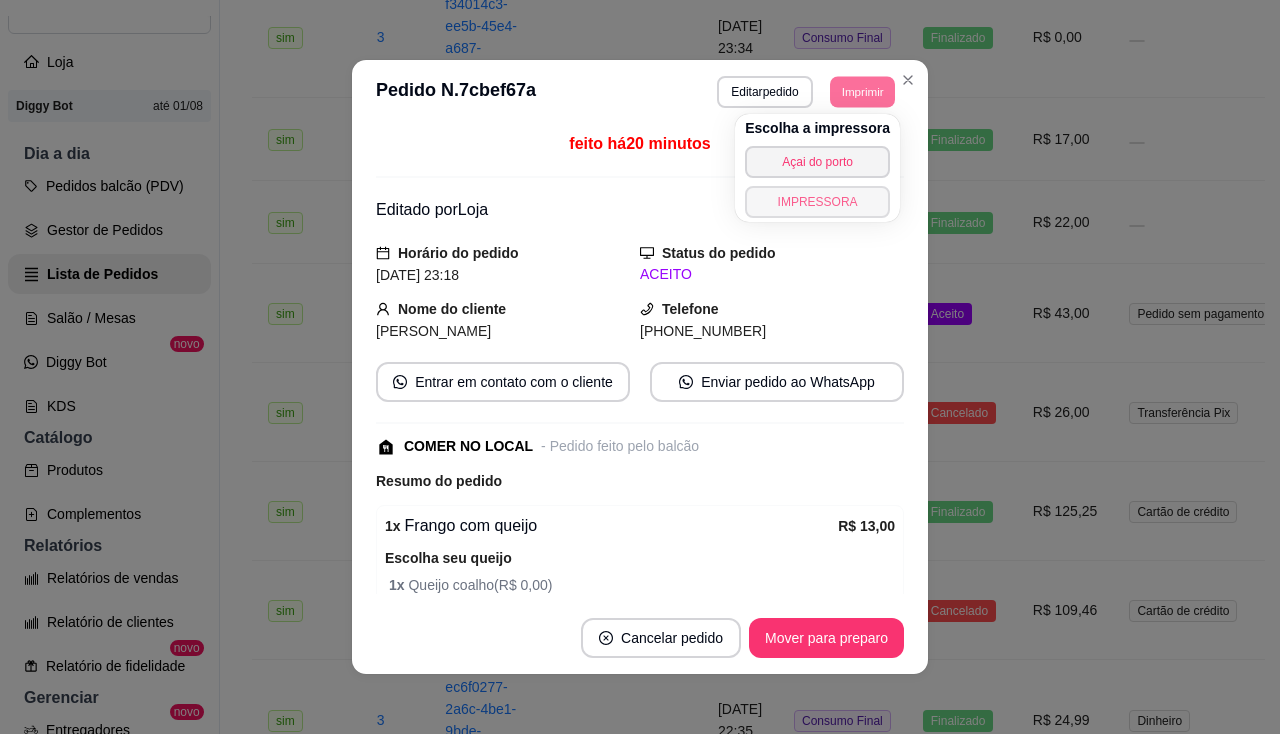 click on "IMPRESSORA" at bounding box center [817, 202] 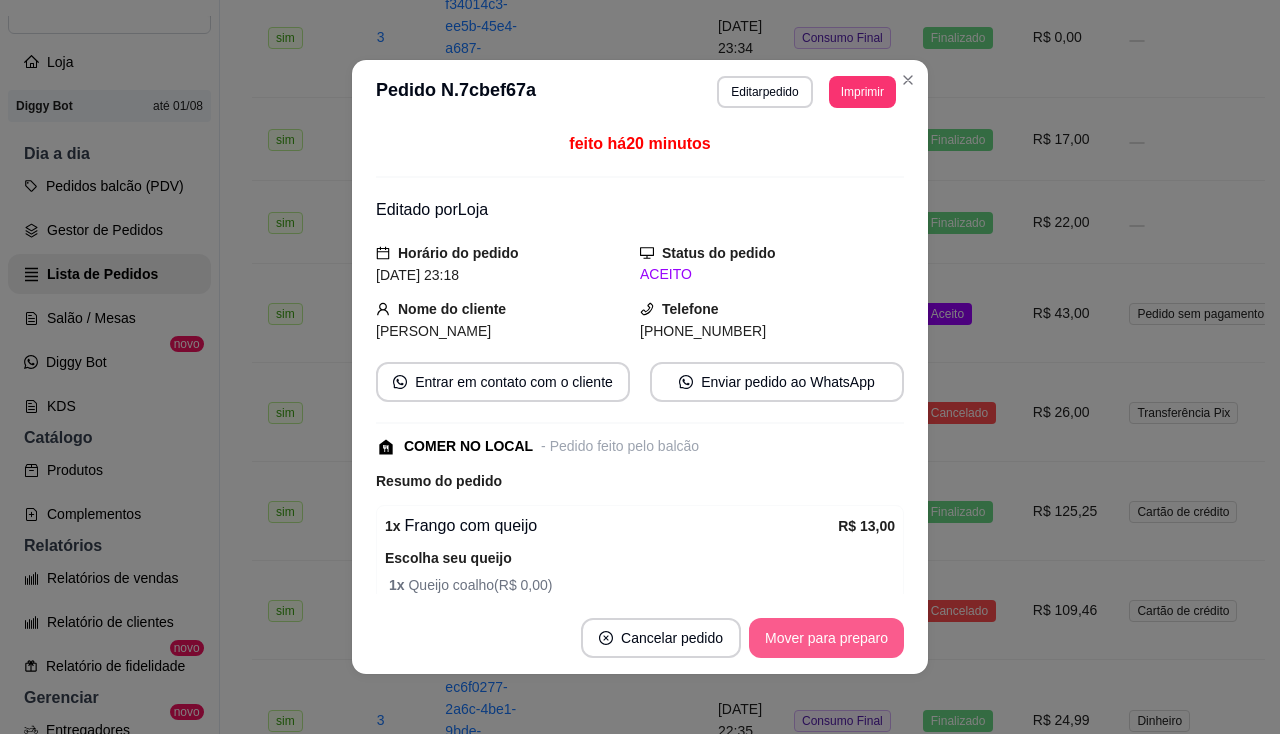 click on "Mover para preparo" at bounding box center (826, 638) 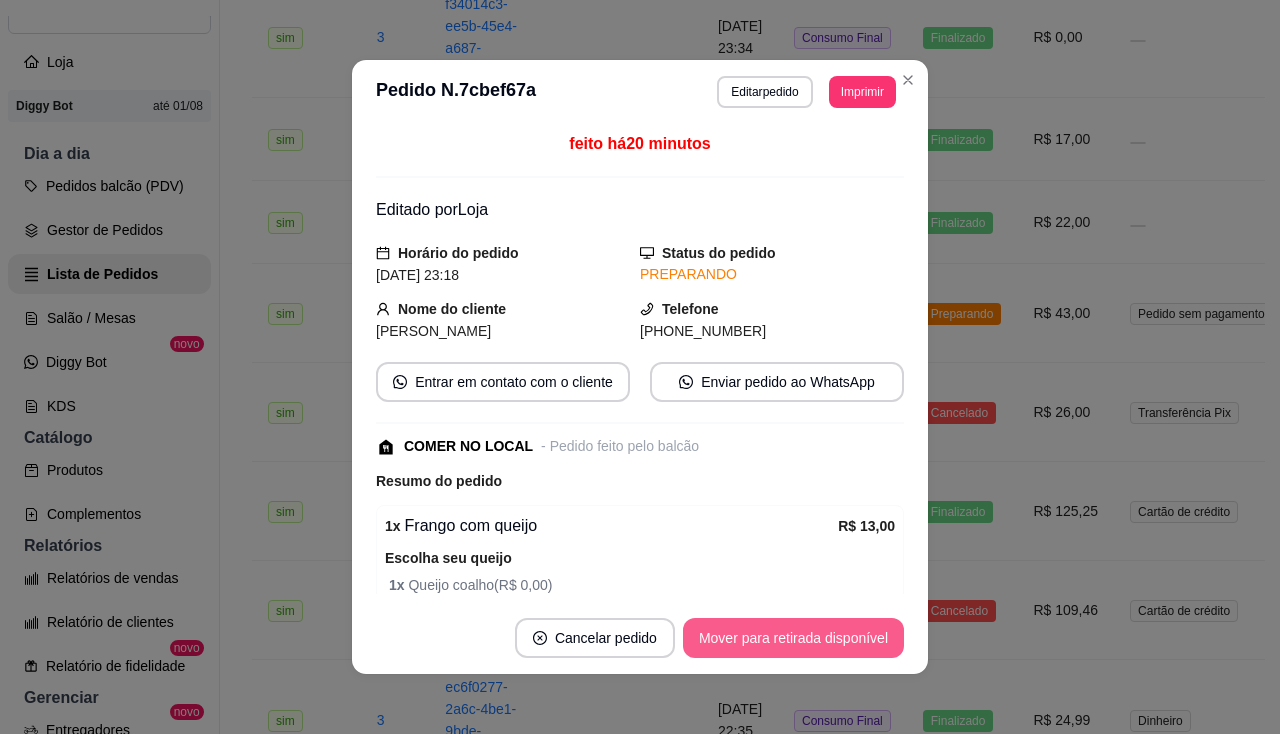 click on "Mover para retirada disponível" at bounding box center (793, 638) 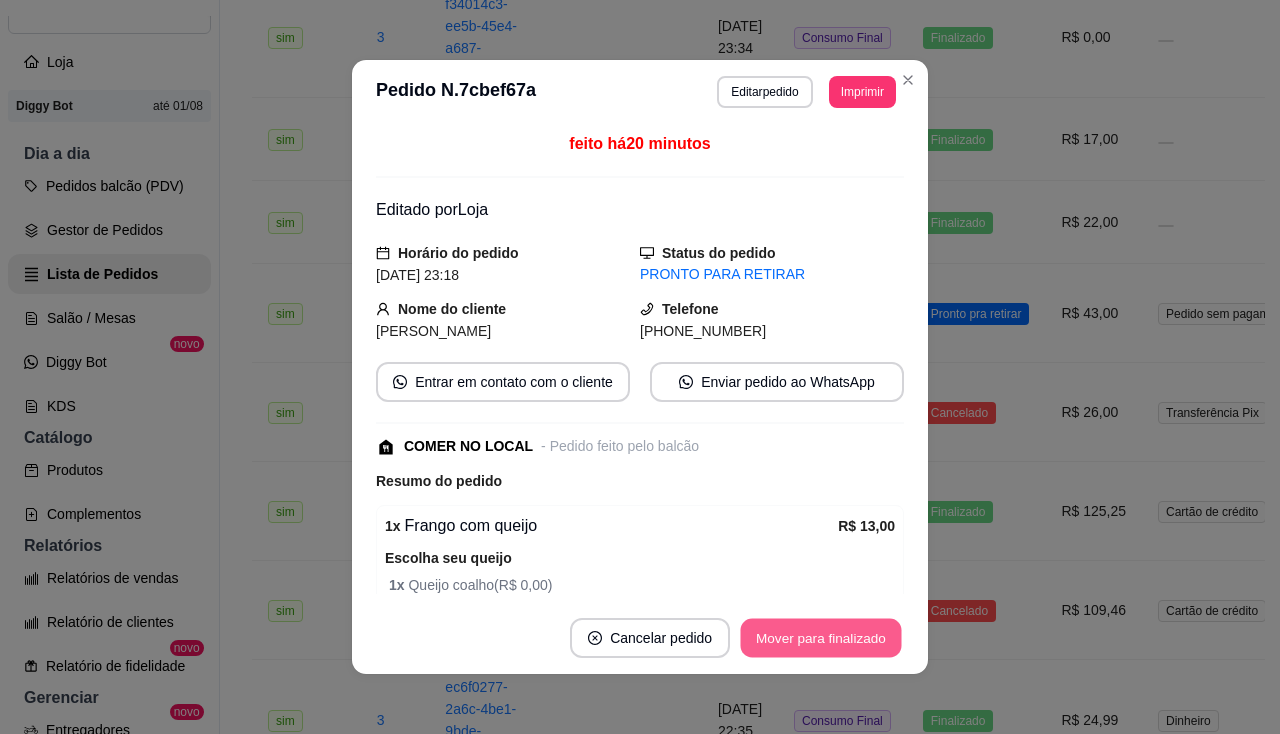 click on "Mover para finalizado" at bounding box center (821, 638) 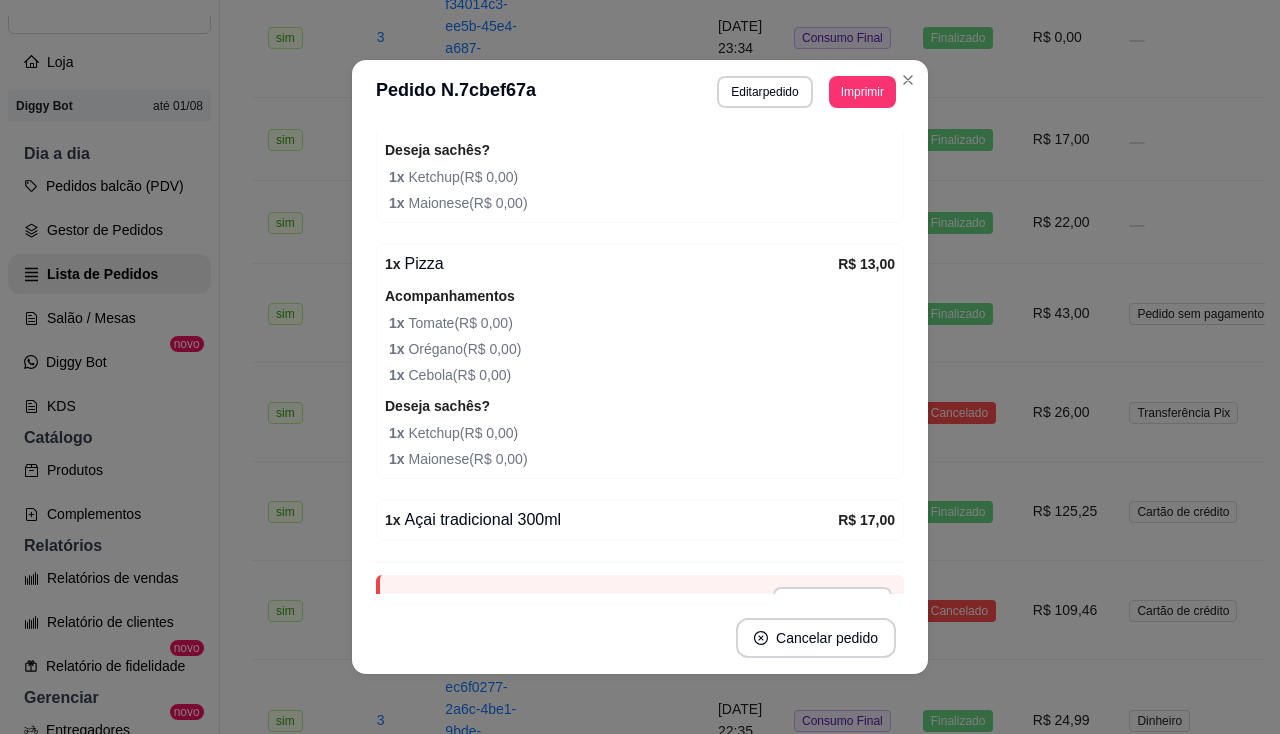 scroll, scrollTop: 493, scrollLeft: 0, axis: vertical 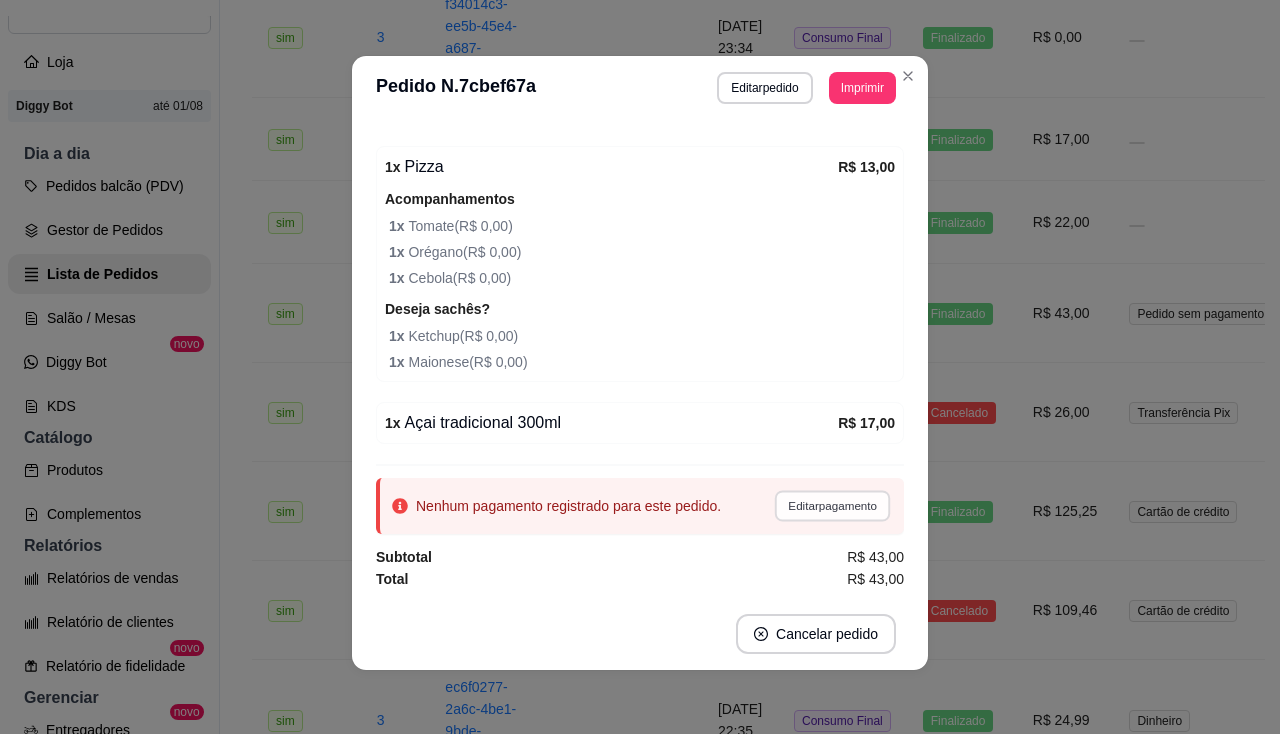 click on "Editar  pagamento" at bounding box center (832, 505) 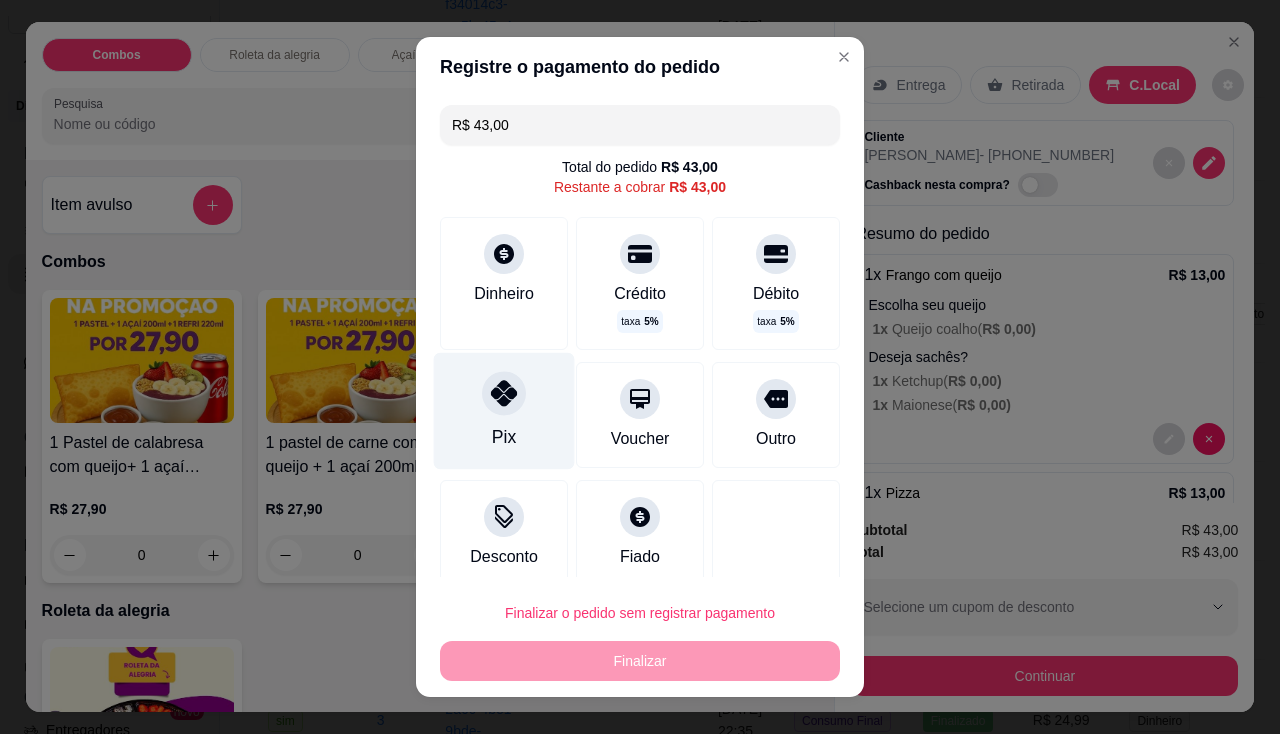 click on "Pix" at bounding box center (504, 410) 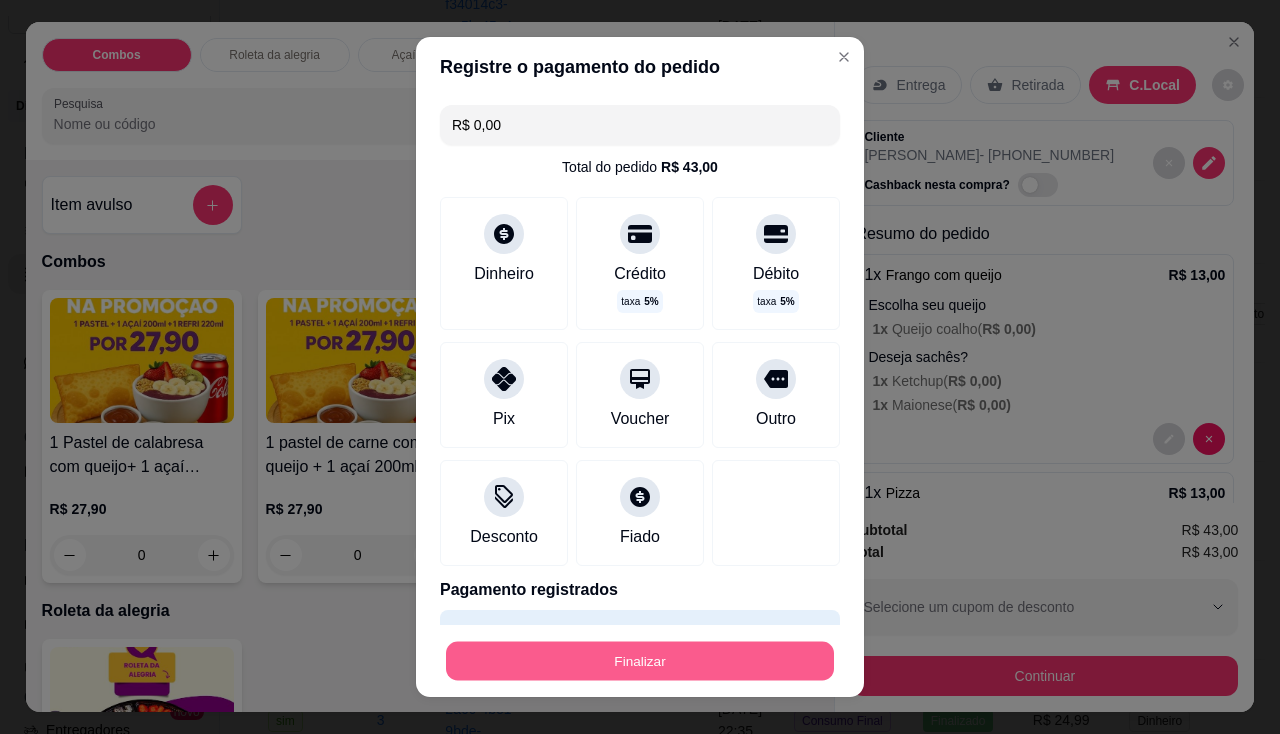 click on "Finalizar" at bounding box center (640, 661) 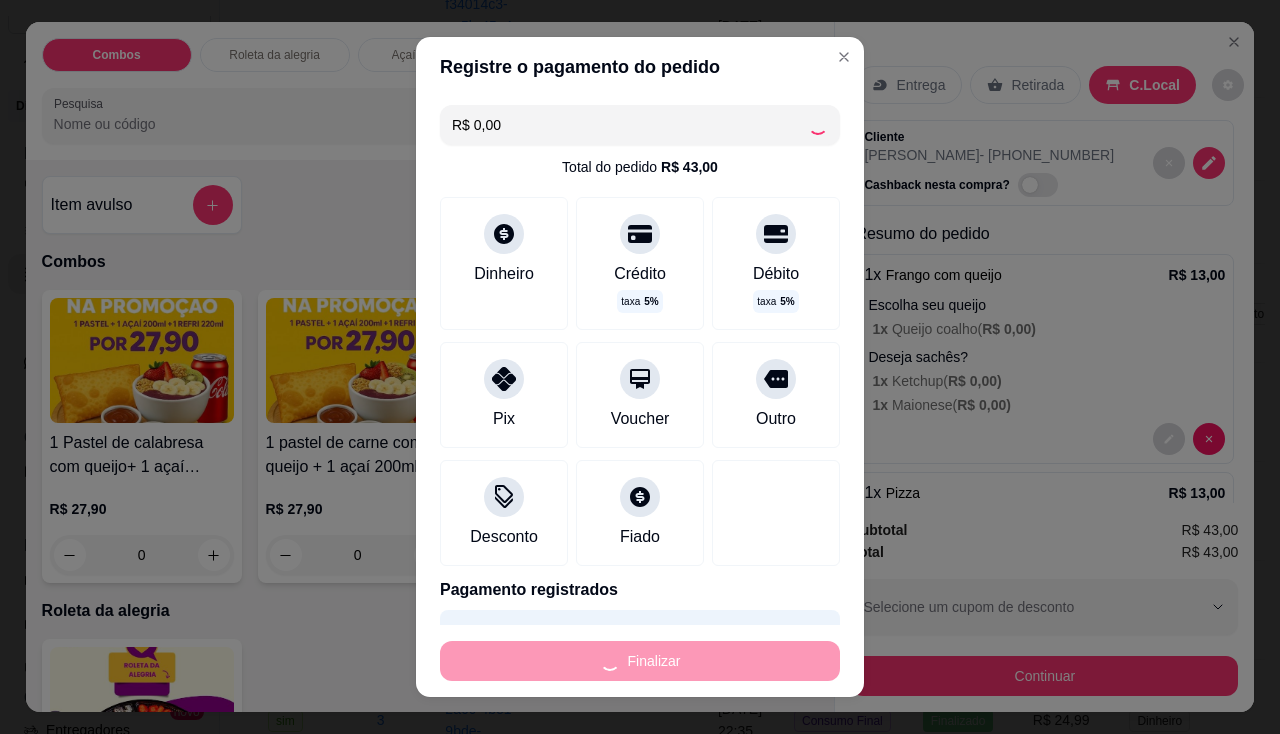 type on "0" 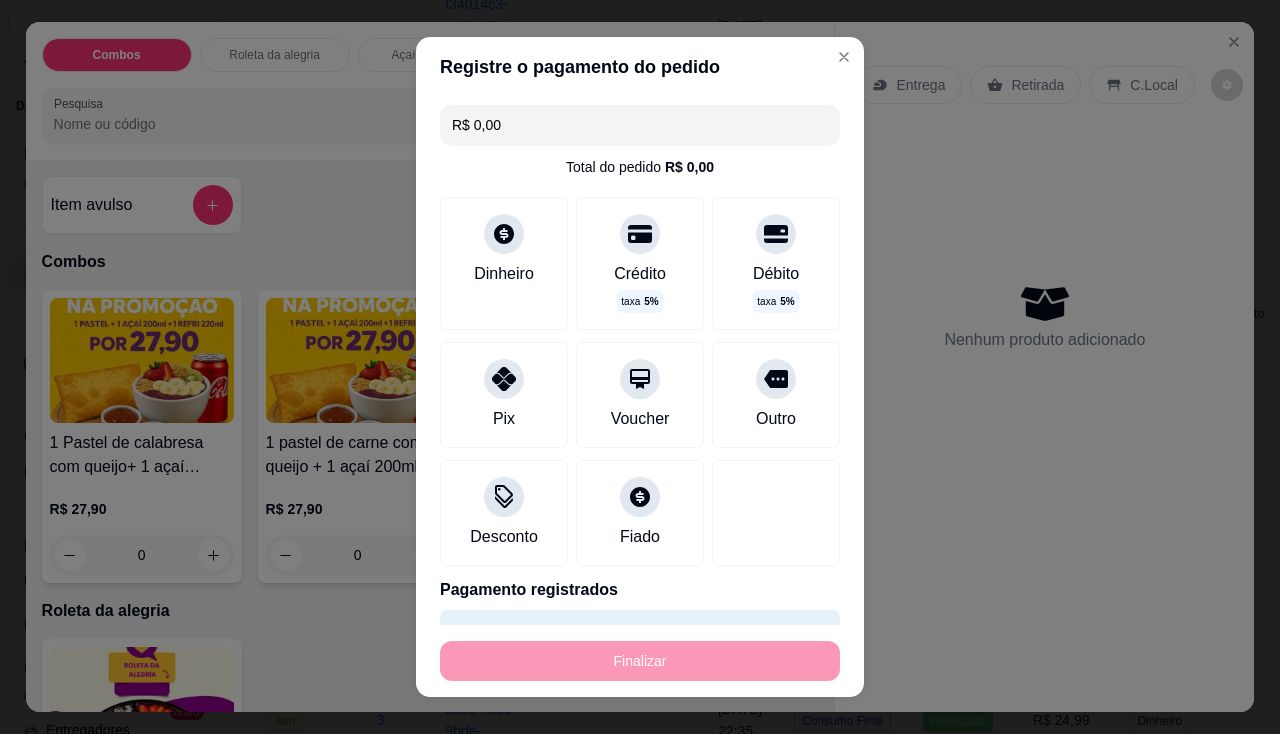 type on "-R$ 43,00" 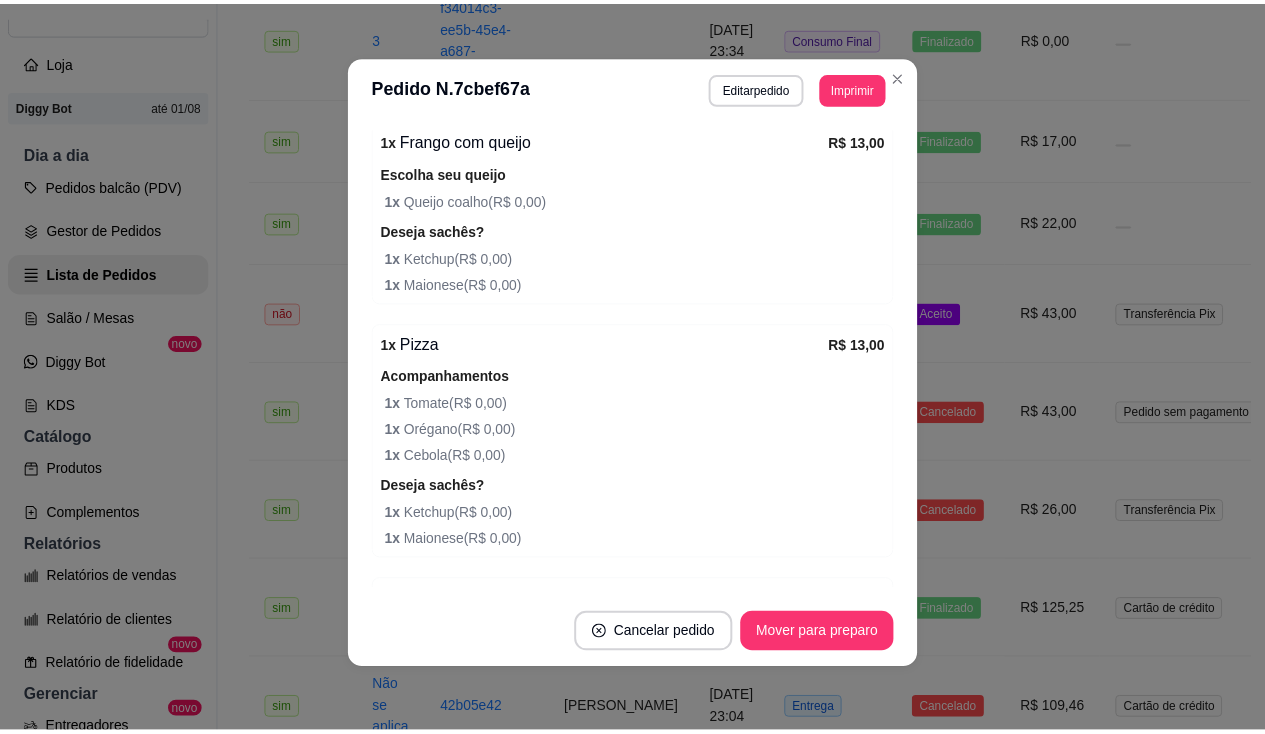 scroll, scrollTop: 603, scrollLeft: 0, axis: vertical 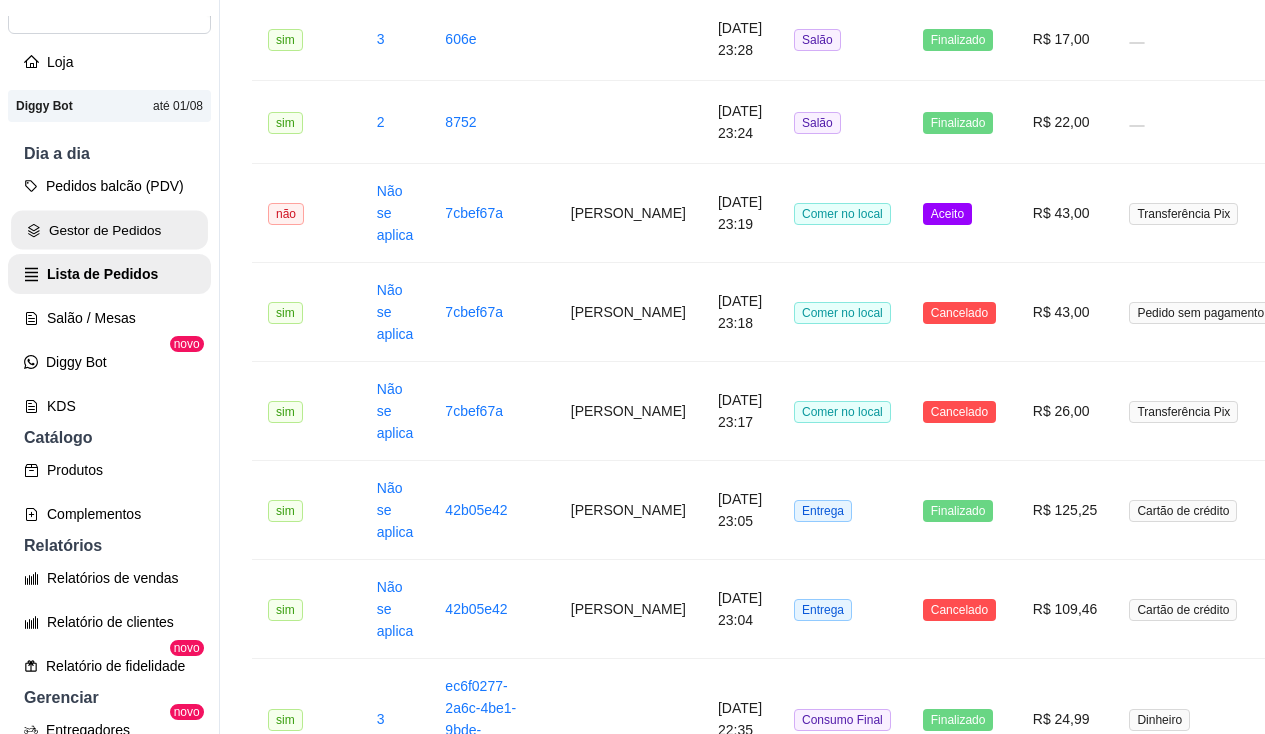 click on "Gestor de Pedidos" at bounding box center [109, 230] 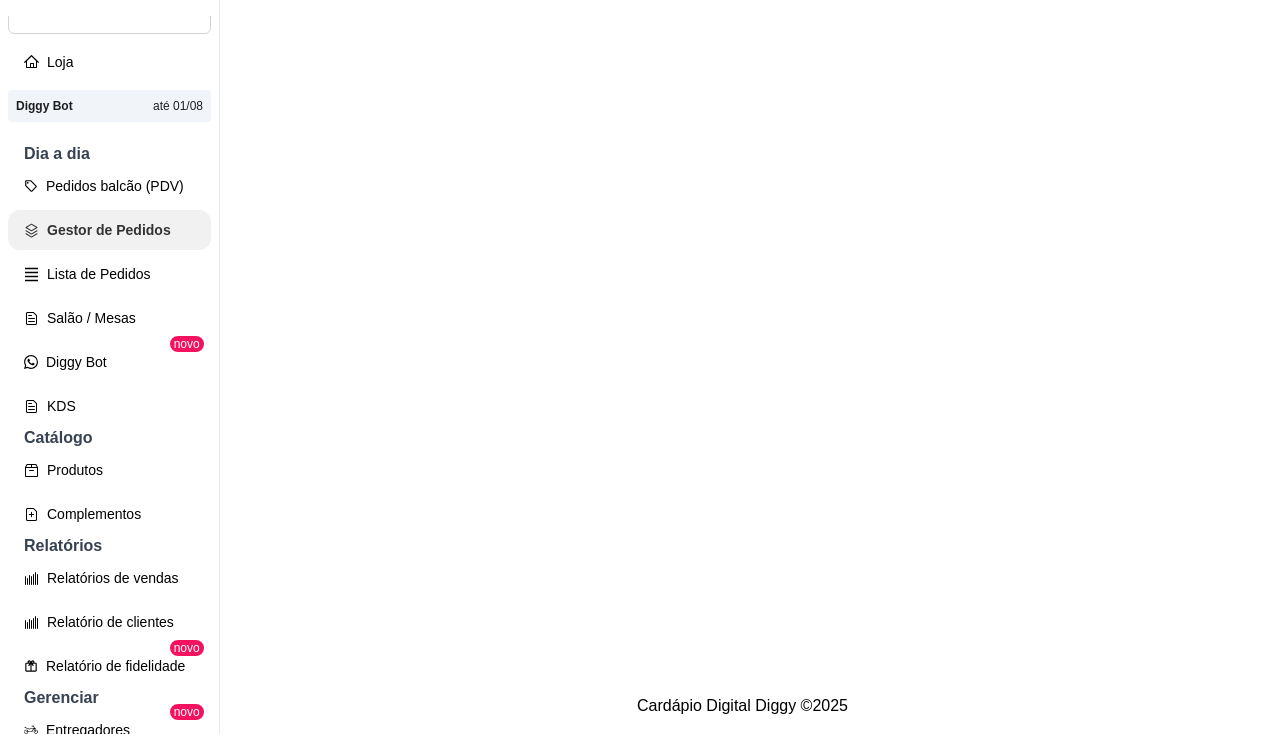 scroll, scrollTop: 0, scrollLeft: 0, axis: both 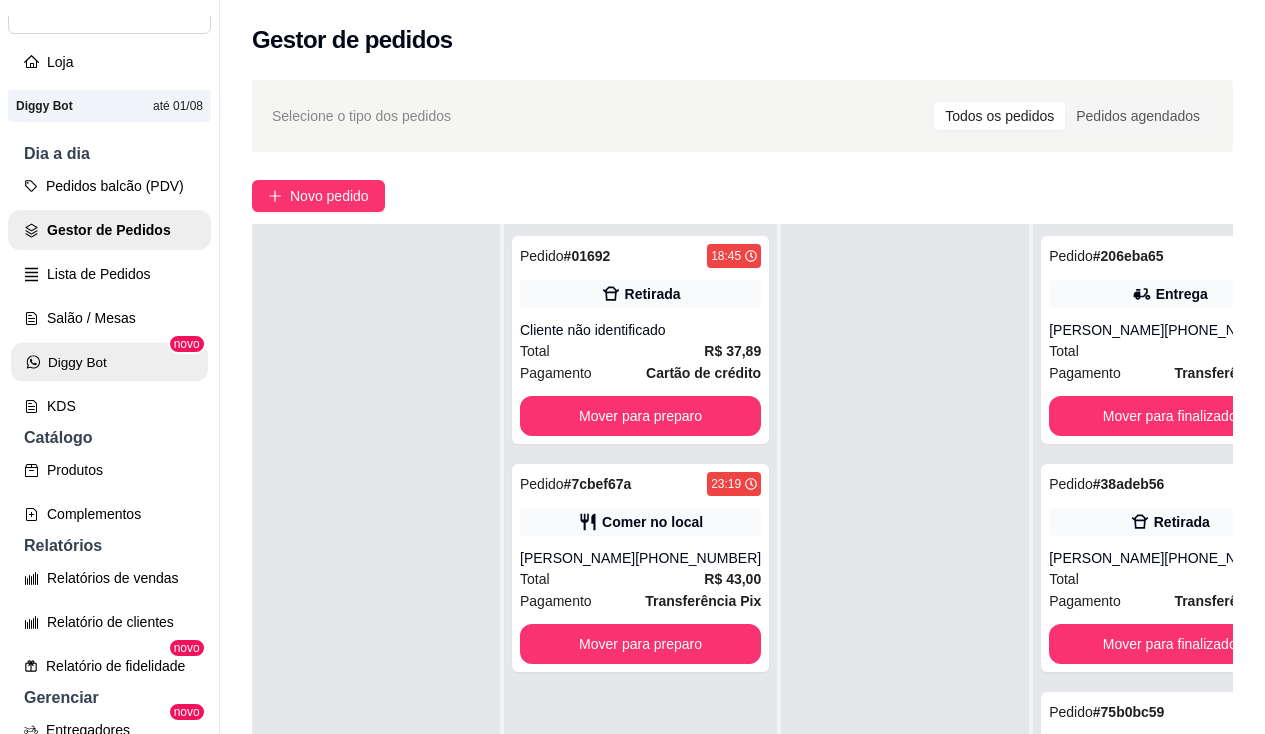 click on "Diggy Bot" at bounding box center [109, 362] 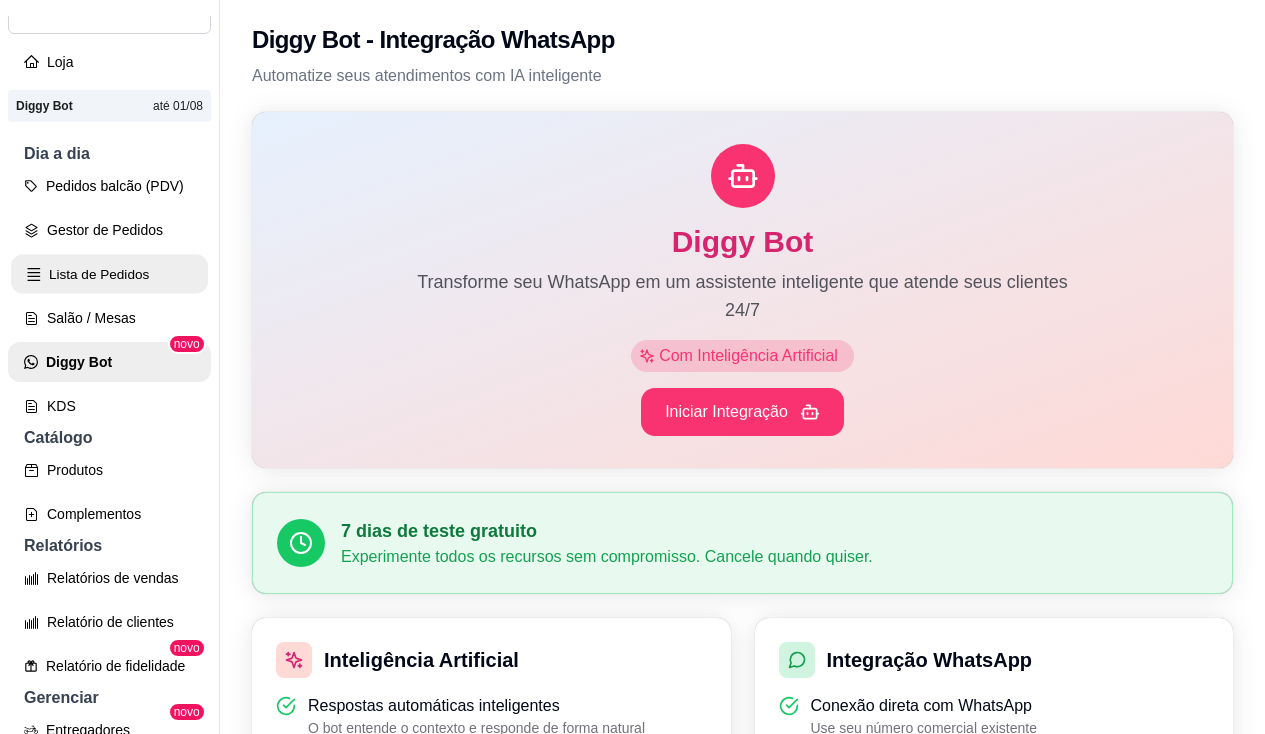 click on "Lista de Pedidos" at bounding box center (109, 274) 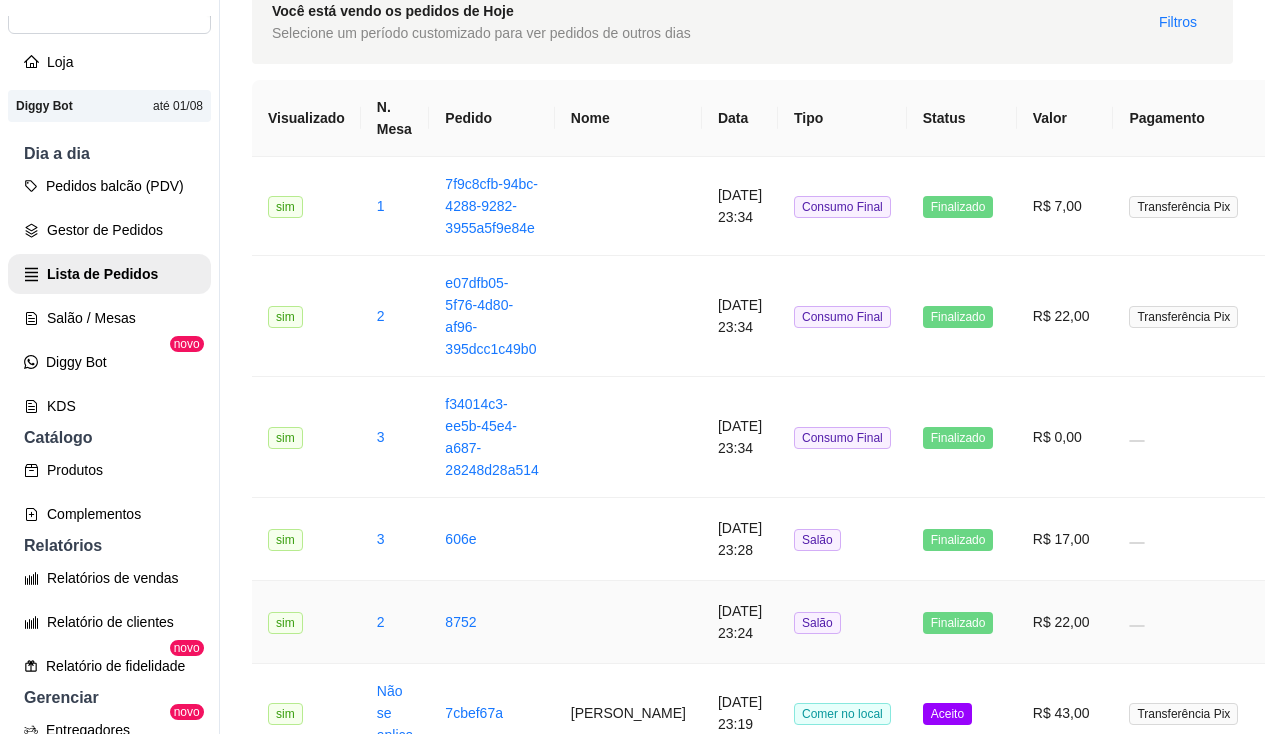 scroll, scrollTop: 0, scrollLeft: 0, axis: both 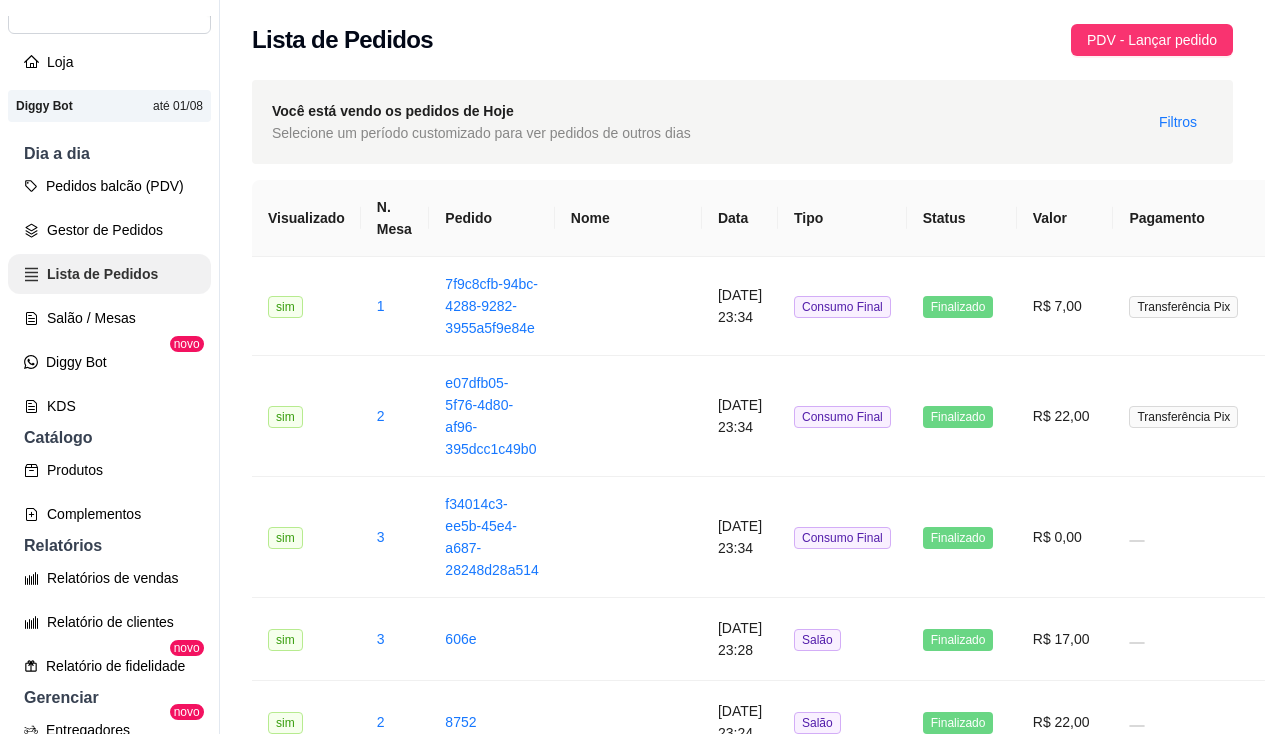 click on "Lista de Pedidos" at bounding box center (109, 274) 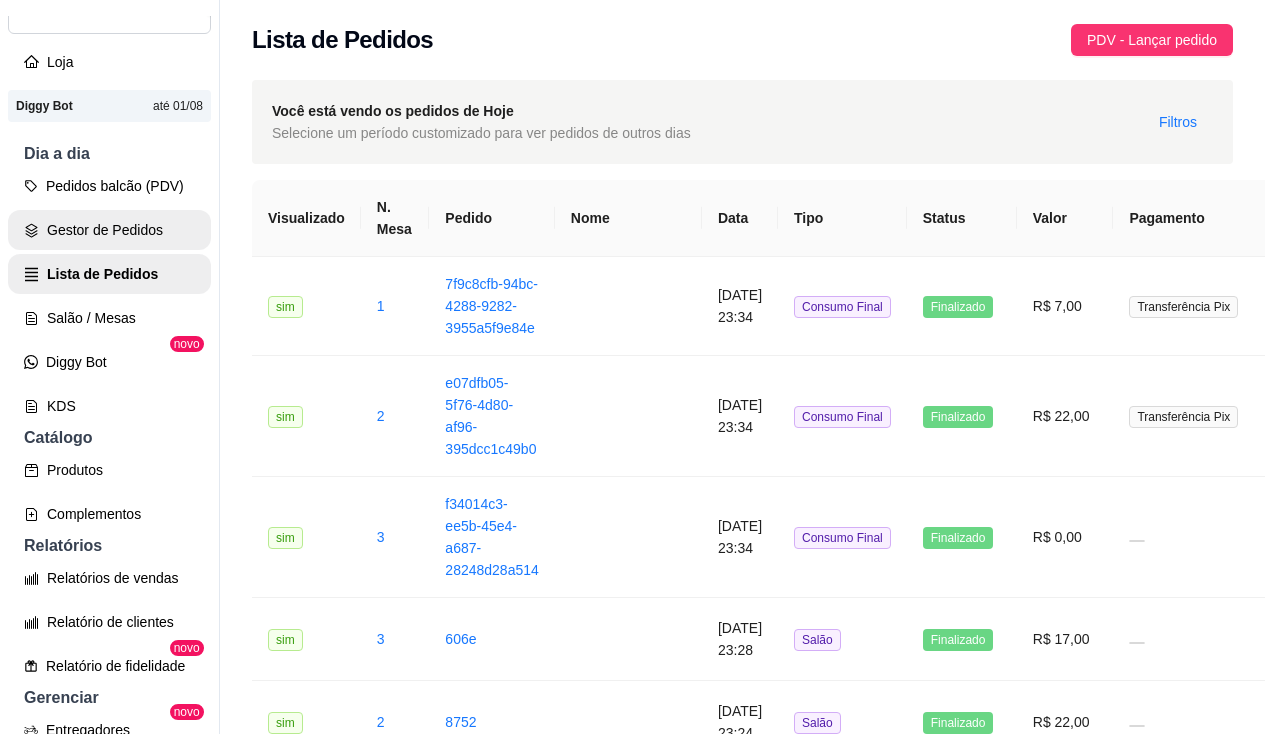 click on "Gestor de Pedidos" at bounding box center [109, 230] 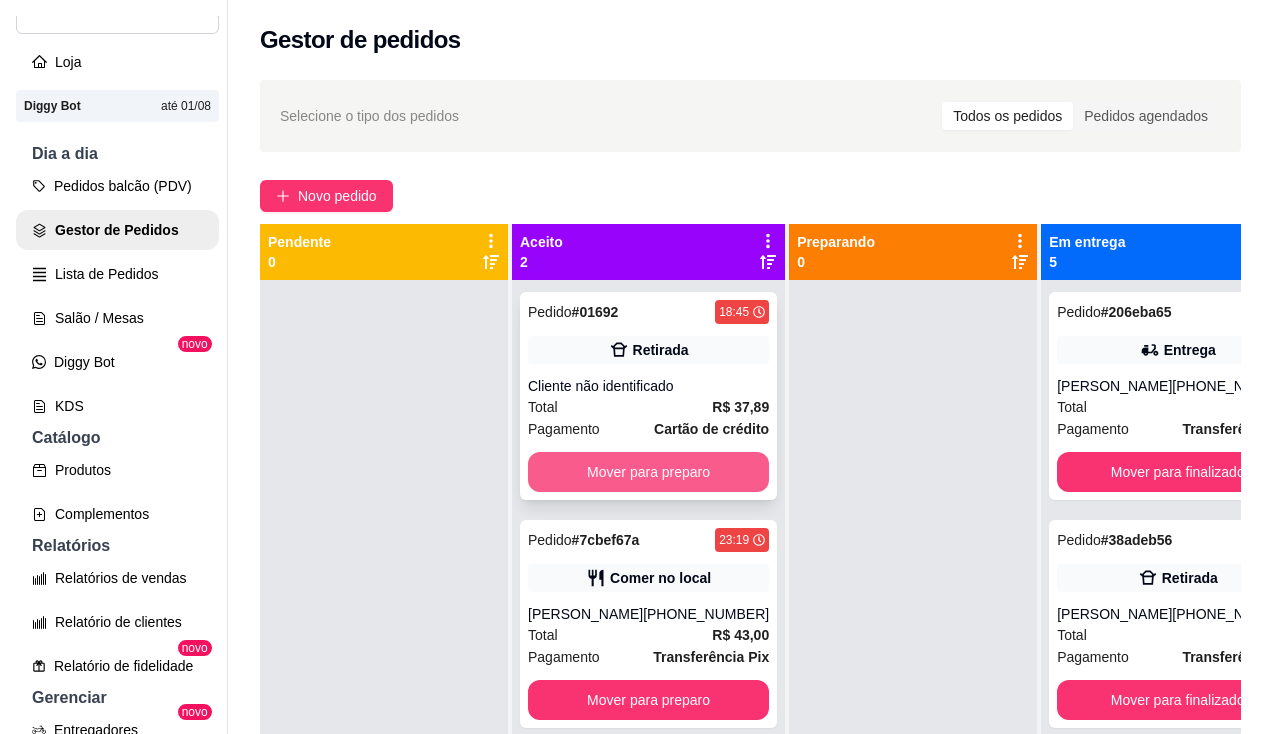scroll, scrollTop: 71, scrollLeft: 0, axis: vertical 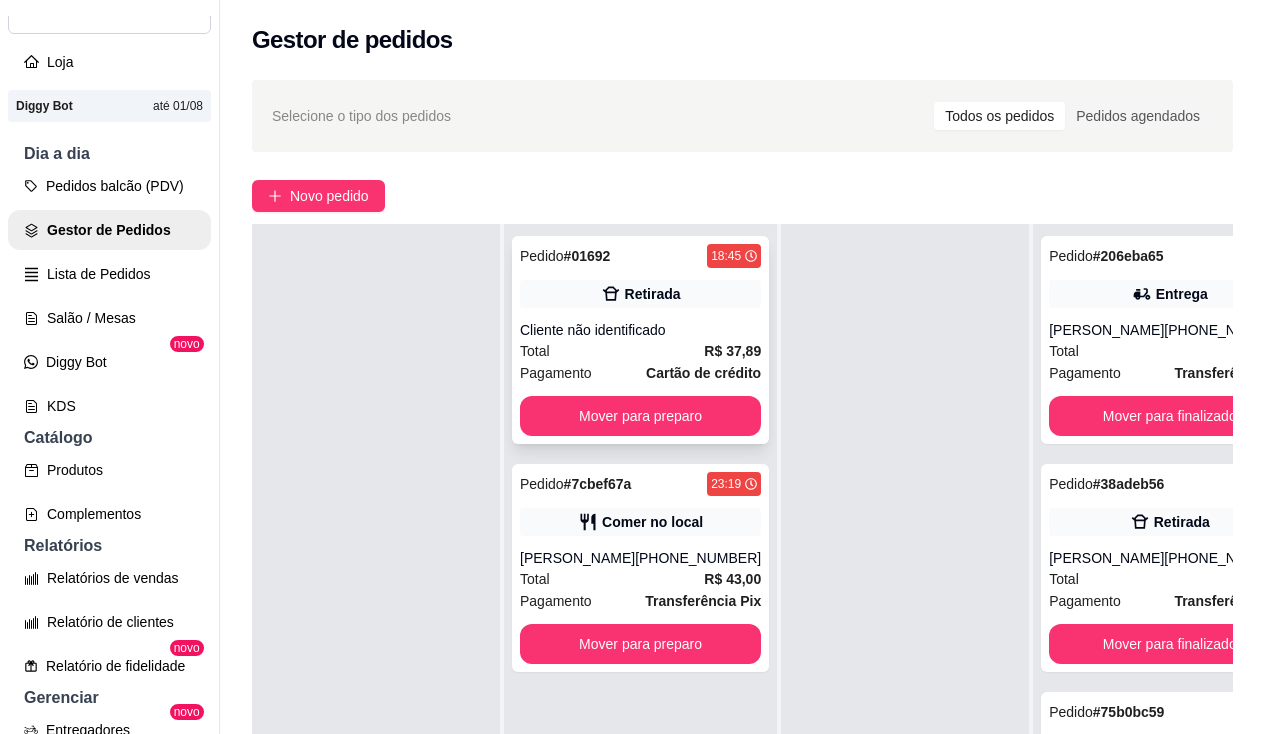 click 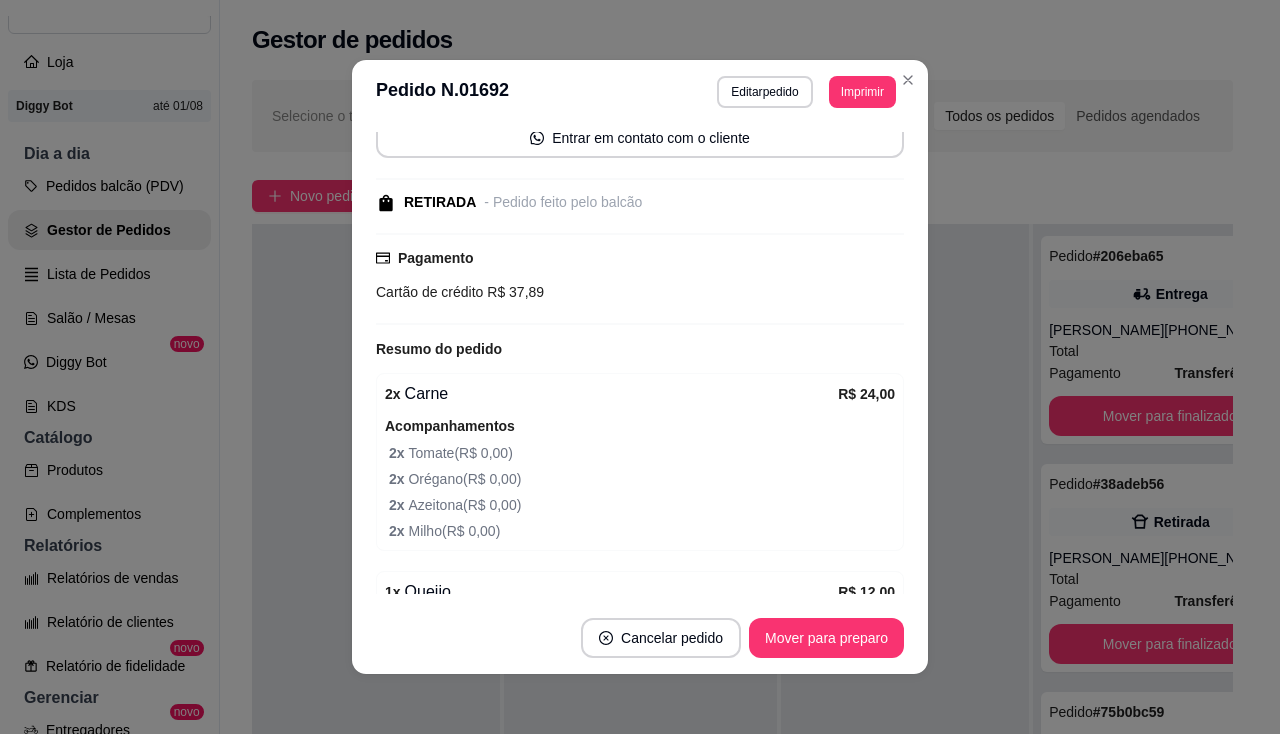 scroll, scrollTop: 355, scrollLeft: 0, axis: vertical 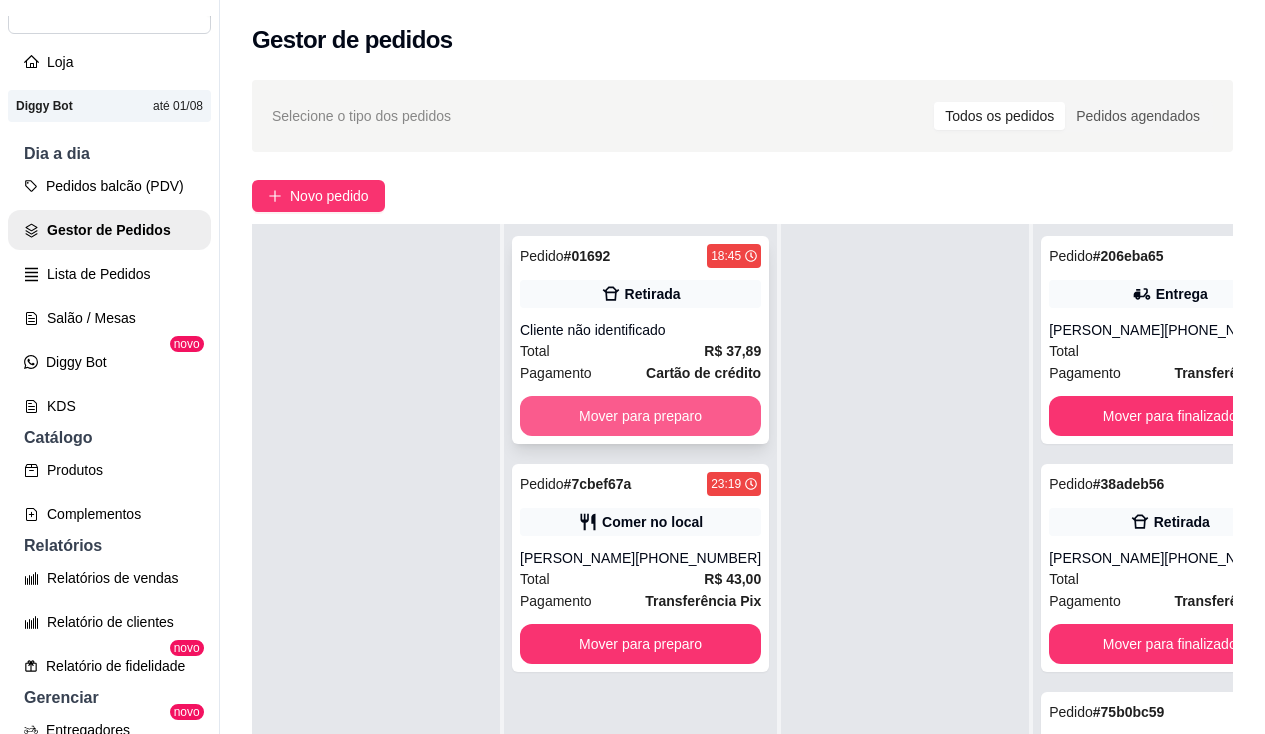 click on "Mover para preparo" at bounding box center [640, 416] 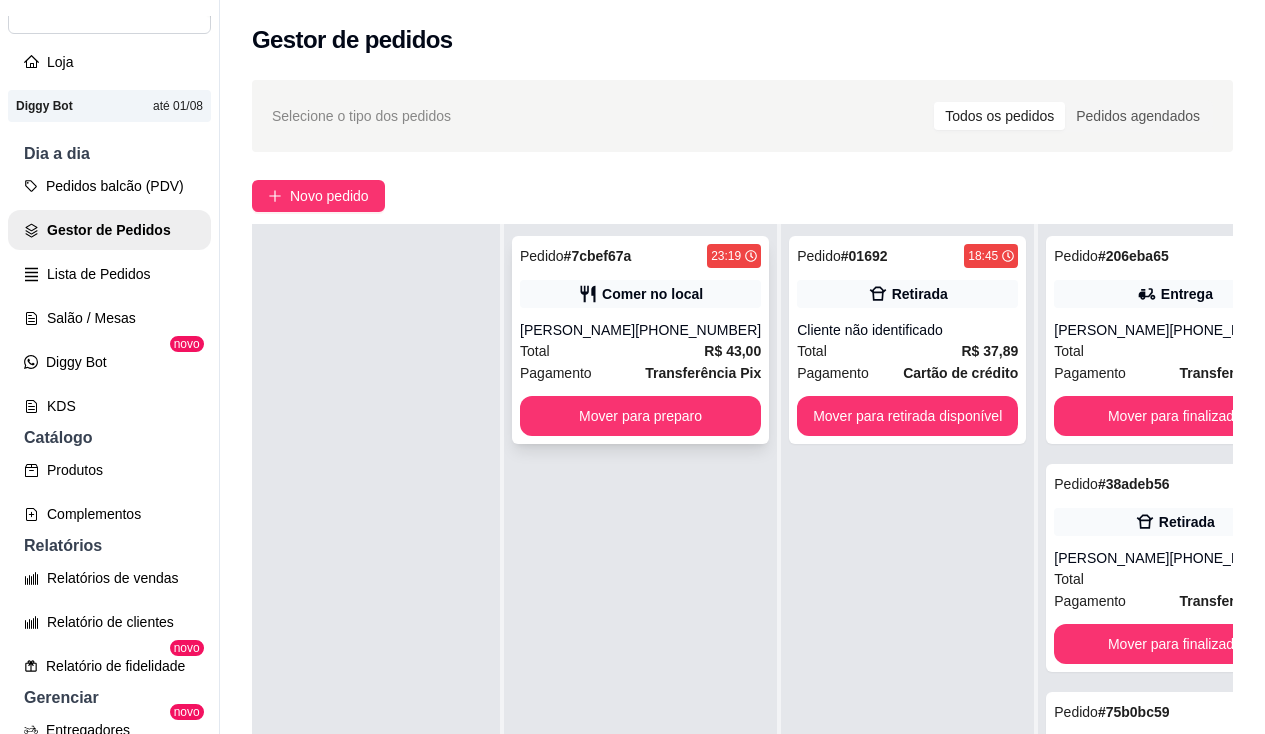 click on "Mover para preparo" at bounding box center [640, 416] 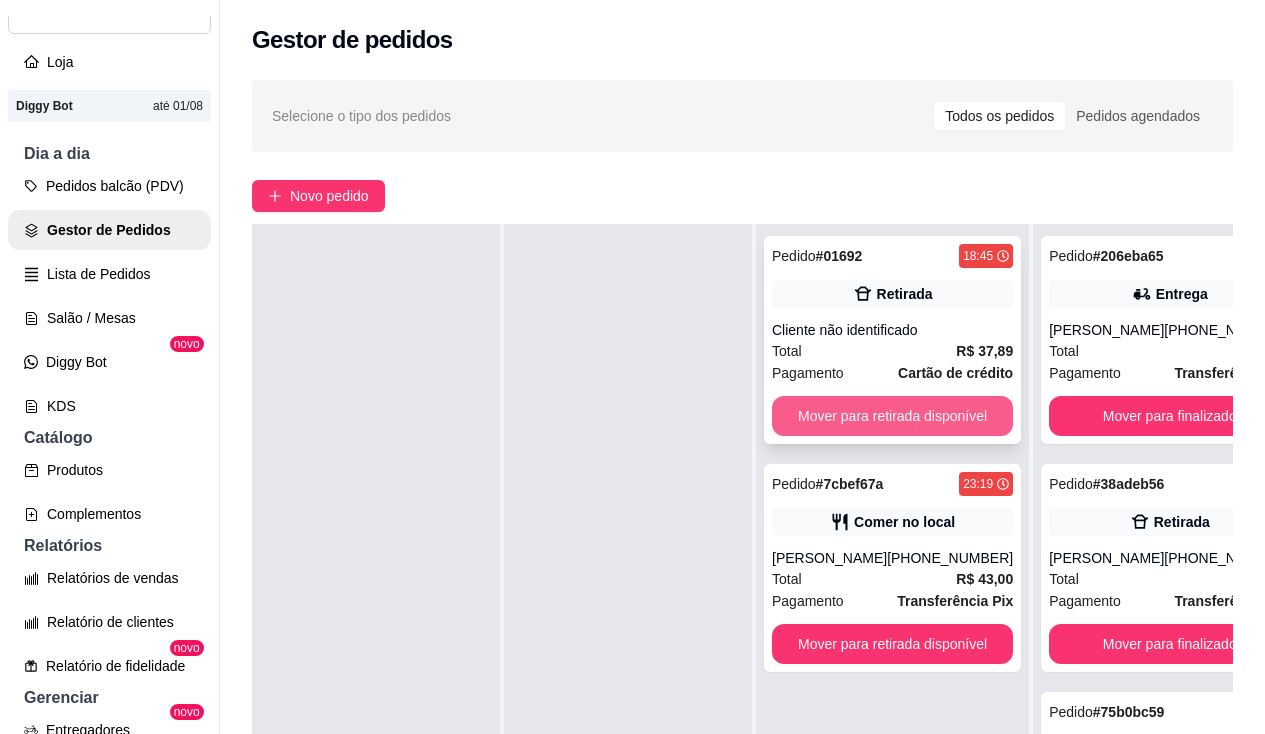 click on "Mover para retirada disponível" at bounding box center (892, 416) 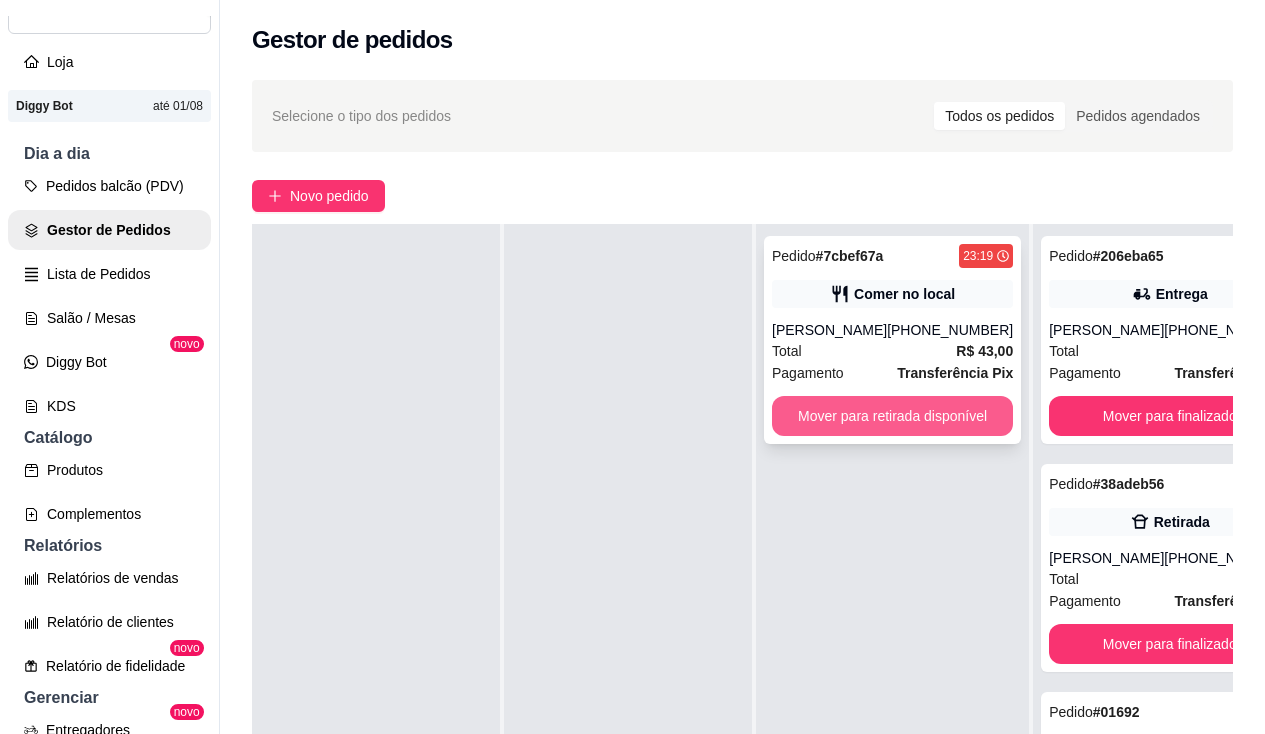 click on "Mover para retirada disponível" at bounding box center [892, 416] 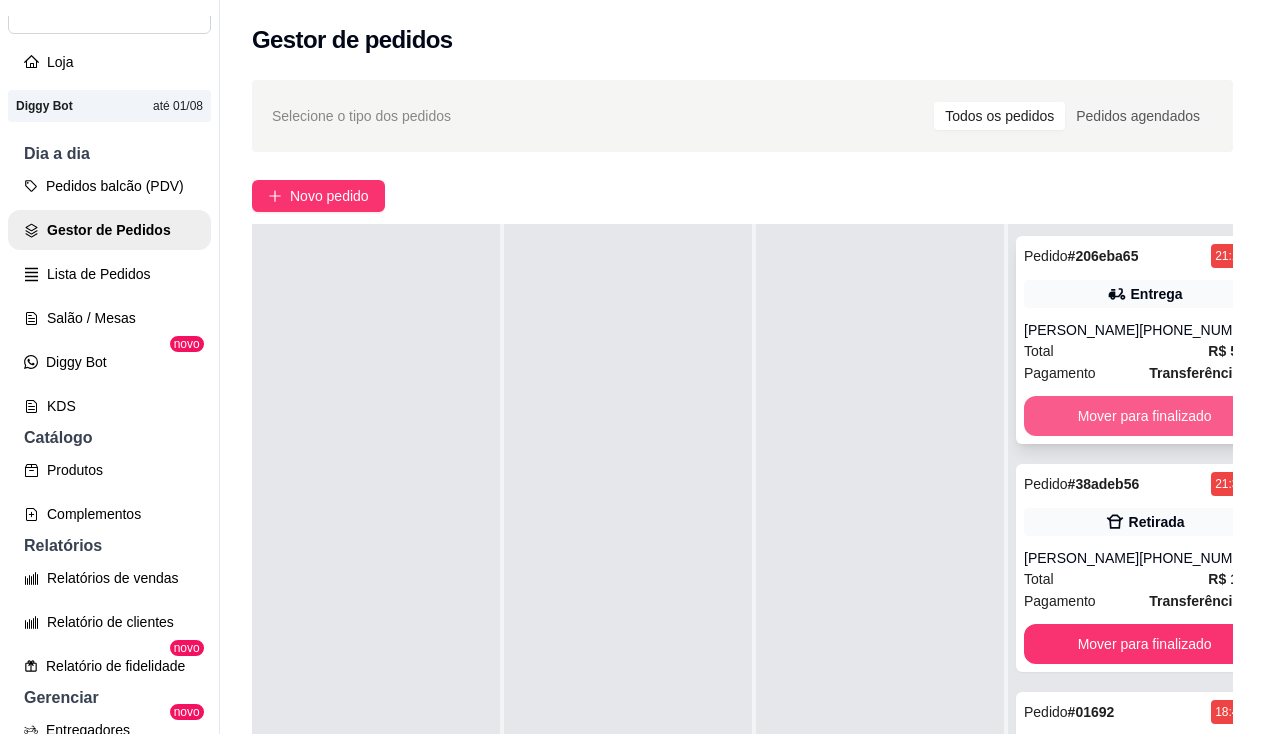click on "Mover para finalizado" at bounding box center (1144, 416) 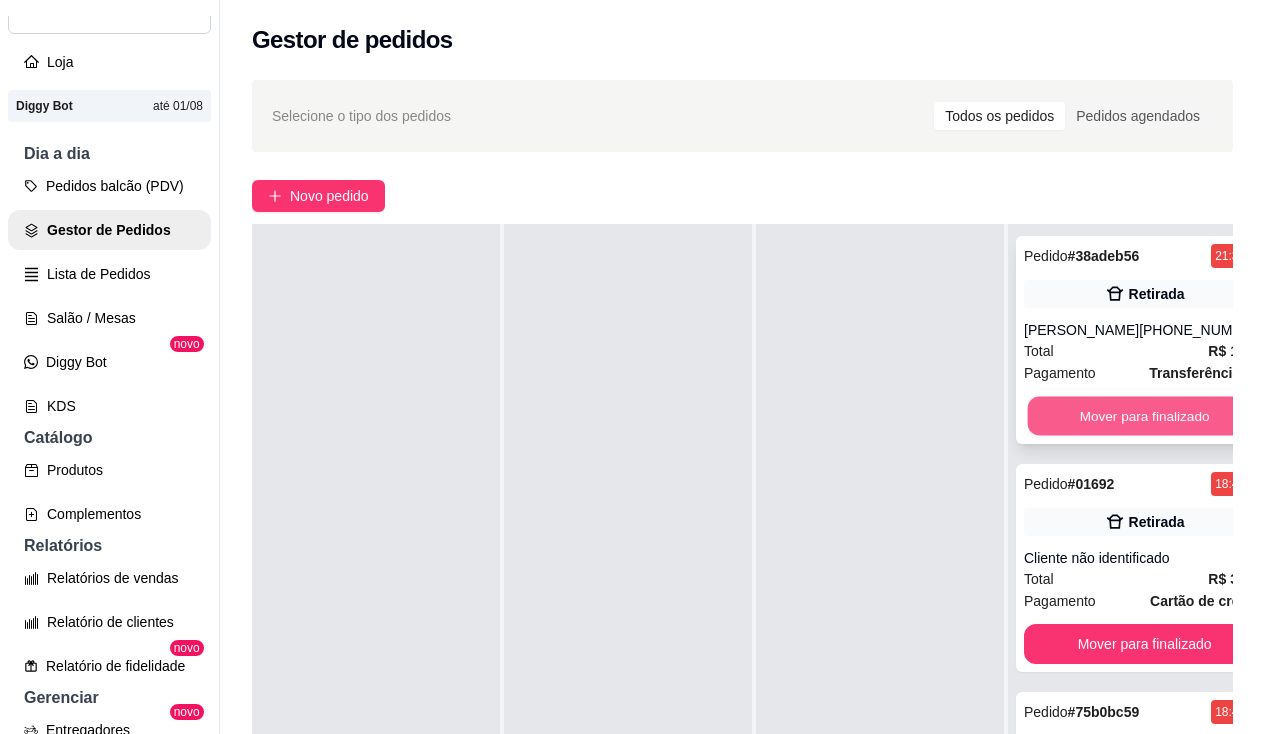 click on "Mover para finalizado" at bounding box center [1145, 416] 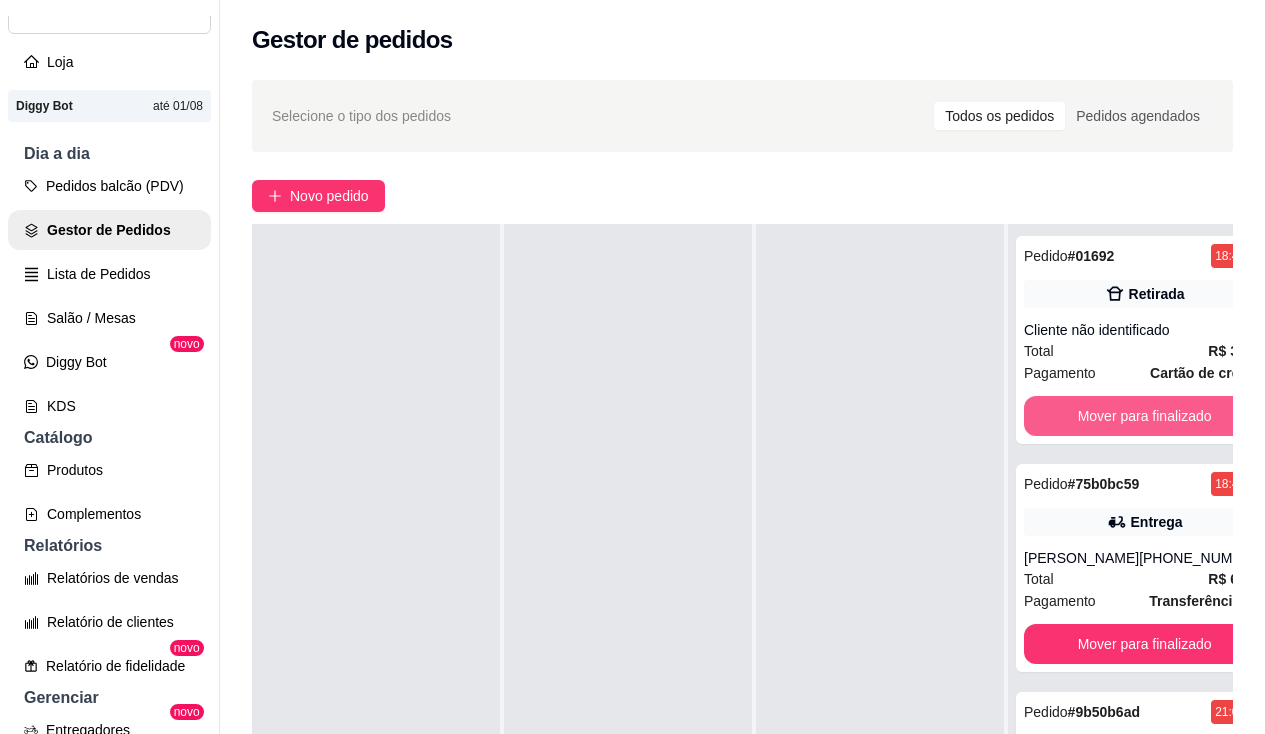 click on "Mover para finalizado" at bounding box center (1144, 416) 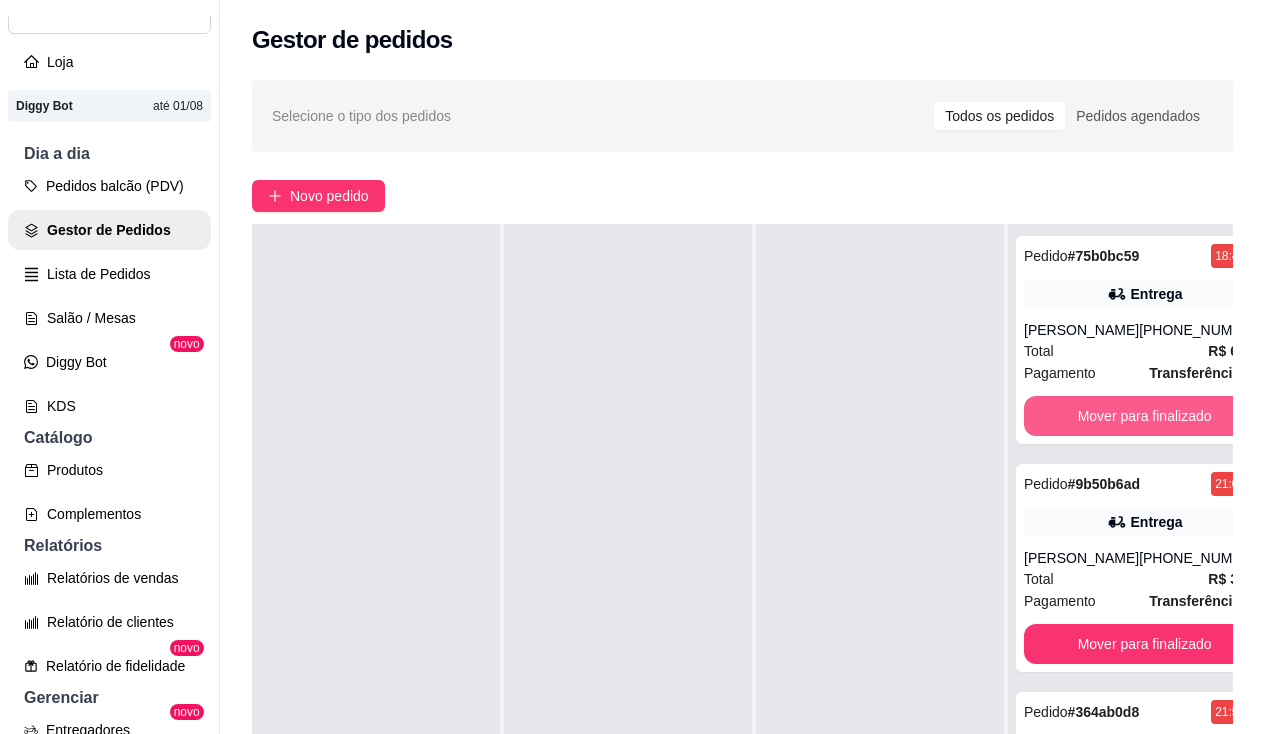 click on "Mover para finalizado" at bounding box center [1144, 416] 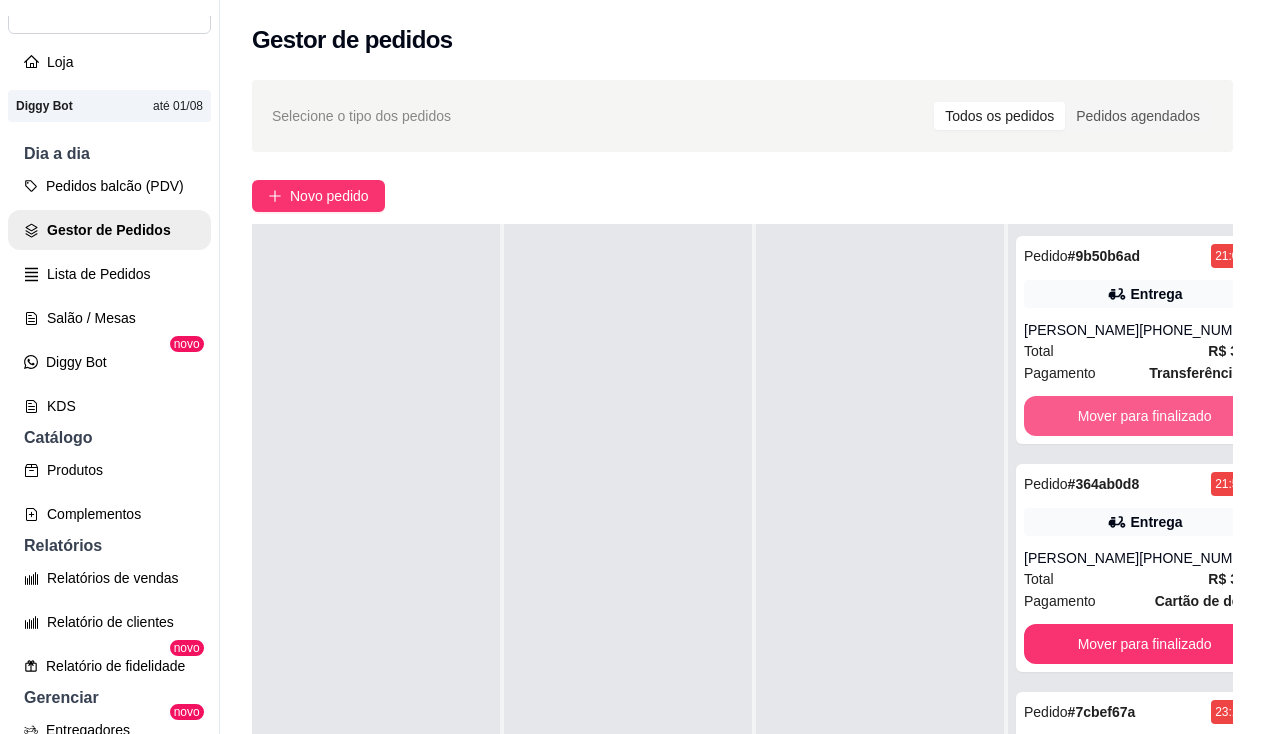 click on "Mover para finalizado" at bounding box center [1144, 416] 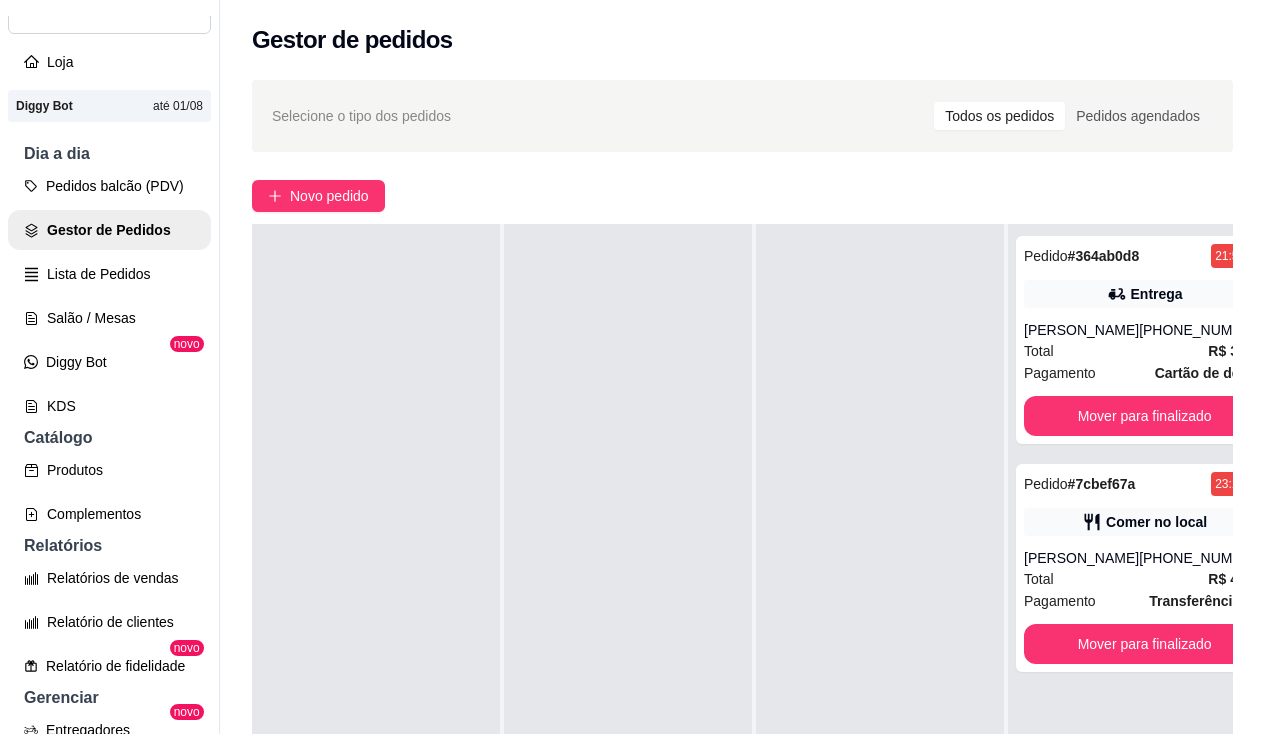 click on "Pedido  # 364ab0d8 21:55 Entrega [PERSON_NAME] padrão  [PHONE_NUMBER] Total R$ 36,84 Pagamento Cartão de débito Mover para finalizado" at bounding box center (1144, 340) 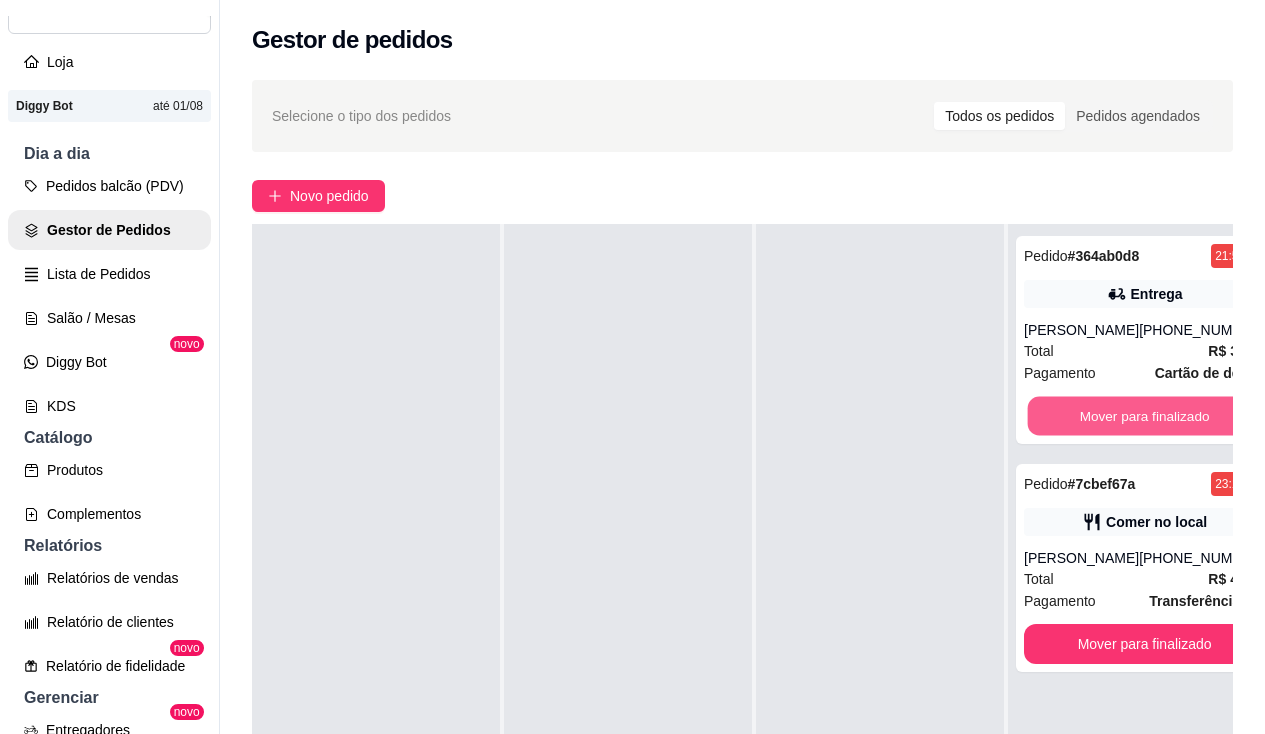 click on "Mover para finalizado" at bounding box center (1145, 416) 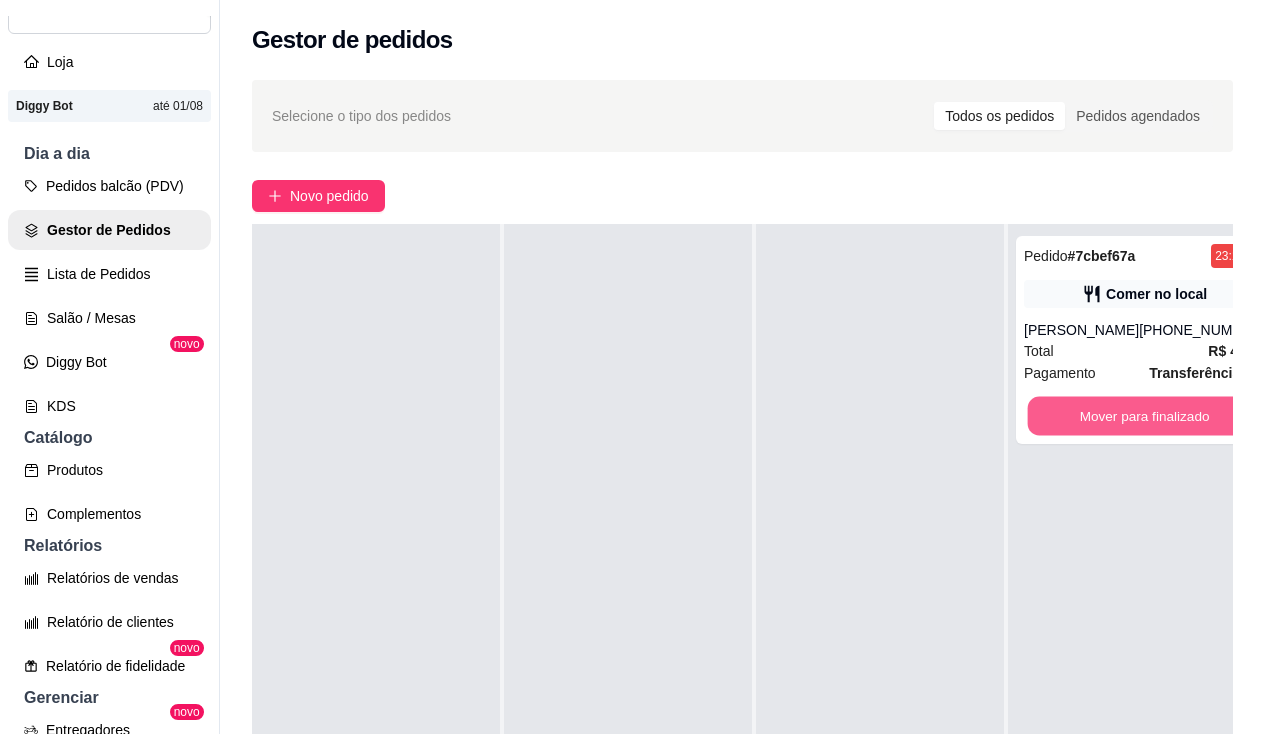 click on "Mover para finalizado" at bounding box center (1145, 416) 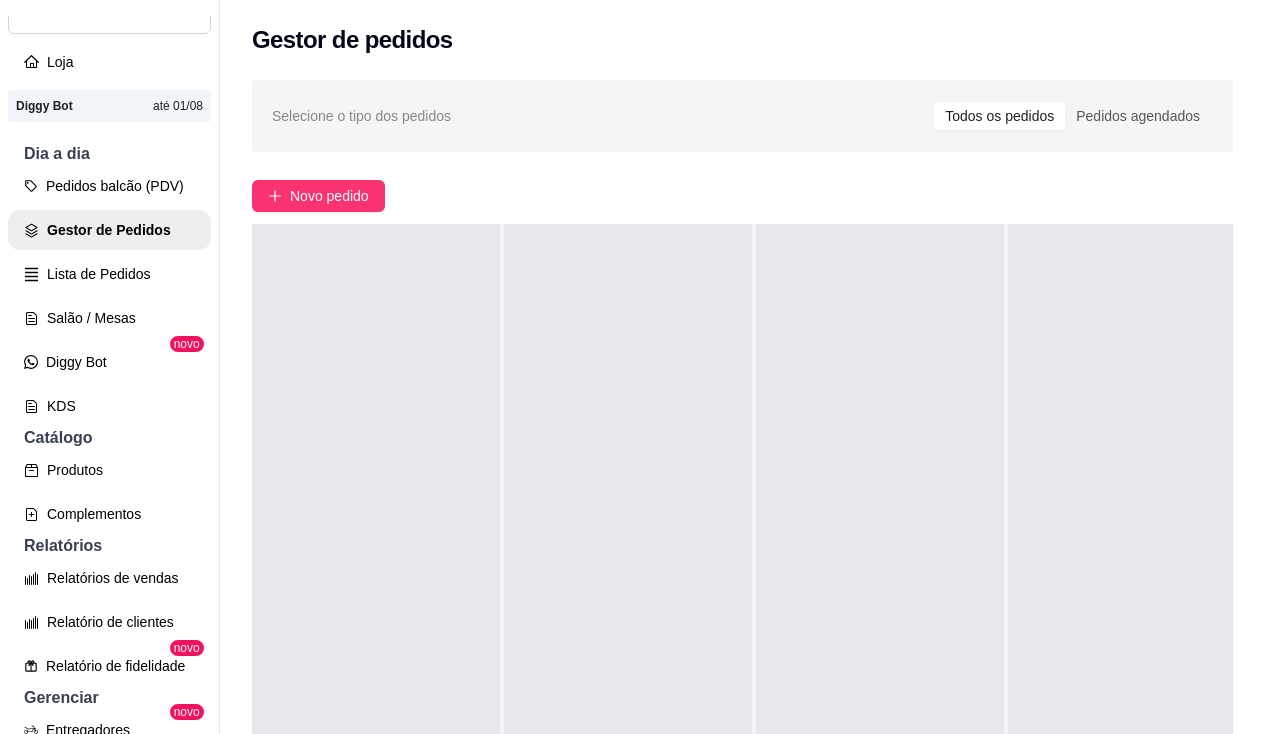 drag, startPoint x: 239, startPoint y: 555, endPoint x: 256, endPoint y: 554, distance: 17.029387 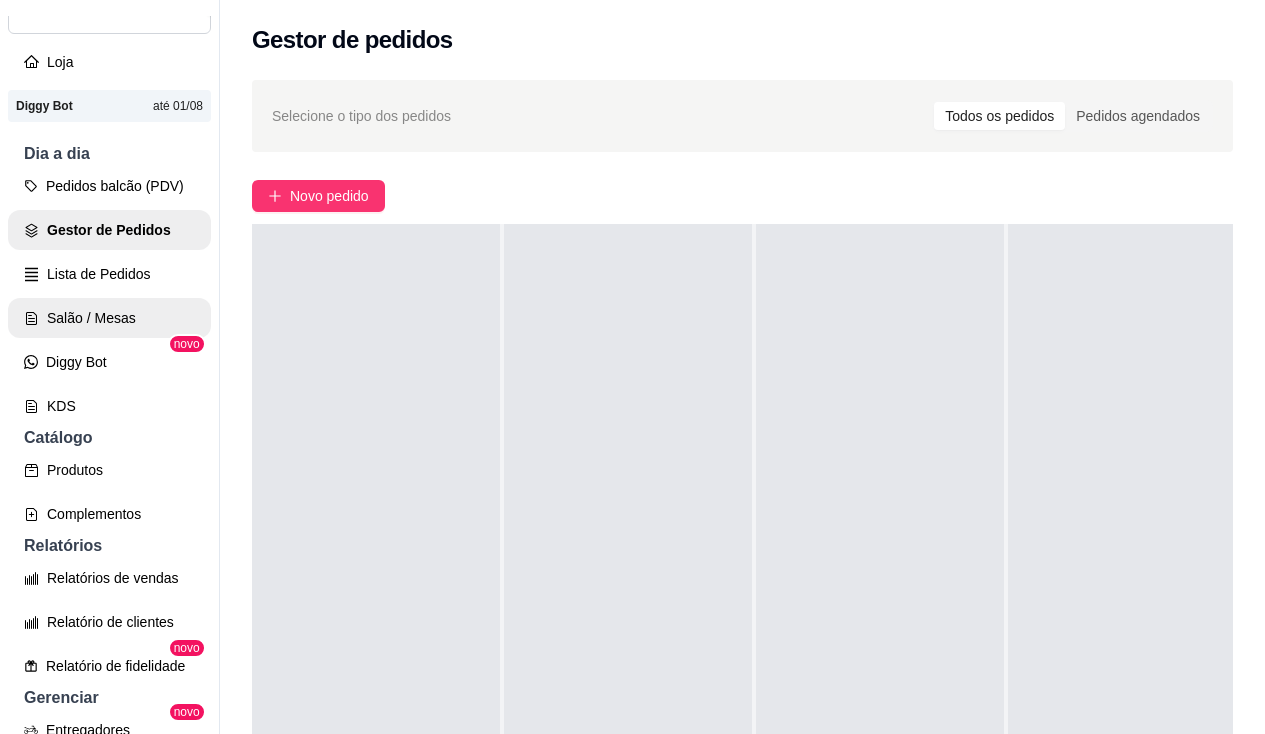 click on "Salão / Mesas" at bounding box center (109, 318) 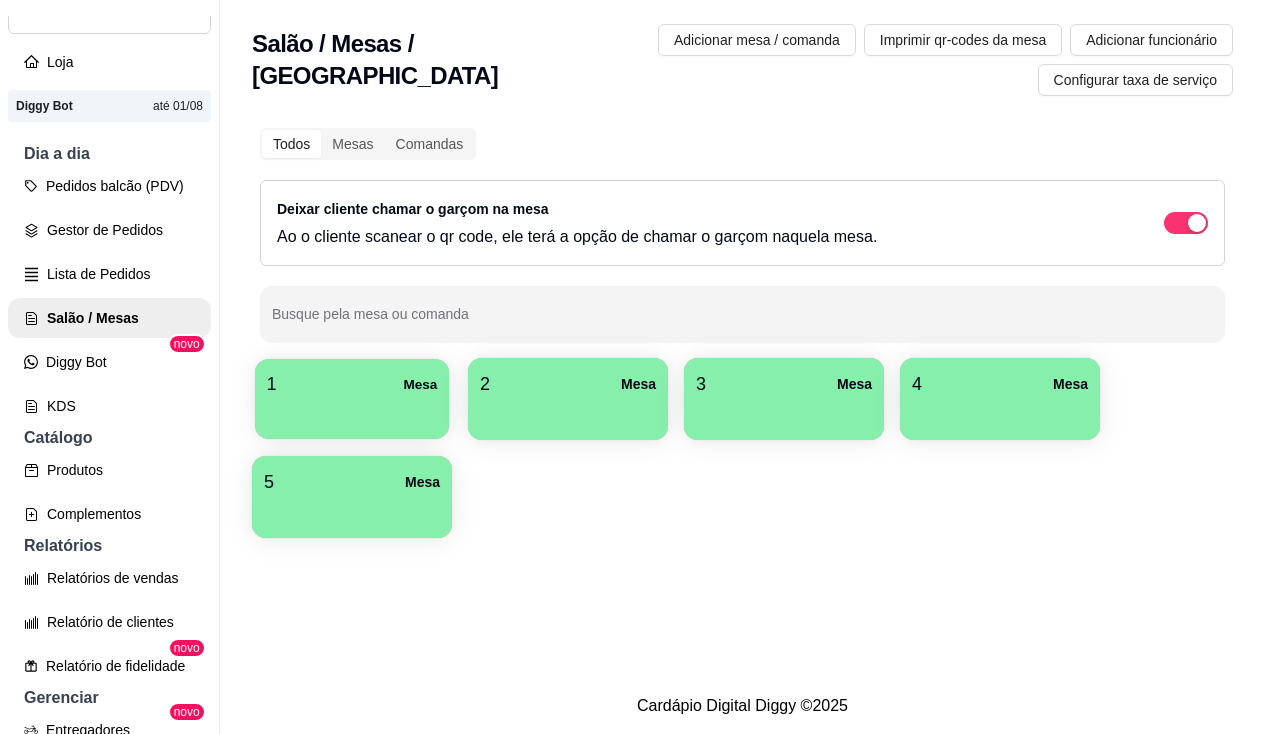 click at bounding box center [352, 412] 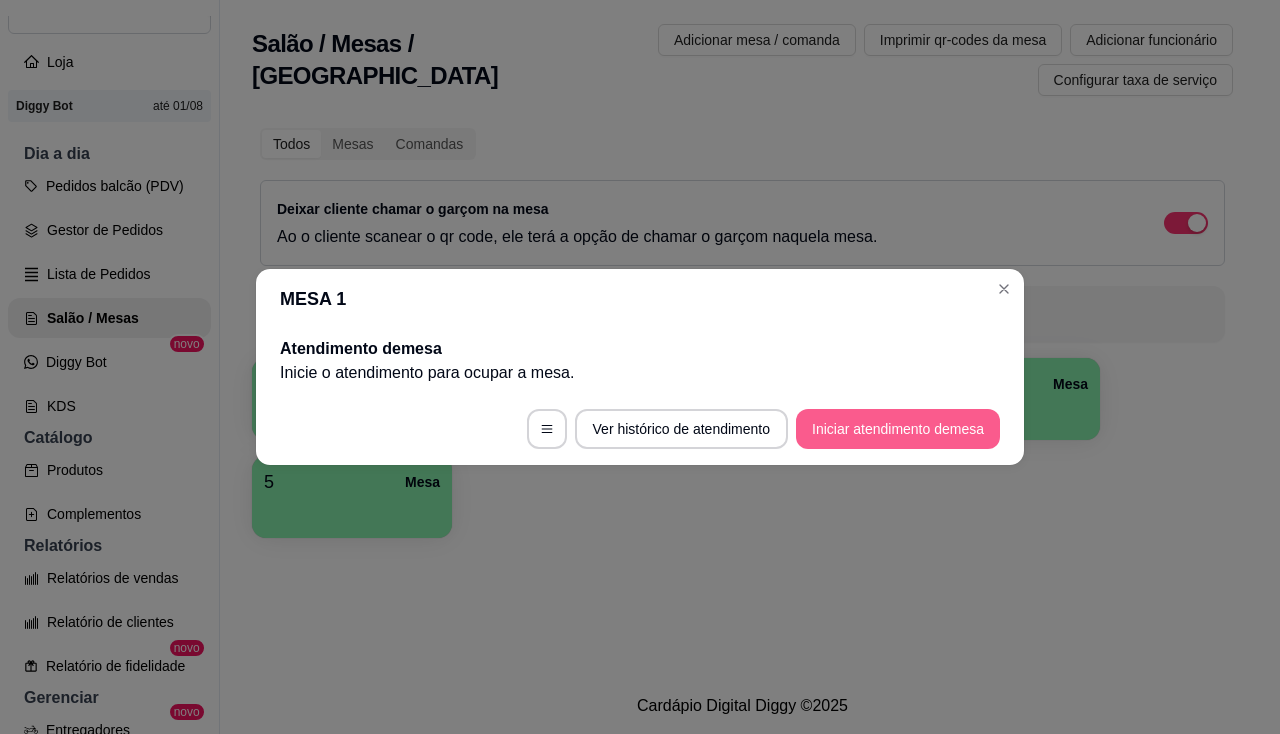 click on "Iniciar atendimento de  mesa" at bounding box center (898, 429) 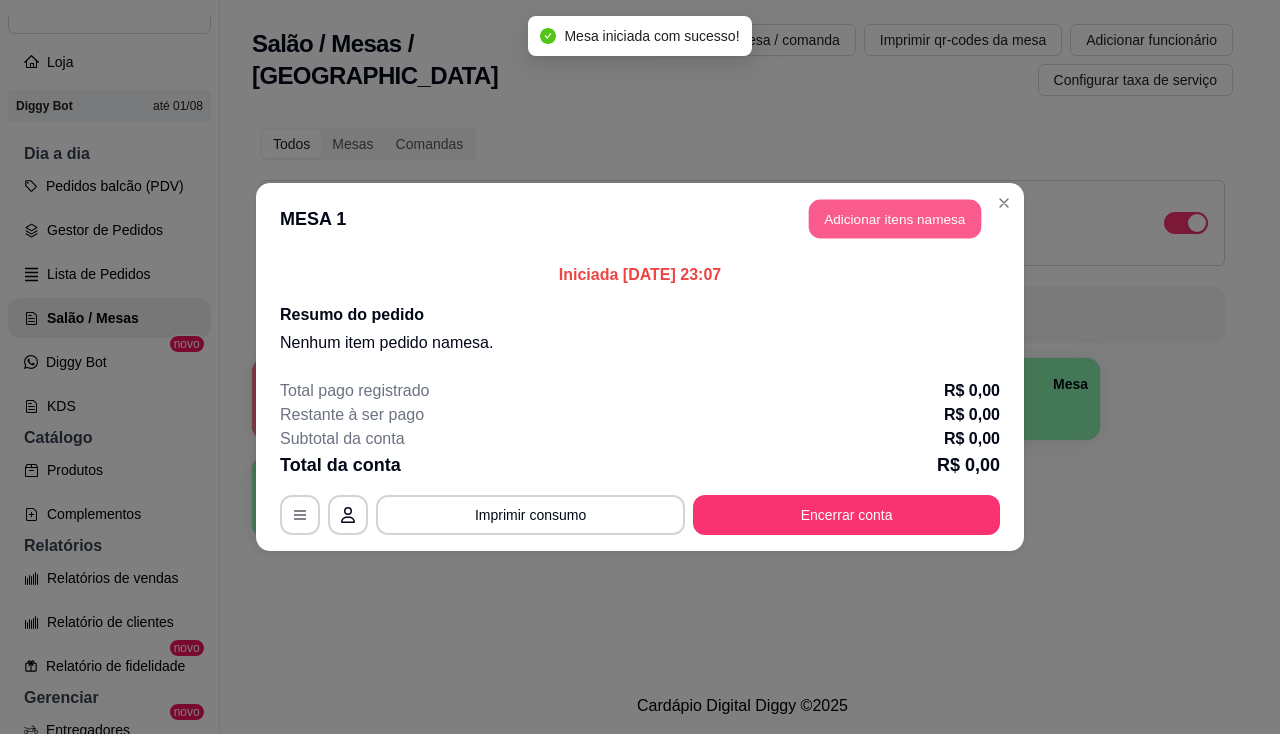 click on "Adicionar itens na  mesa" at bounding box center (895, 219) 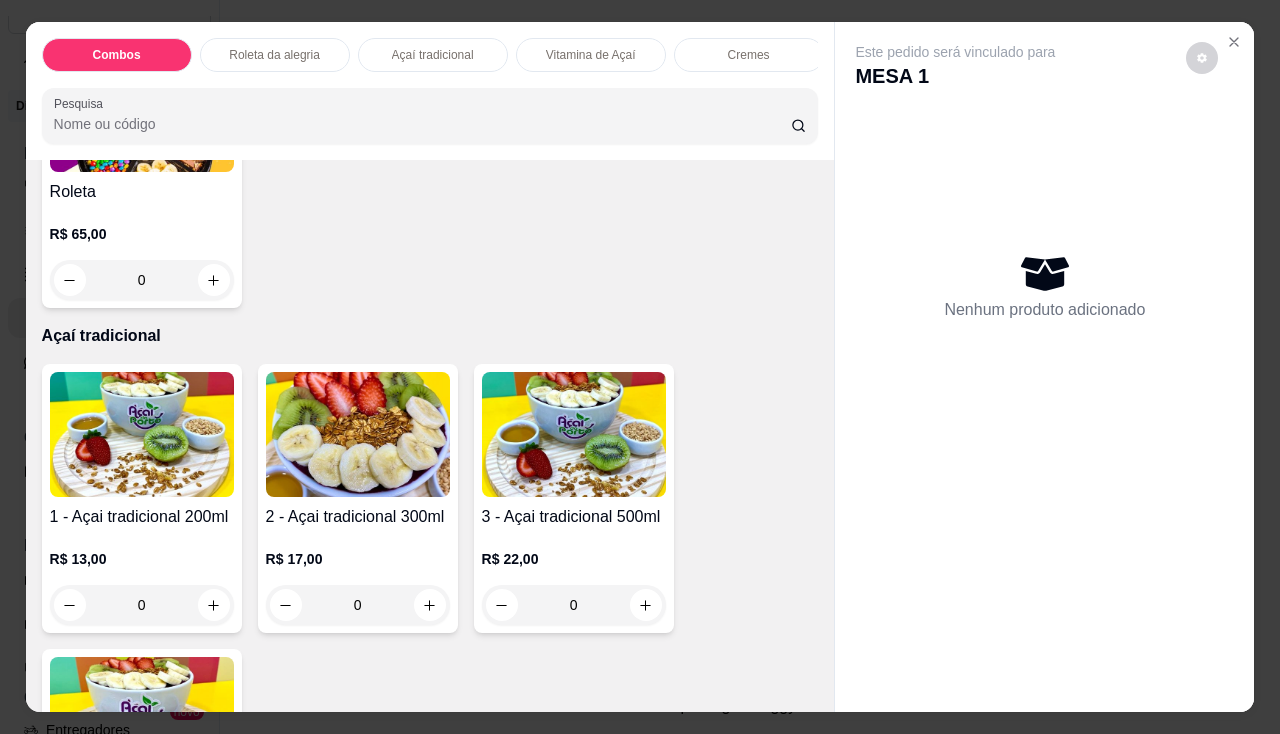 scroll, scrollTop: 800, scrollLeft: 0, axis: vertical 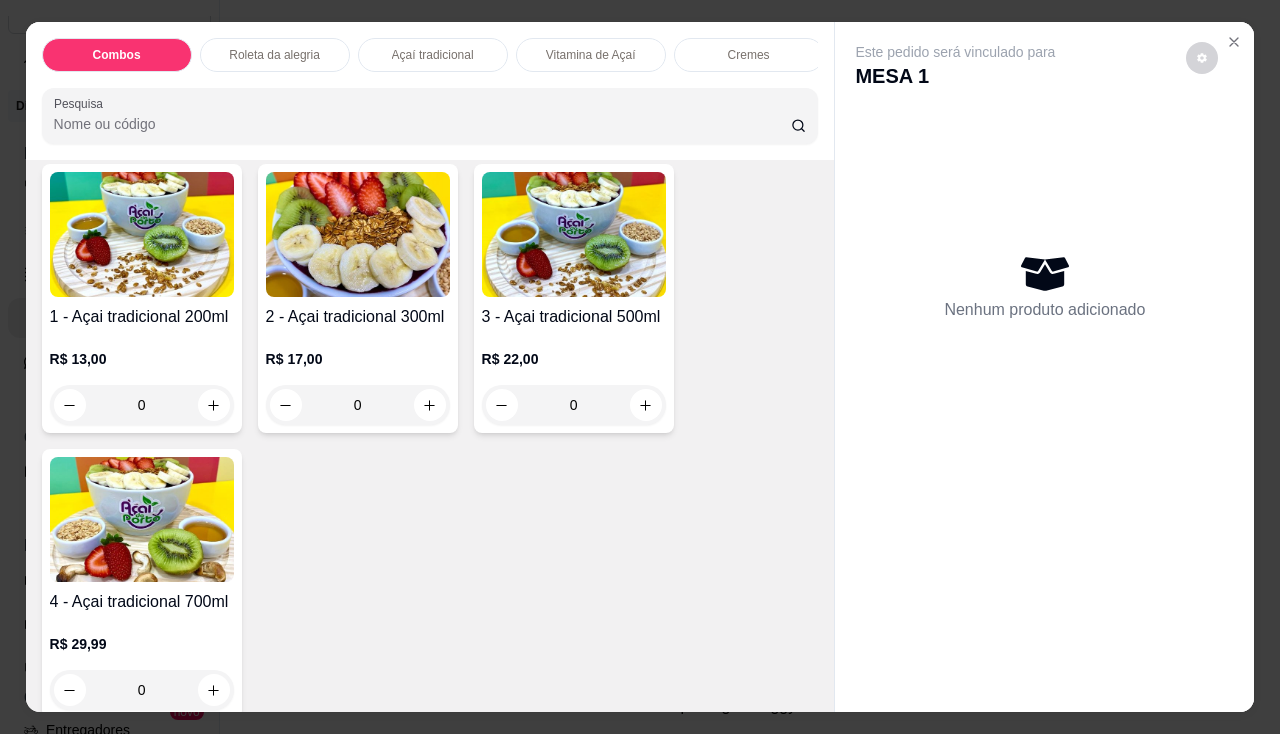 click on "0" at bounding box center [142, 405] 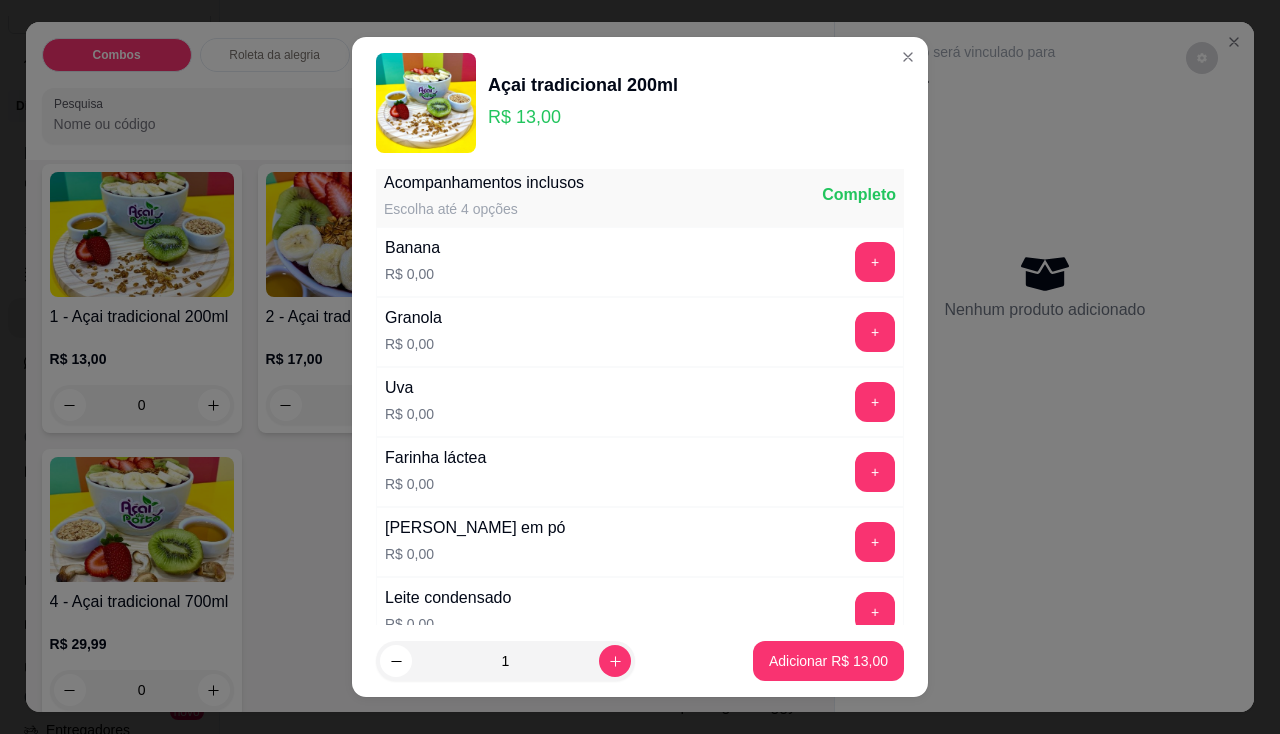 scroll, scrollTop: 600, scrollLeft: 0, axis: vertical 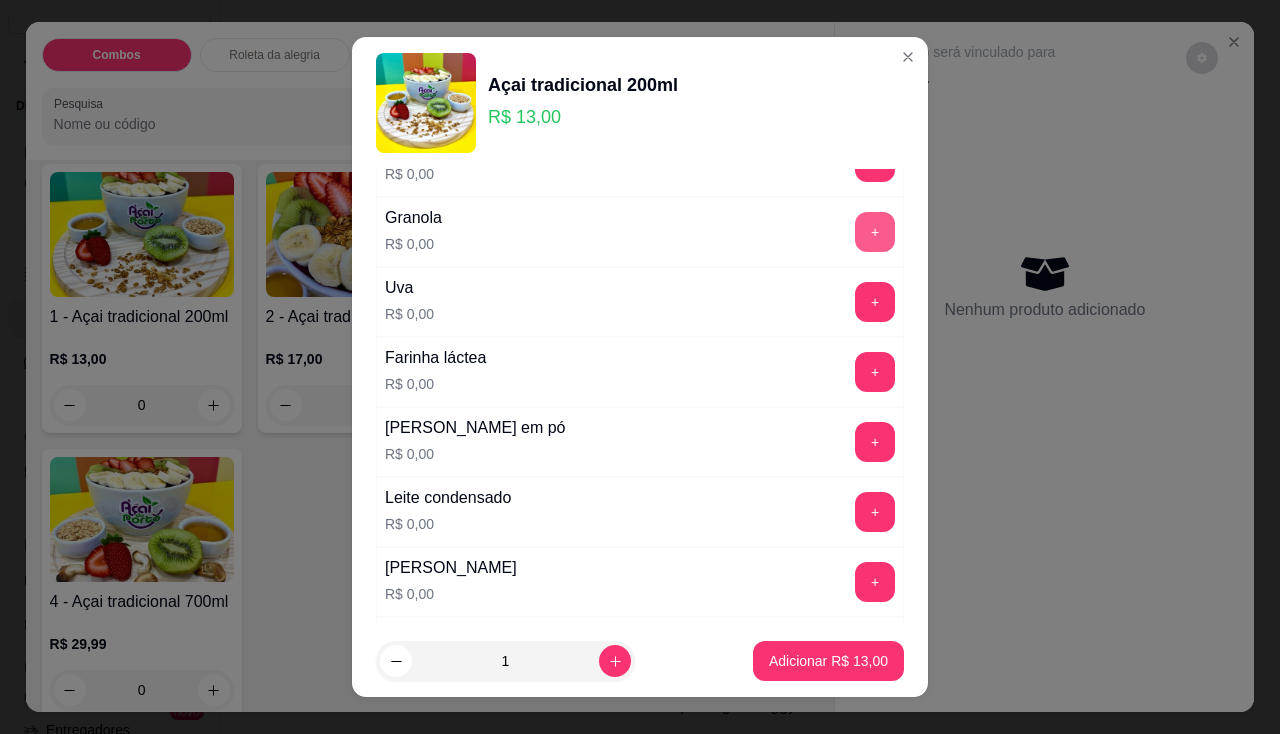 click on "+" at bounding box center (875, 232) 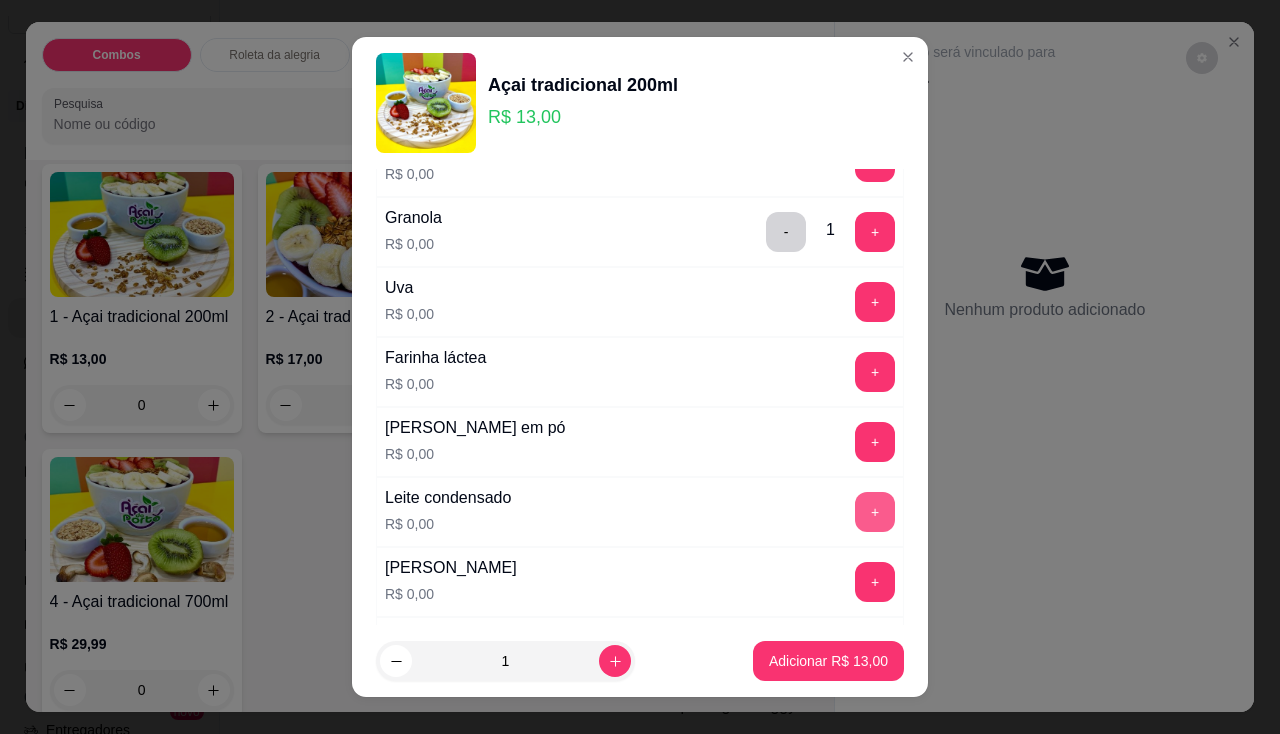 click on "+" at bounding box center (875, 512) 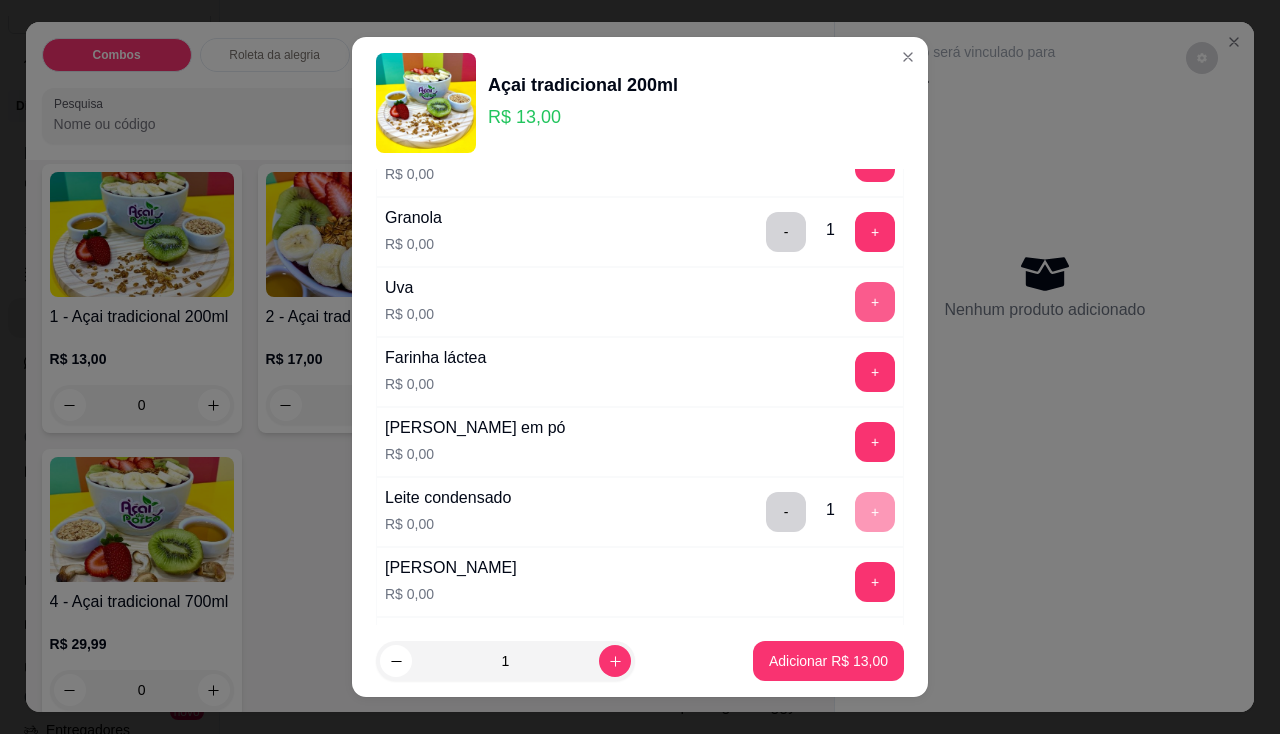 click on "+" at bounding box center (875, 302) 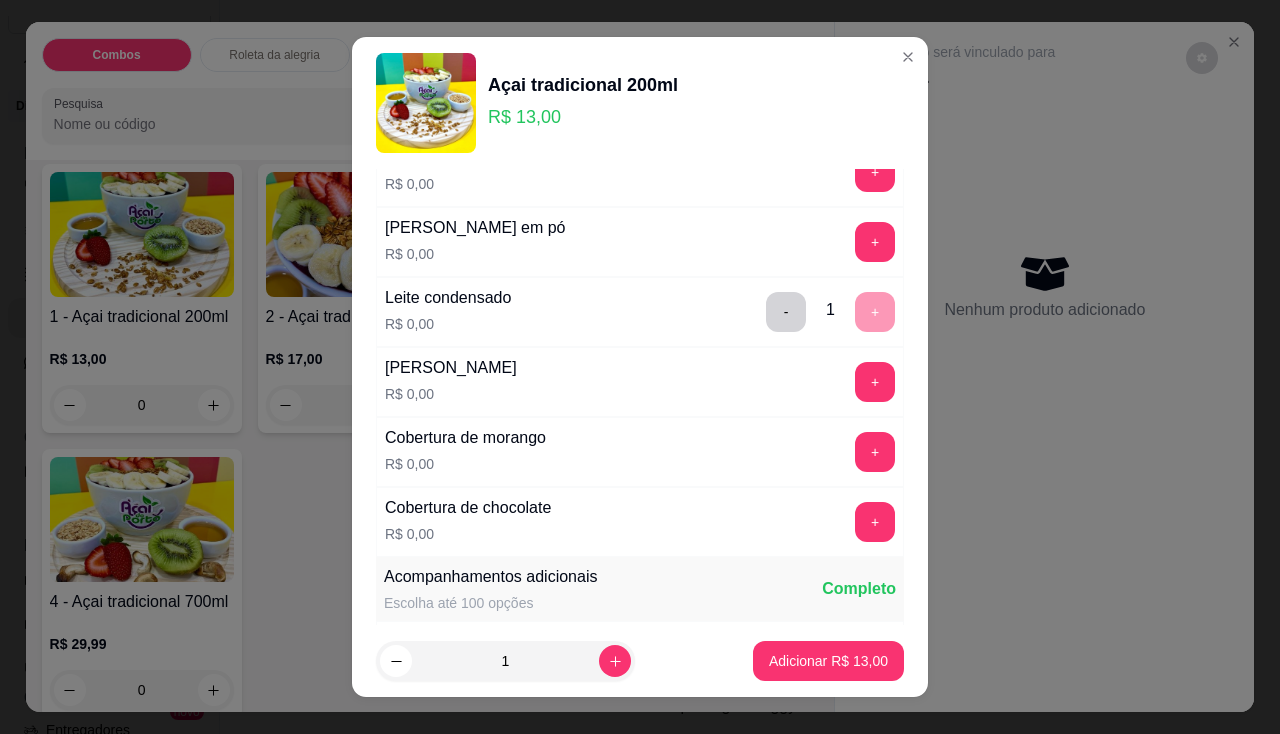 scroll, scrollTop: 700, scrollLeft: 0, axis: vertical 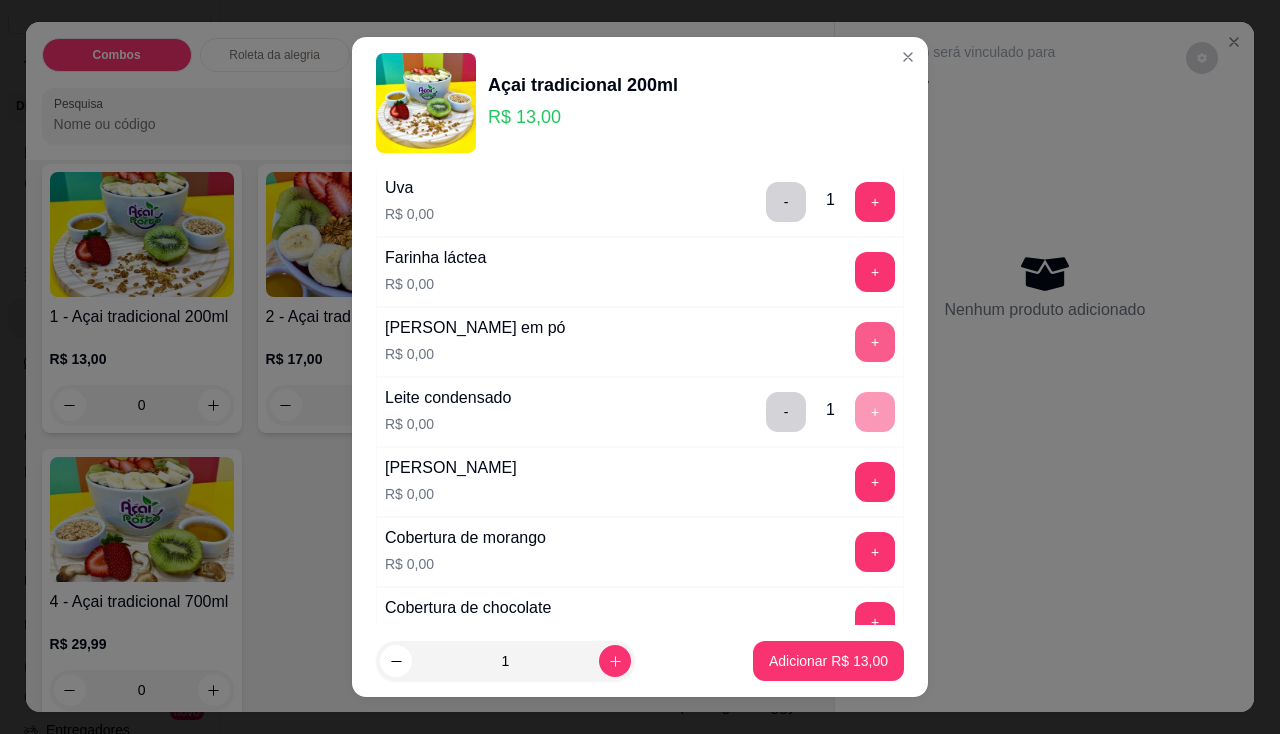 click on "+" at bounding box center (875, 342) 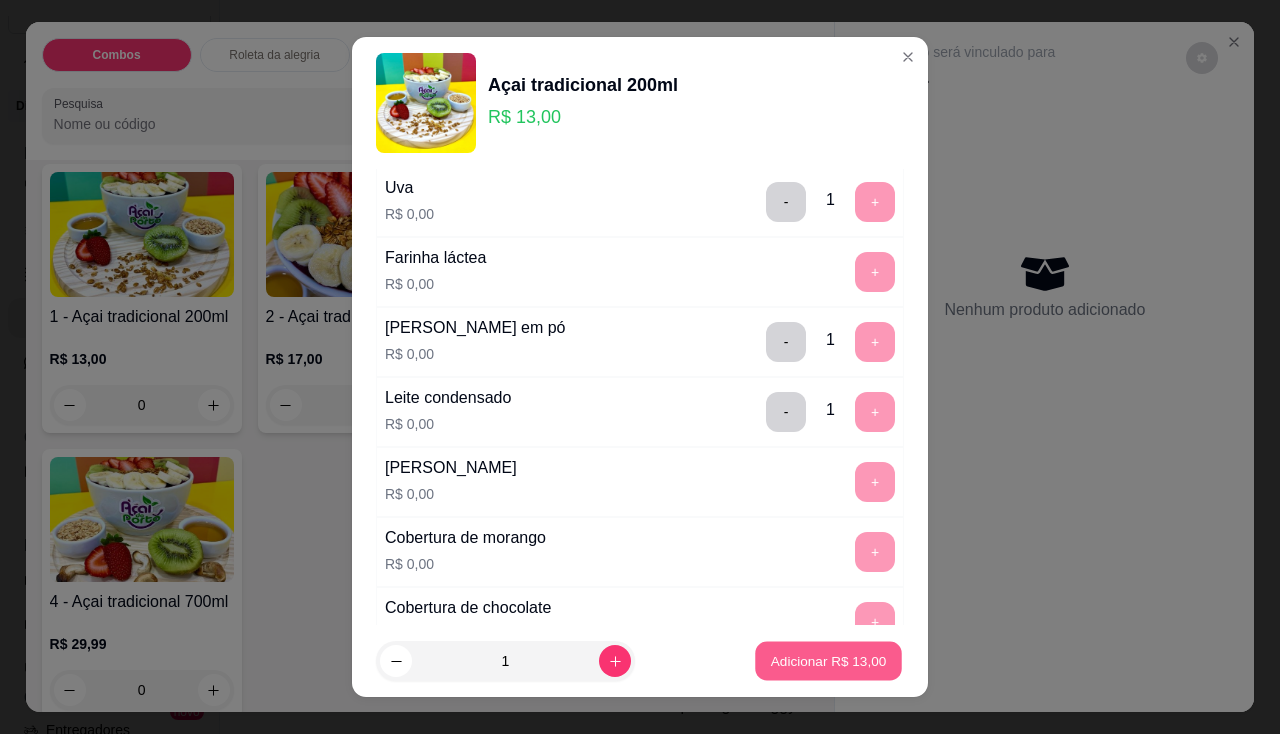 click on "Adicionar   R$ 13,00" at bounding box center [829, 661] 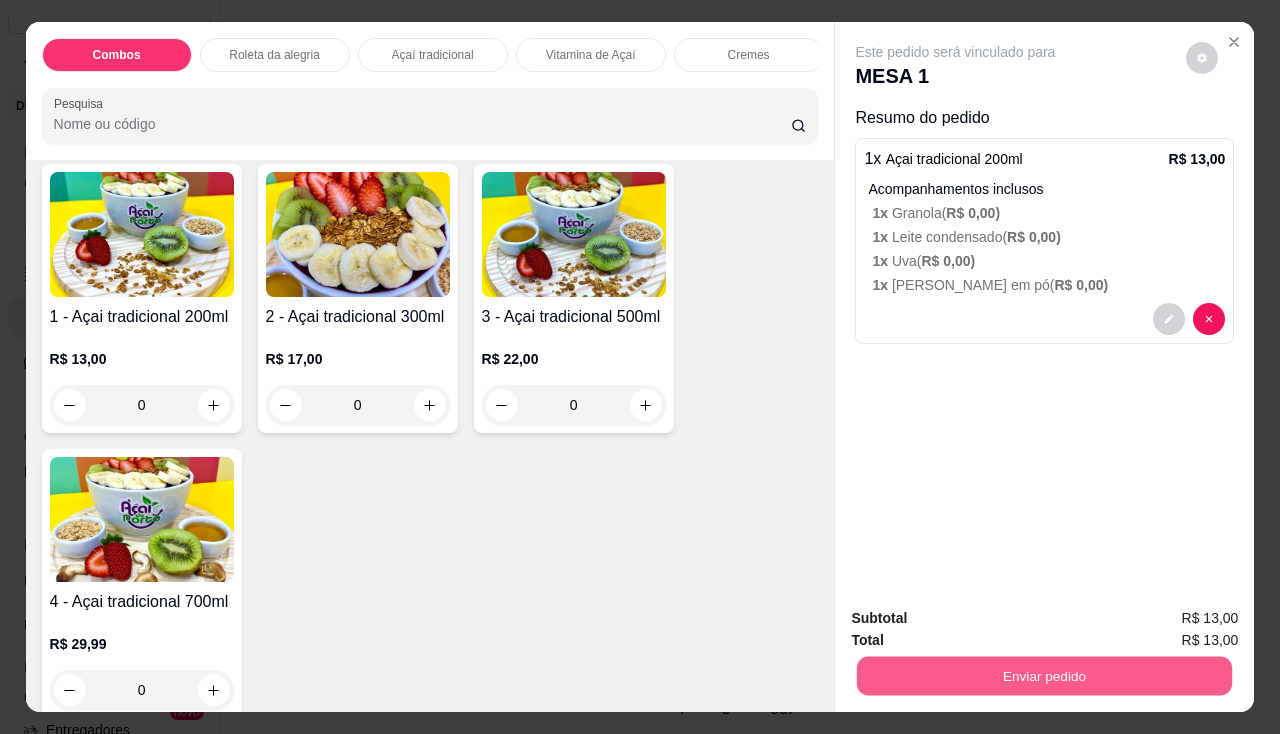 click on "Enviar pedido" at bounding box center [1044, 676] 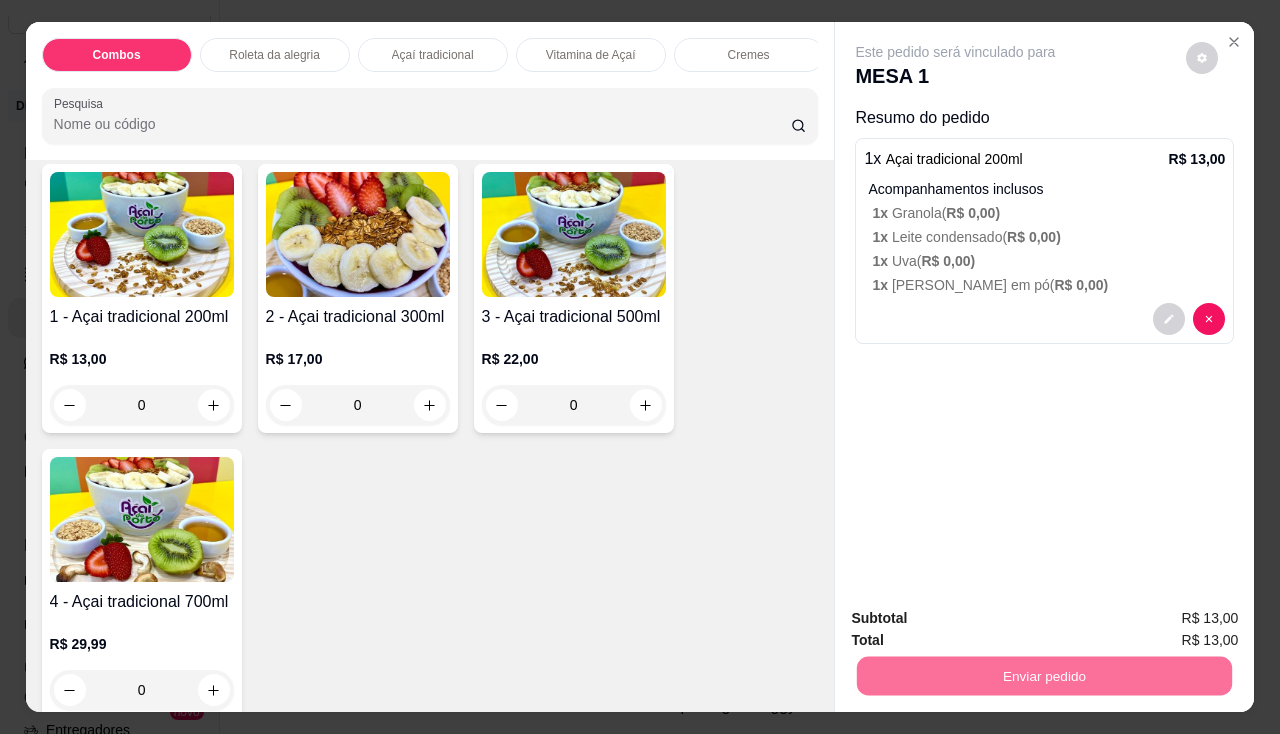 click on "Não registrar e enviar pedido" at bounding box center [979, 619] 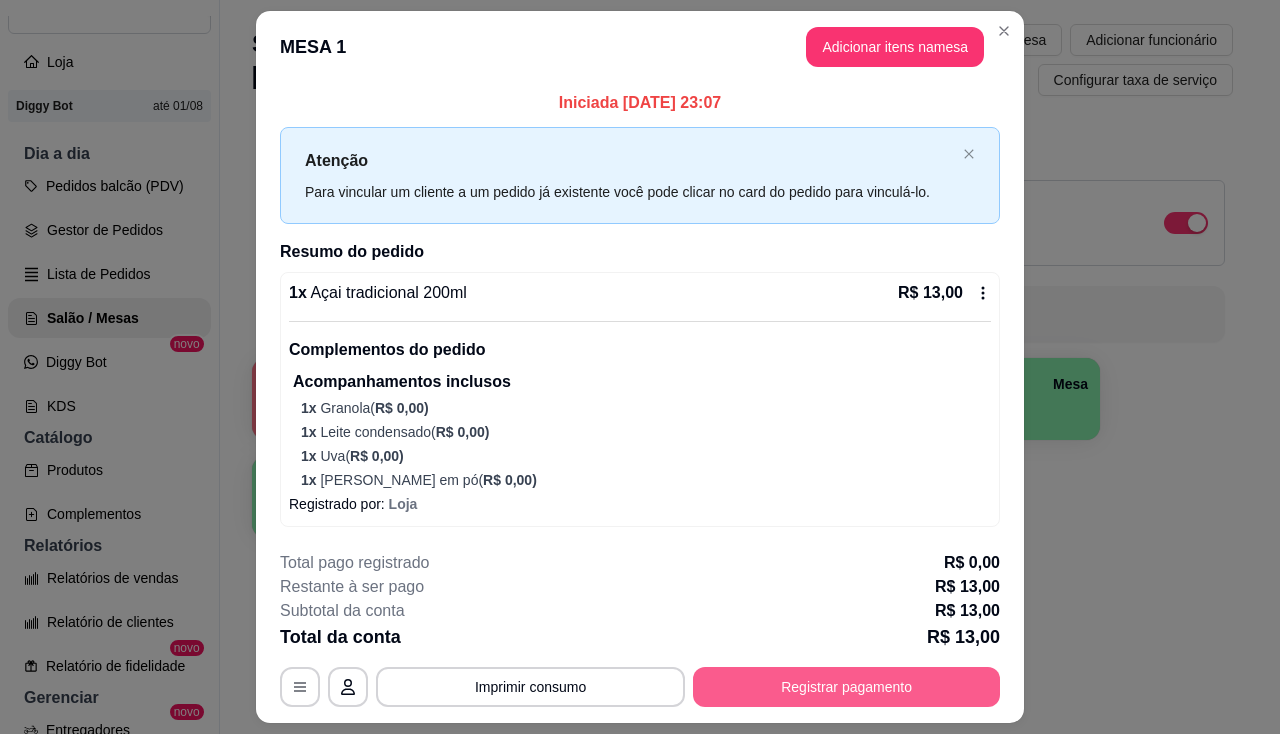 click on "Registrar pagamento" at bounding box center (846, 687) 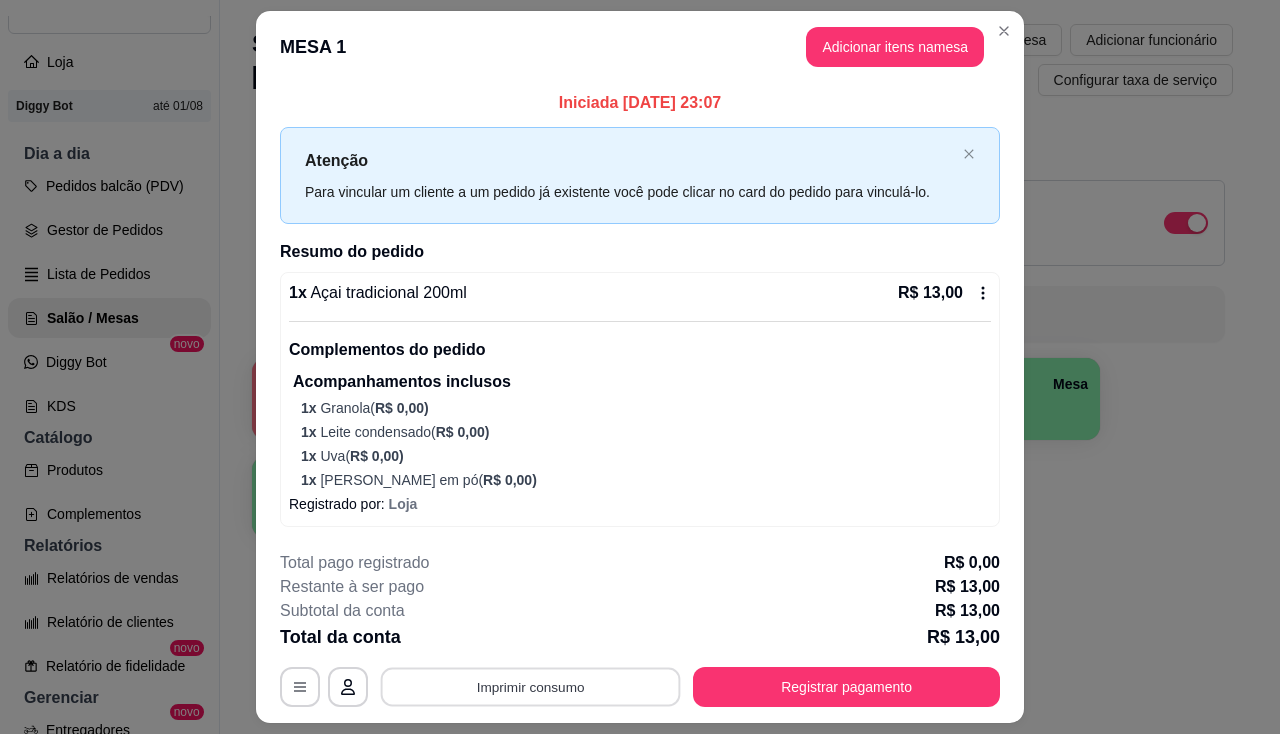 click on "Imprimir consumo" at bounding box center [531, 687] 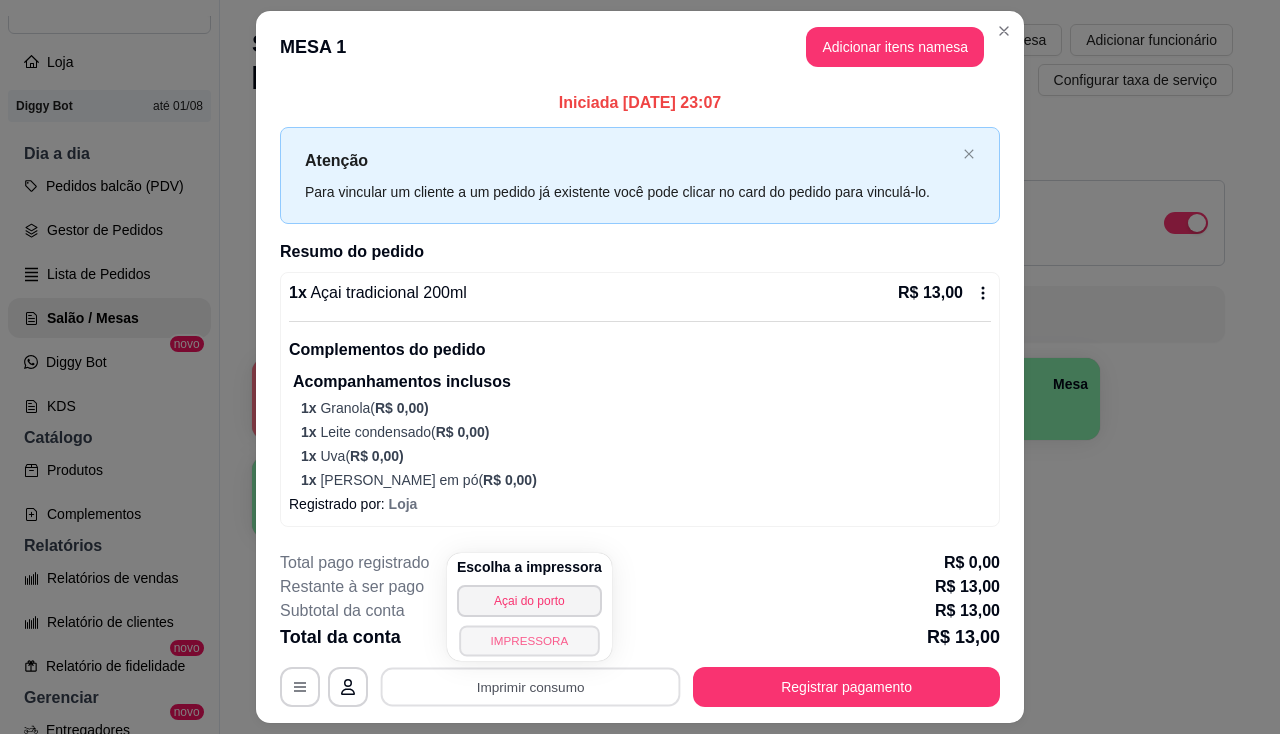 click on "IMPRESSORA" at bounding box center (529, 640) 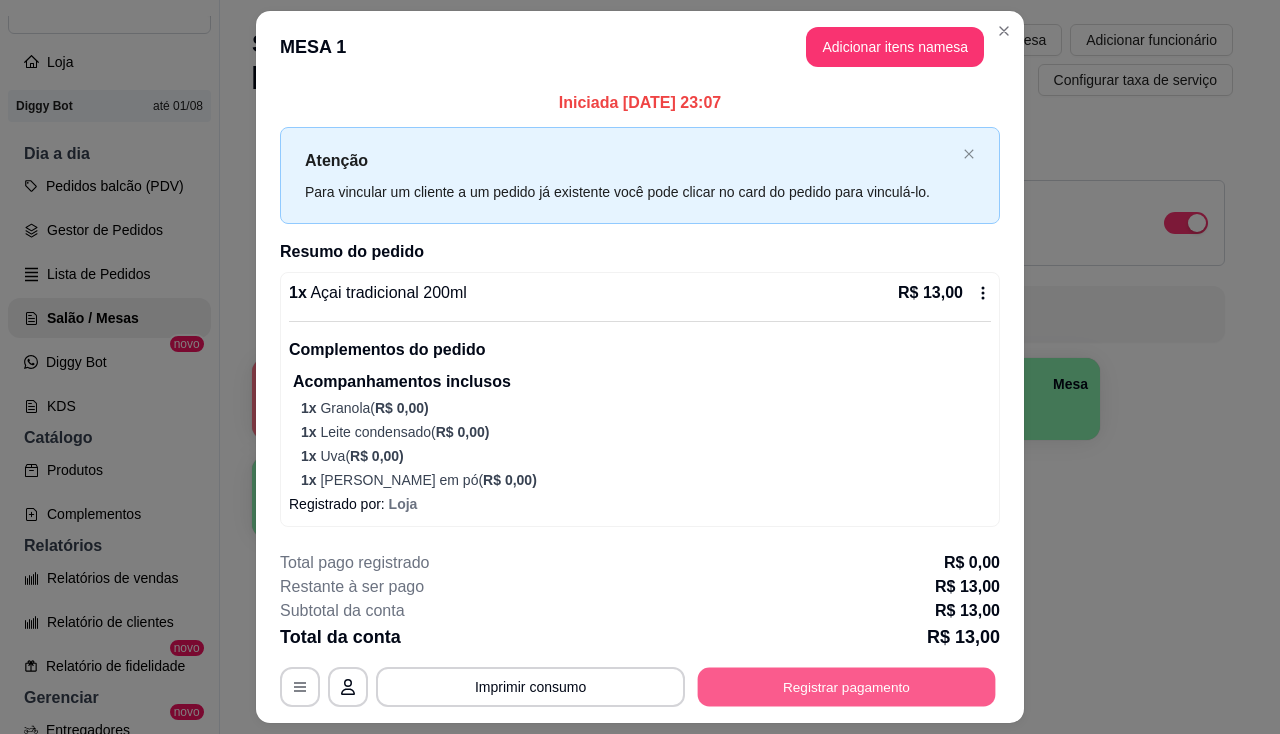 click on "Registrar pagamento" at bounding box center [847, 687] 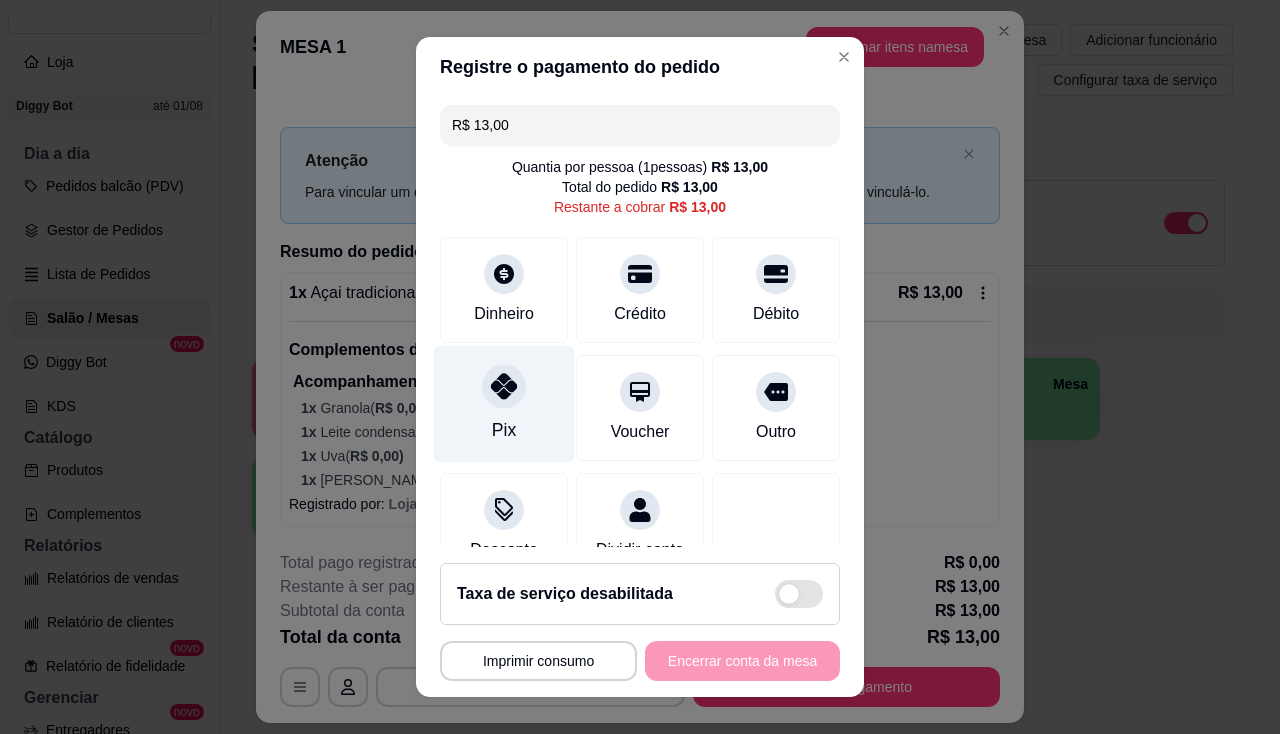click on "Pix" at bounding box center [504, 430] 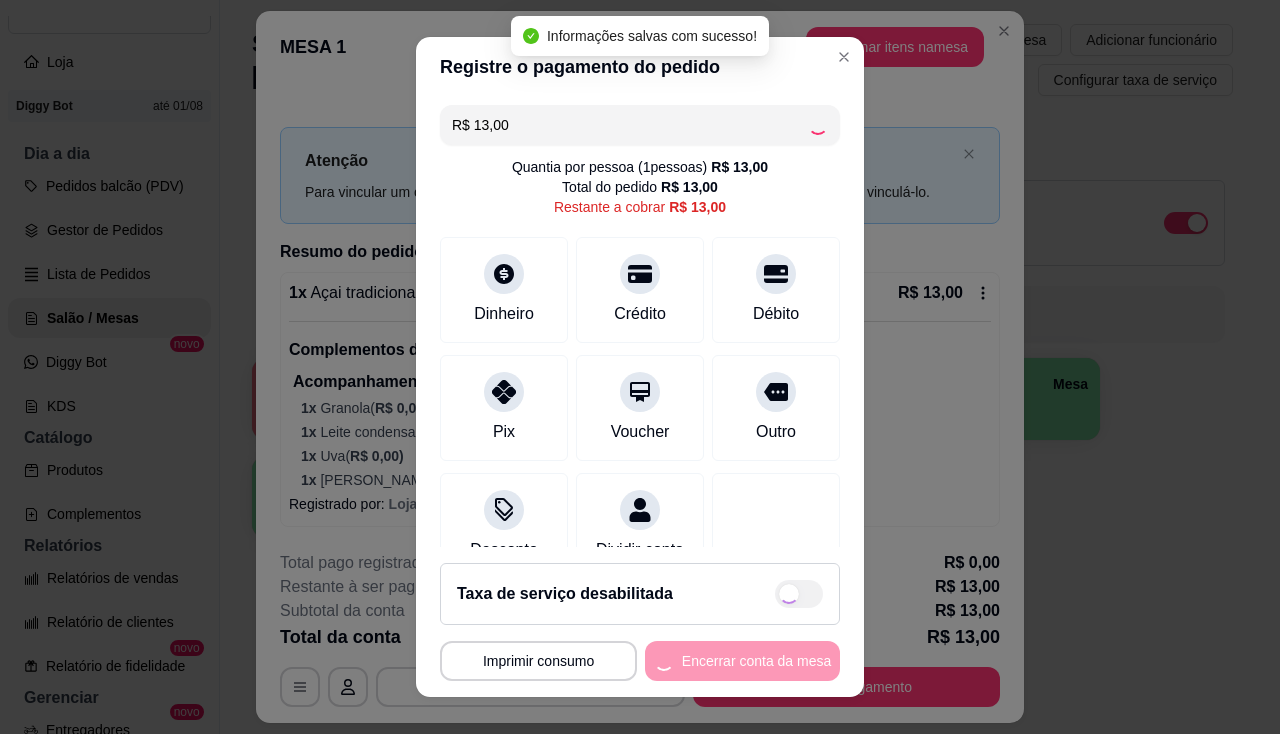 type on "R$ 0,00" 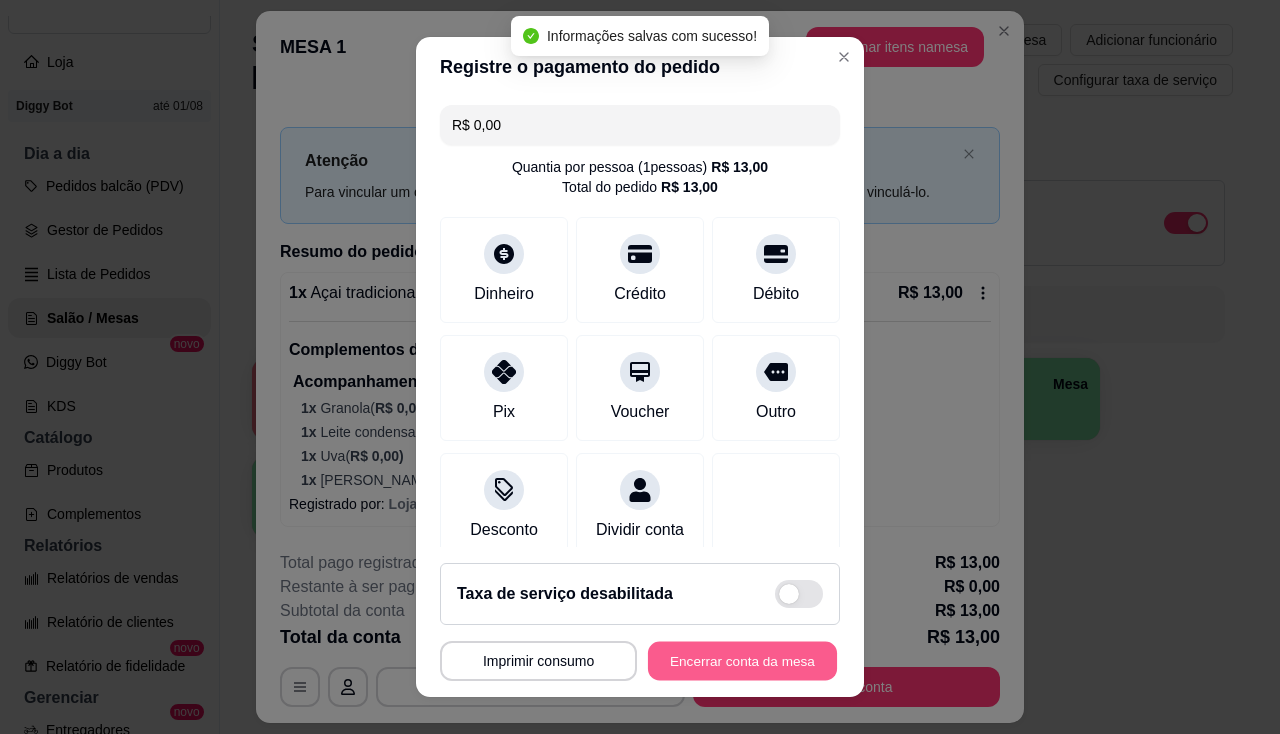 click on "Encerrar conta da mesa" at bounding box center (742, 661) 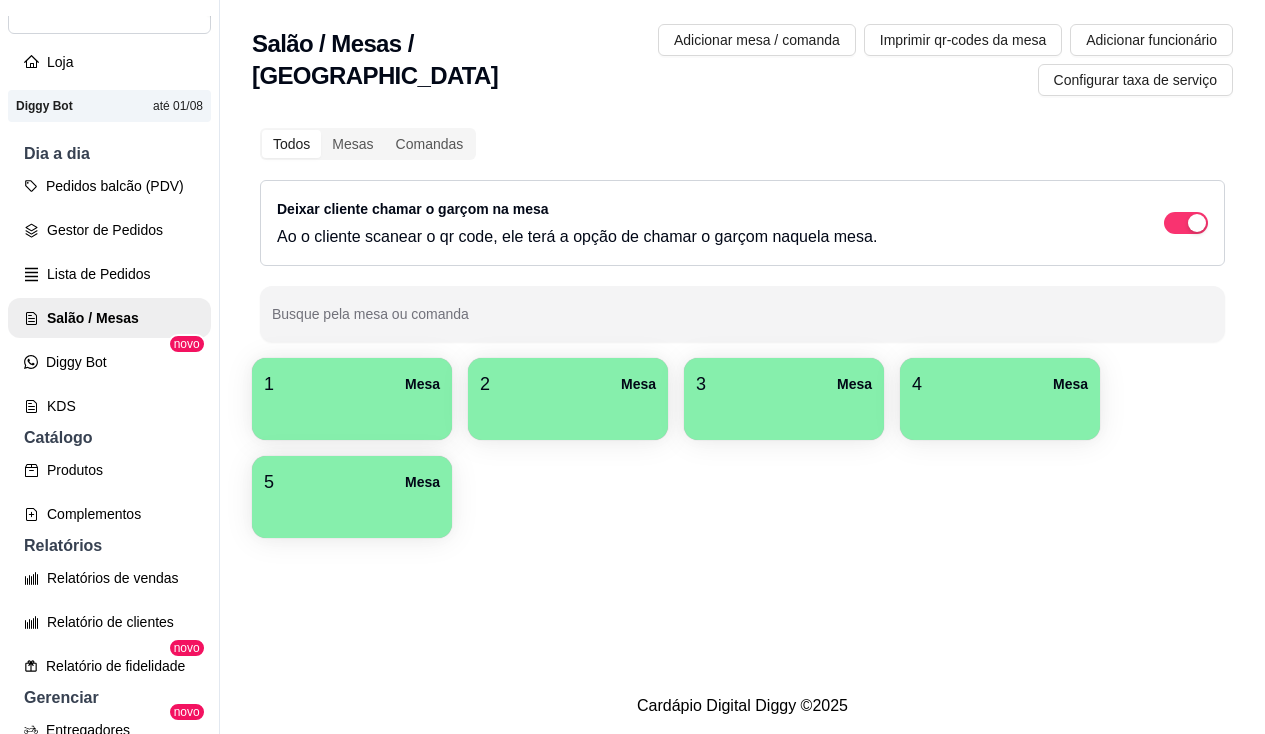 click on "1 Mesa" at bounding box center [352, 399] 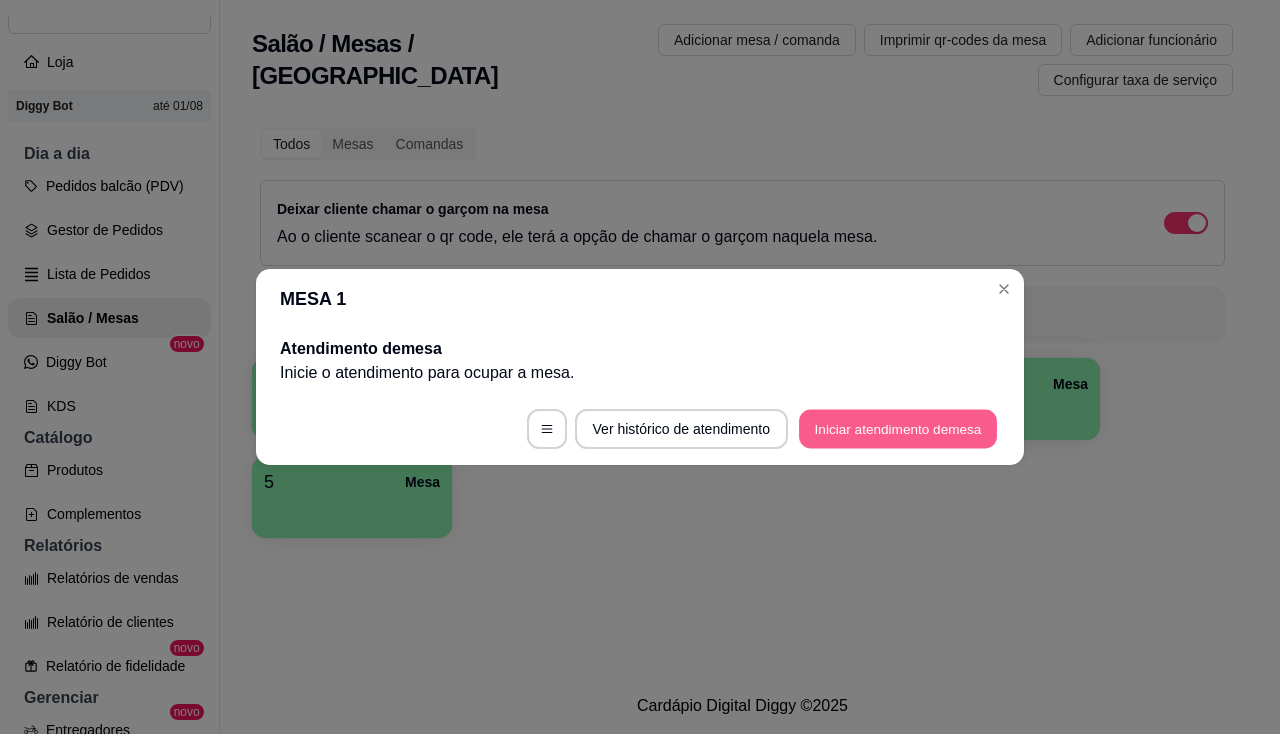 click on "Iniciar atendimento de  mesa" at bounding box center [898, 429] 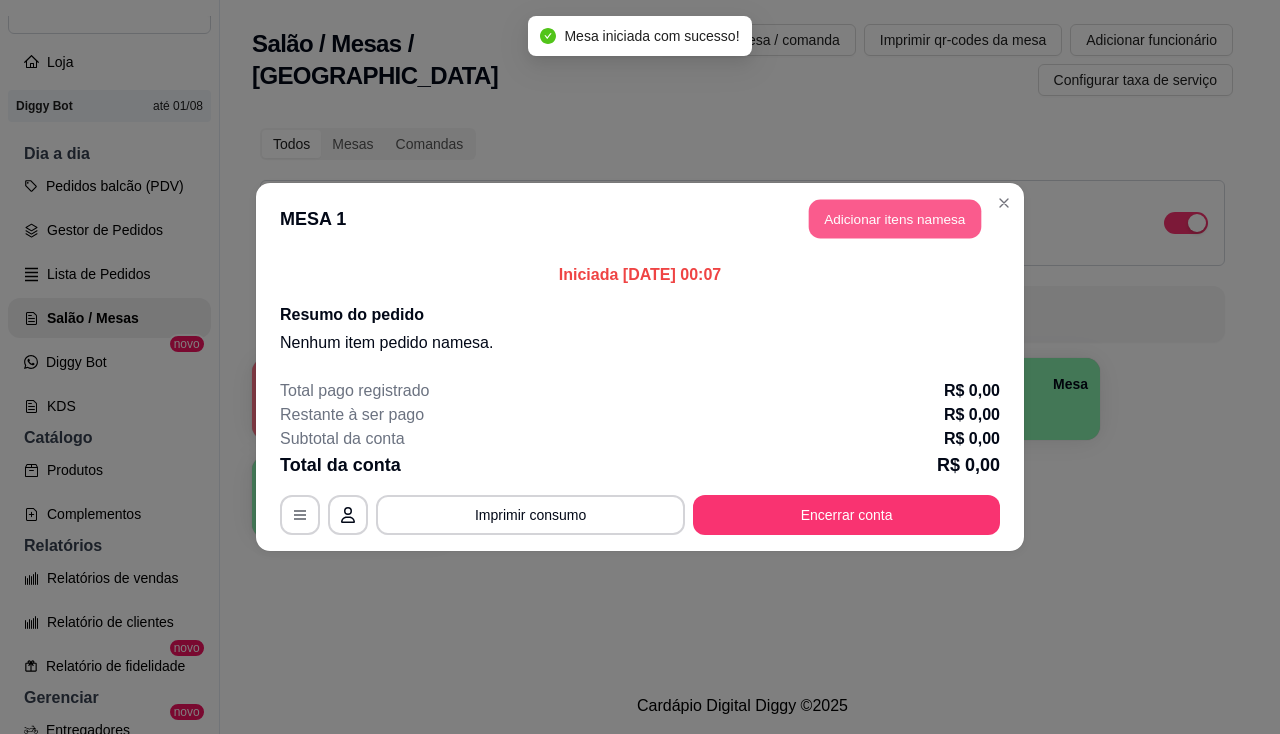 click on "Adicionar itens na  mesa" at bounding box center (895, 219) 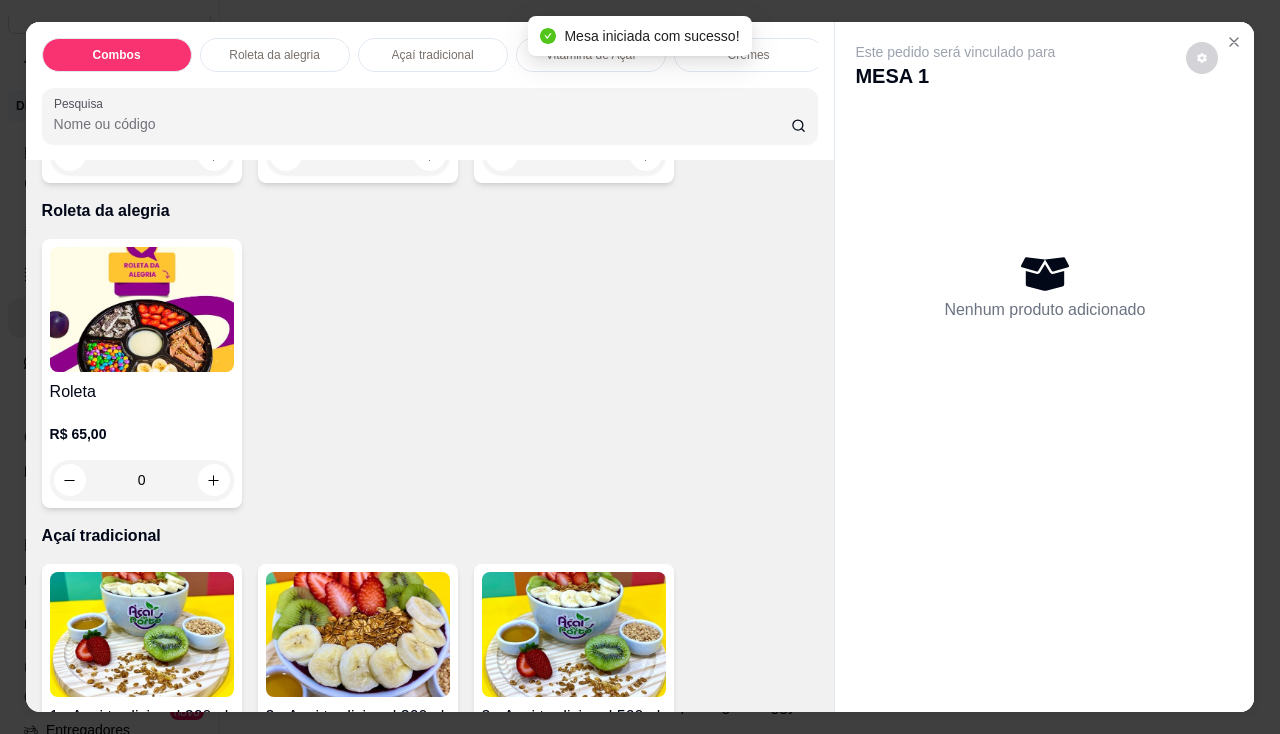 scroll, scrollTop: 800, scrollLeft: 0, axis: vertical 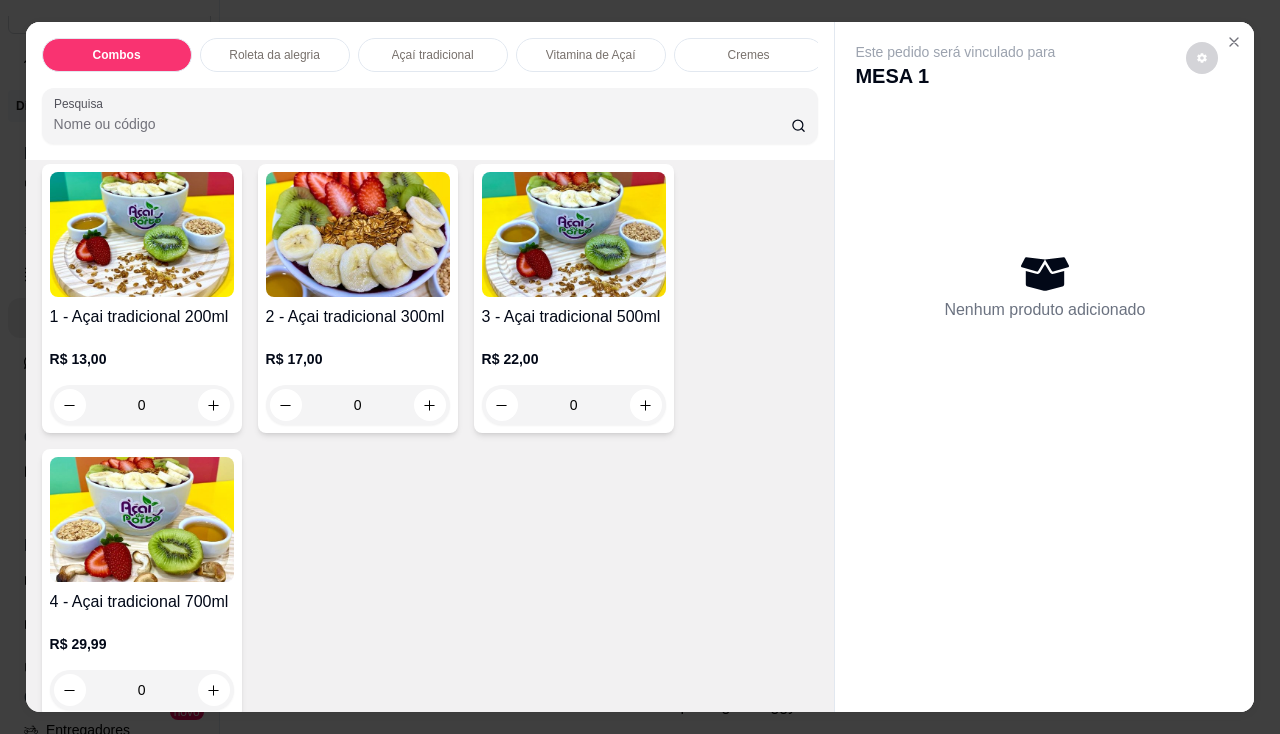 click at bounding box center (142, 519) 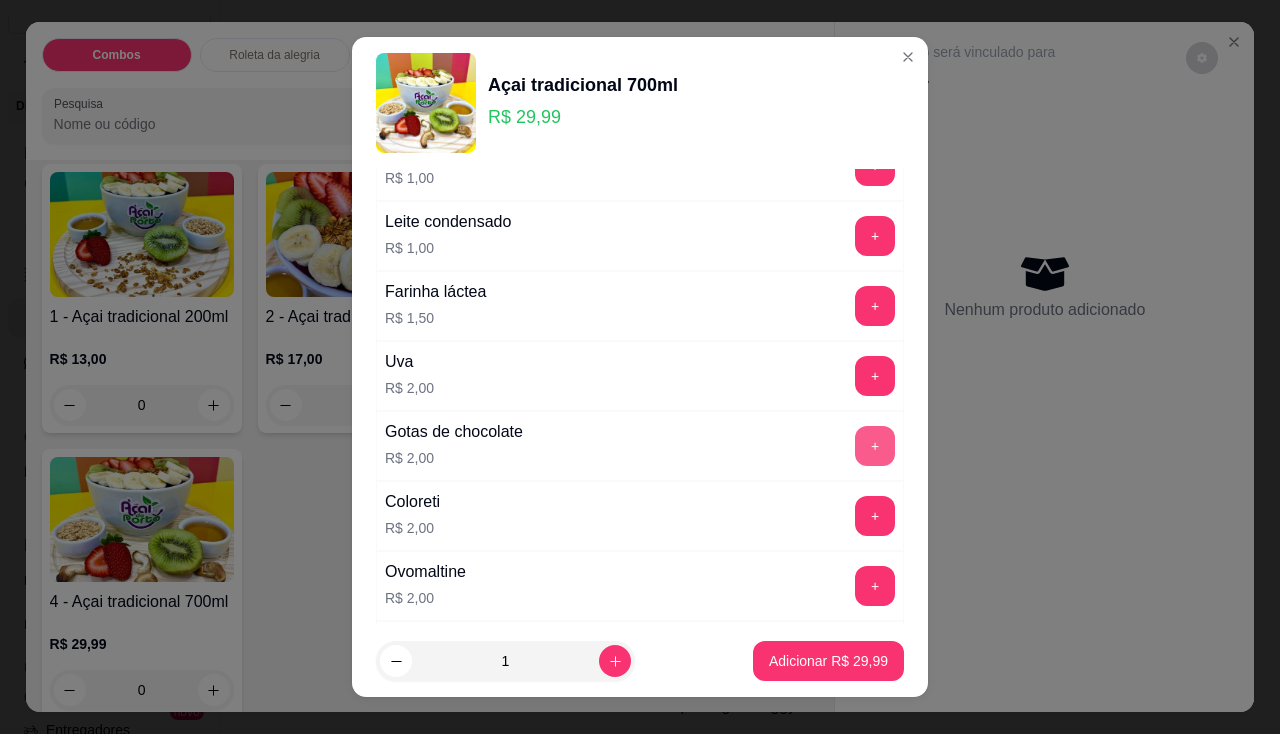 scroll, scrollTop: 1600, scrollLeft: 0, axis: vertical 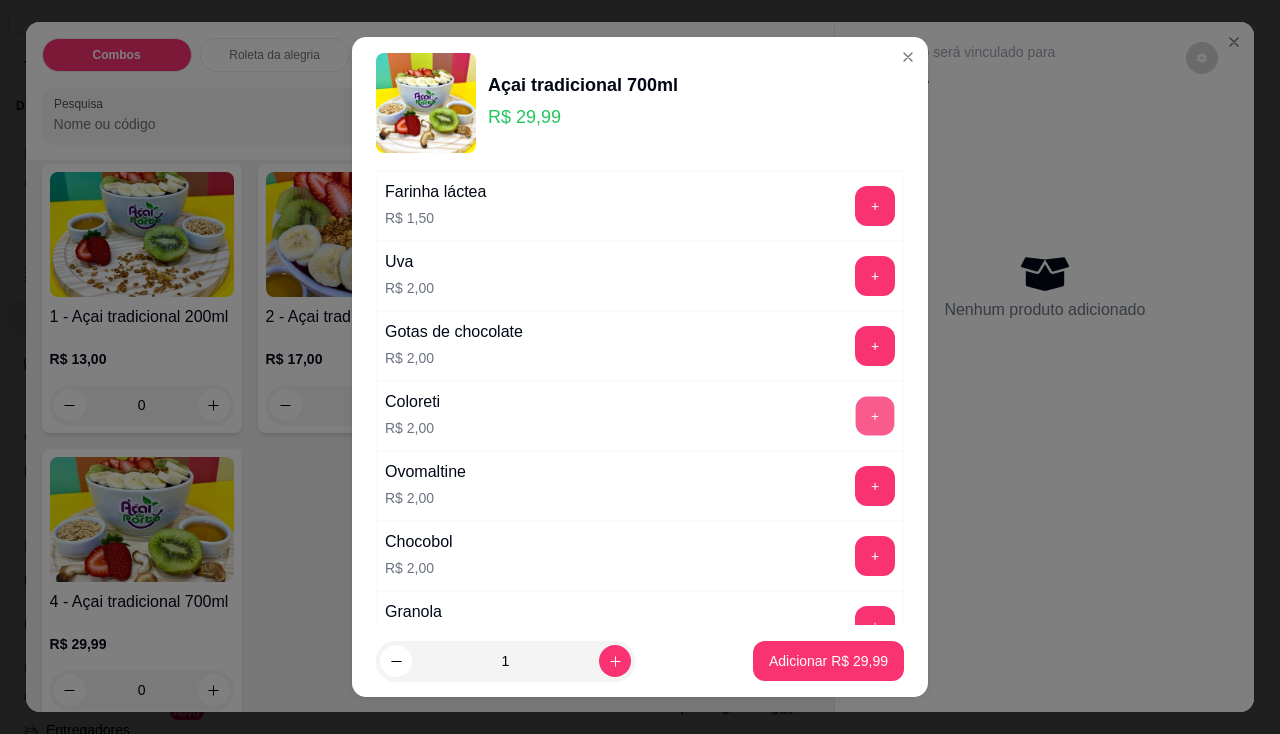 click on "+" at bounding box center [875, 415] 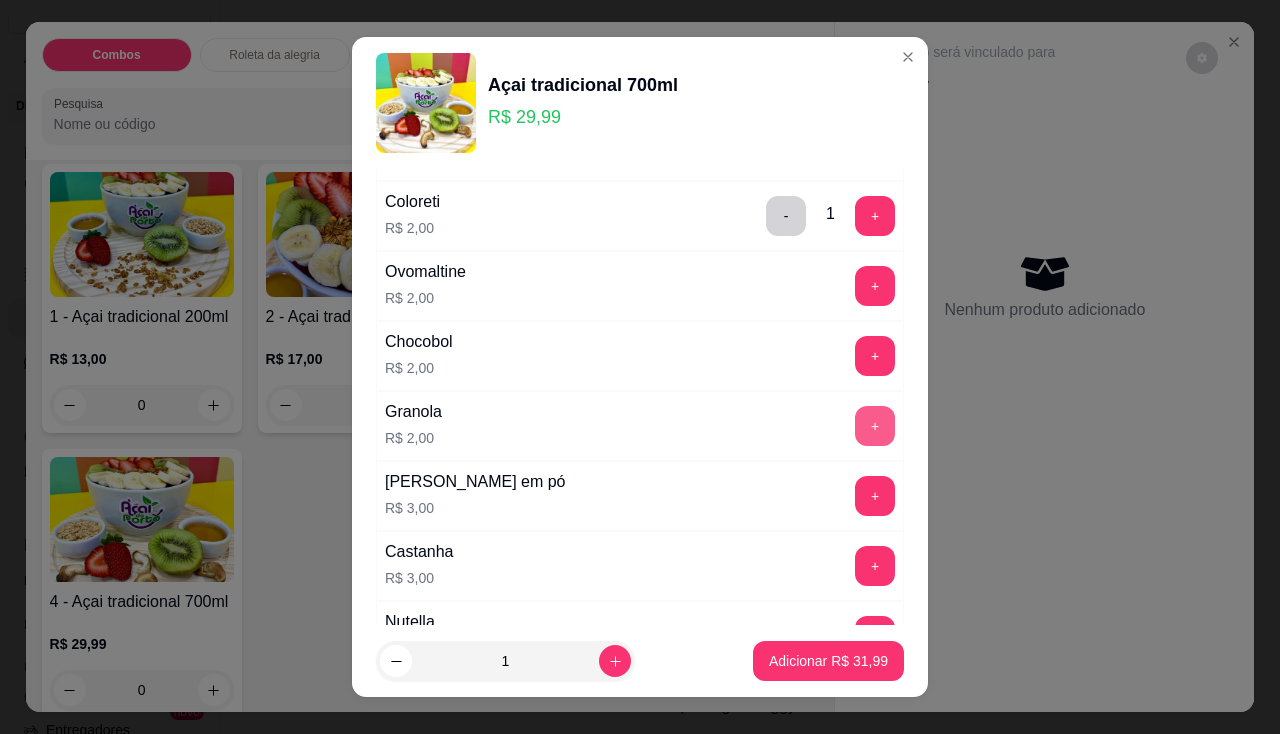 scroll, scrollTop: 1900, scrollLeft: 0, axis: vertical 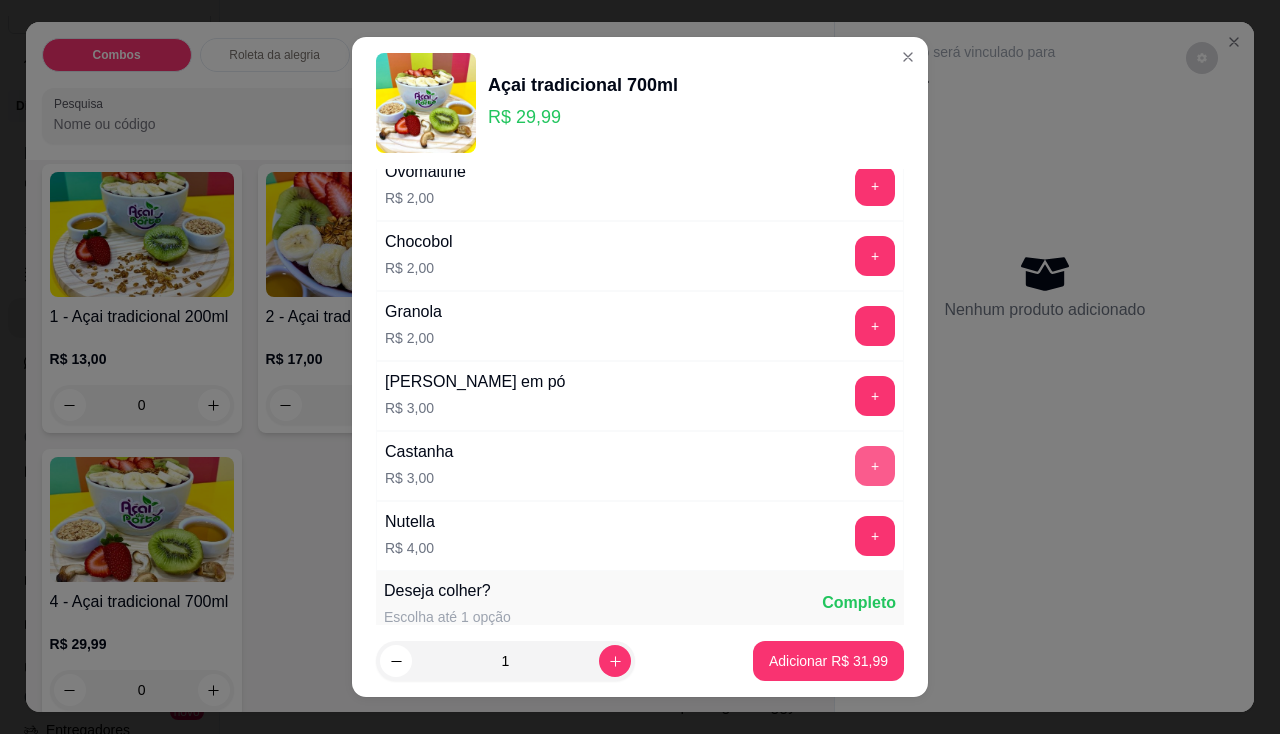 click on "+" at bounding box center [875, 466] 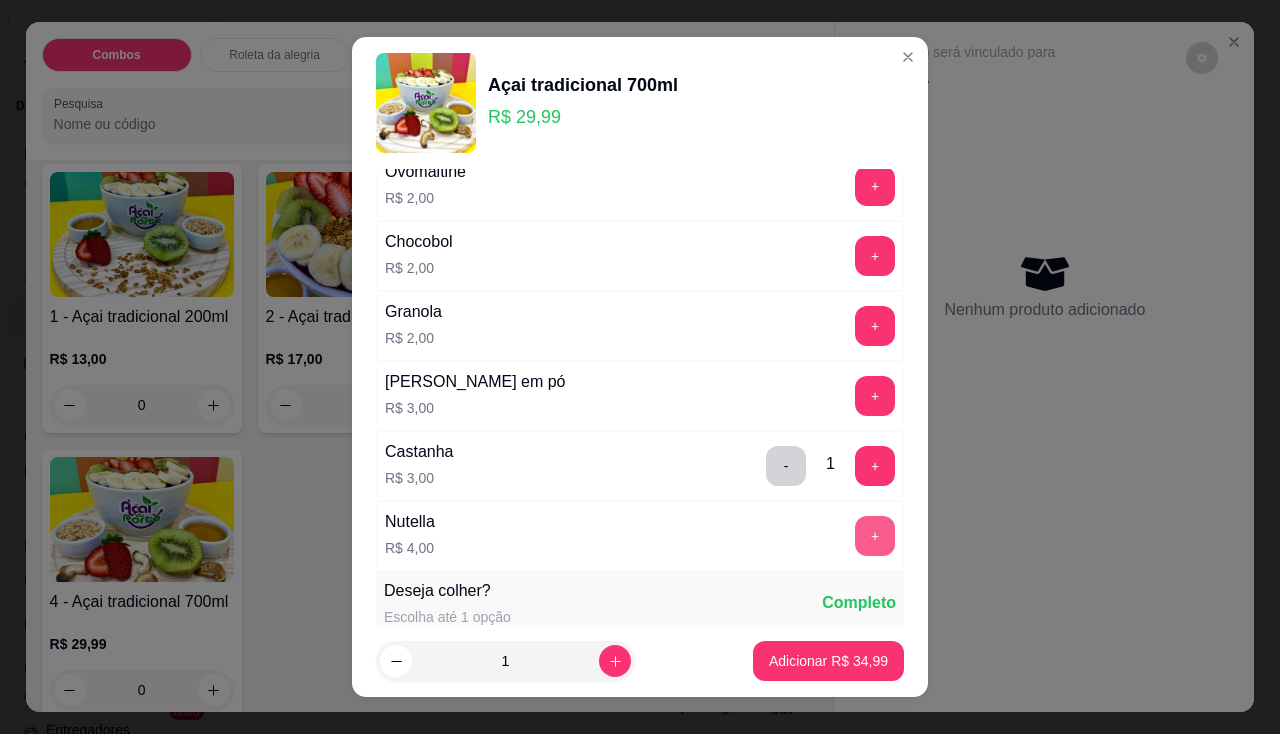 click on "+" at bounding box center [875, 536] 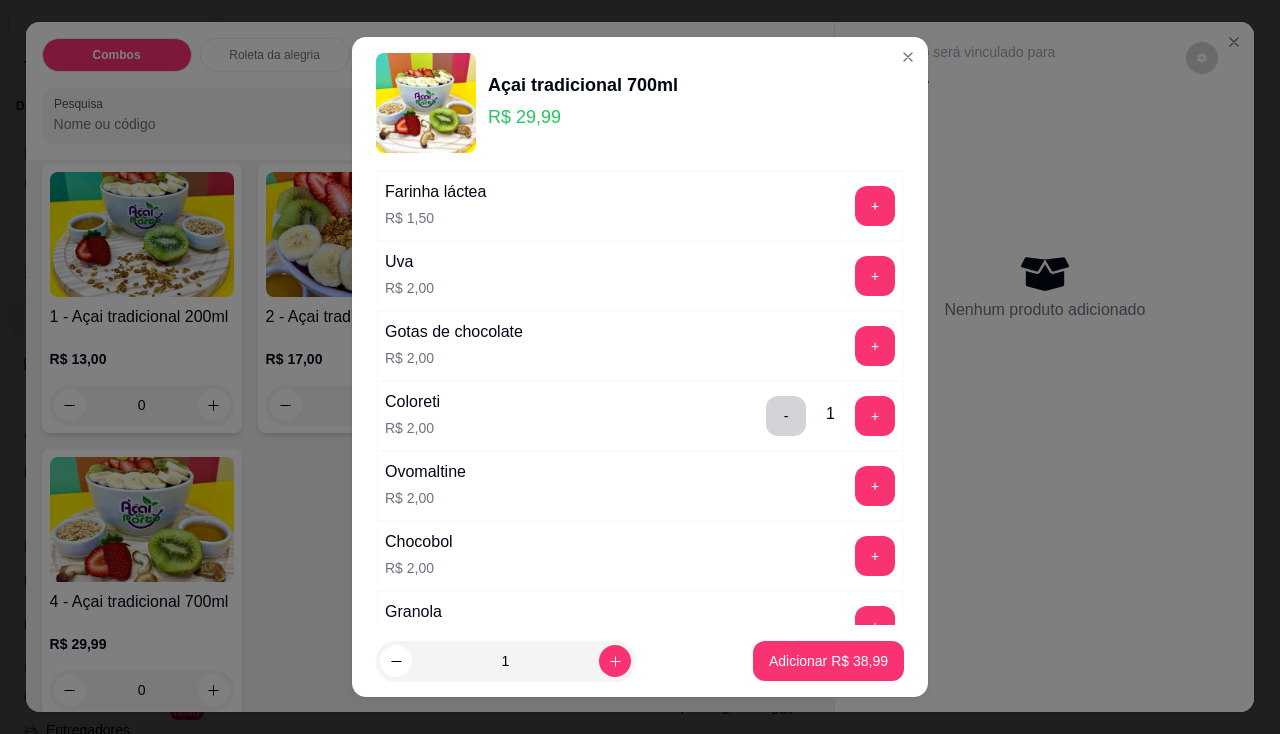 scroll, scrollTop: 1500, scrollLeft: 0, axis: vertical 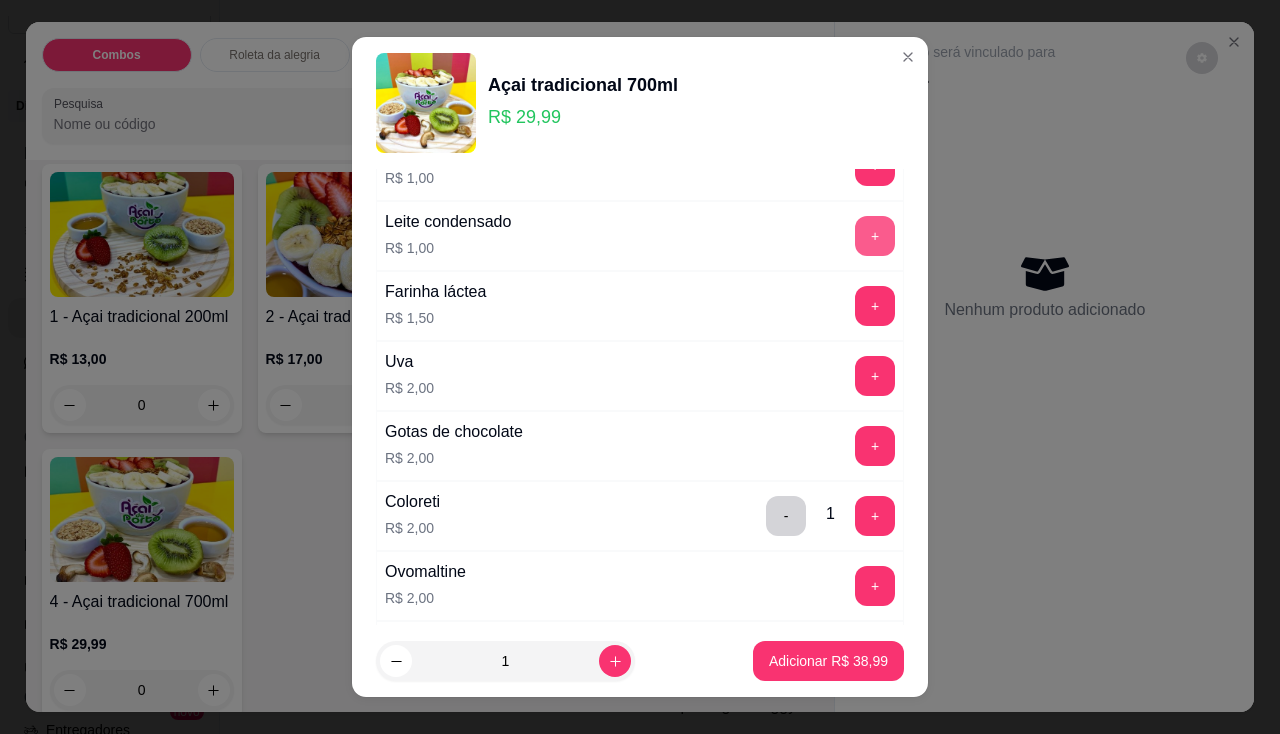 click on "+" at bounding box center (875, 236) 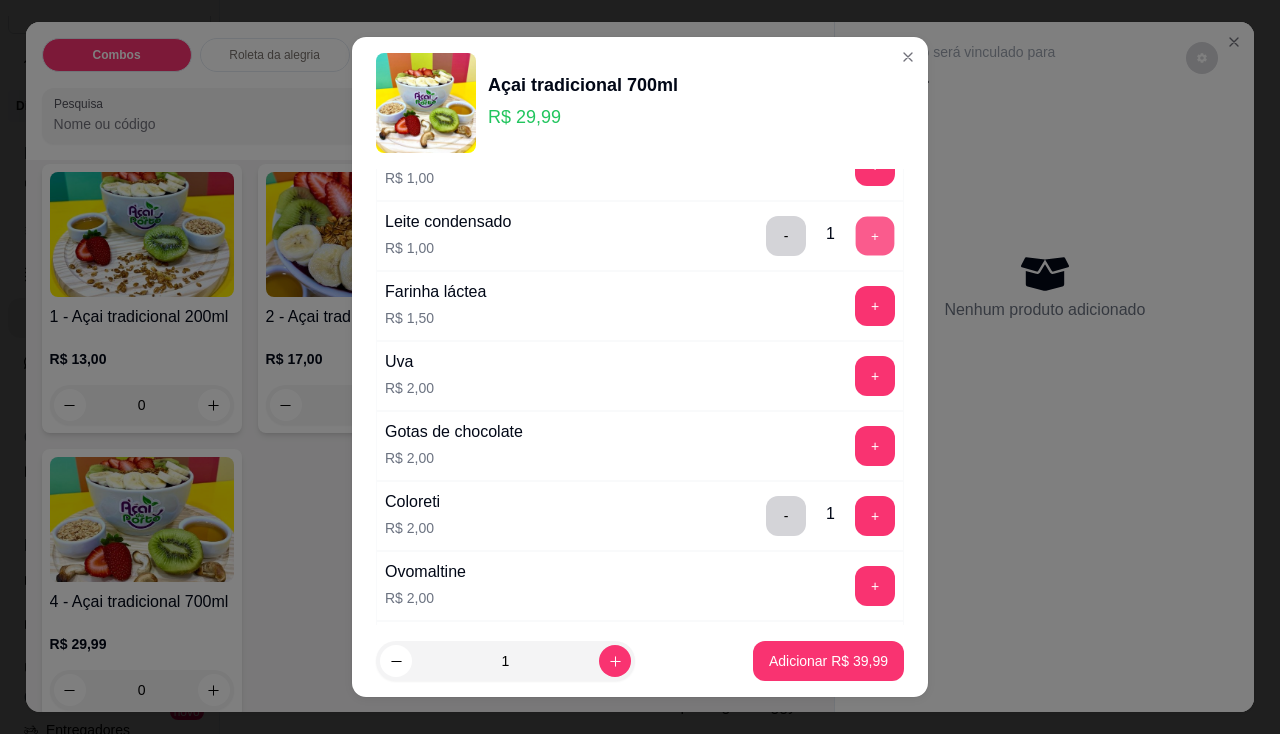 click on "+" at bounding box center [875, 235] 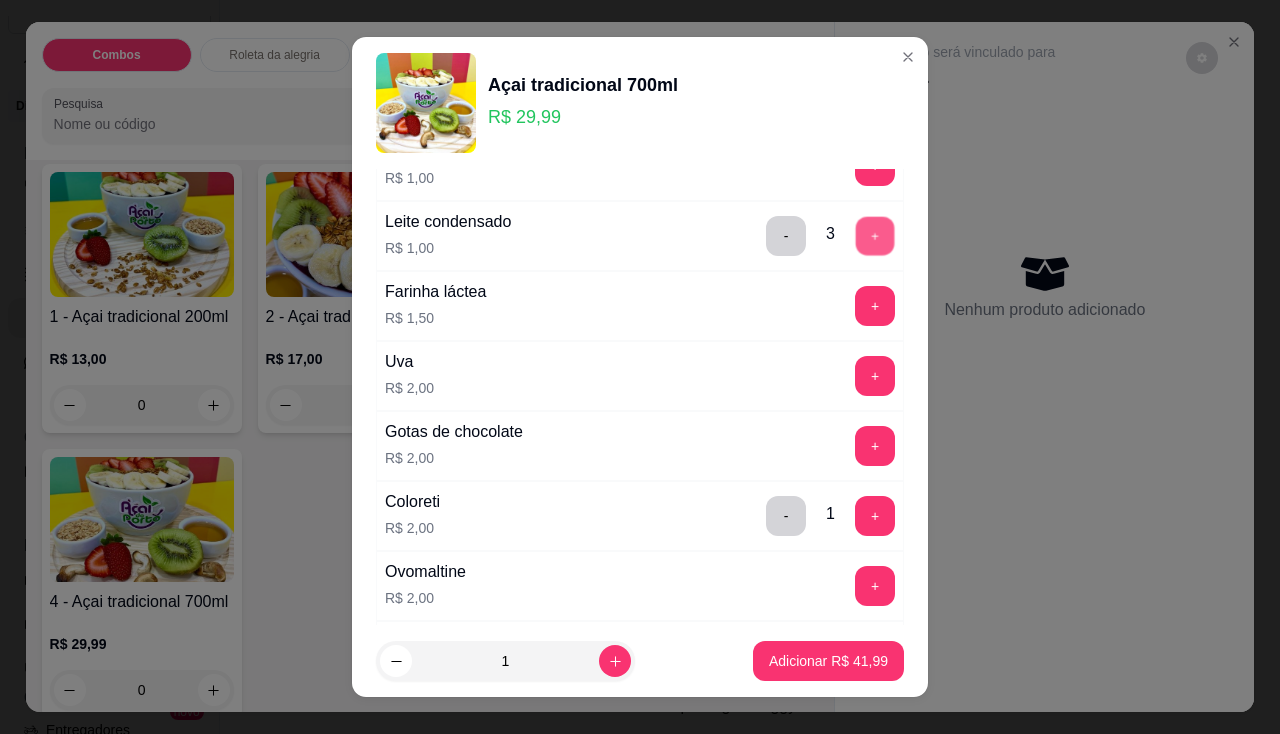 click on "+" at bounding box center (875, 235) 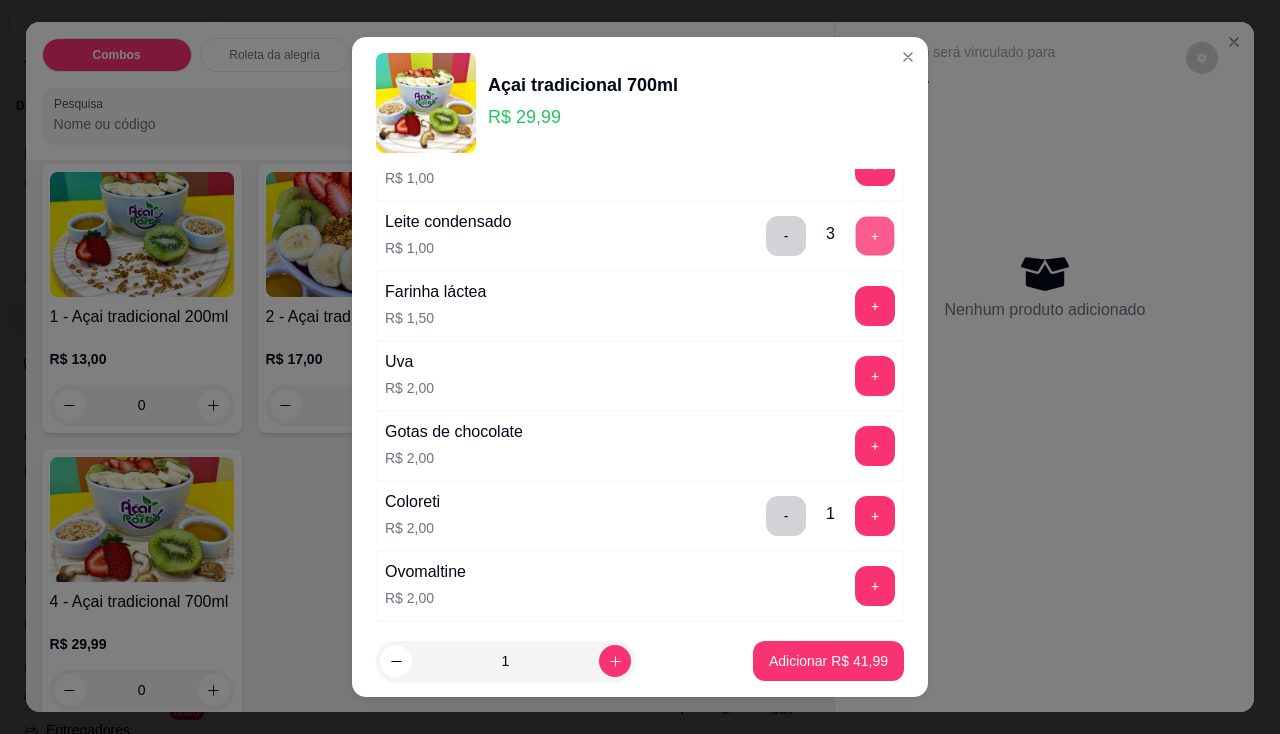 click on "+" at bounding box center [875, 235] 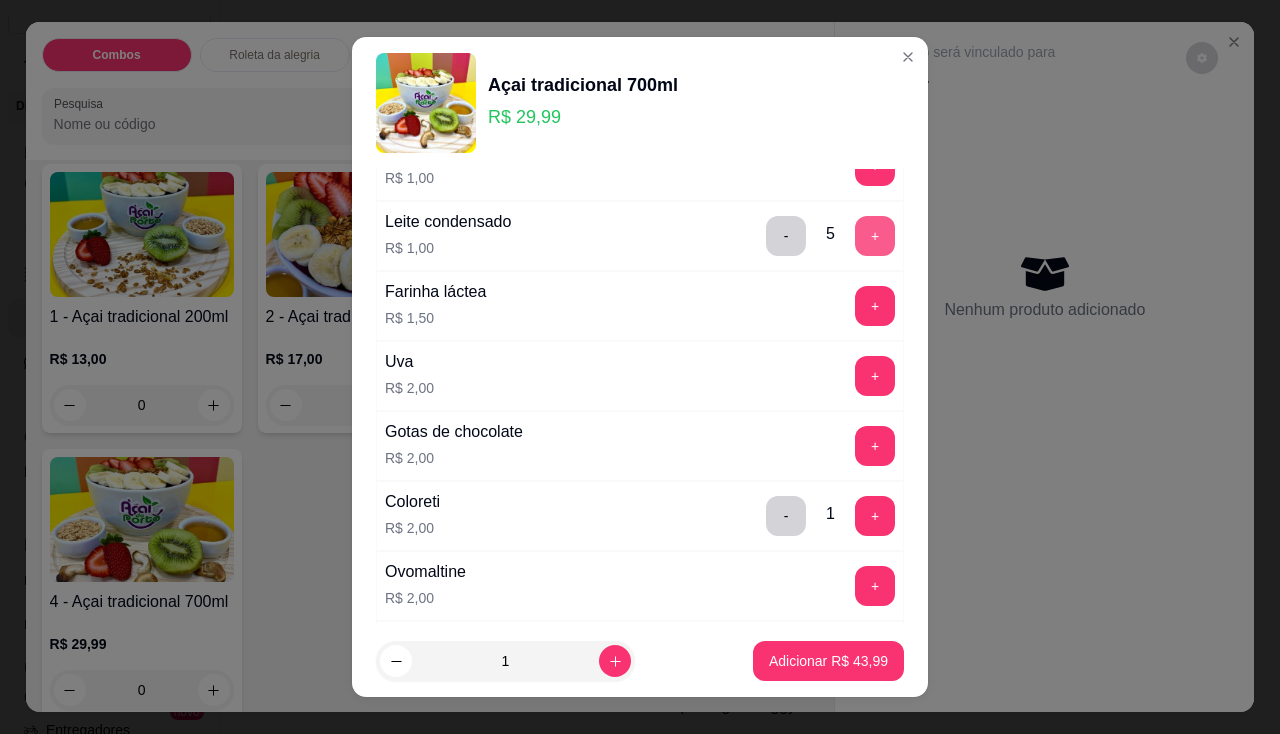 click on "+" at bounding box center (875, 236) 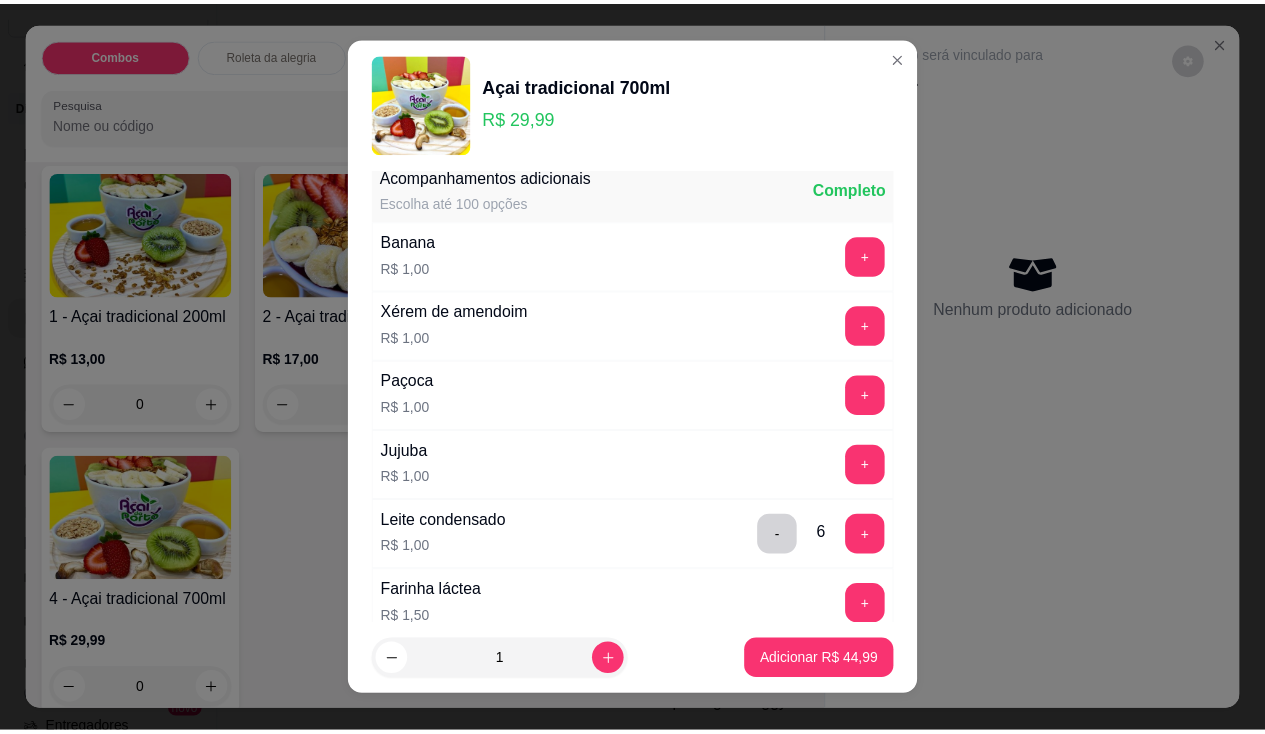 scroll, scrollTop: 1000, scrollLeft: 0, axis: vertical 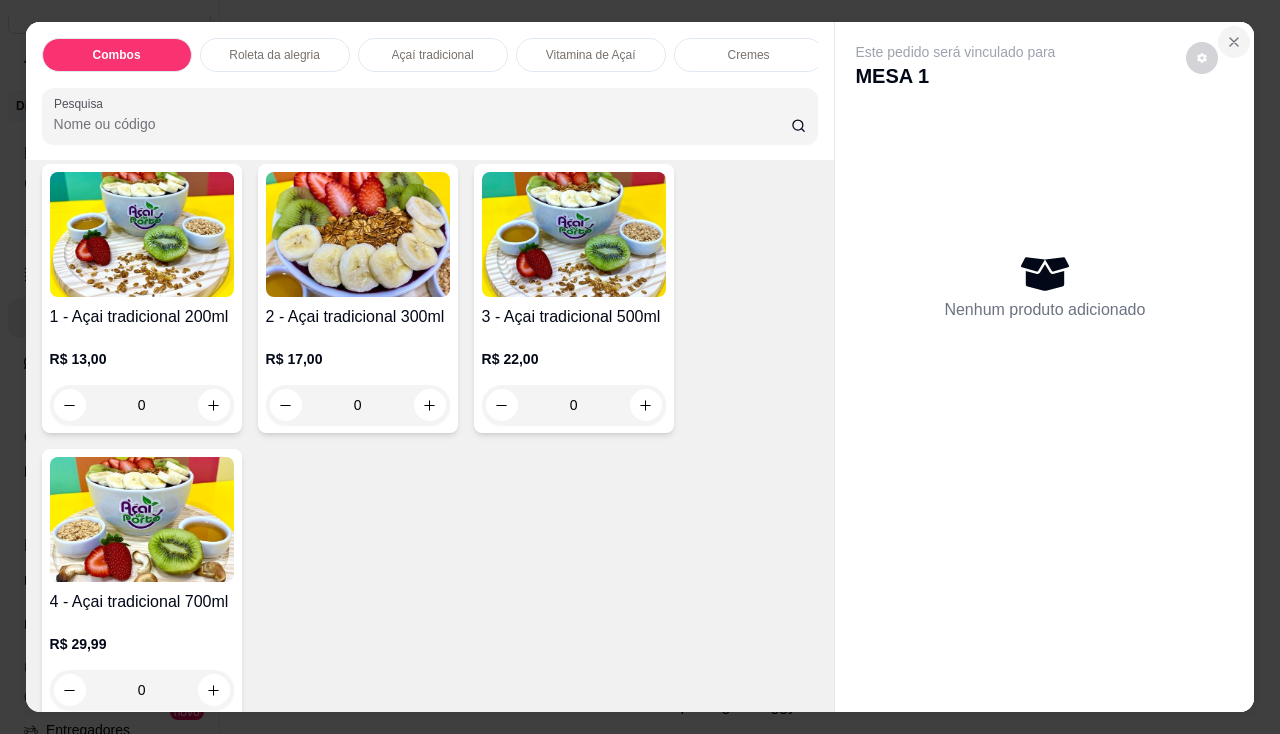 click 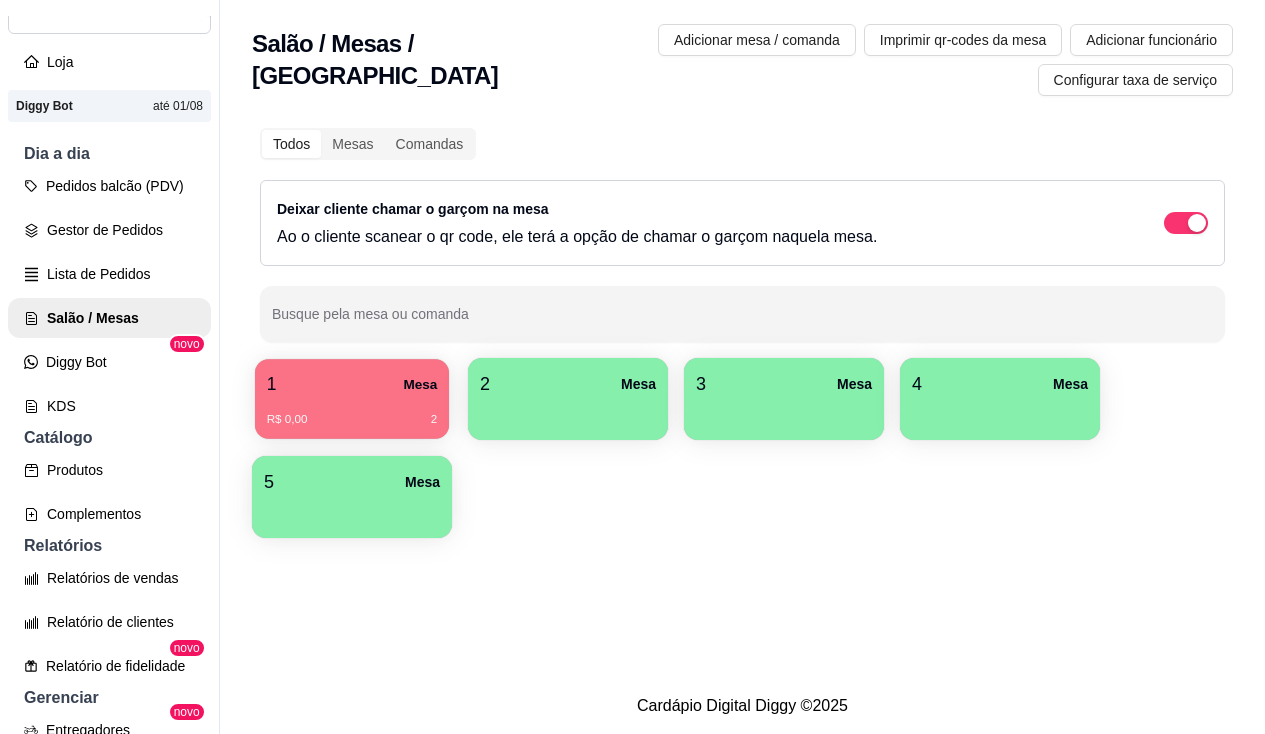 click on "1 Mesa" at bounding box center [352, 384] 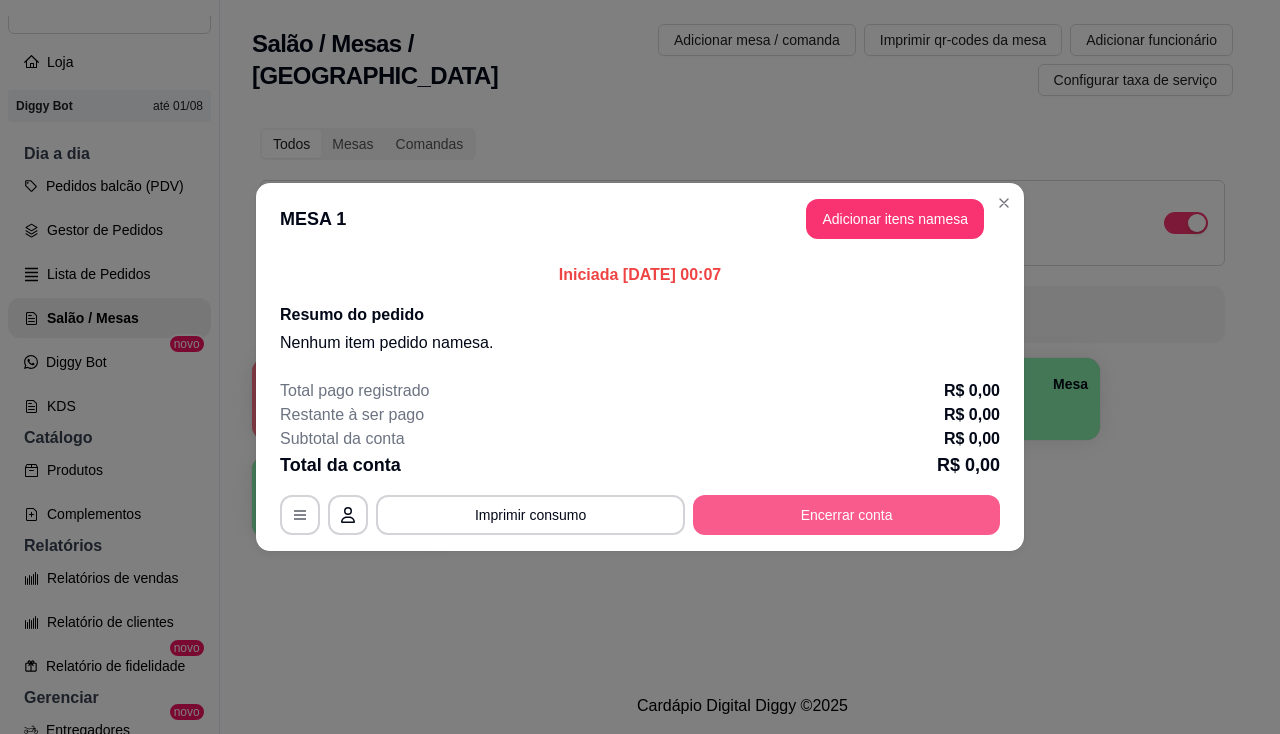 click on "Encerrar conta" at bounding box center (846, 515) 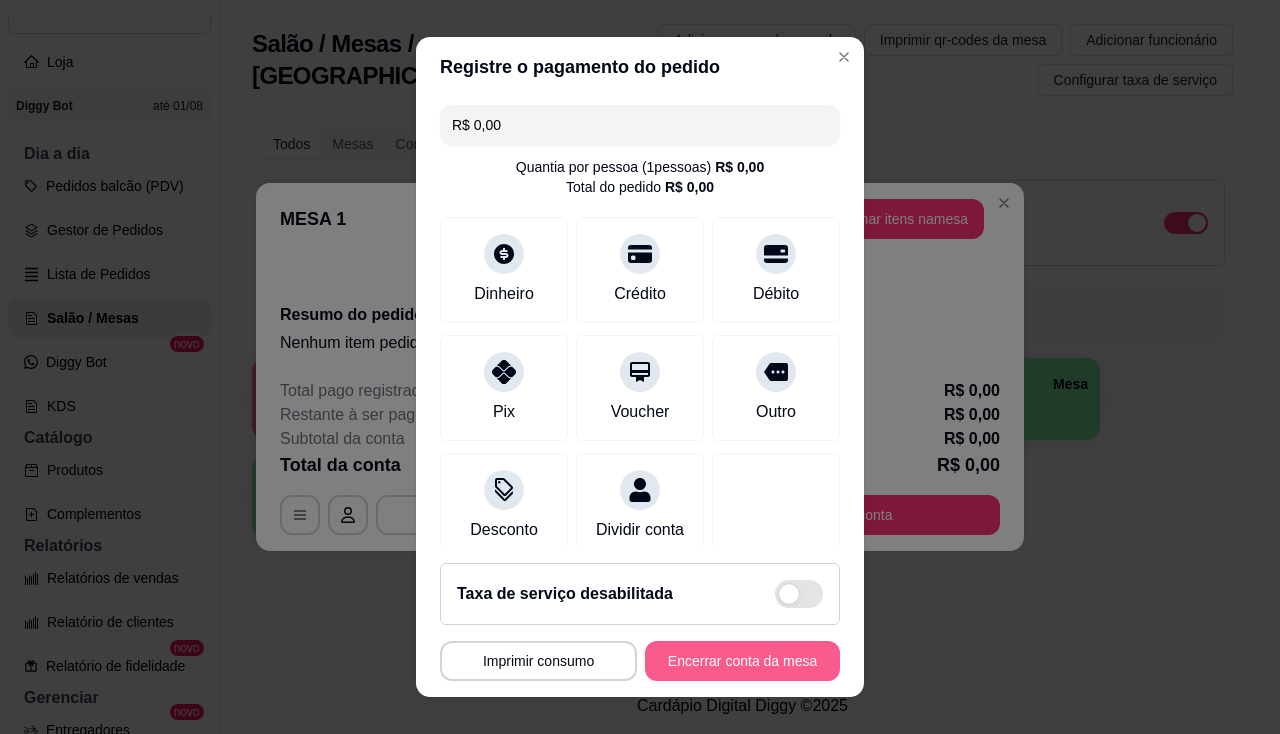 click on "Encerrar conta da mesa" at bounding box center (742, 661) 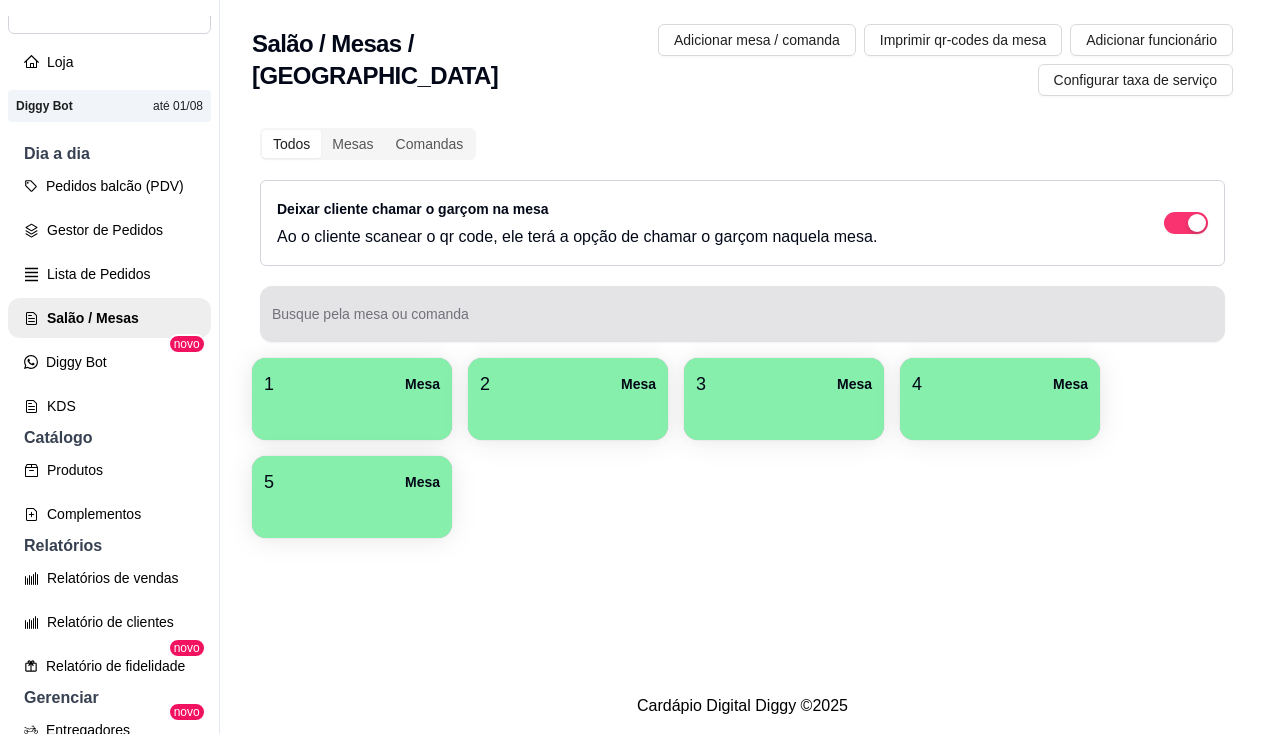 click on "Busque pela mesa ou comanda" at bounding box center [742, 322] 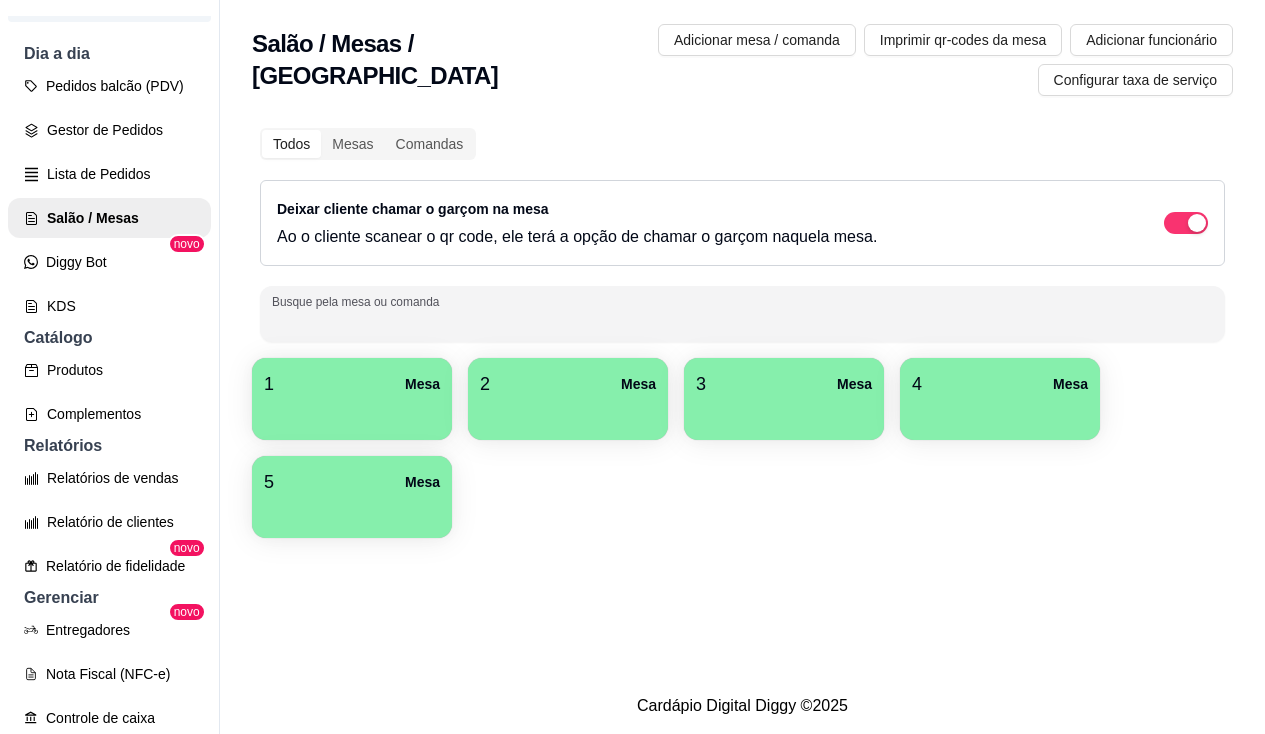 scroll, scrollTop: 400, scrollLeft: 0, axis: vertical 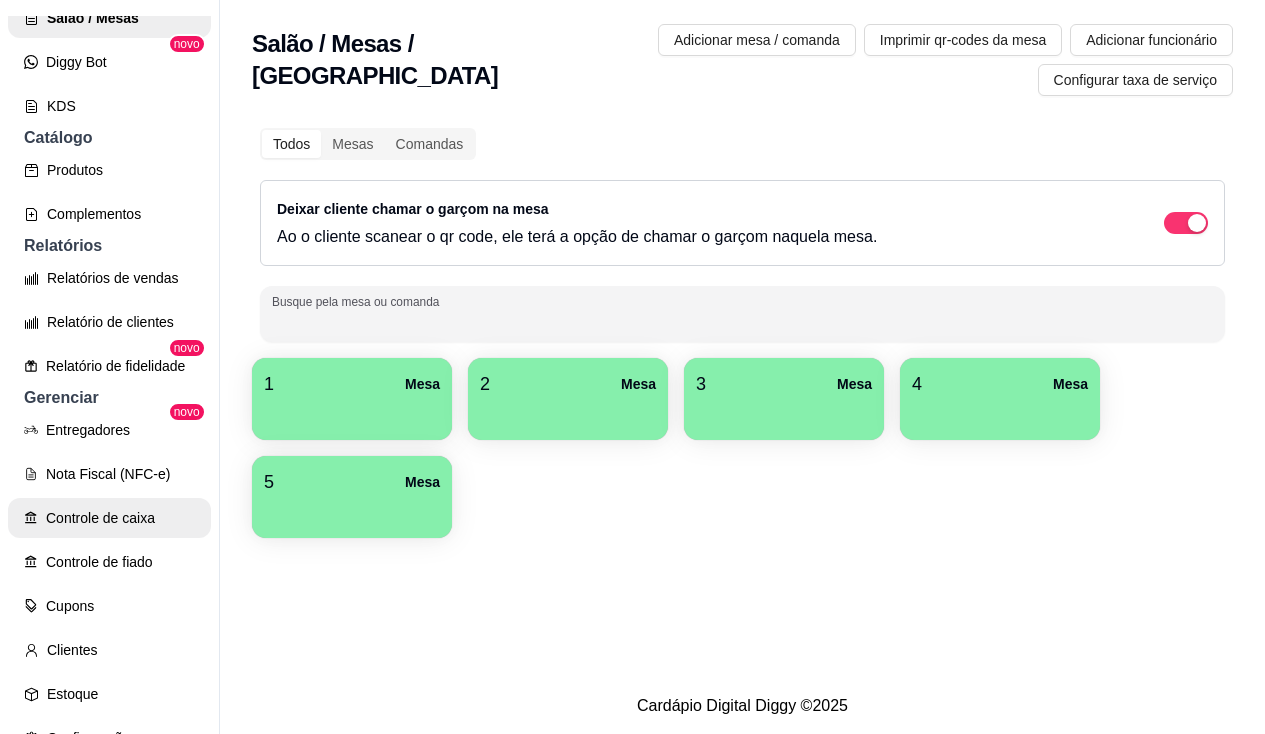 click on "Controle de caixa" at bounding box center [109, 518] 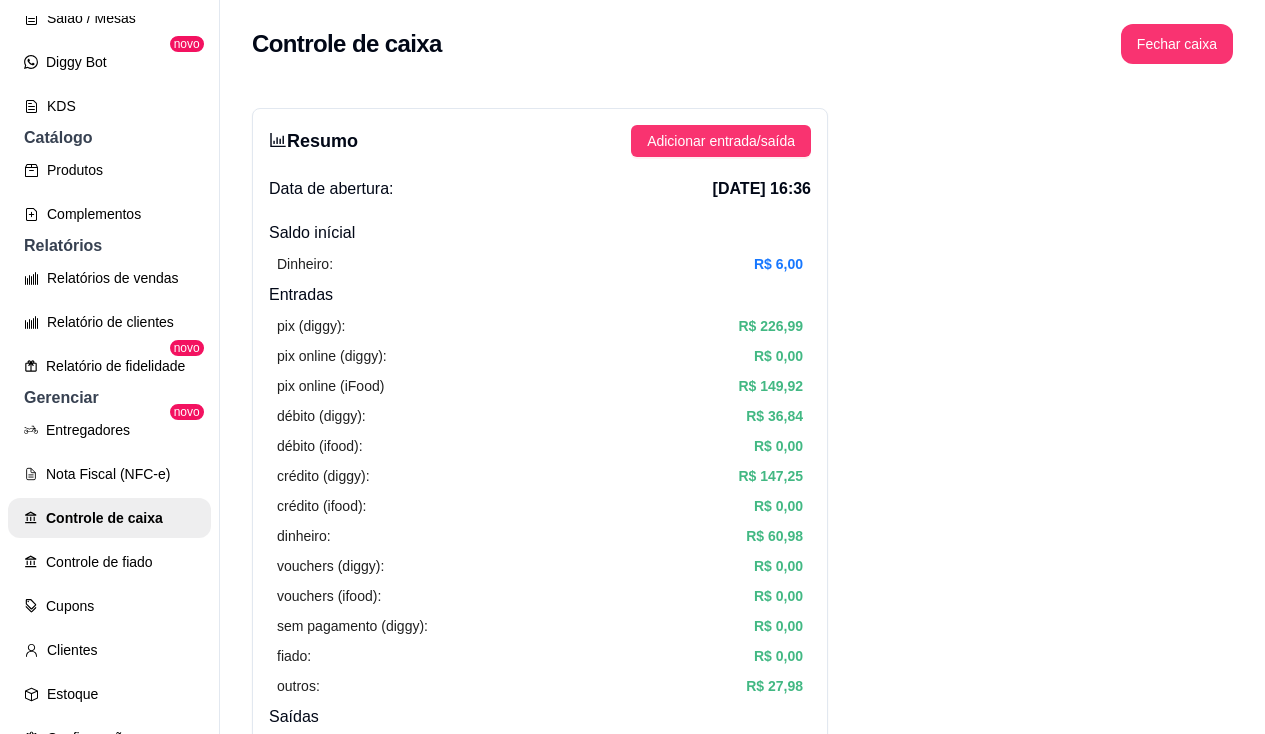 click on "Resumo Adicionar entrada/saída Data de abertura: [DATE] 16:36 Saldo inícial Dinheiro: R$ 6,00 Entradas pix (diggy): R$ 226,99 pix online (diggy): R$ 0,00 pix online (iFood) R$ 149,92 débito (diggy): R$ 36,84 débito (ifood): R$ 0,00 crédito (diggy): R$ 147,25 crédito (ifood): R$ 0,00 dinheiro: R$ 60,98 vouchers (diggy): R$ 0,00 vouchers (ifood): R$ 0,00 sem pagamento (diggy): R$ 0,00 fiado: R$ 0,00 outros: R$ 27,98 Saídas pix (diggy): R$ 0,00 dinheiro: R$ 0,00 débito (diggy): R$ 0,00 débito (ifood): R$ 0,00 crédito (diggy): R$ 0,00 crédito (ifood): R$ 0,00 vouchers (diggy): R$ 0,00 vouchers (ifood): R$ 0,00 outros: R$ 0,00 Saldo final dinheiro em caixa: R$ 66,98 total: R$ 649,96" at bounding box center [540, 636] 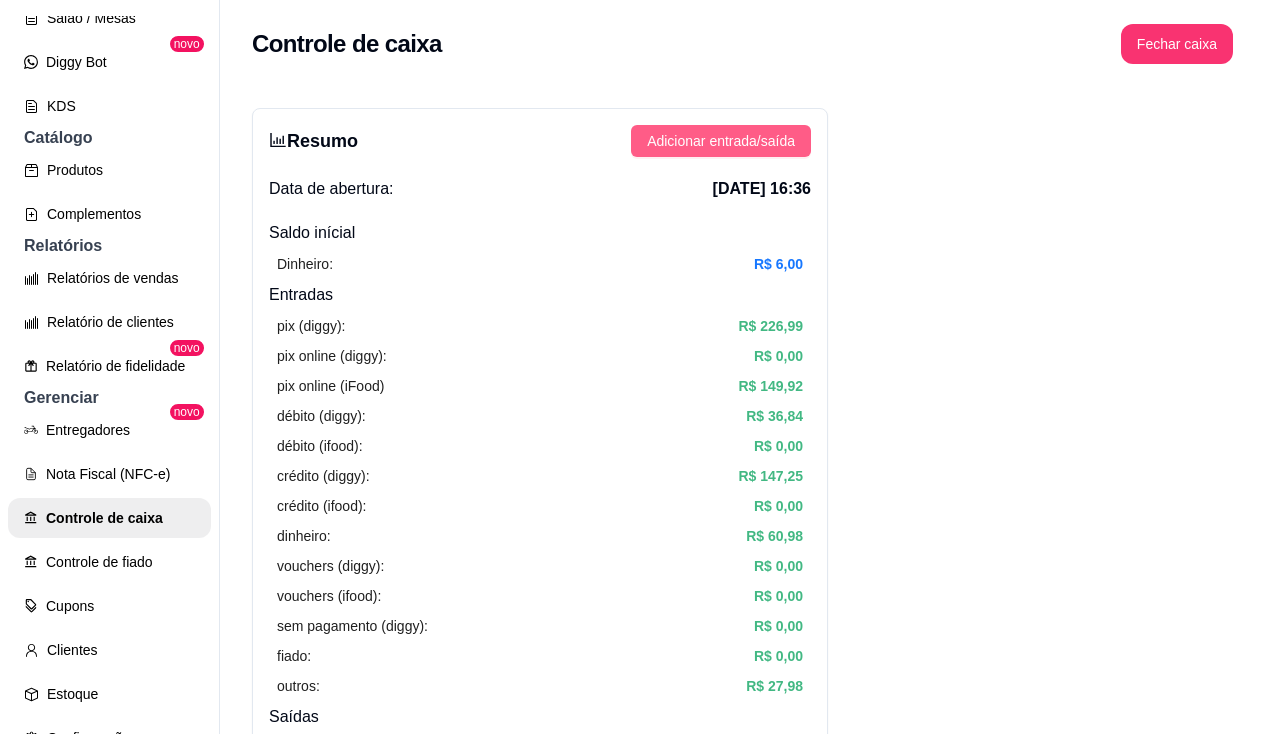 click on "Adicionar entrada/saída" at bounding box center (721, 141) 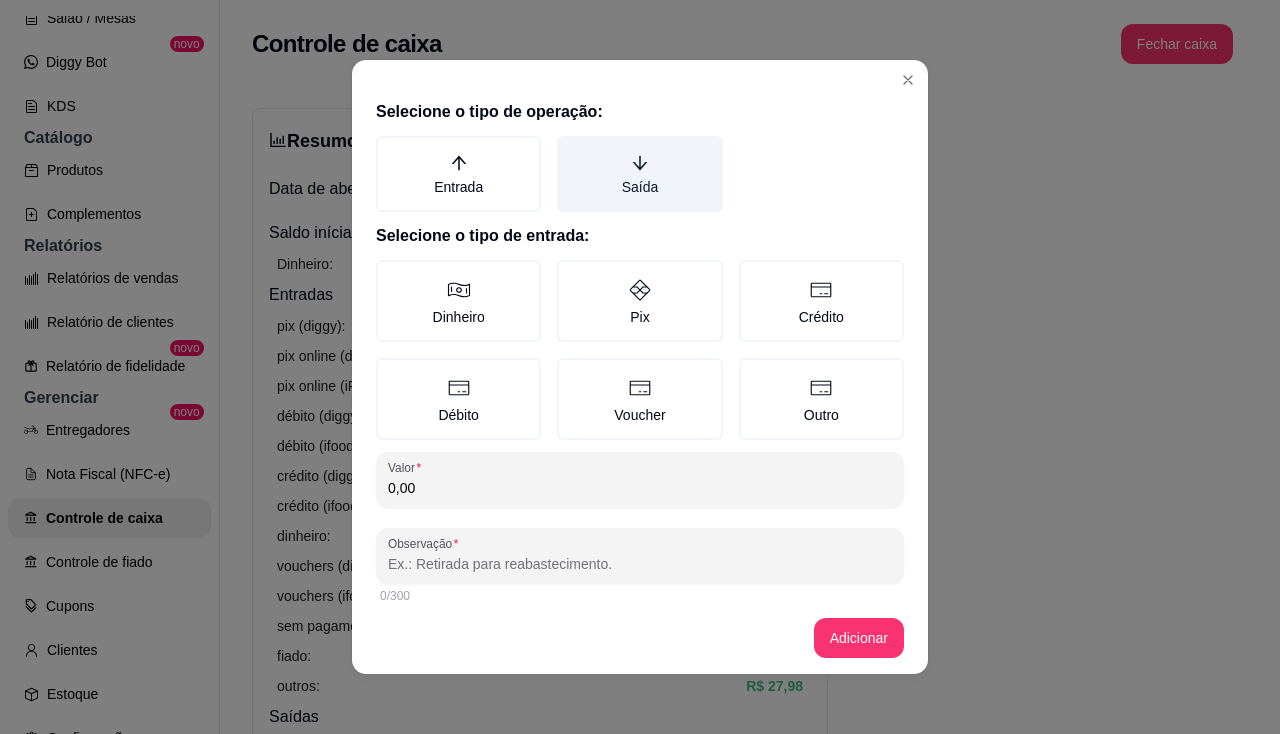 click on "Saída" at bounding box center [639, 174] 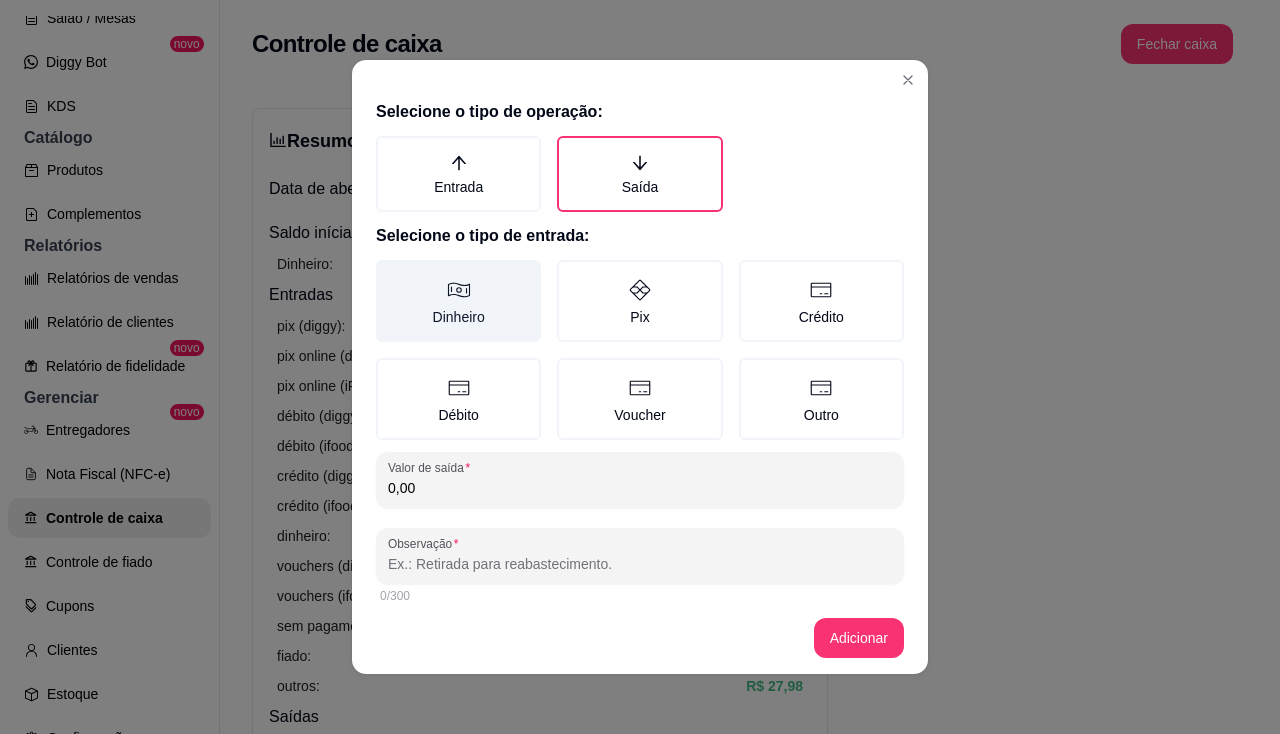 click on "Dinheiro" at bounding box center [458, 301] 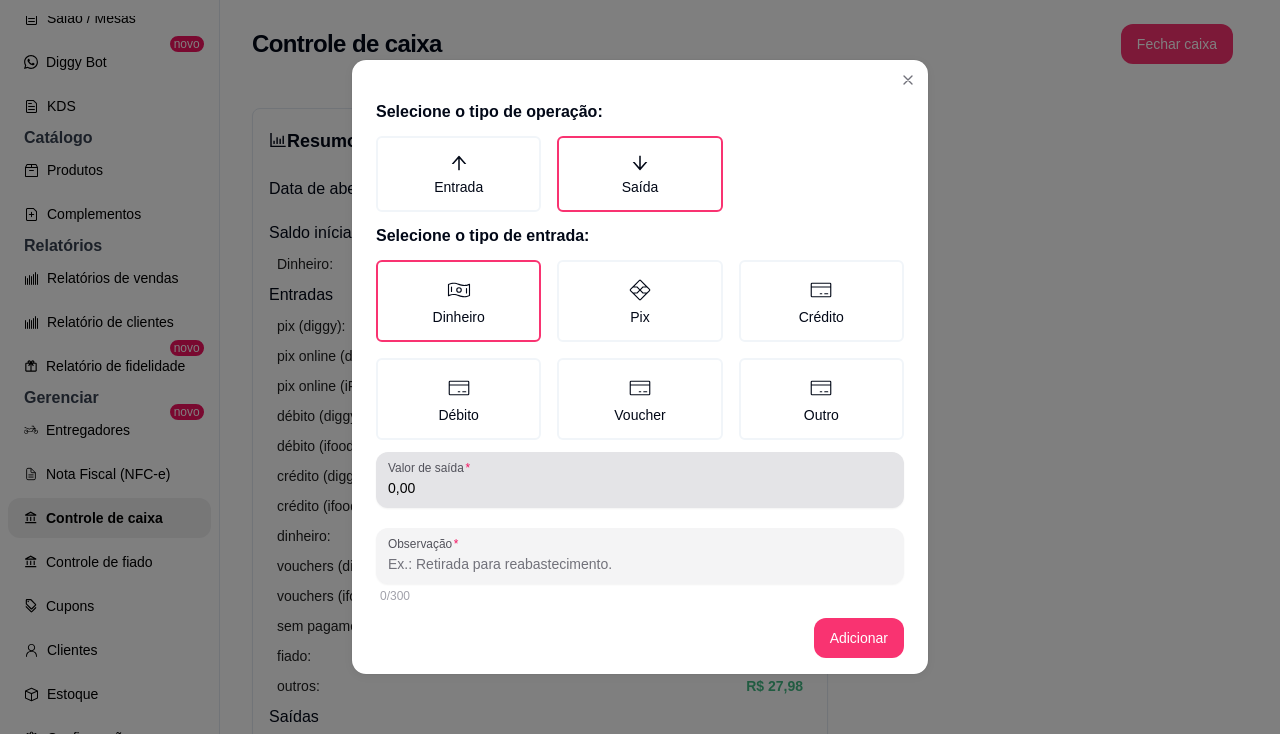 click on "0,00" at bounding box center (640, 488) 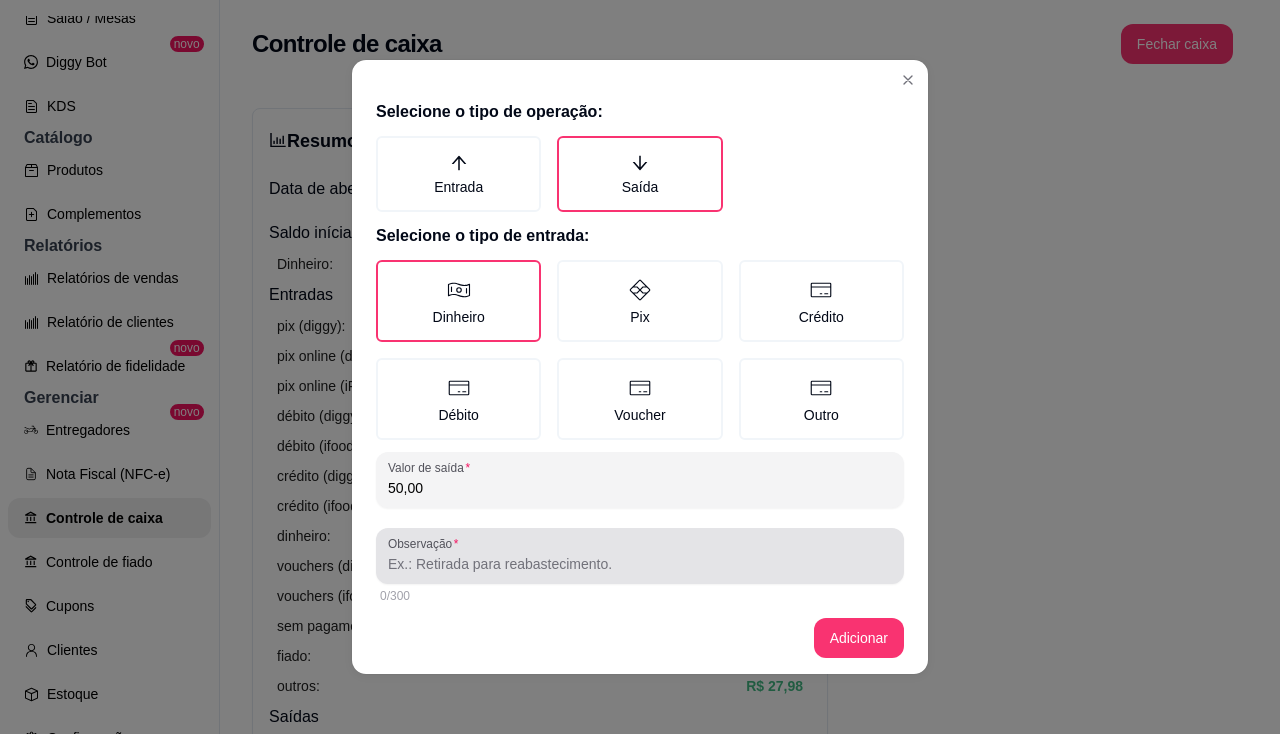 type on "50,00" 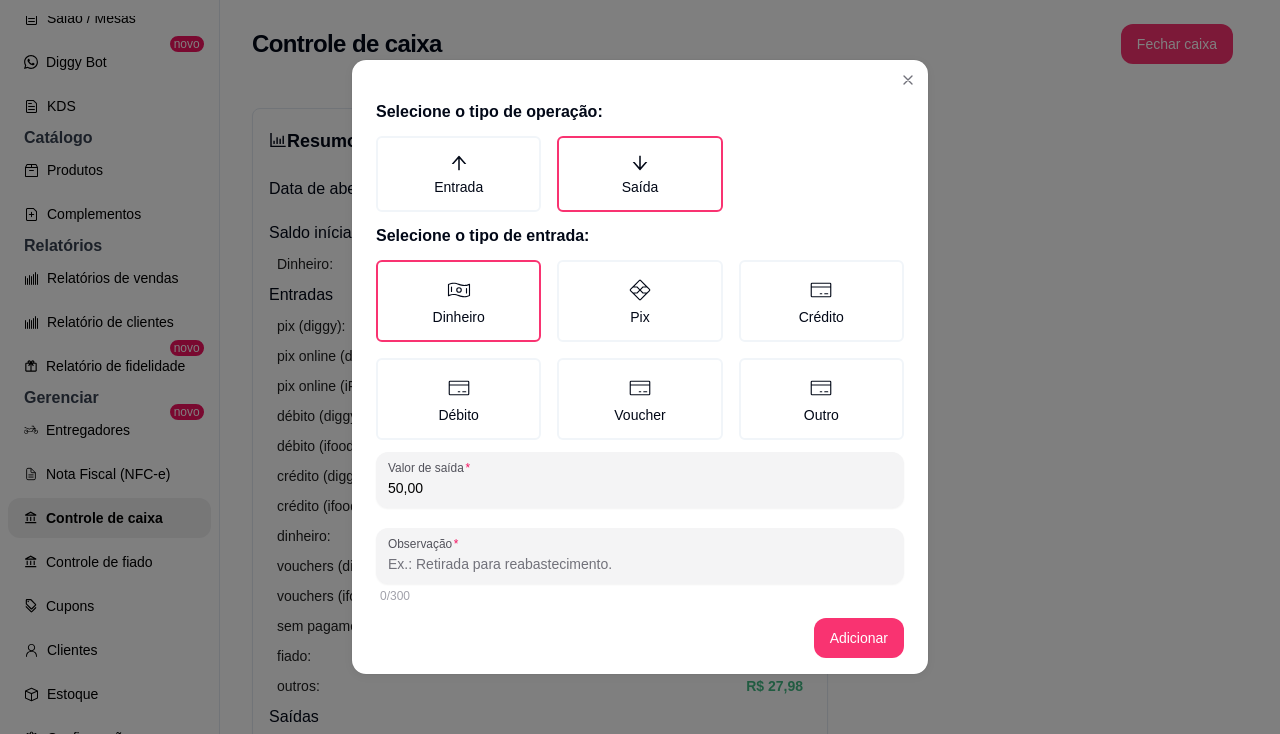 click on "Observação" at bounding box center [640, 564] 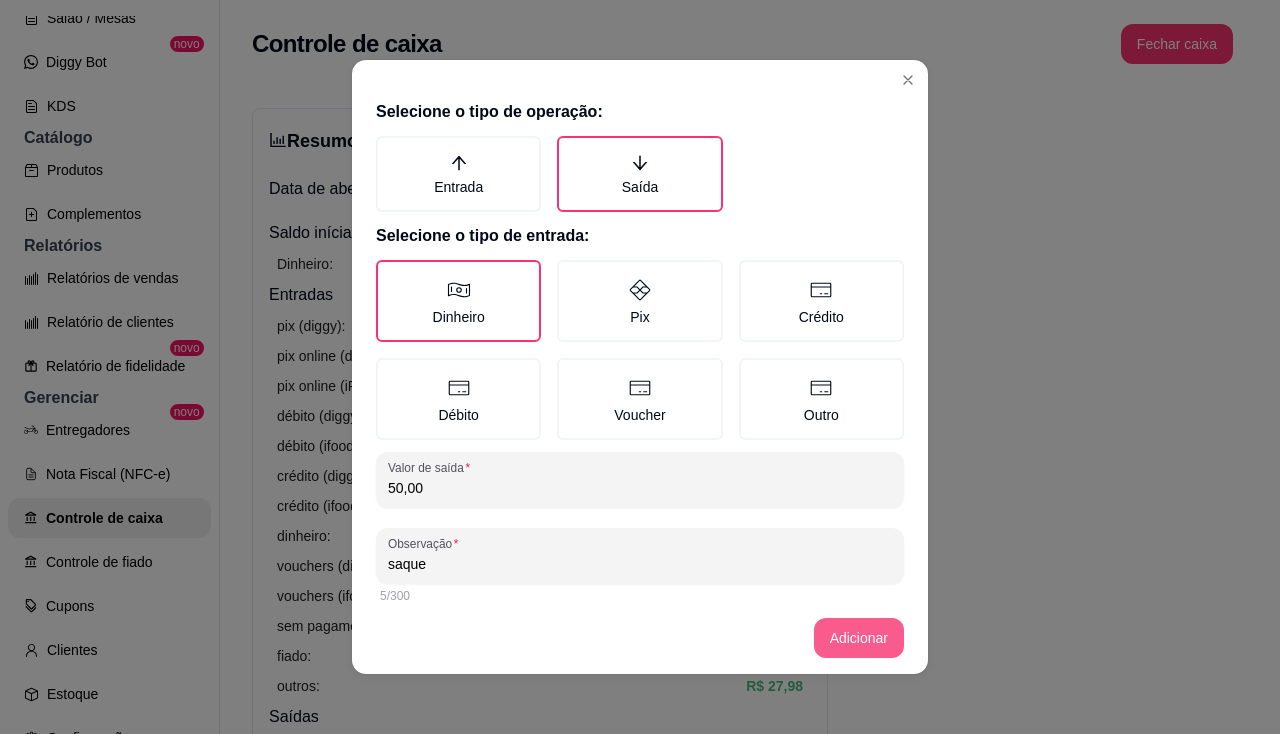 type on "saque" 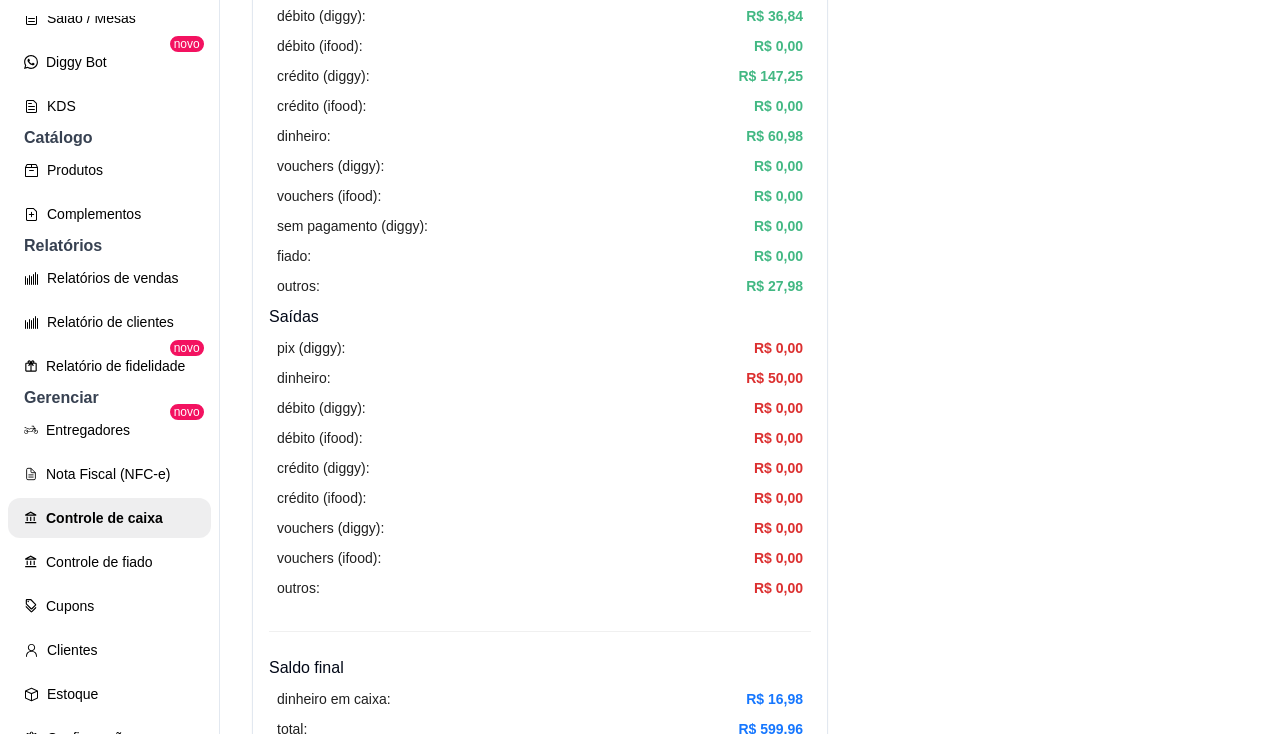scroll, scrollTop: 500, scrollLeft: 0, axis: vertical 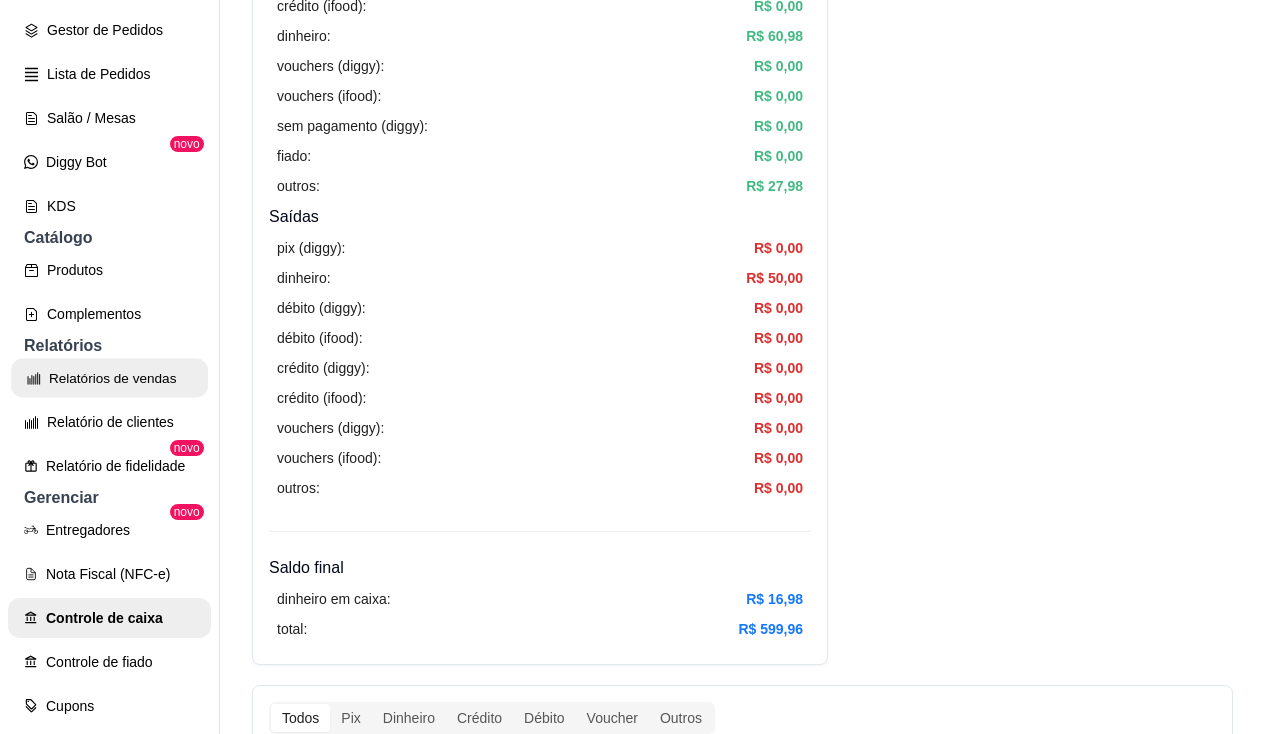 click on "Relatórios de vendas" at bounding box center [109, 378] 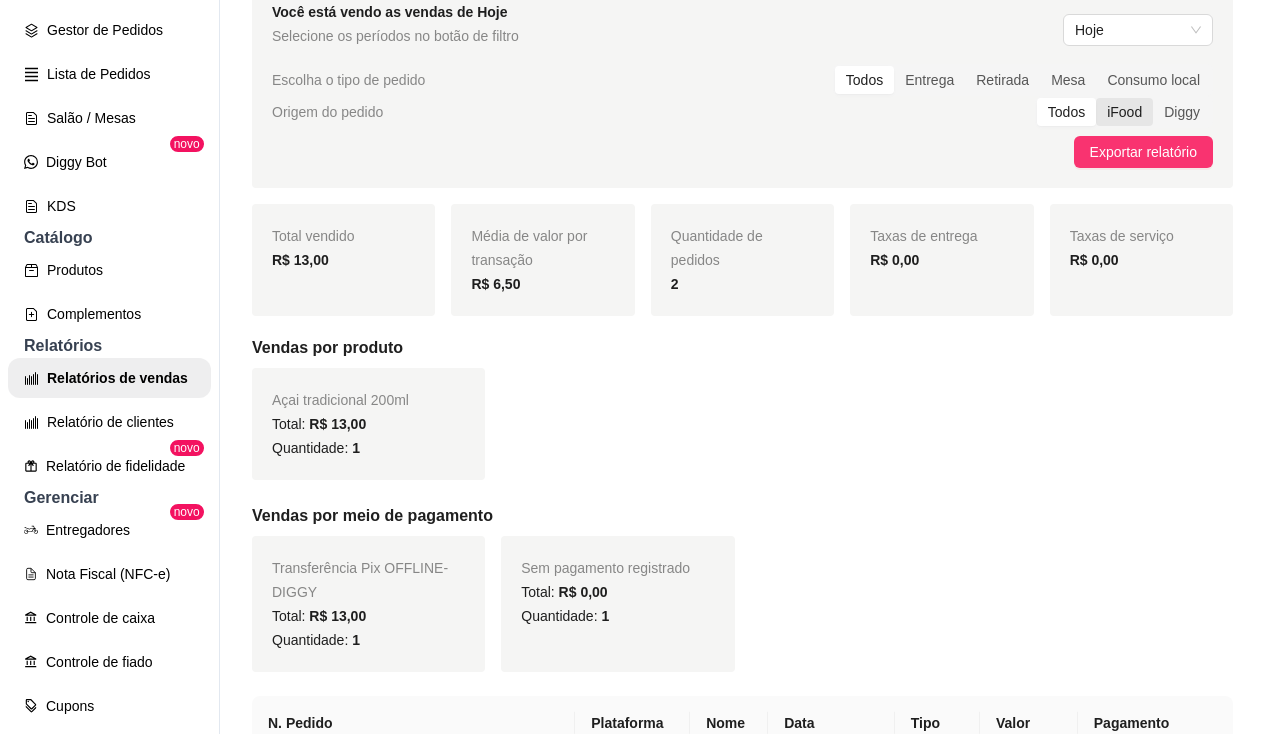 scroll, scrollTop: 0, scrollLeft: 0, axis: both 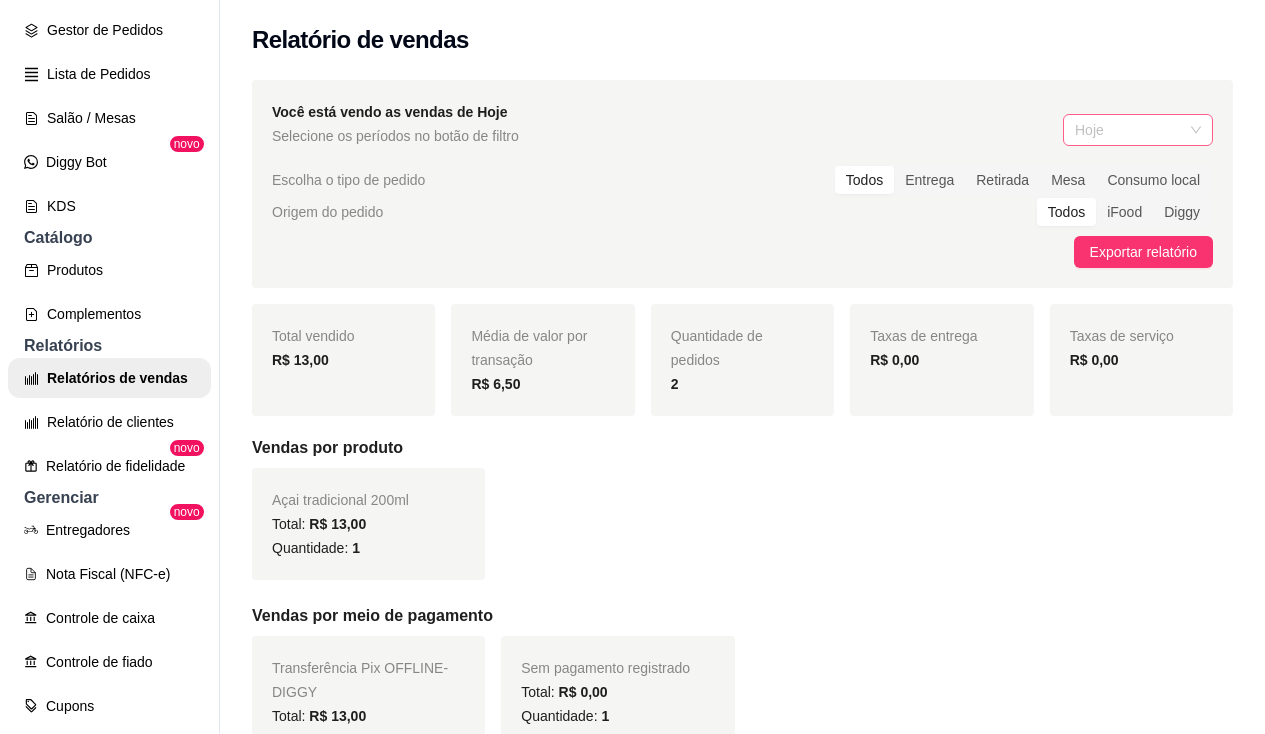 click on "Hoje" at bounding box center [1138, 130] 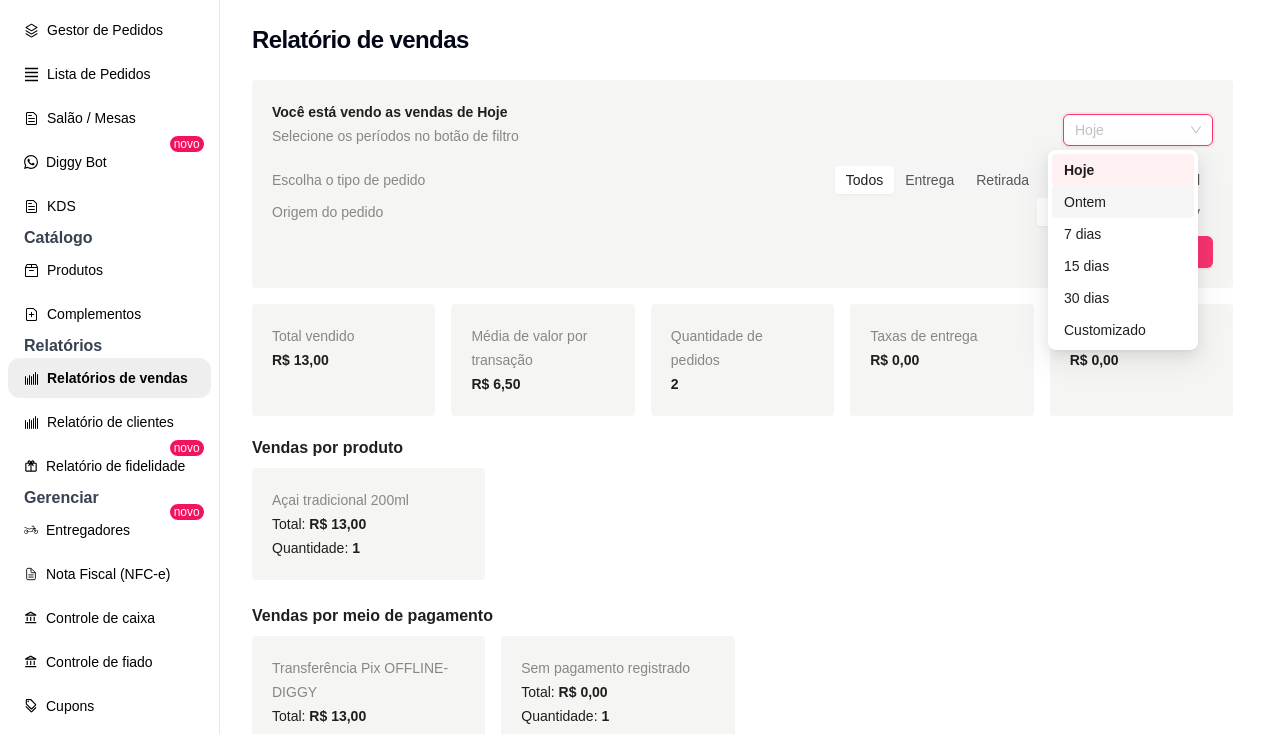 click on "Ontem" at bounding box center [1123, 202] 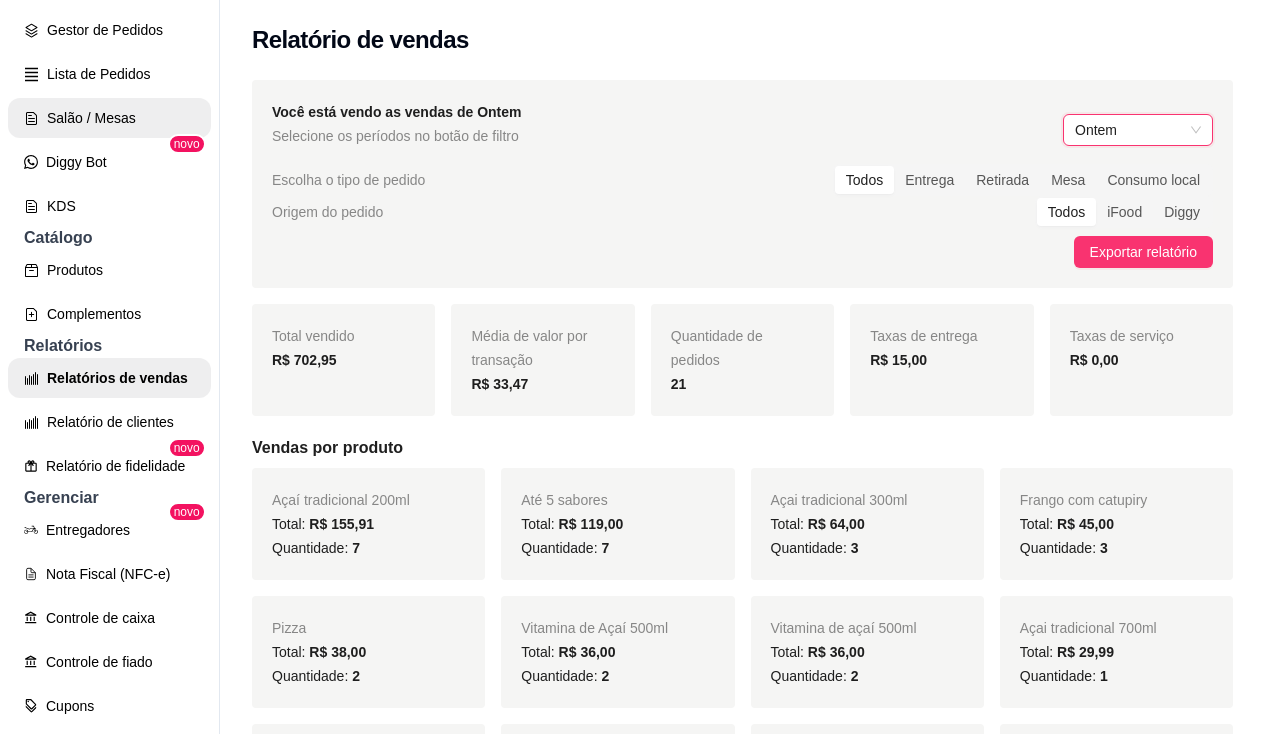 click on "Salão / Mesas" at bounding box center [109, 118] 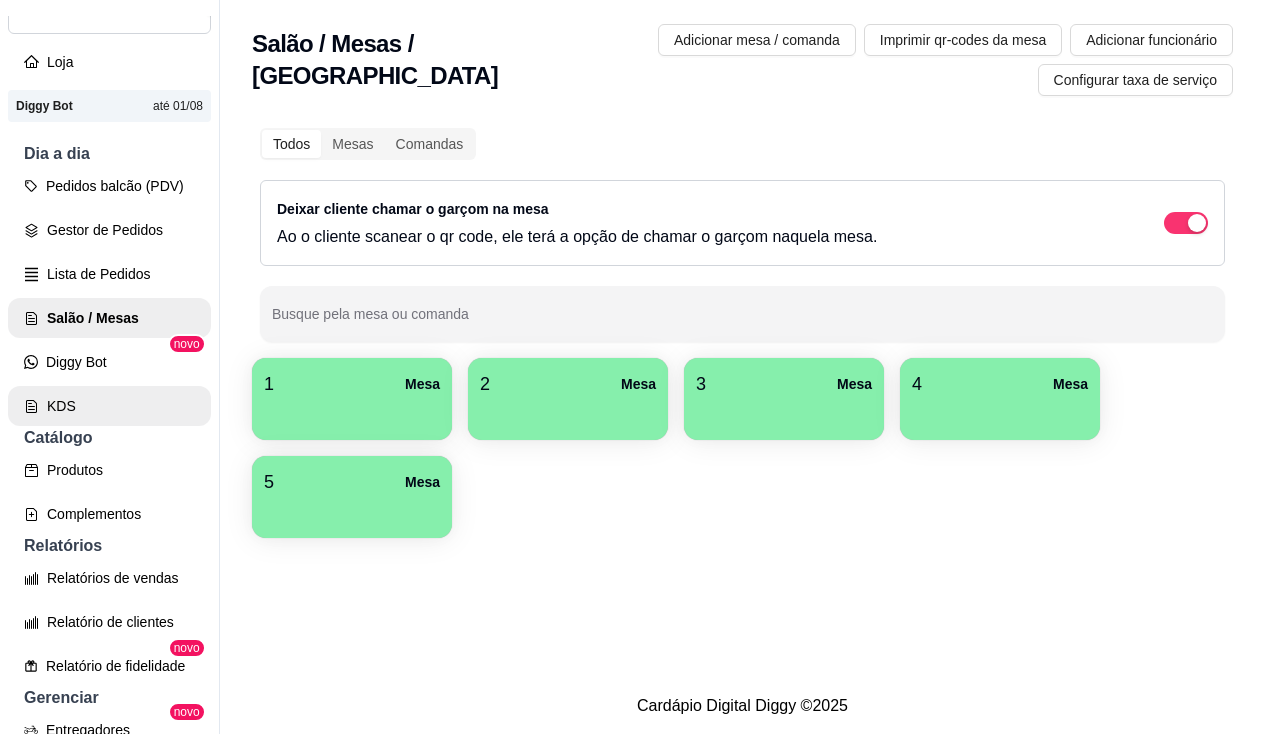 scroll, scrollTop: 200, scrollLeft: 0, axis: vertical 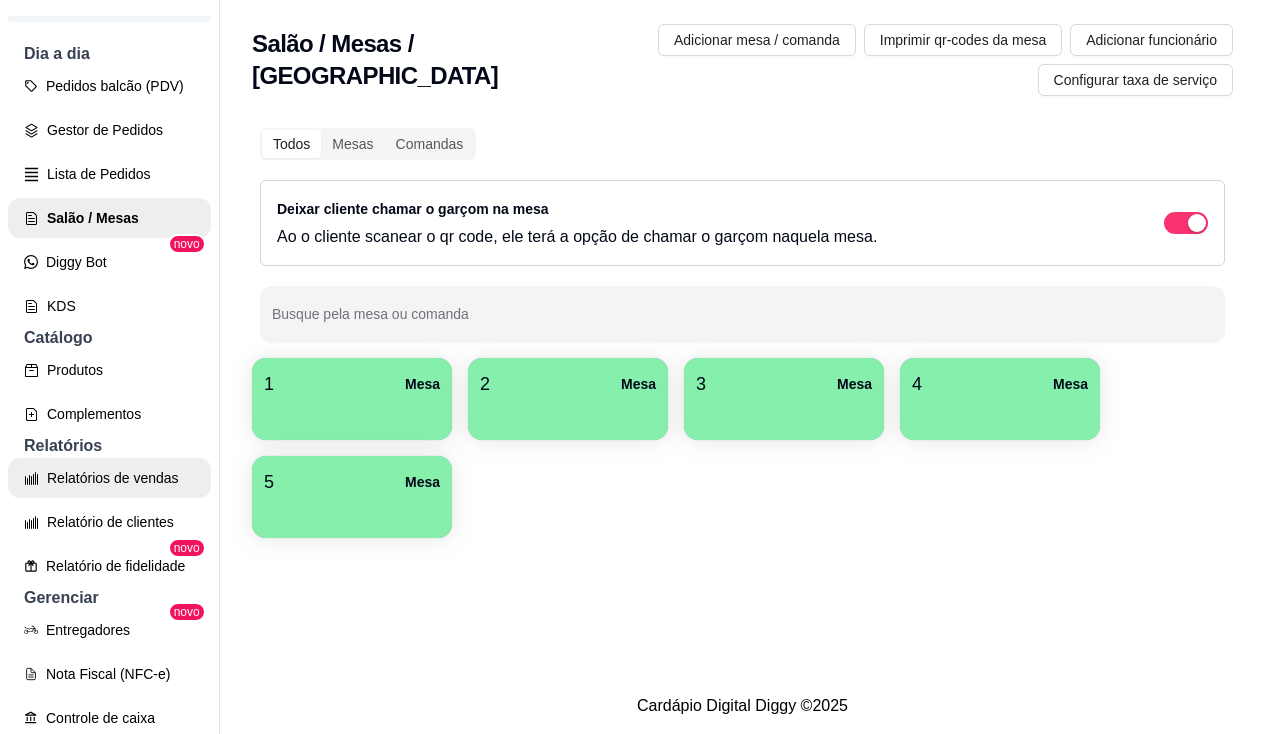 click on "Relatórios de vendas" at bounding box center (109, 478) 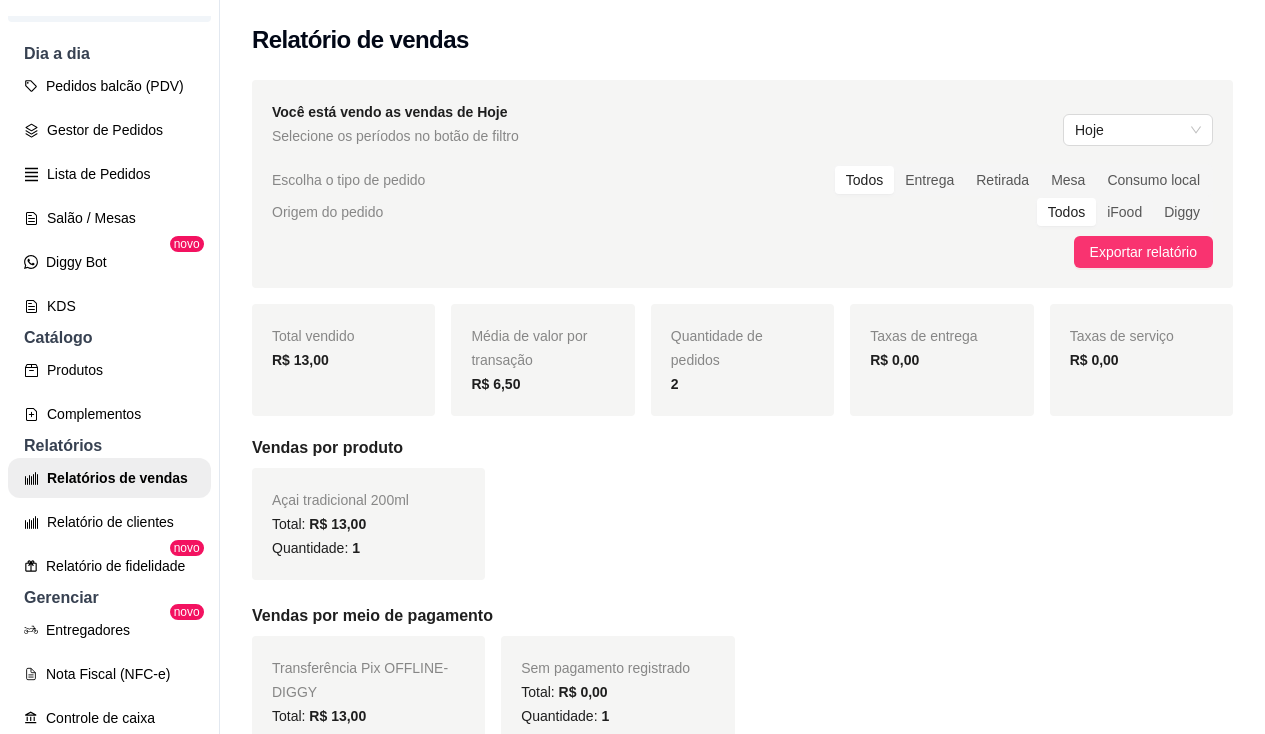 click on "Você está vendo as vendas de   Hoje Selecione os períodos no botão de filtro Hoje" at bounding box center (742, 124) 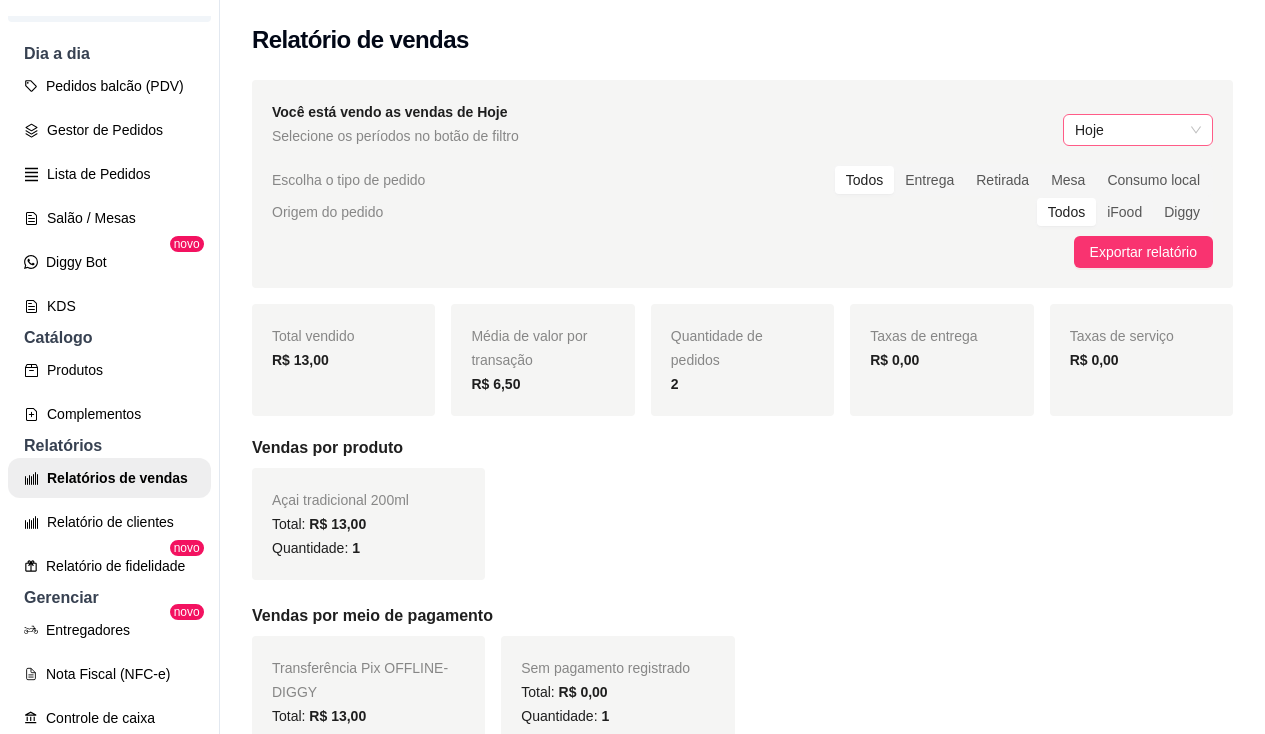 click on "Hoje" at bounding box center (1138, 130) 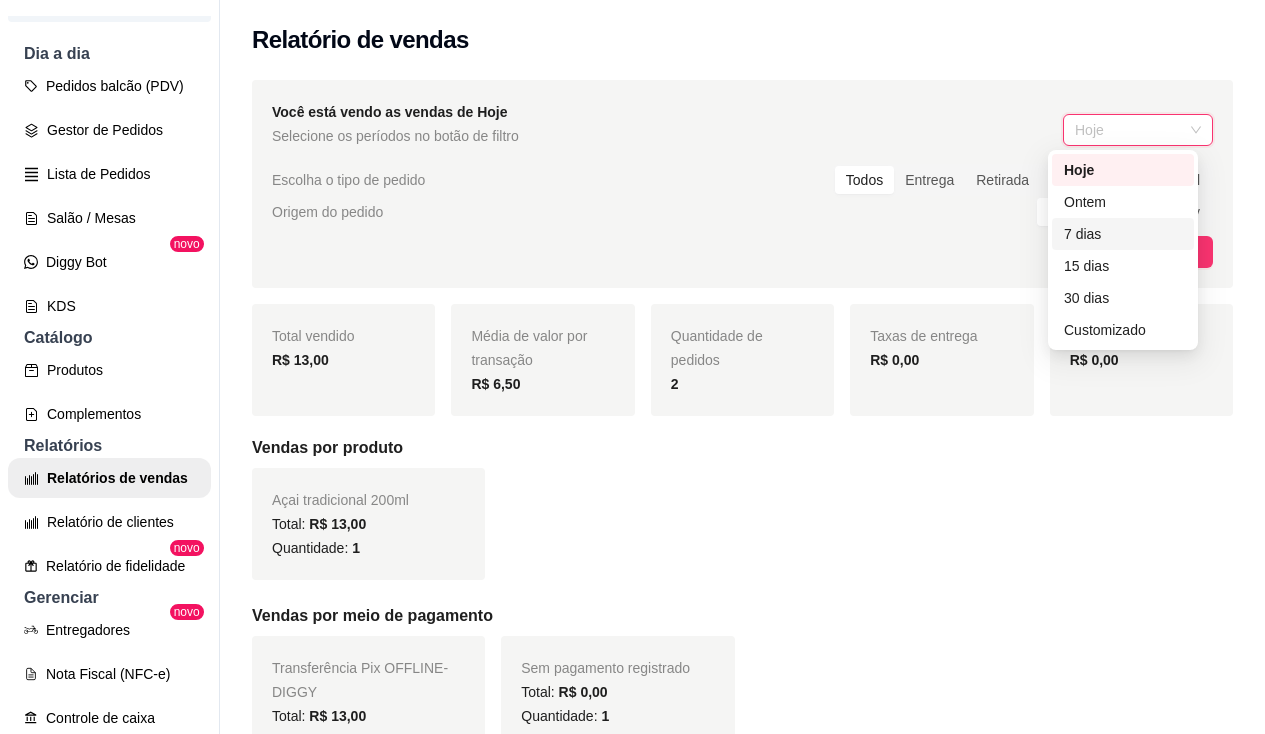 click on "7 dias" at bounding box center (1123, 234) 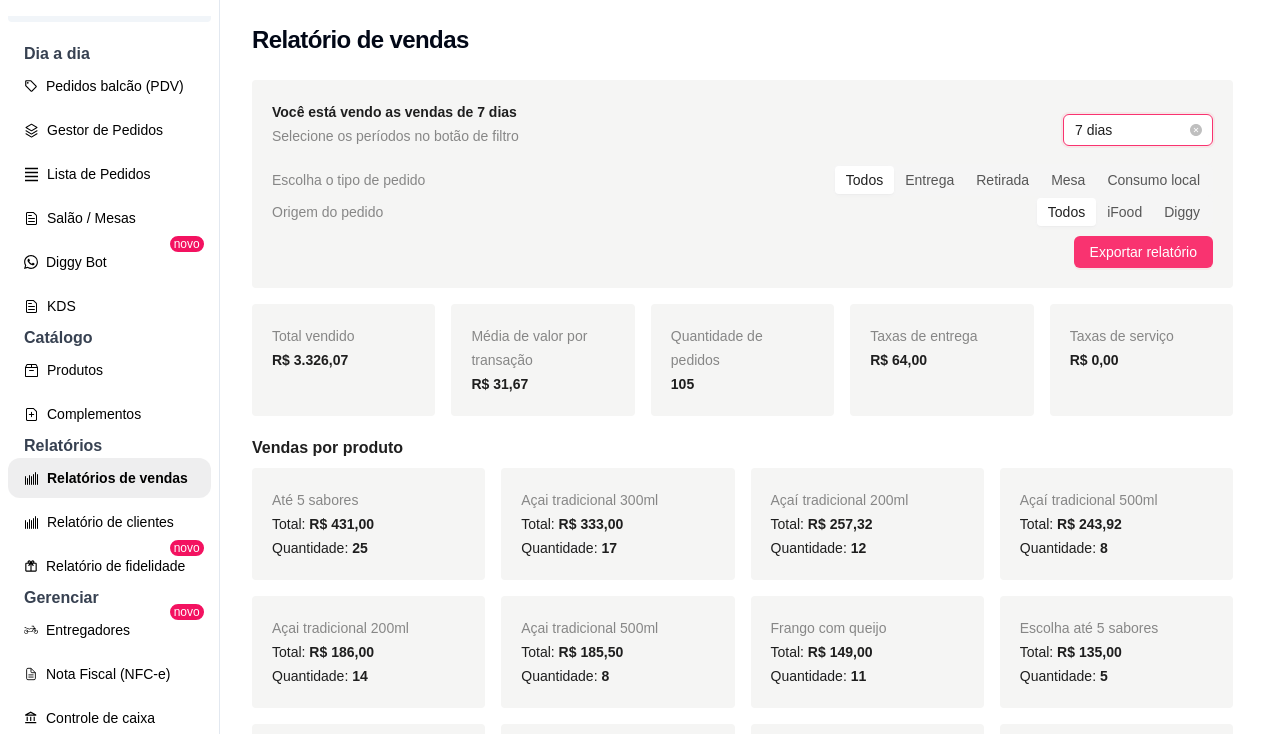 click on "7 dias" at bounding box center (1138, 130) 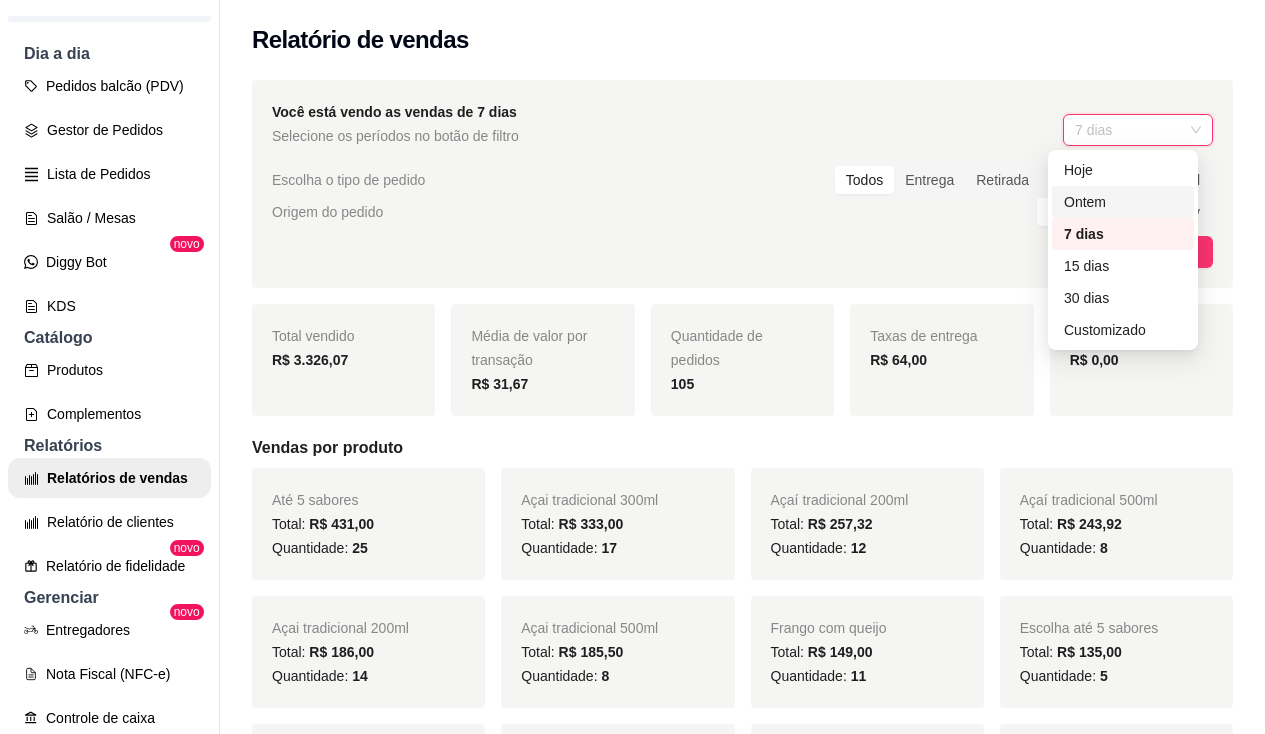 click on "Ontem" at bounding box center [1123, 202] 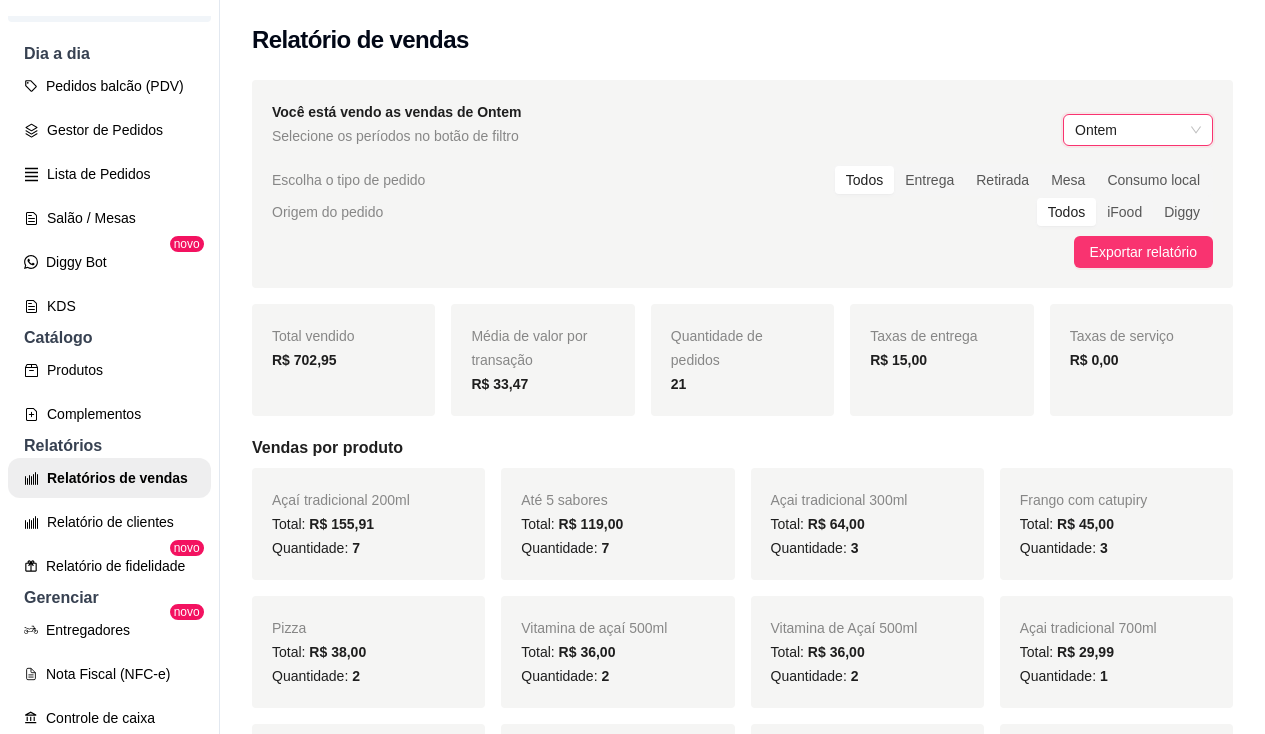 scroll, scrollTop: 100, scrollLeft: 0, axis: vertical 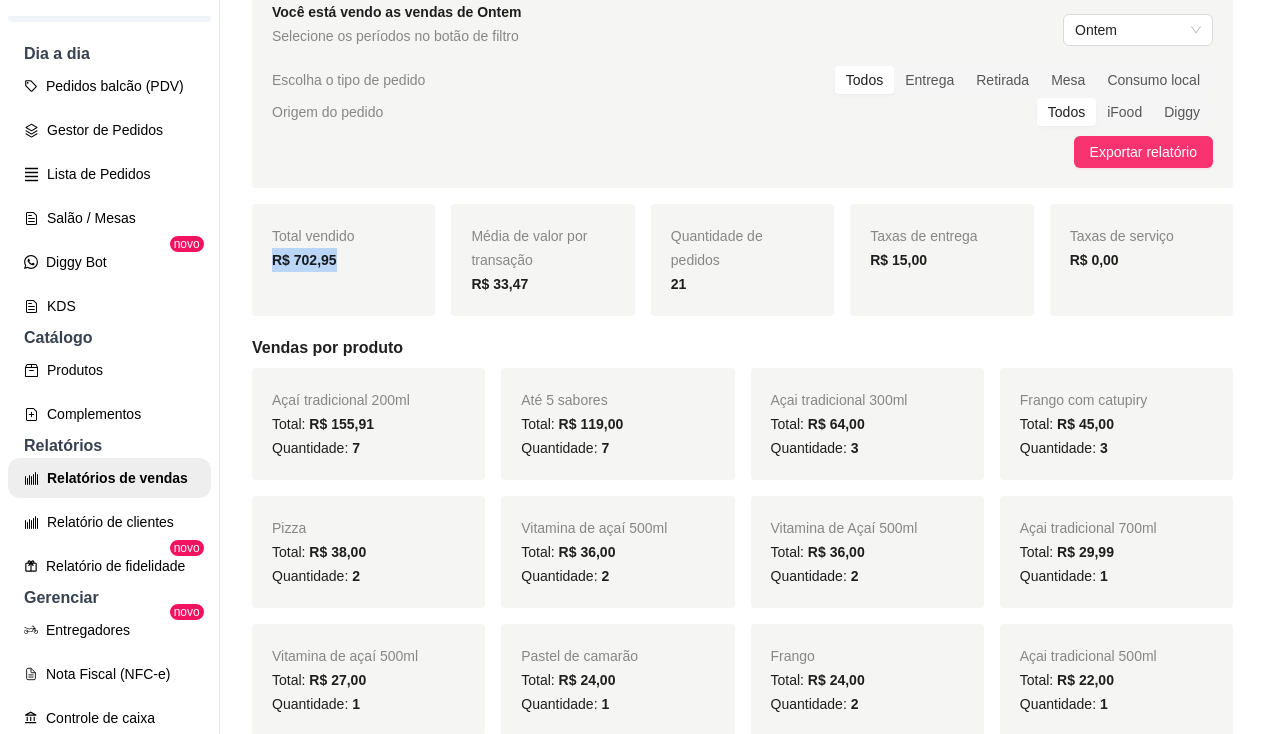 drag, startPoint x: 270, startPoint y: 254, endPoint x: 341, endPoint y: 255, distance: 71.00704 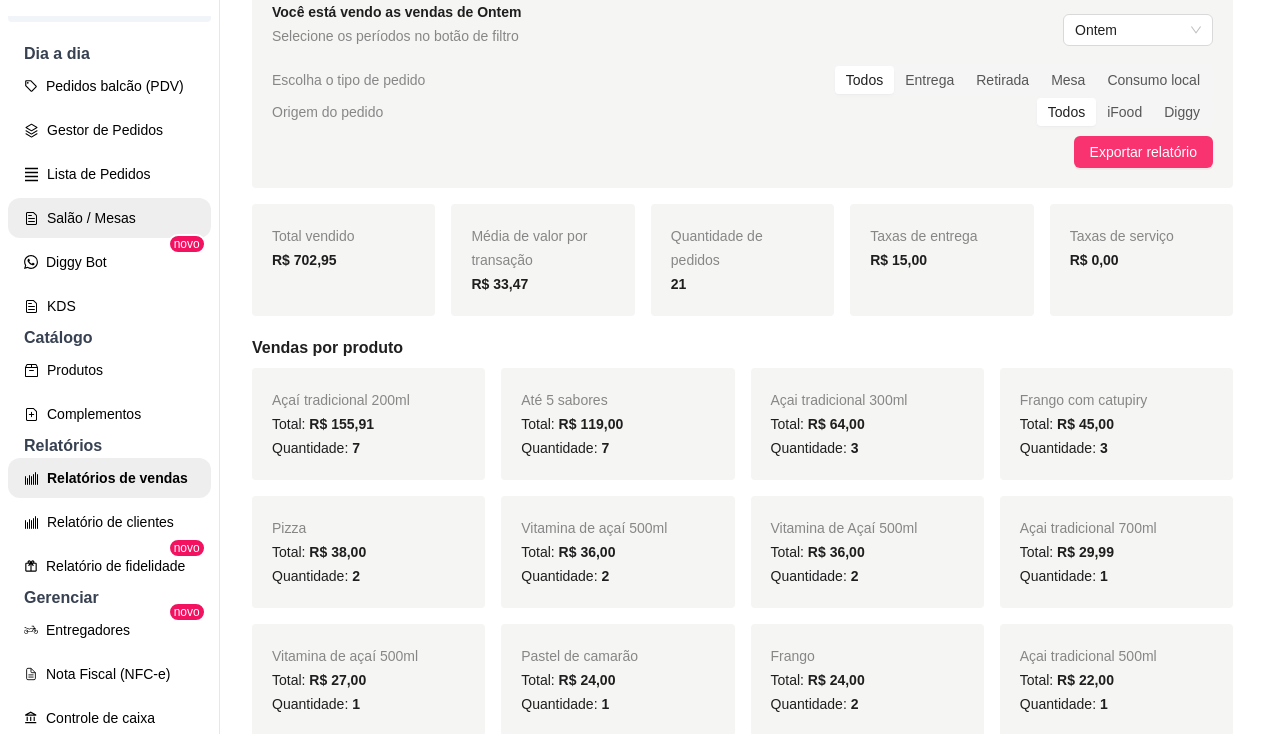click on "Salão / Mesas" at bounding box center (109, 218) 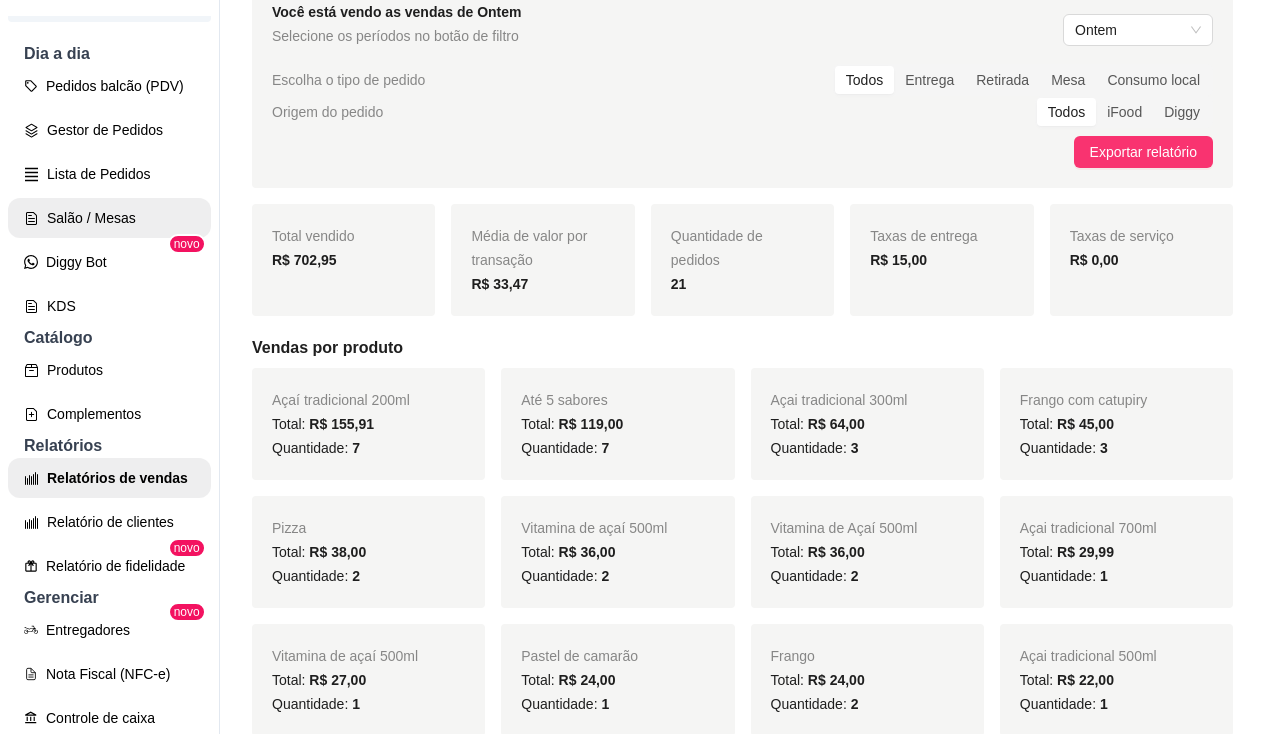 scroll, scrollTop: 0, scrollLeft: 0, axis: both 